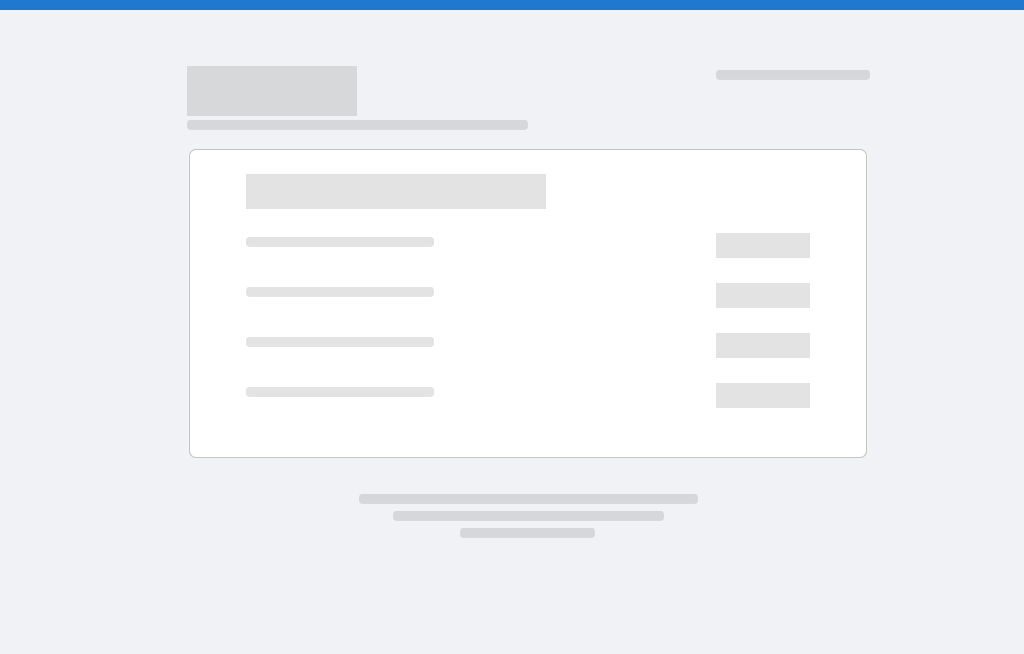 scroll, scrollTop: 0, scrollLeft: 0, axis: both 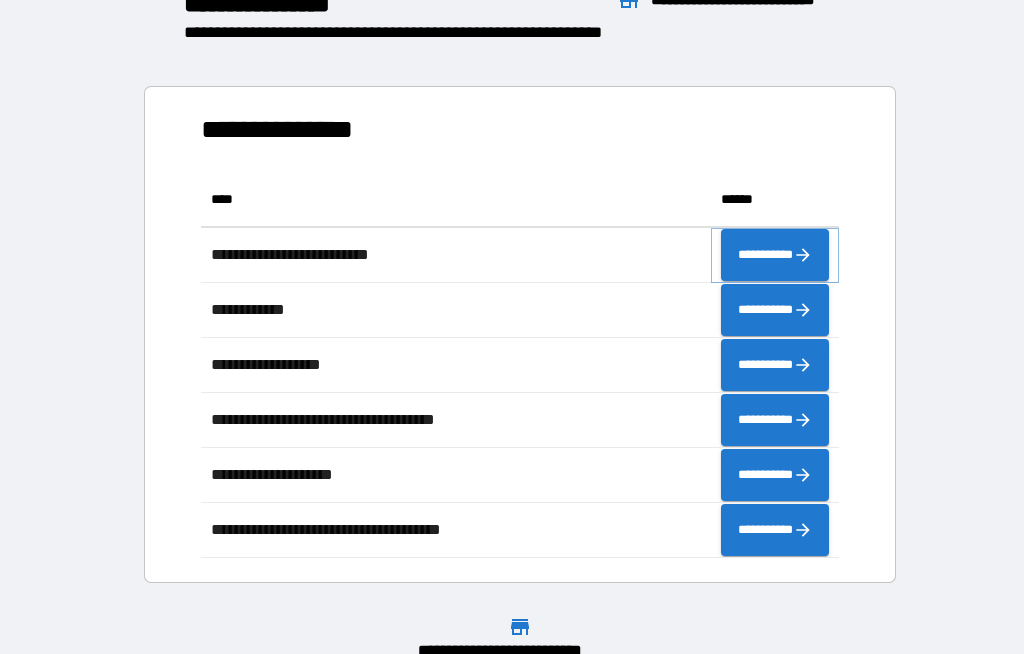 click 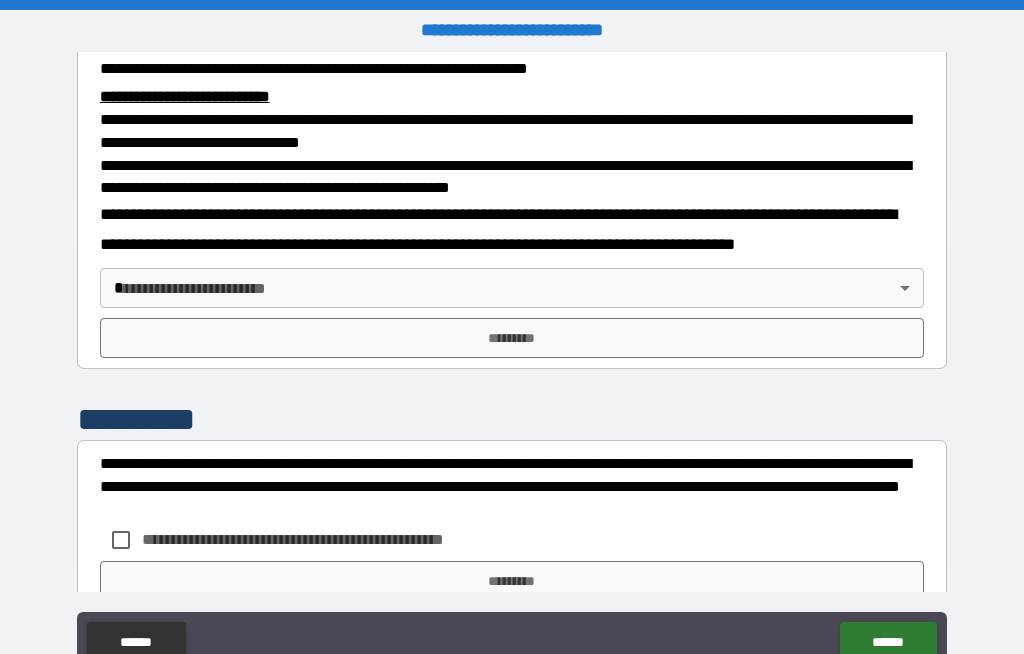 scroll, scrollTop: 647, scrollLeft: 0, axis: vertical 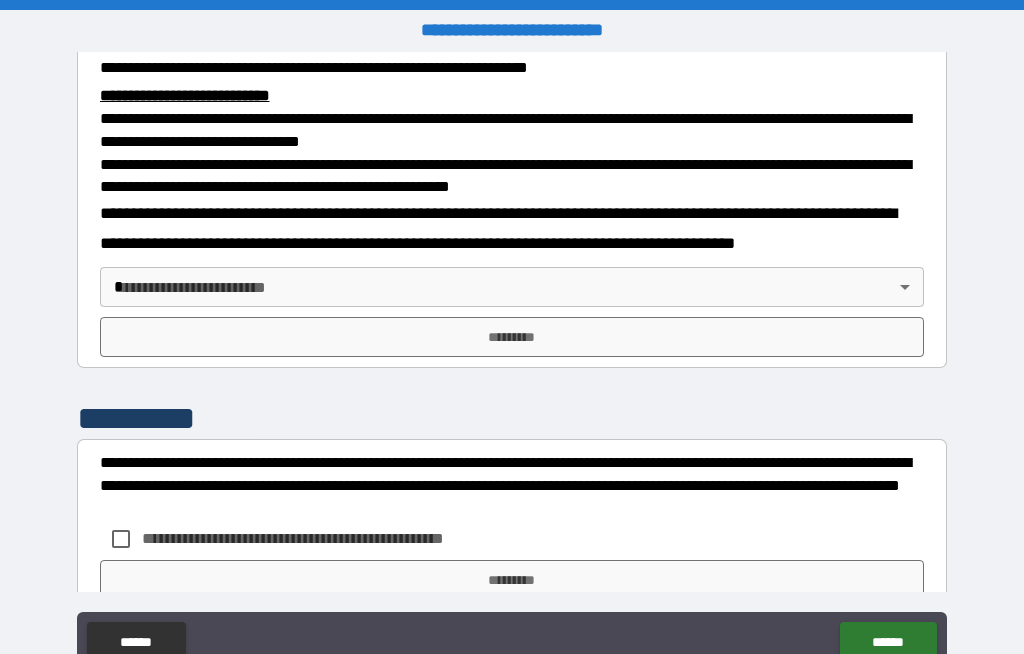 click on "**********" at bounding box center (512, 361) 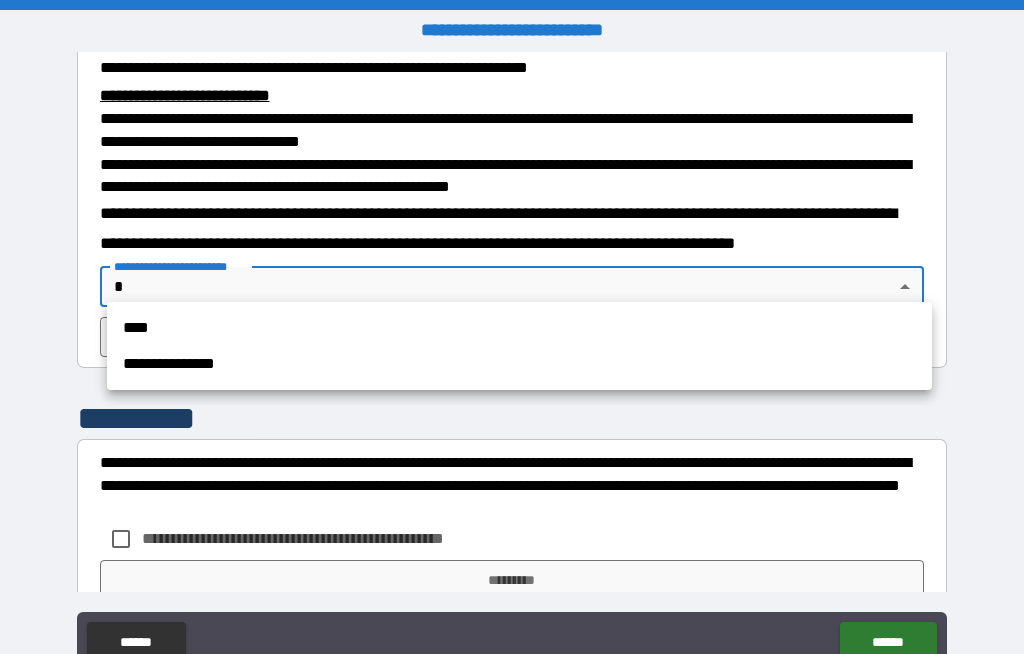 click on "**********" at bounding box center [519, 364] 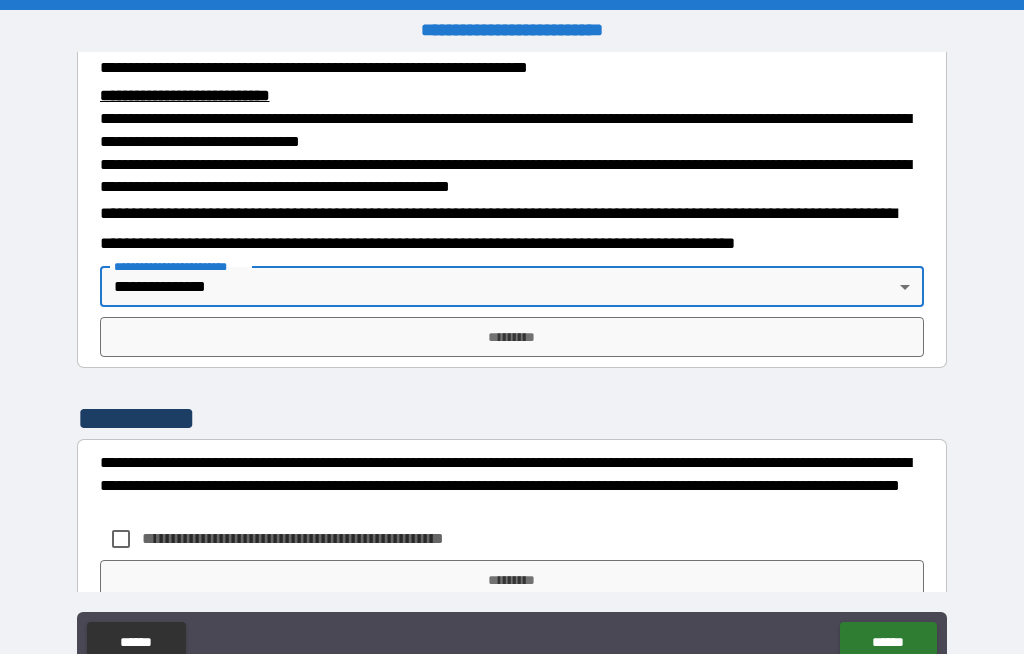 click on "*********" at bounding box center [512, 337] 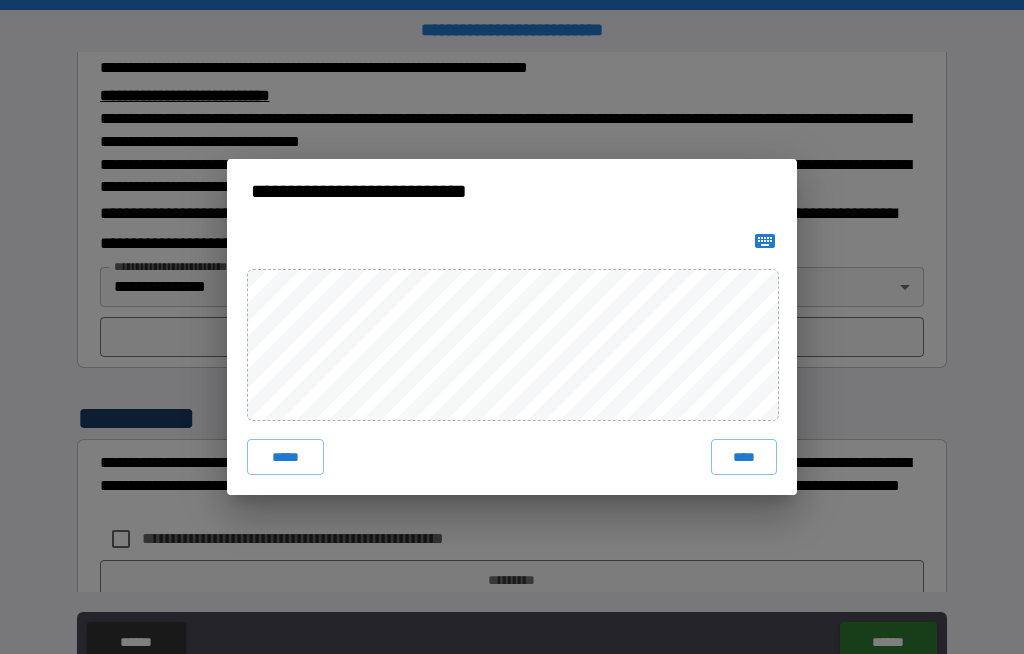 click on "****" at bounding box center (744, 457) 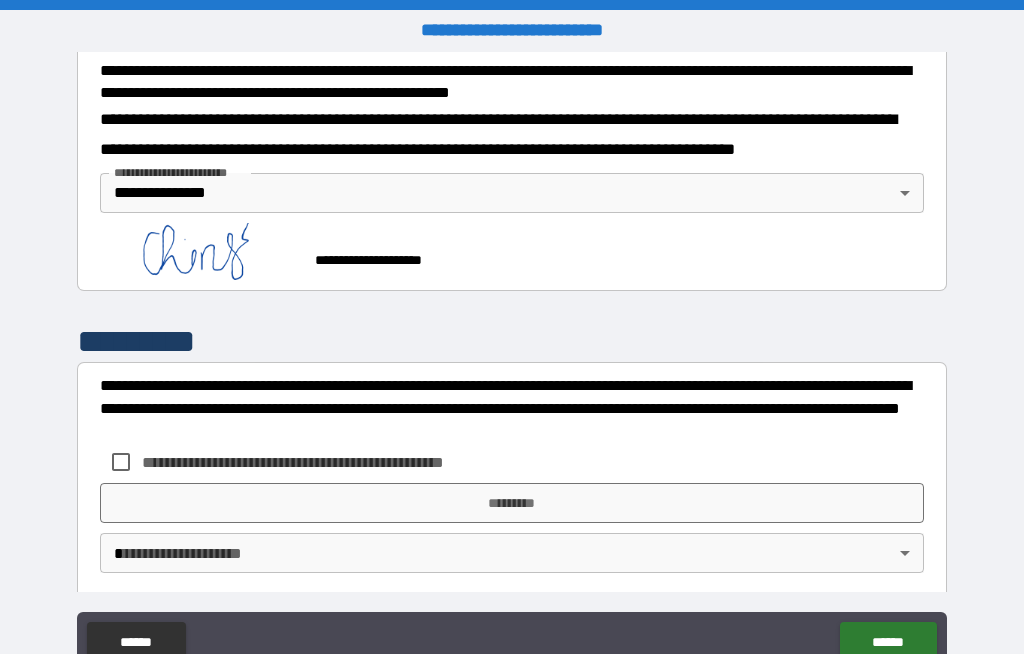 scroll, scrollTop: 740, scrollLeft: 0, axis: vertical 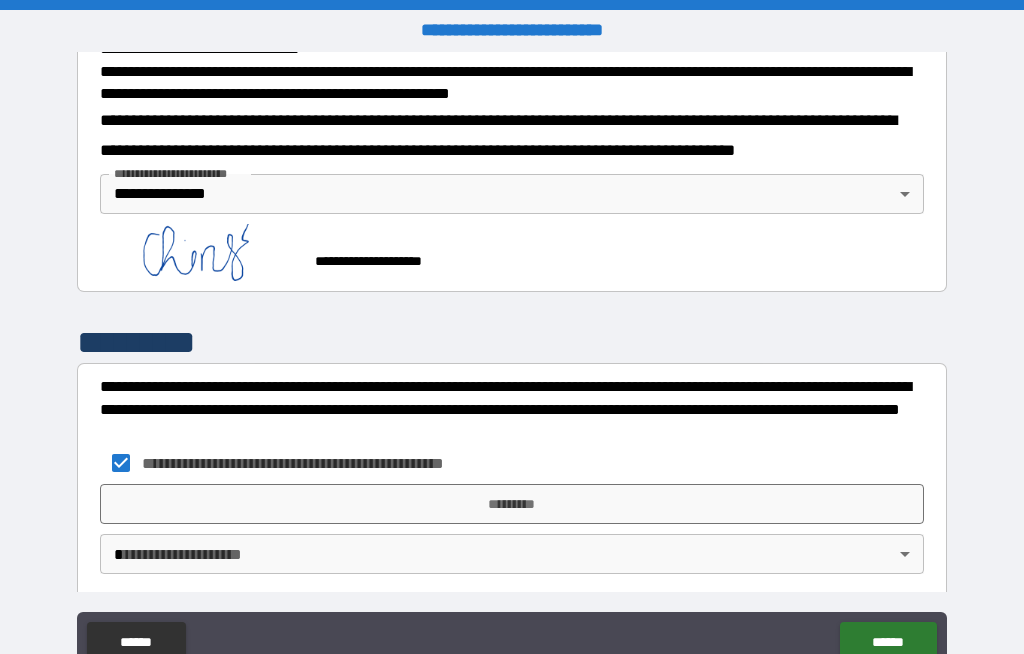 click on "**********" at bounding box center [512, 361] 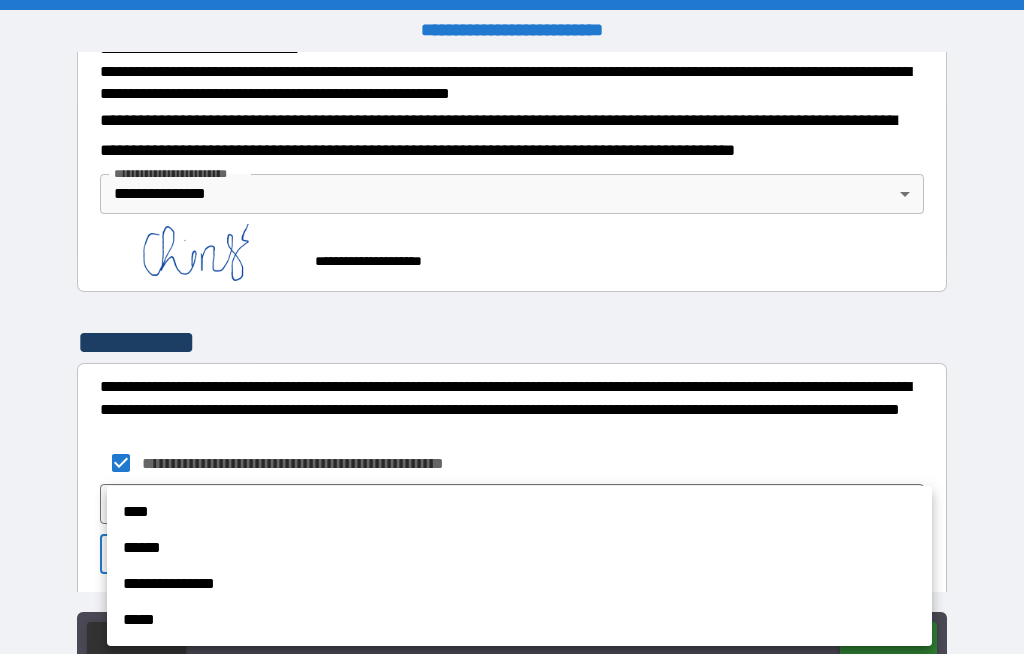 click on "**********" at bounding box center [519, 584] 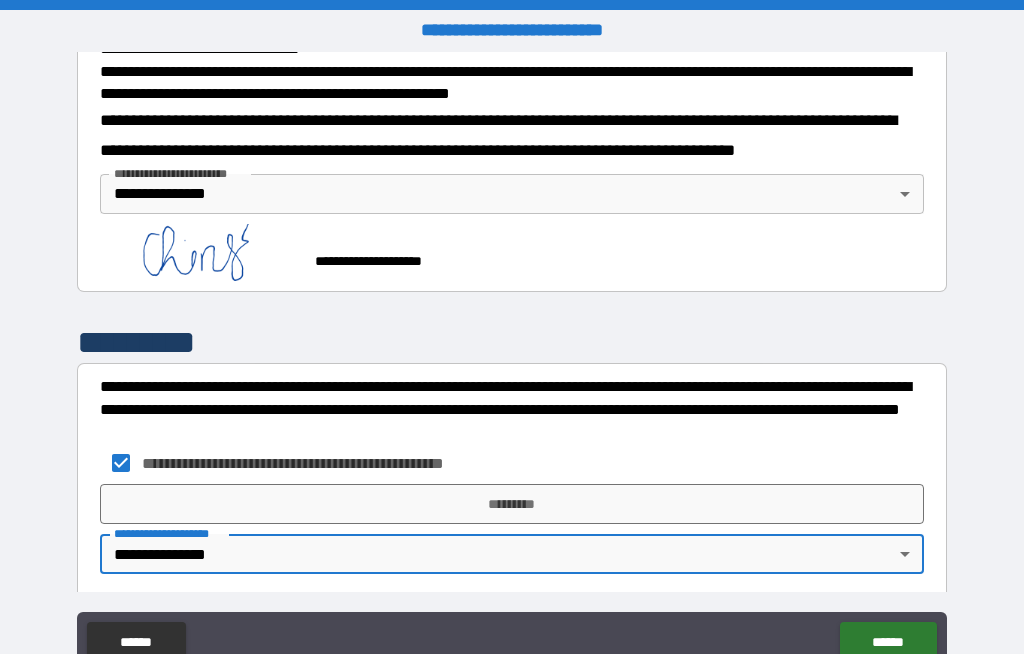 click on "*********" at bounding box center [512, 504] 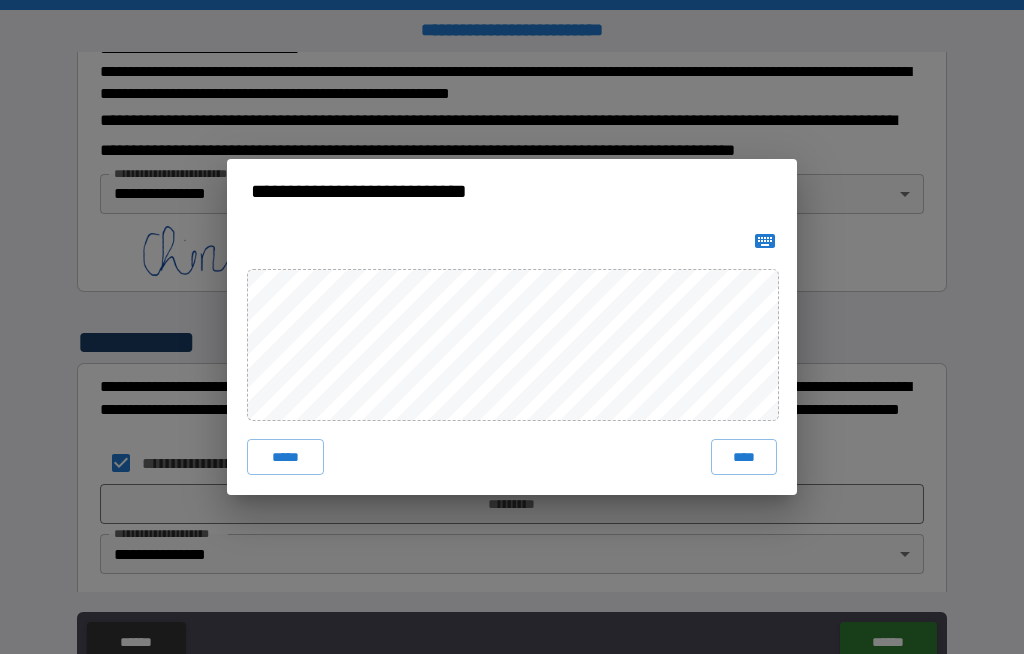 click on "****" at bounding box center (744, 457) 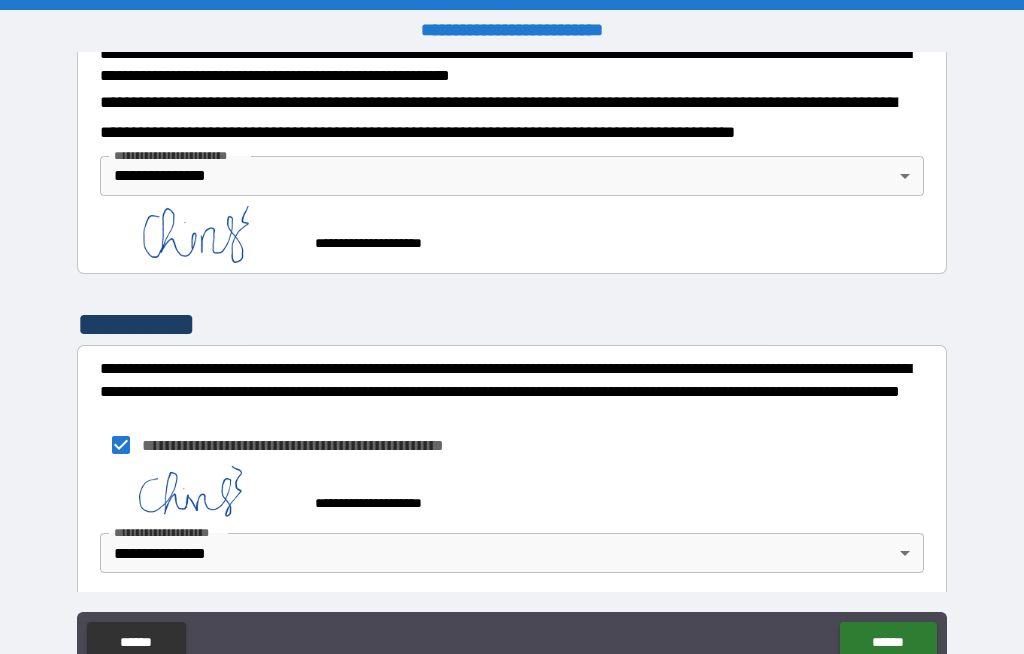 scroll, scrollTop: 757, scrollLeft: 0, axis: vertical 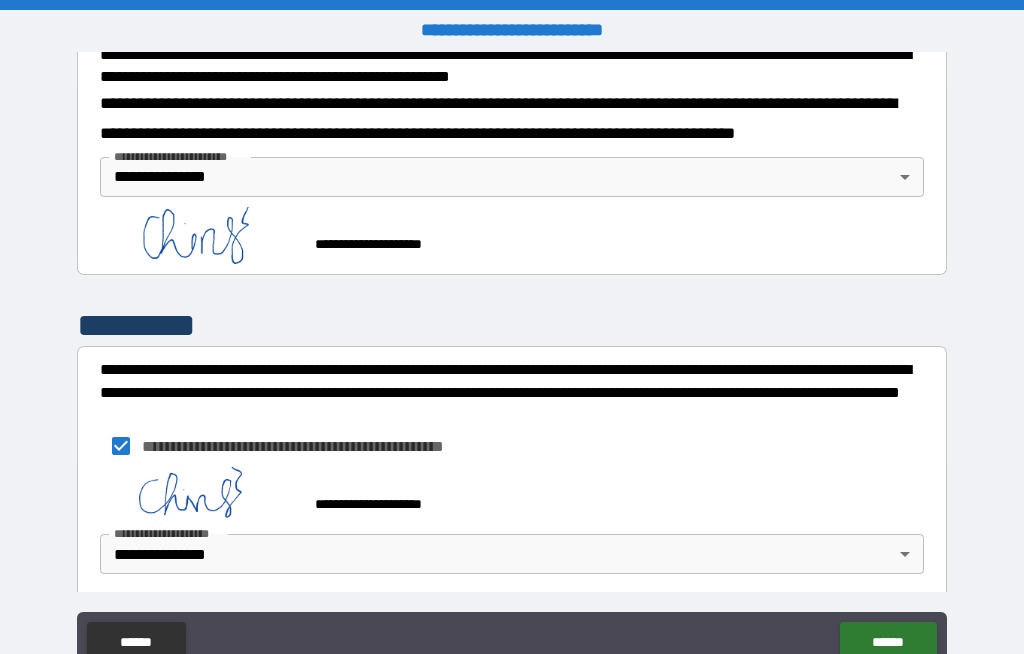click on "******" at bounding box center [888, 642] 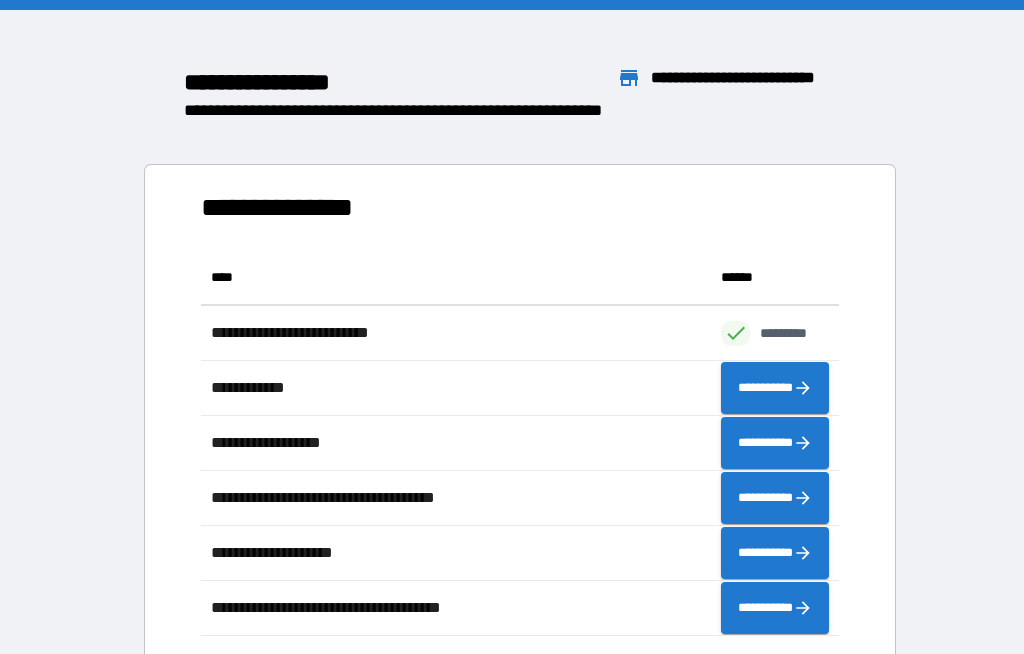 scroll, scrollTop: 1, scrollLeft: 1, axis: both 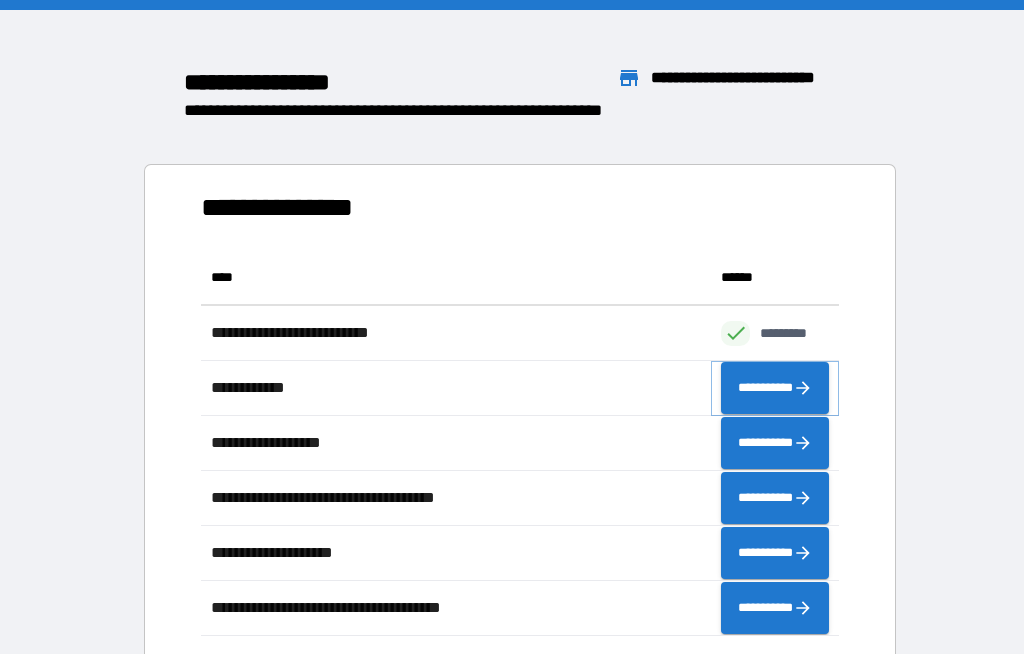 click on "**********" at bounding box center (775, 388) 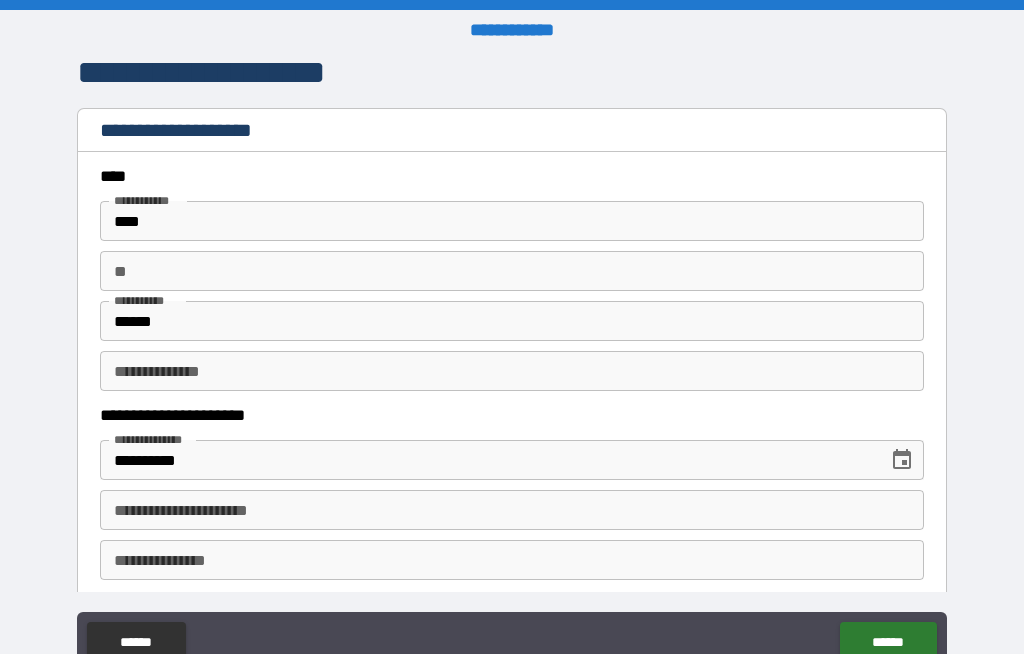 scroll, scrollTop: 0, scrollLeft: 0, axis: both 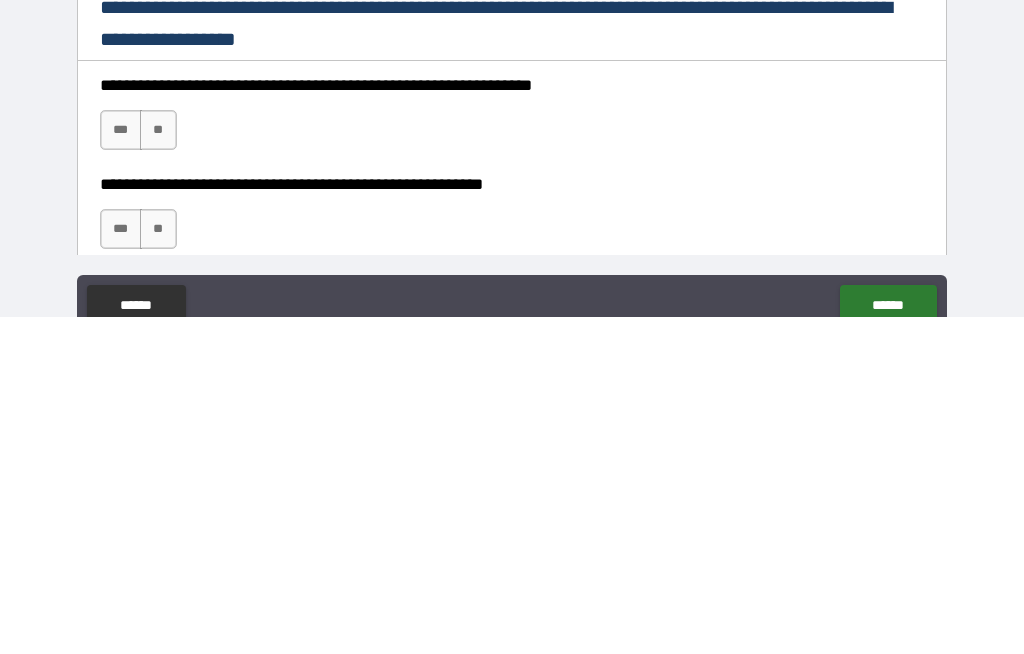 type on "**********" 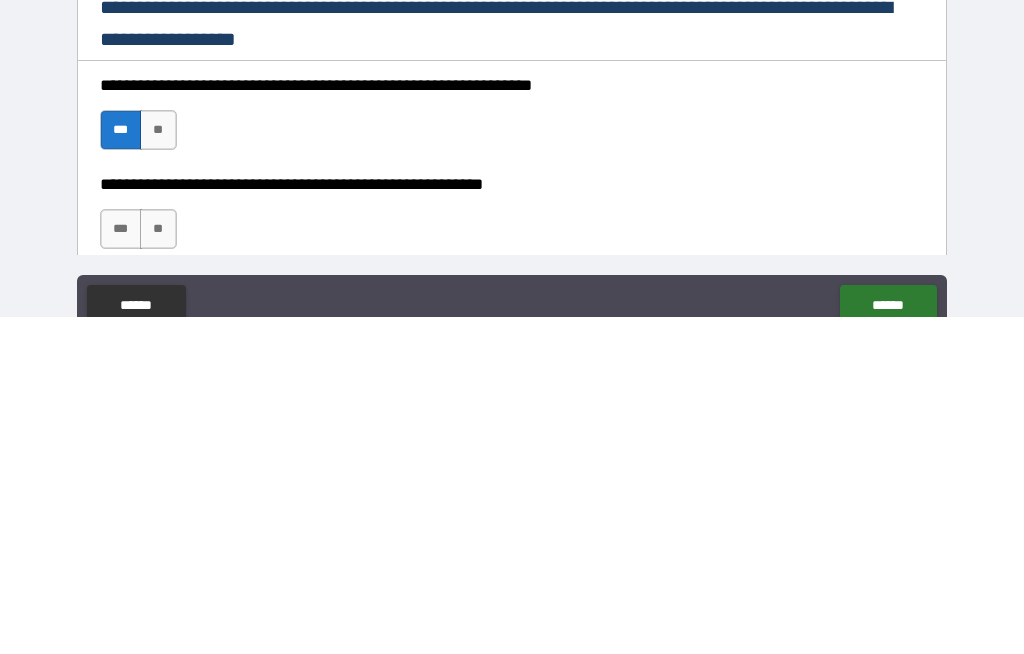 scroll, scrollTop: 69, scrollLeft: 0, axis: vertical 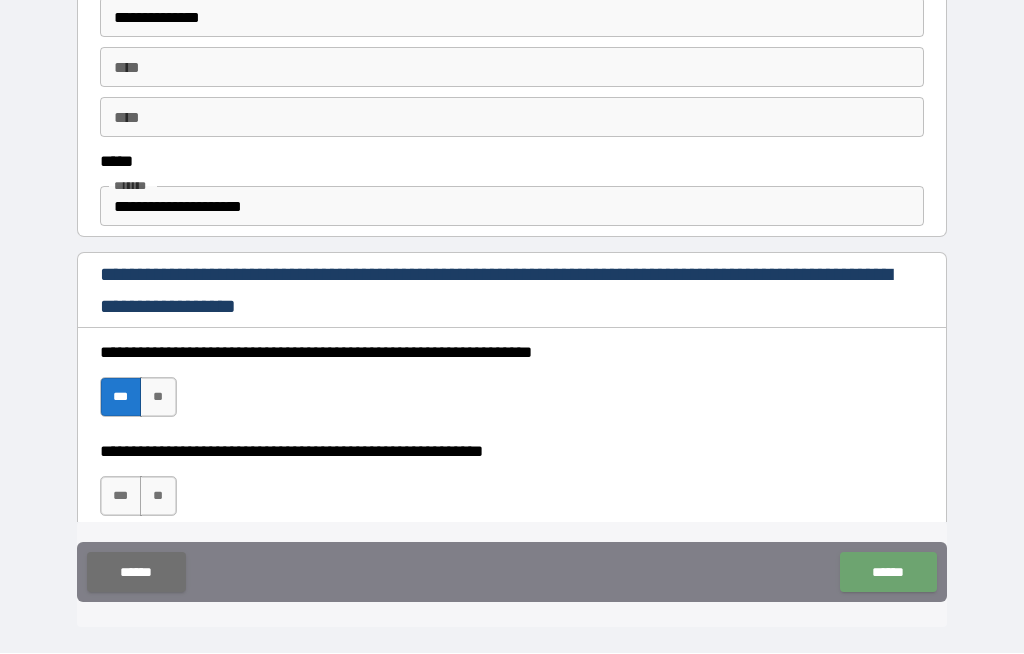 click on "******" at bounding box center (888, 573) 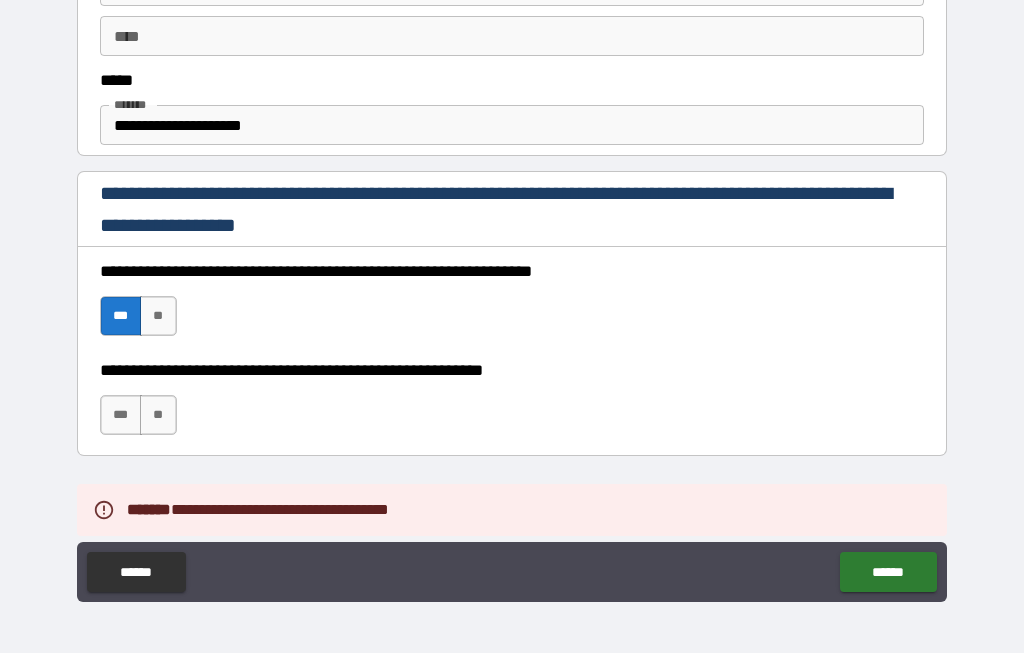 scroll, scrollTop: 1170, scrollLeft: 0, axis: vertical 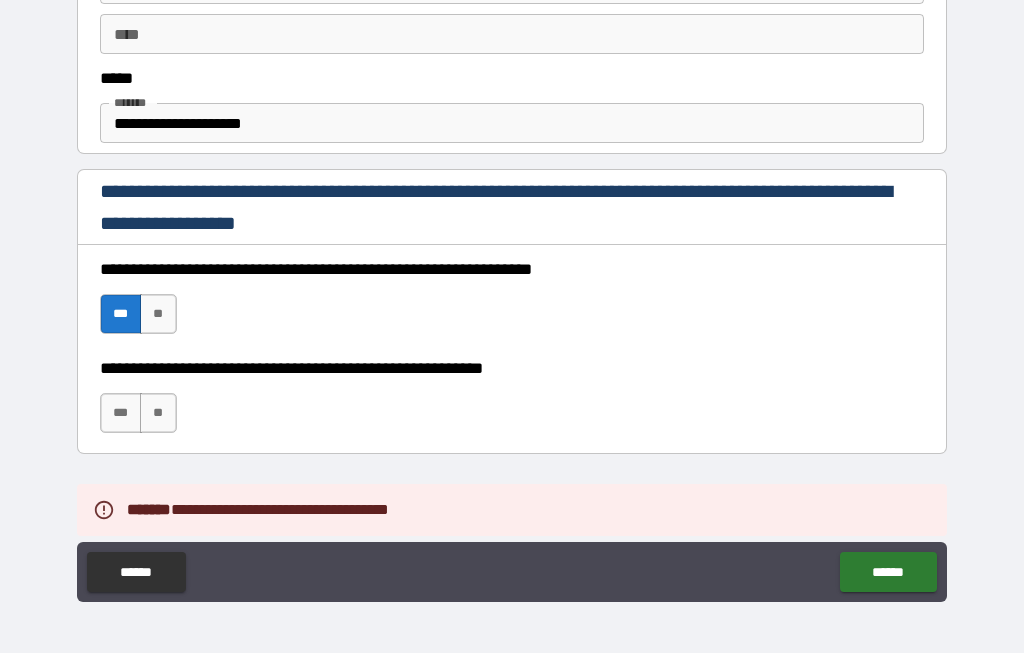 click on "***" at bounding box center (121, 414) 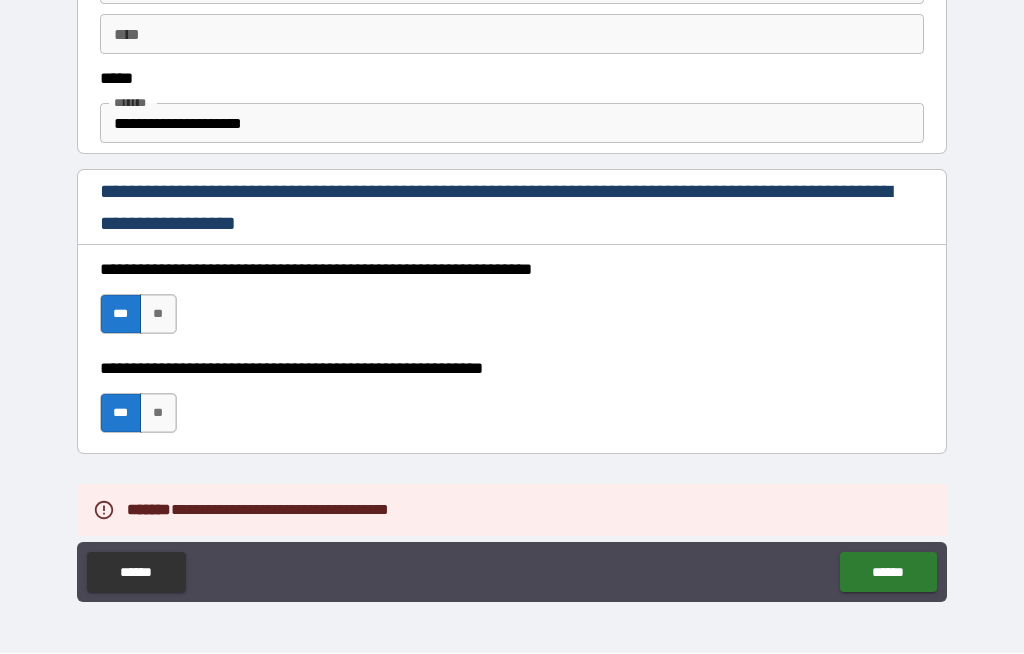 click on "******" at bounding box center (888, 573) 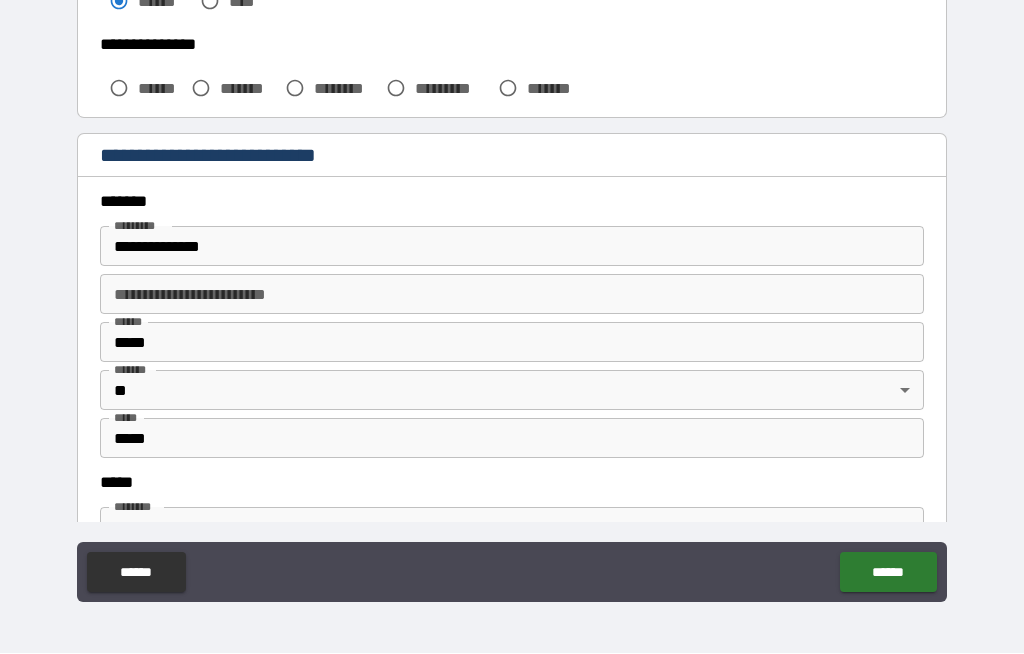 scroll, scrollTop: 579, scrollLeft: 0, axis: vertical 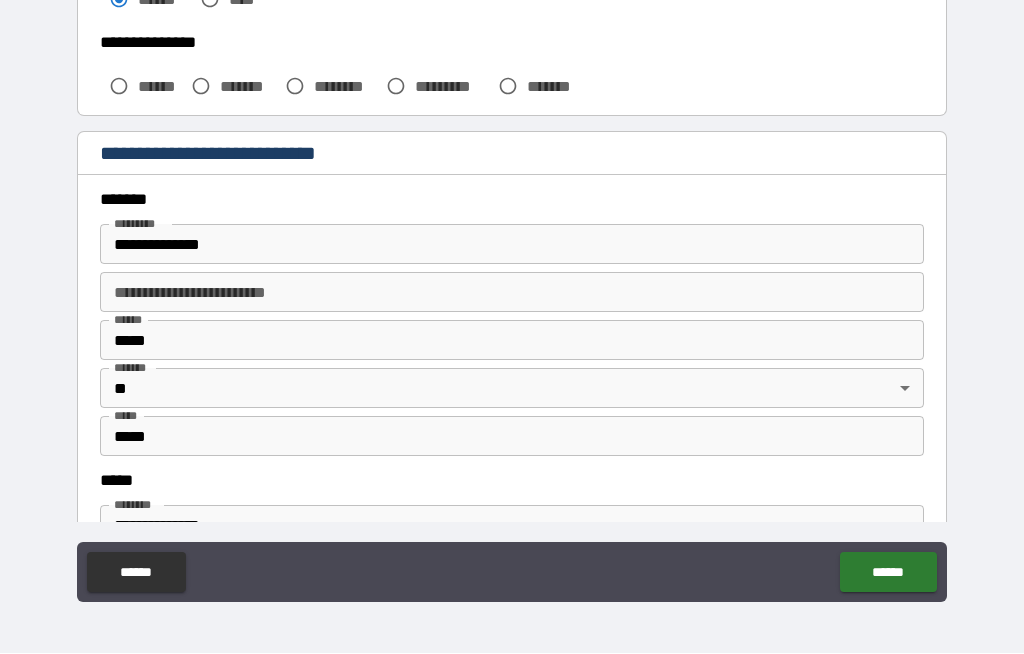 click on "**********" at bounding box center [512, 245] 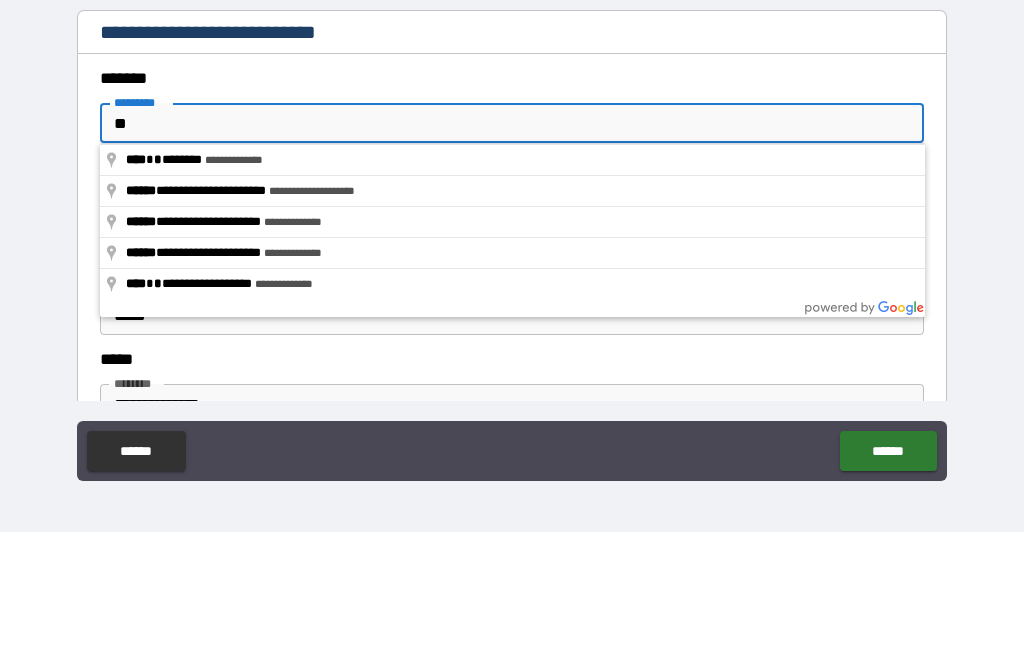 type on "*" 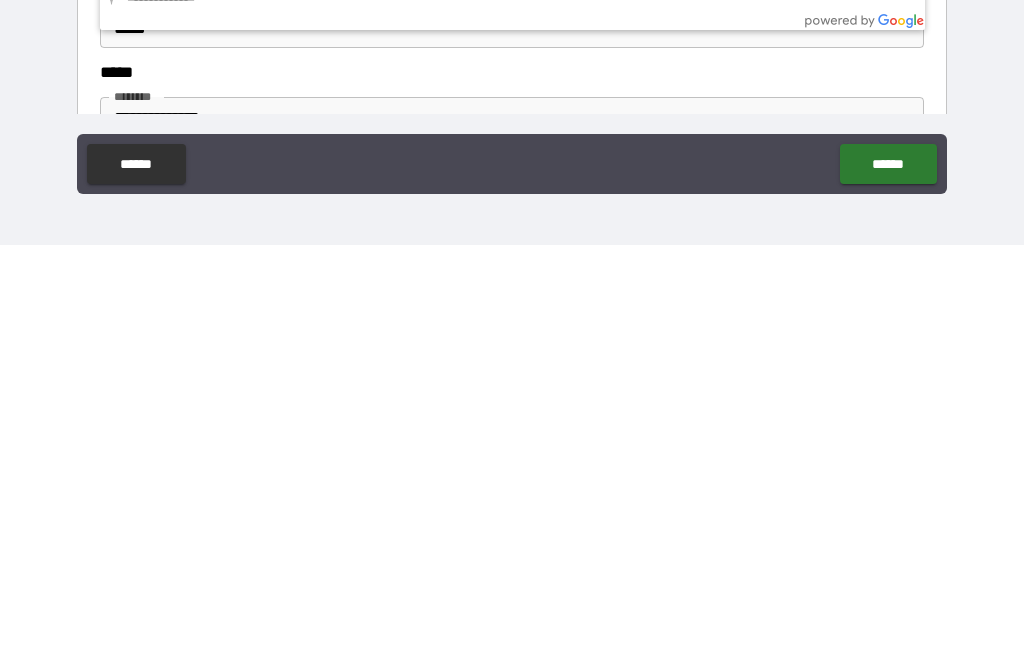 type on "**********" 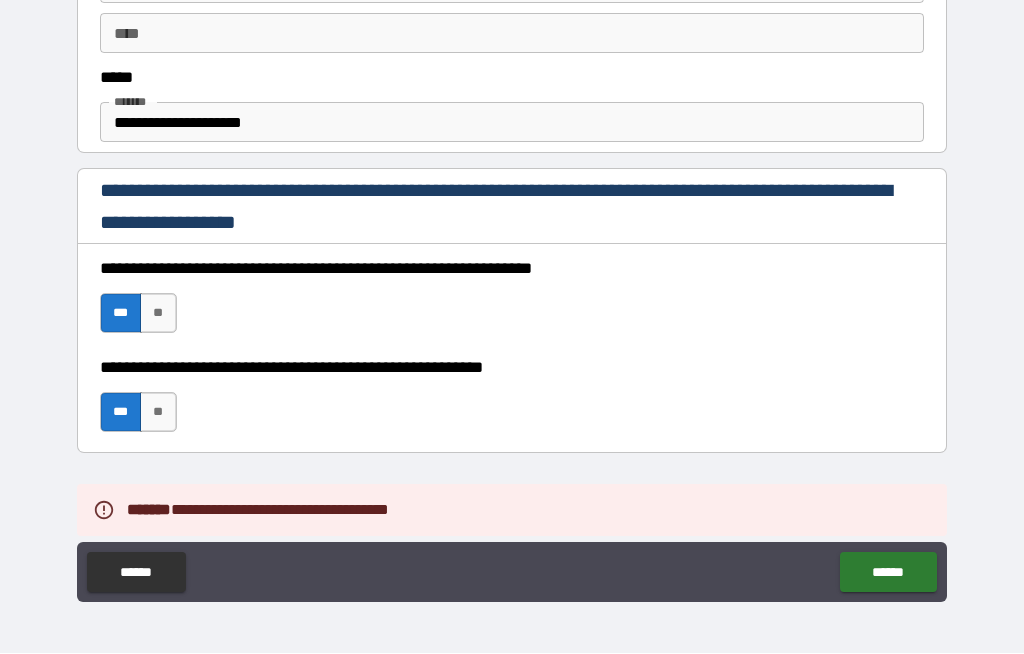 scroll, scrollTop: 1194, scrollLeft: 0, axis: vertical 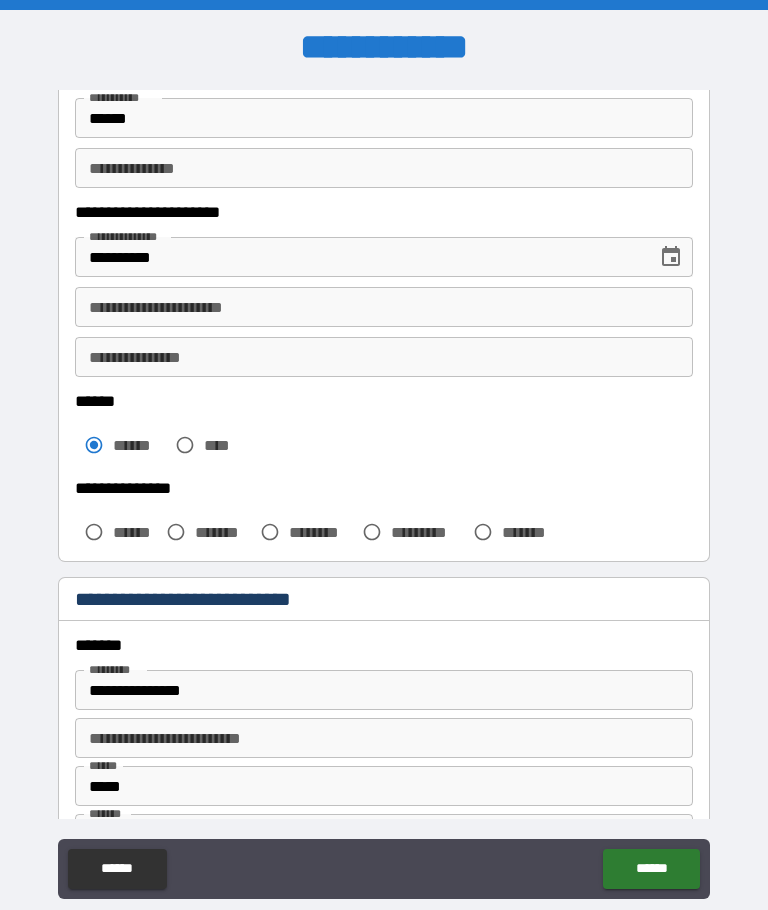 click on "**********" at bounding box center [384, 307] 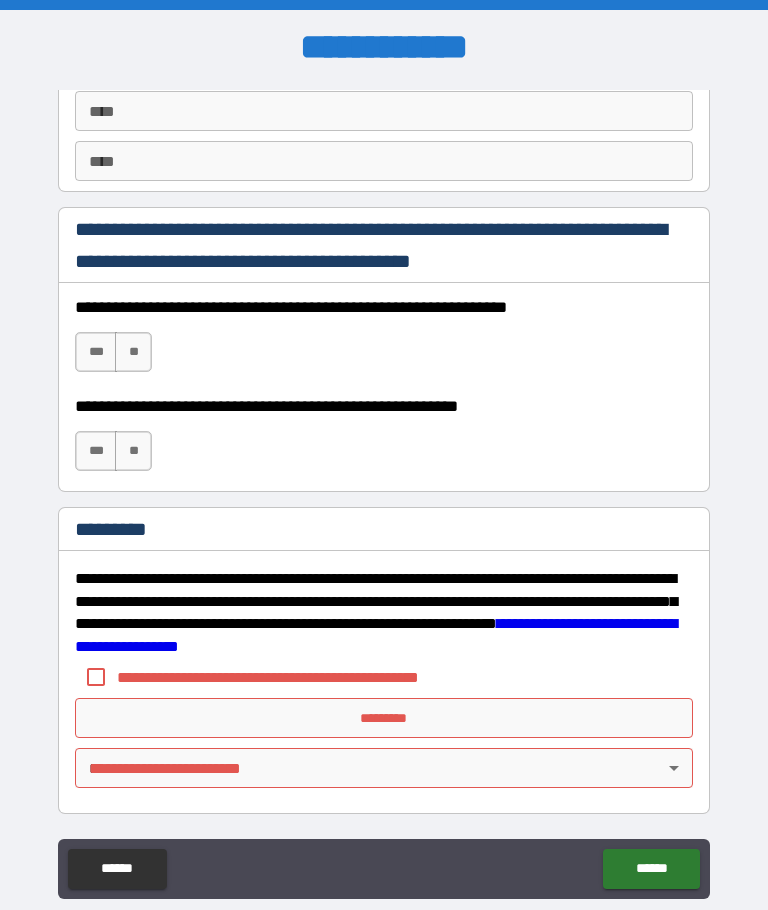 scroll, scrollTop: 2877, scrollLeft: 0, axis: vertical 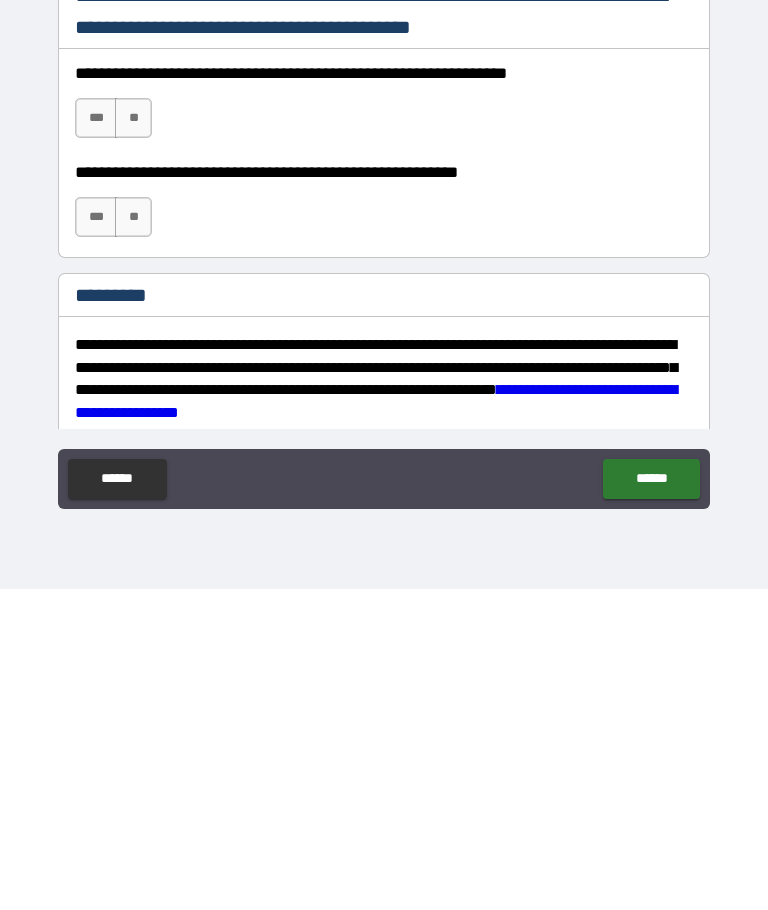 type on "**********" 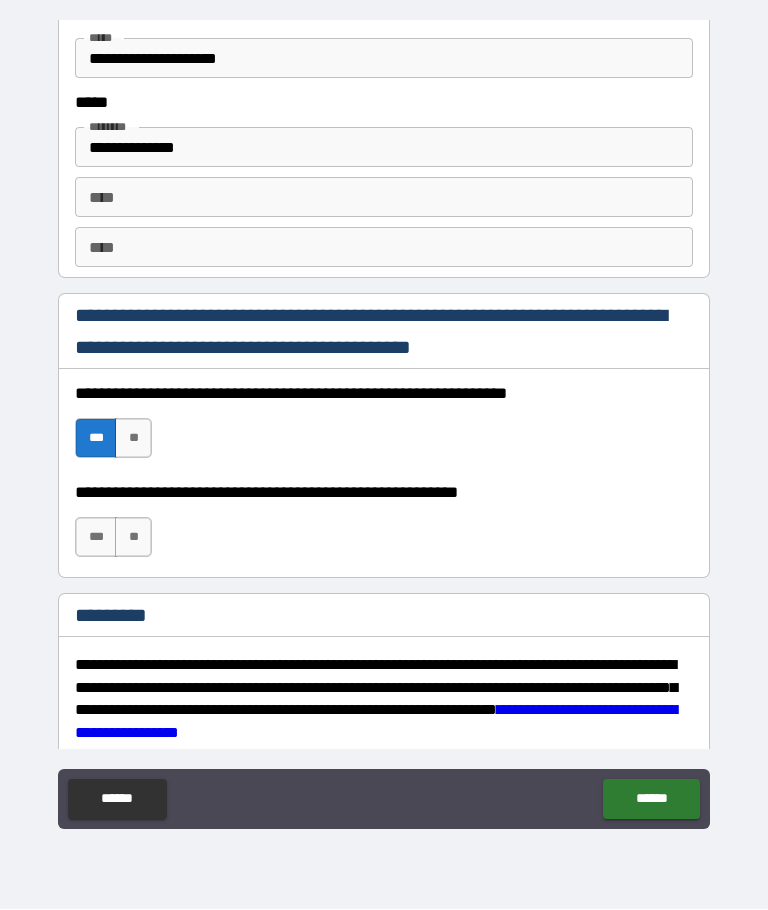 click on "***" at bounding box center [96, 538] 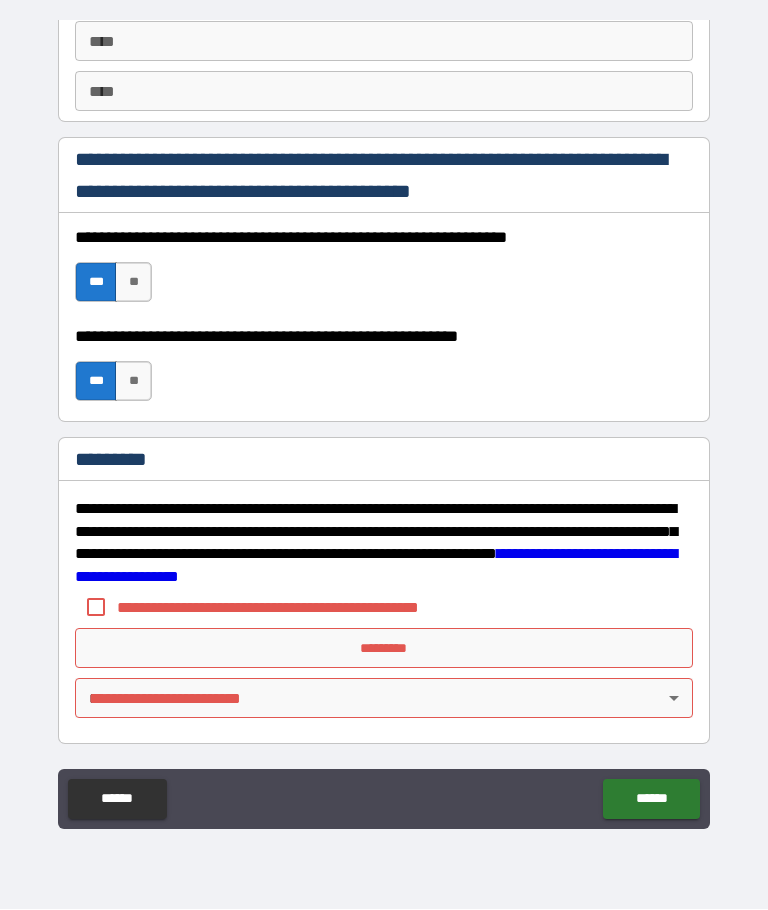 scroll, scrollTop: 2877, scrollLeft: 0, axis: vertical 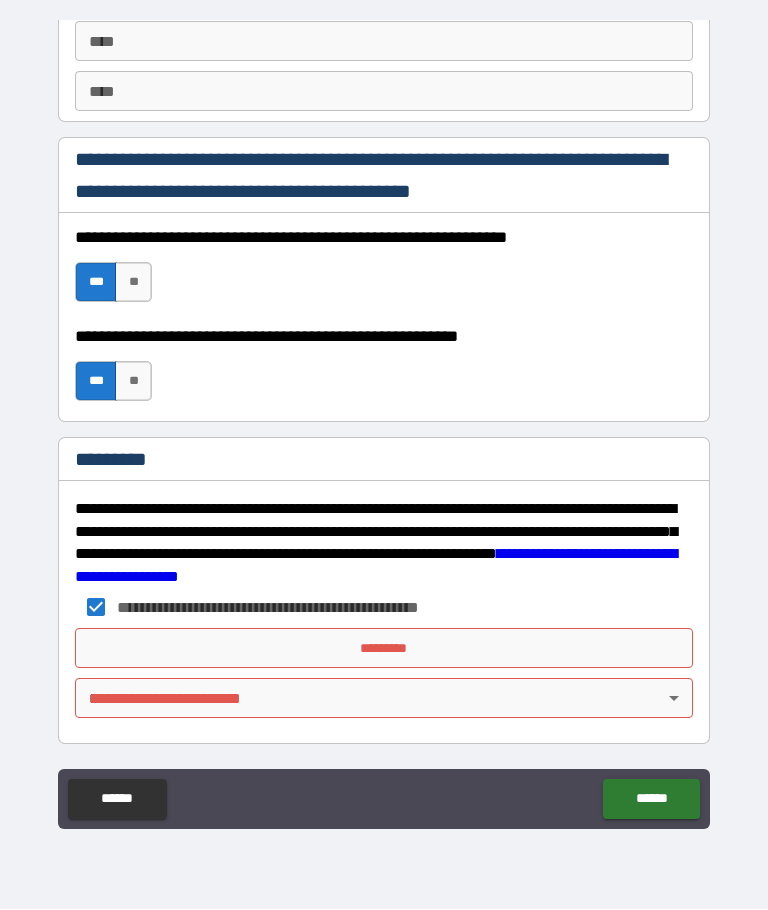 click on "*********" at bounding box center (384, 649) 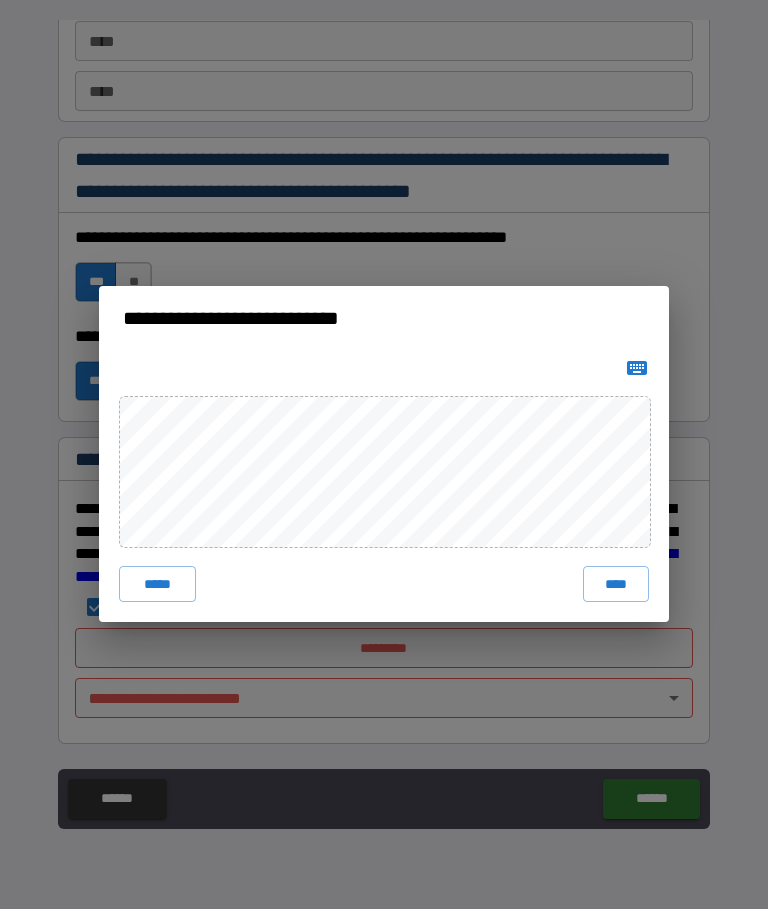 click on "****" at bounding box center [616, 585] 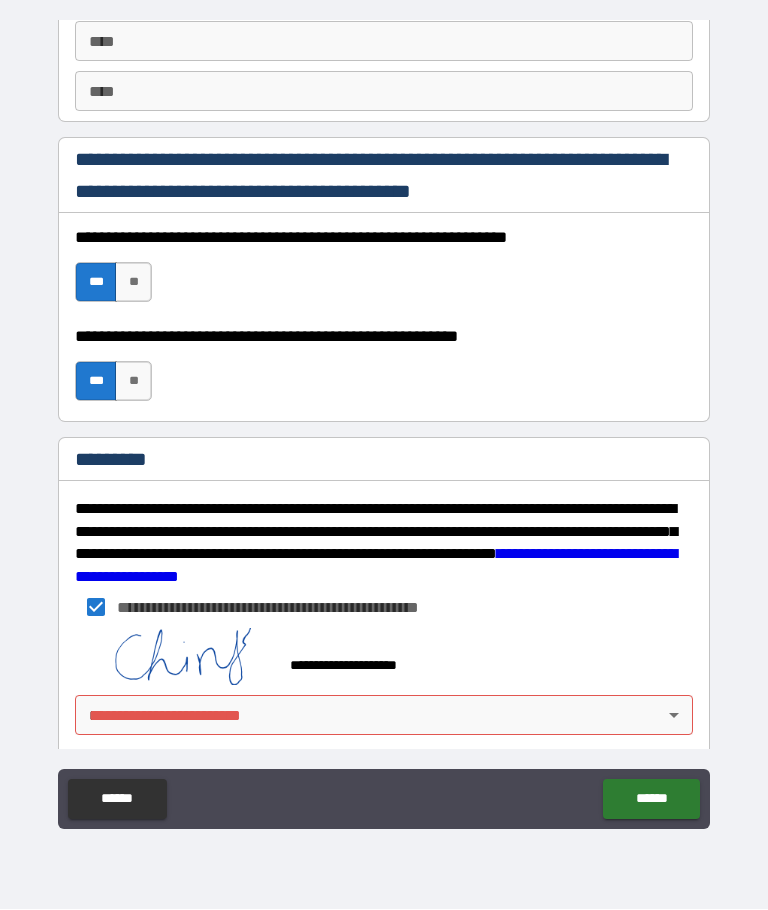 click on "**********" at bounding box center (384, 420) 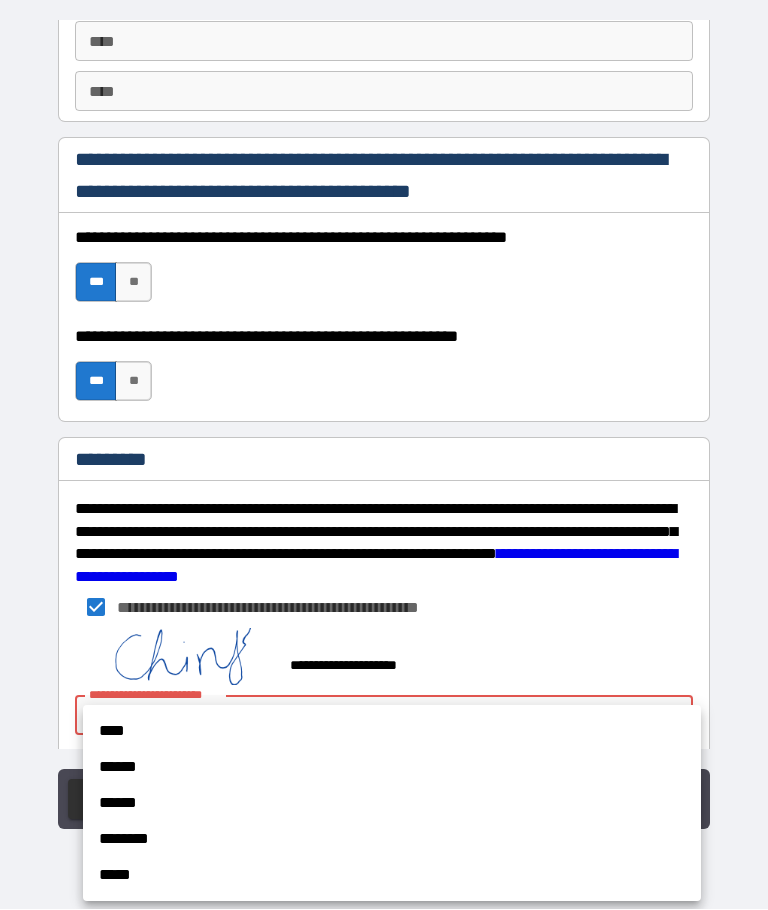 click on "******" at bounding box center [392, 768] 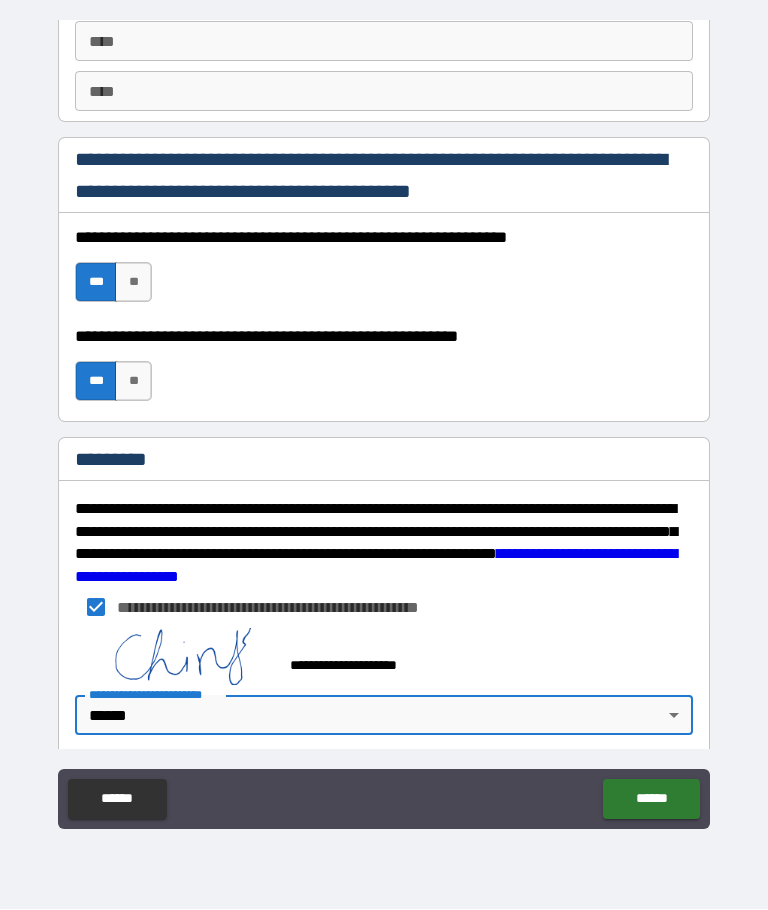 click on "******" at bounding box center (651, 800) 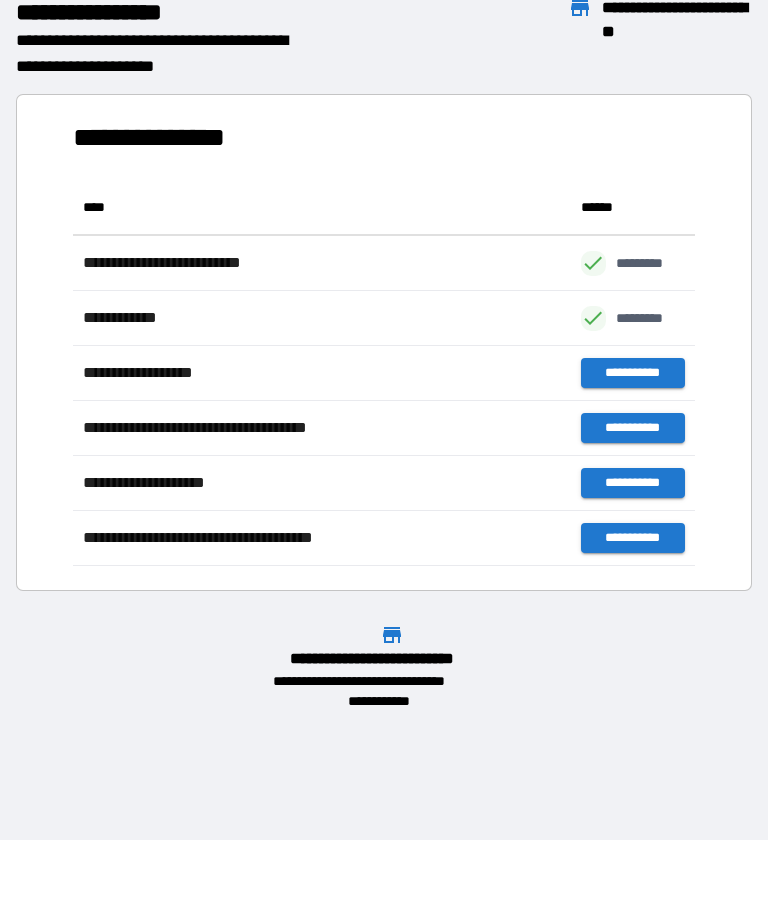 scroll, scrollTop: 1, scrollLeft: 1, axis: both 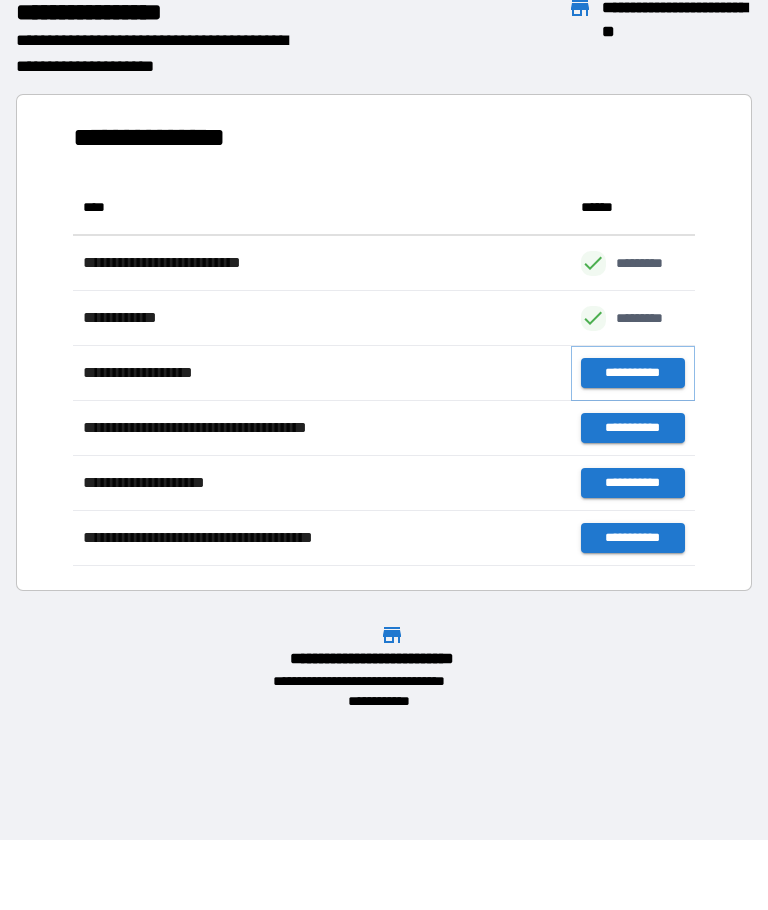 click on "**********" at bounding box center [633, 374] 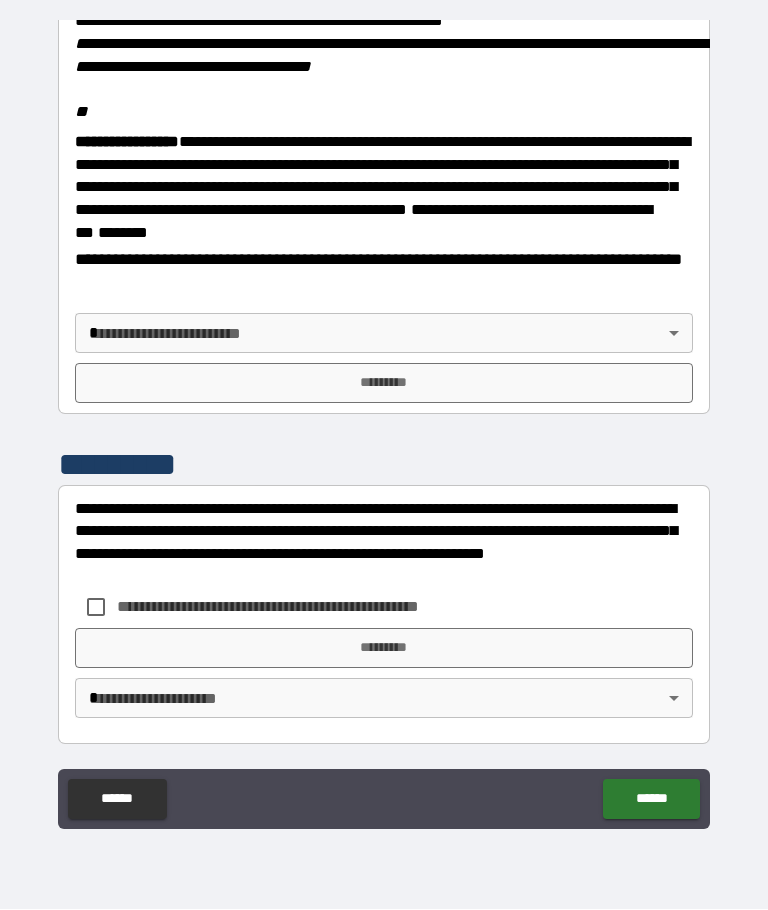 scroll, scrollTop: 2453, scrollLeft: 0, axis: vertical 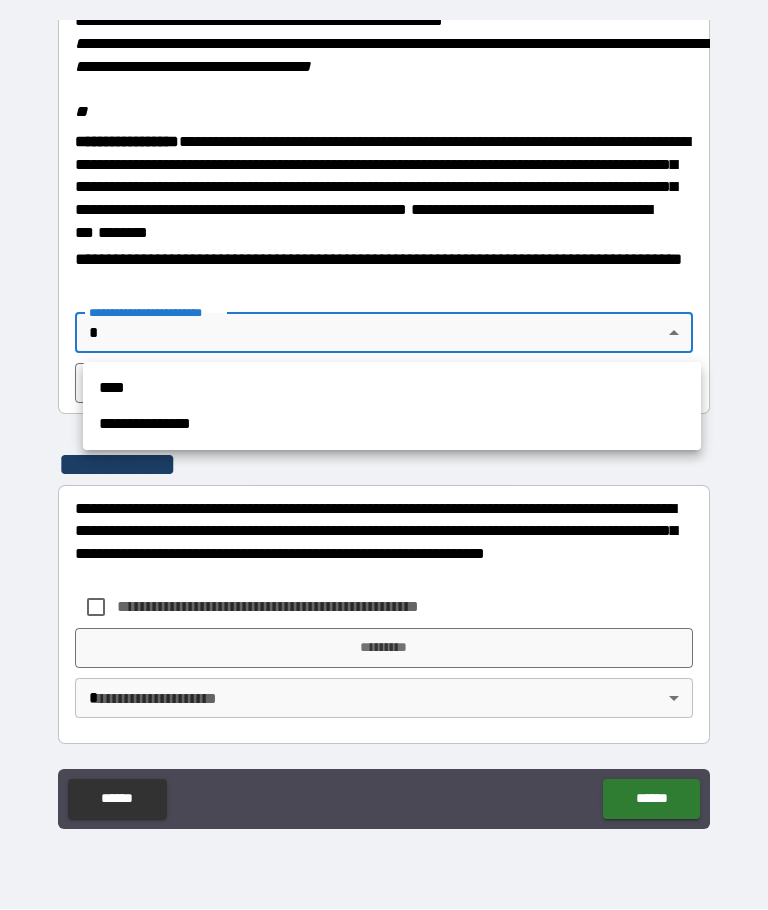 click on "**********" at bounding box center (392, 425) 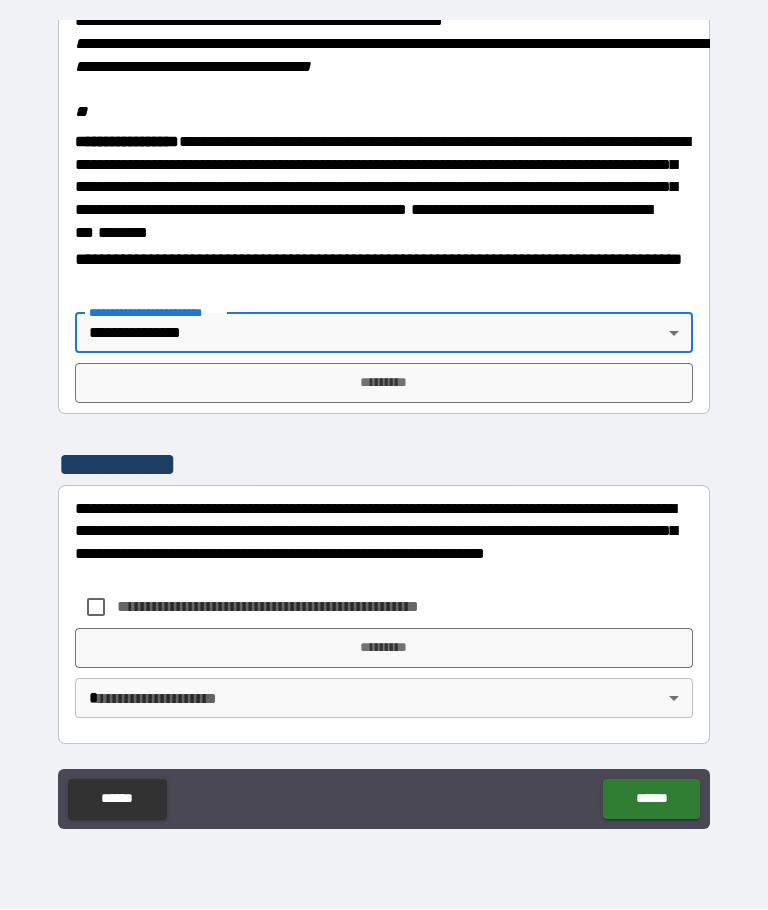 click on "*********" at bounding box center [384, 384] 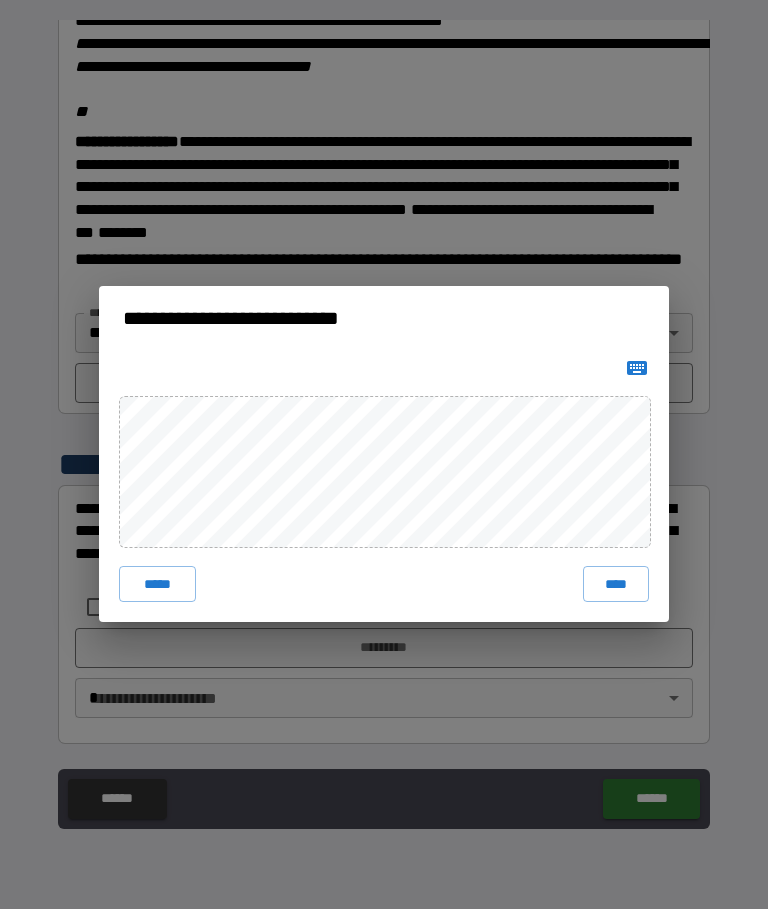 click on "****" at bounding box center (616, 585) 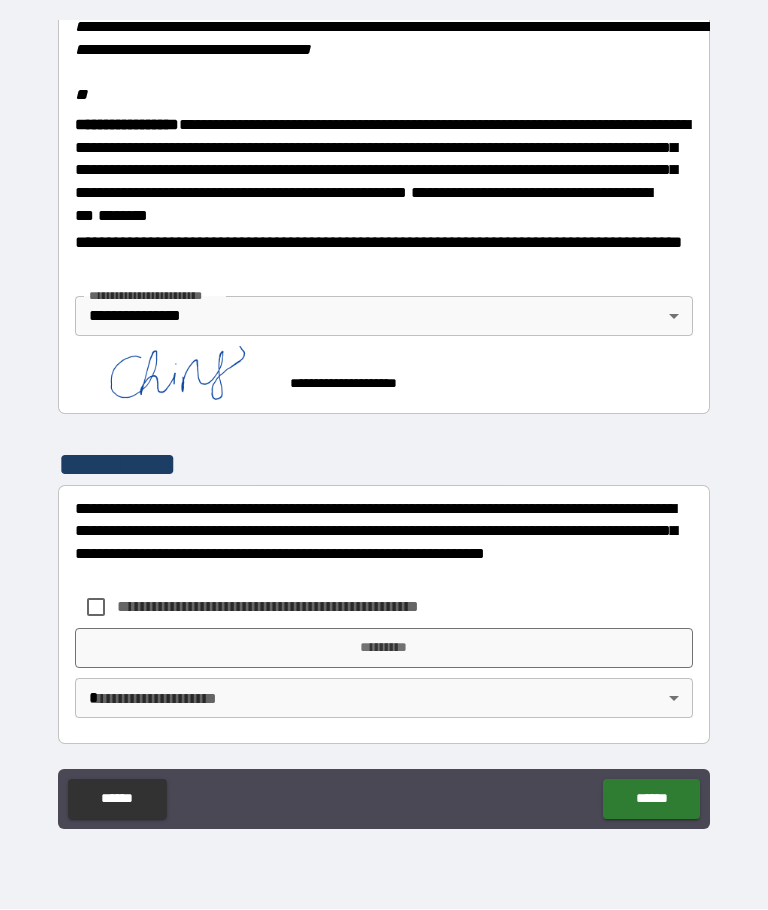 scroll, scrollTop: 2470, scrollLeft: 0, axis: vertical 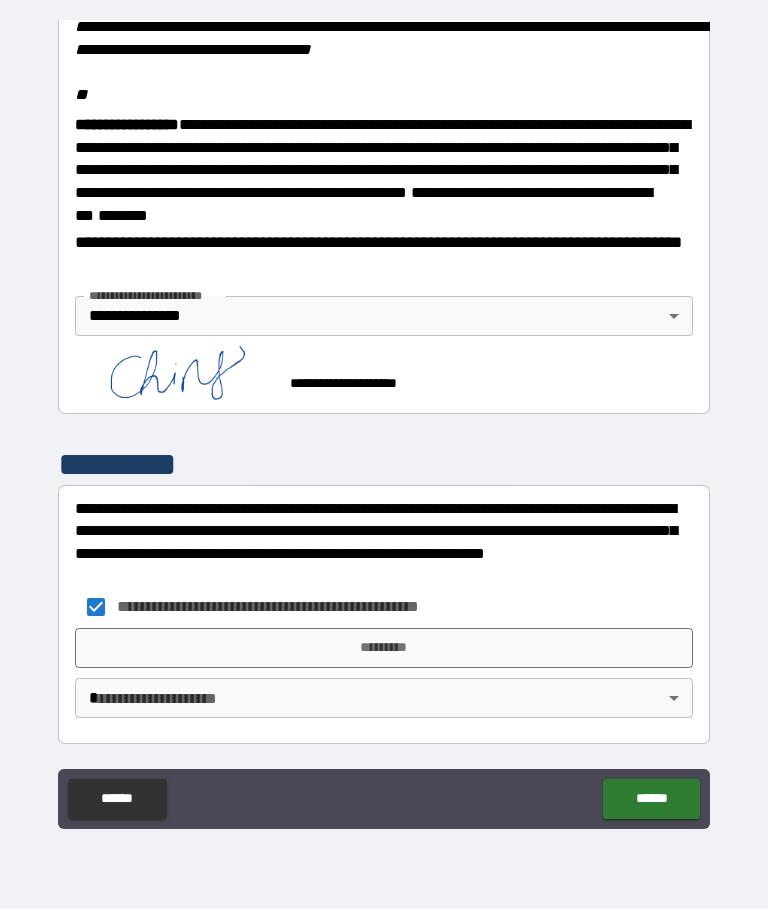 click on "*********" at bounding box center [384, 649] 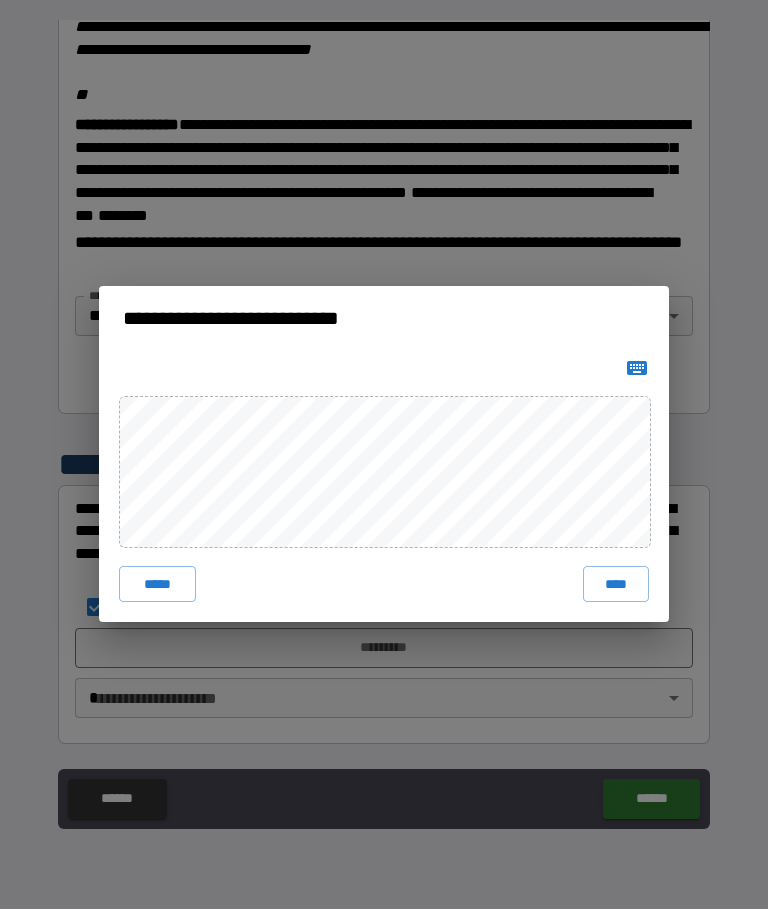 click on "****" at bounding box center (616, 585) 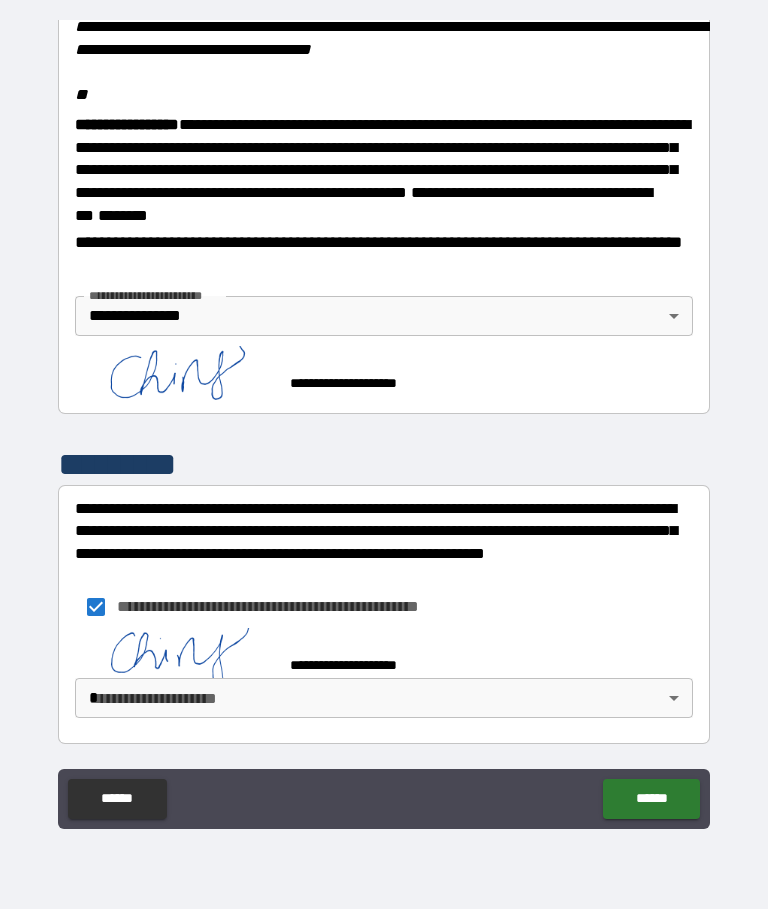 scroll, scrollTop: 2460, scrollLeft: 0, axis: vertical 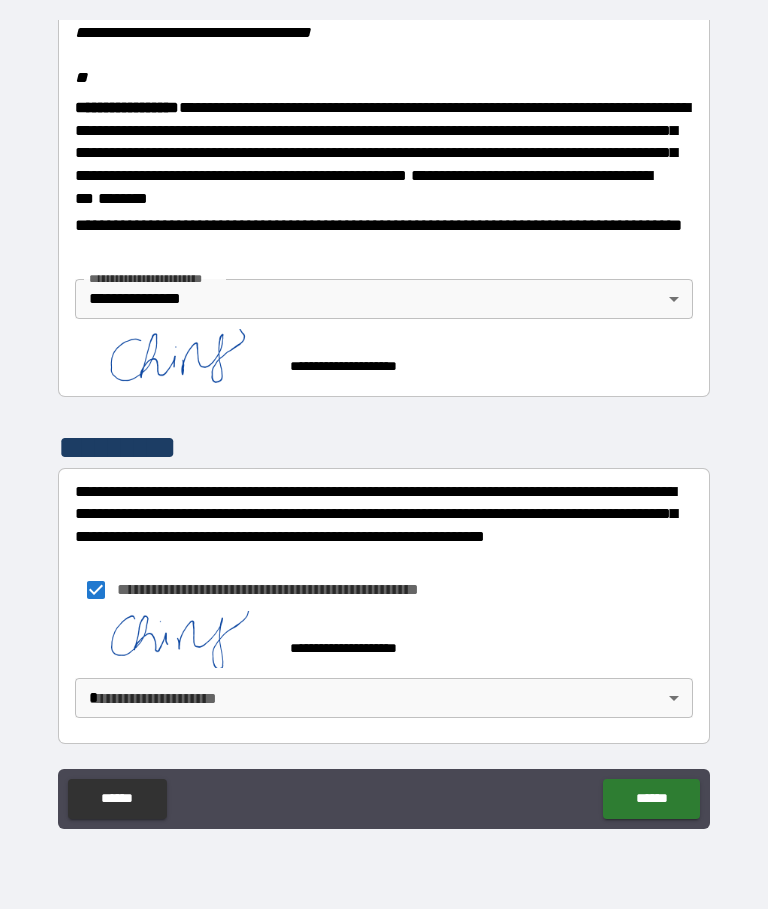 click on "**********" at bounding box center [384, 420] 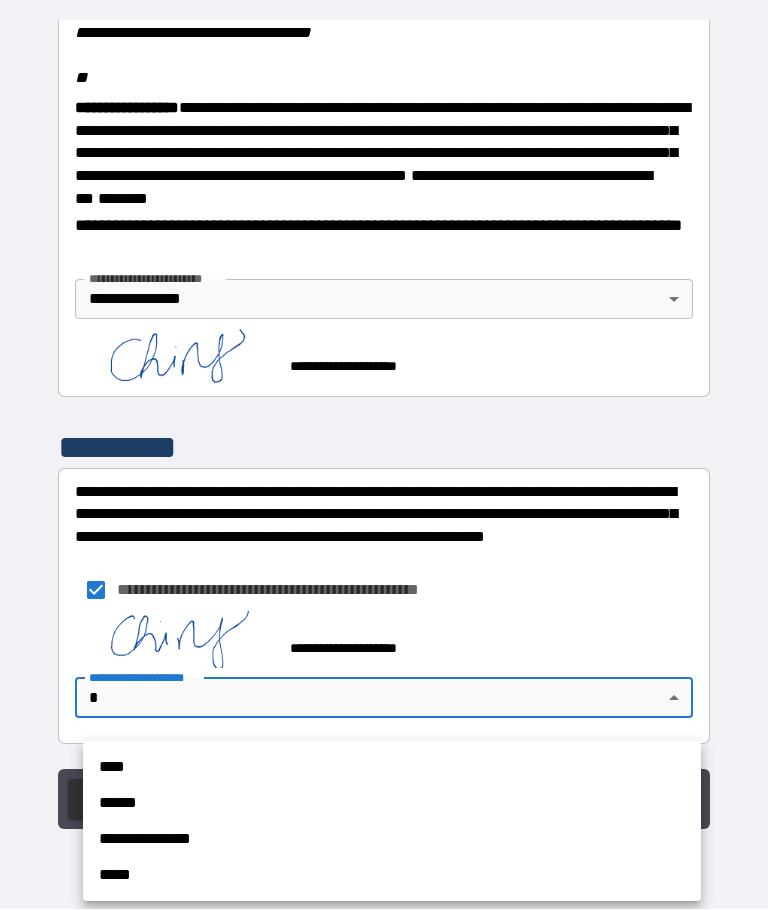 click on "**********" at bounding box center (392, 840) 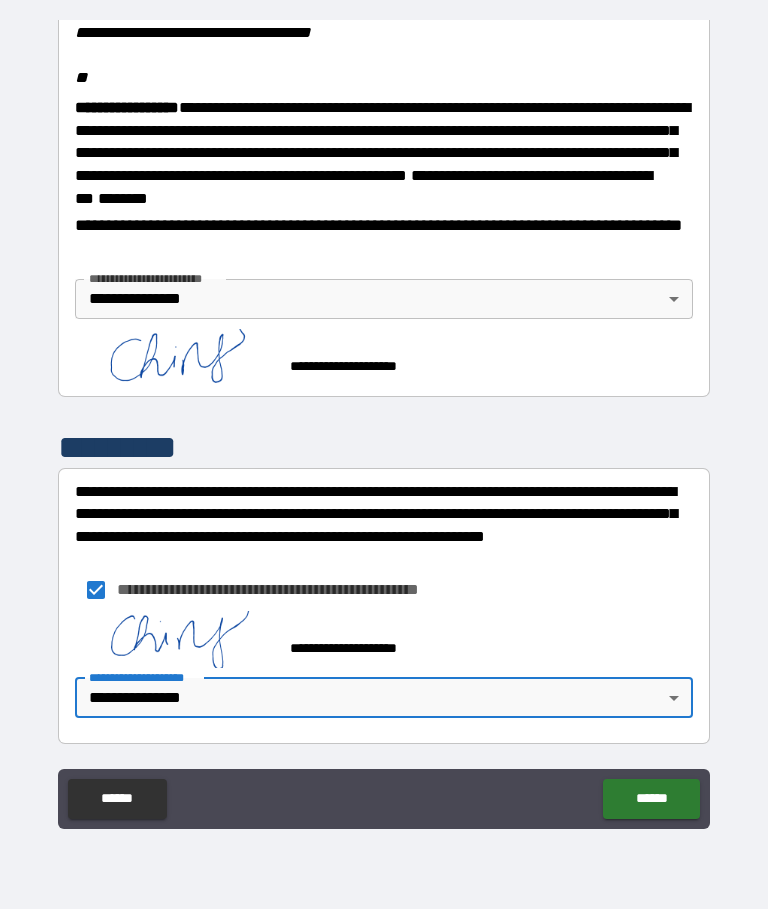 type on "**********" 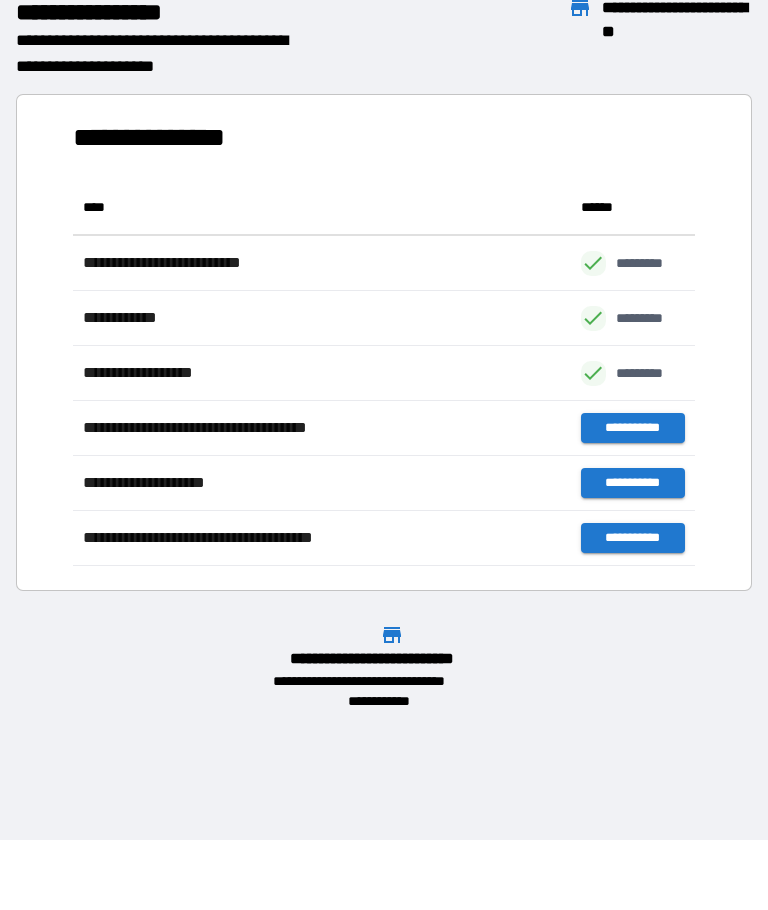 scroll, scrollTop: 1, scrollLeft: 1, axis: both 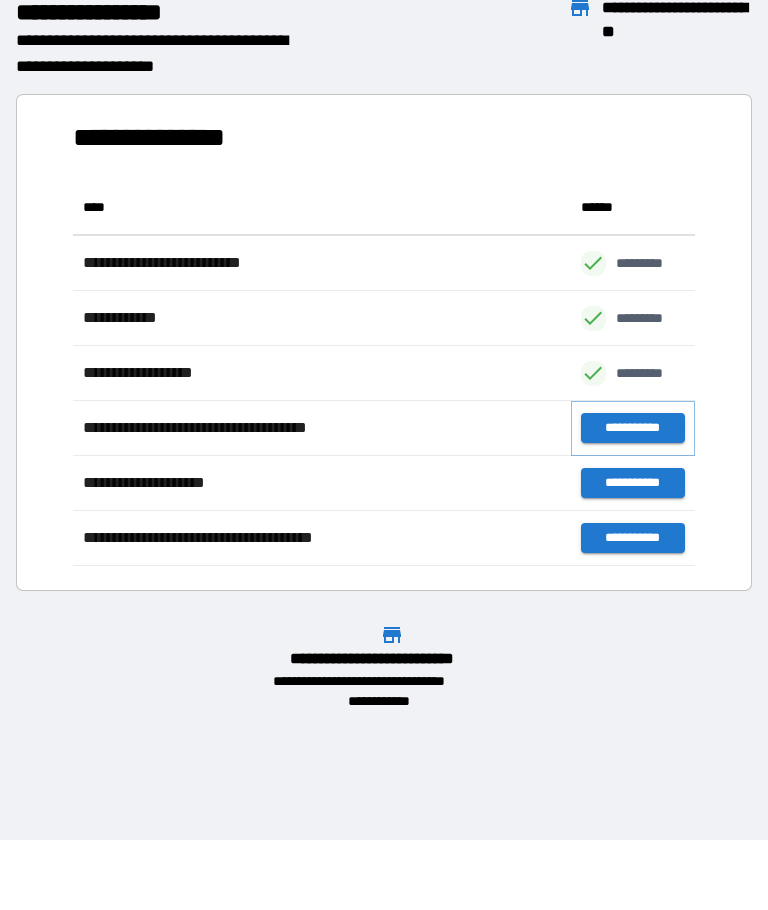 click on "**********" at bounding box center (633, 429) 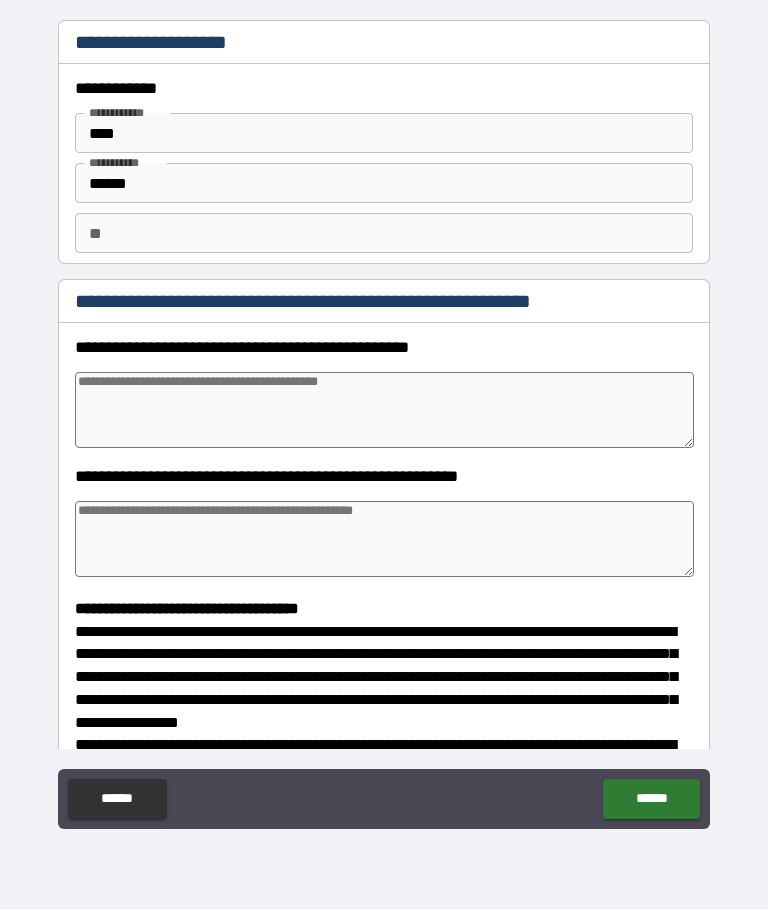 type on "*" 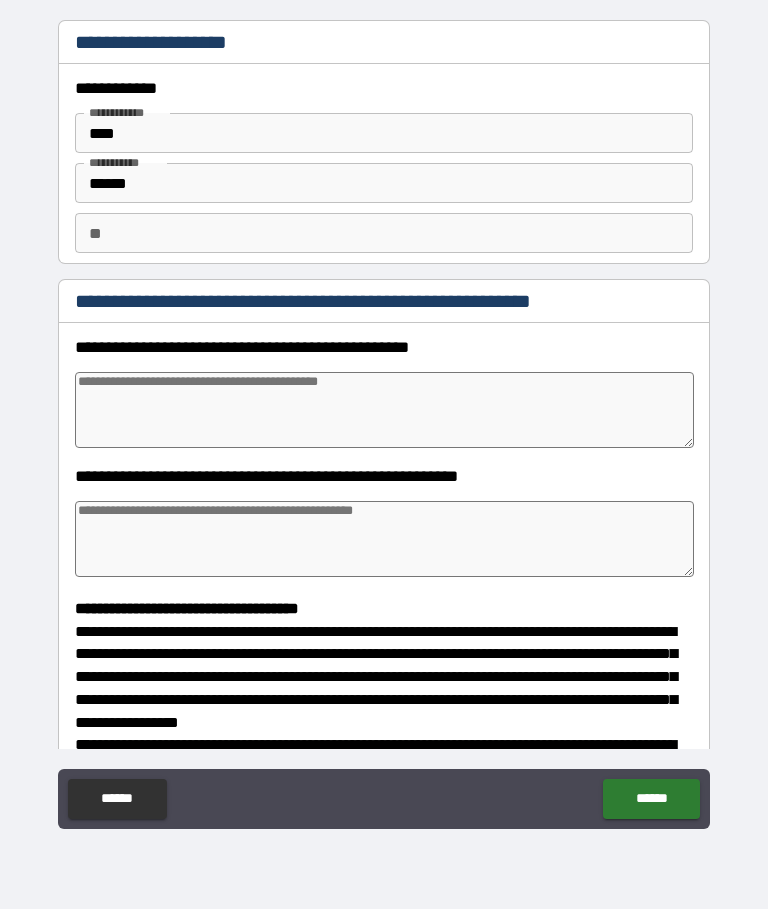 type on "*" 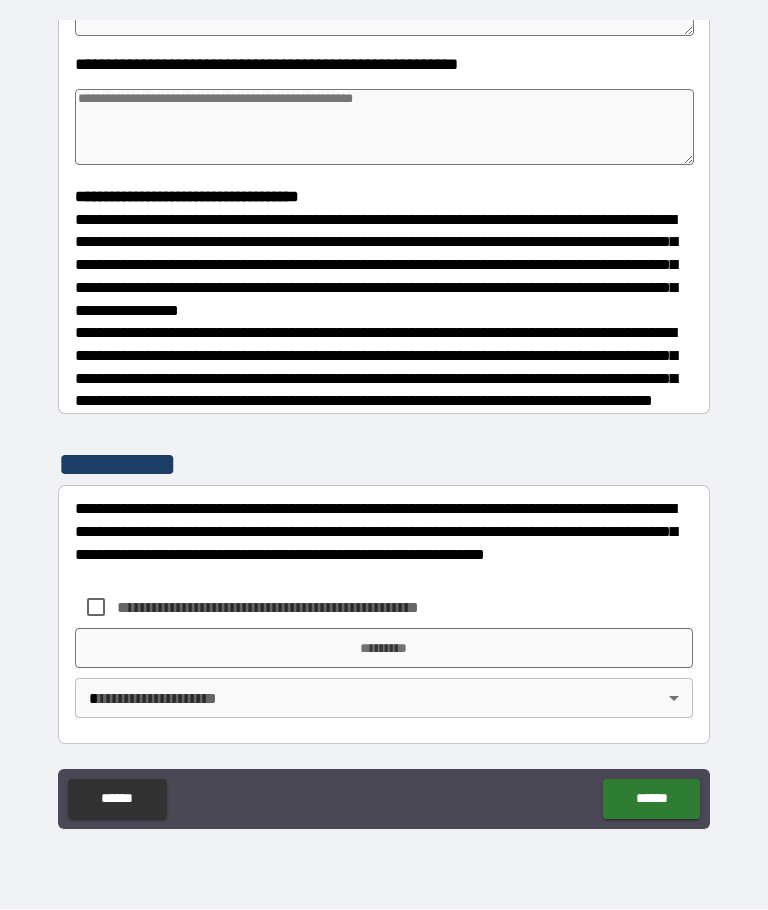 scroll, scrollTop: 427, scrollLeft: 0, axis: vertical 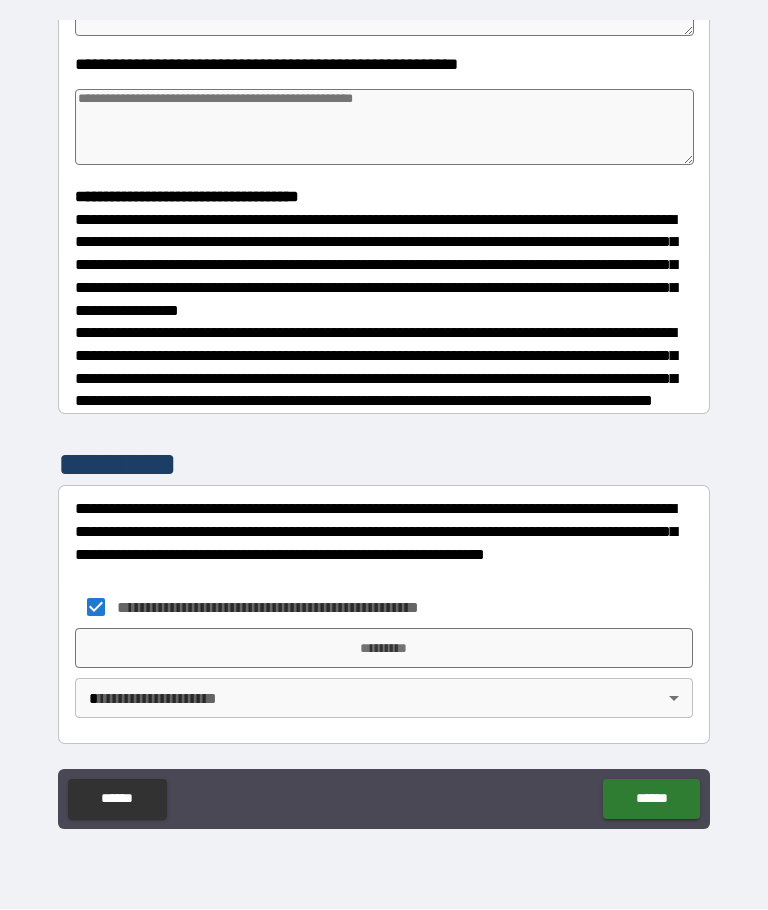 type on "*" 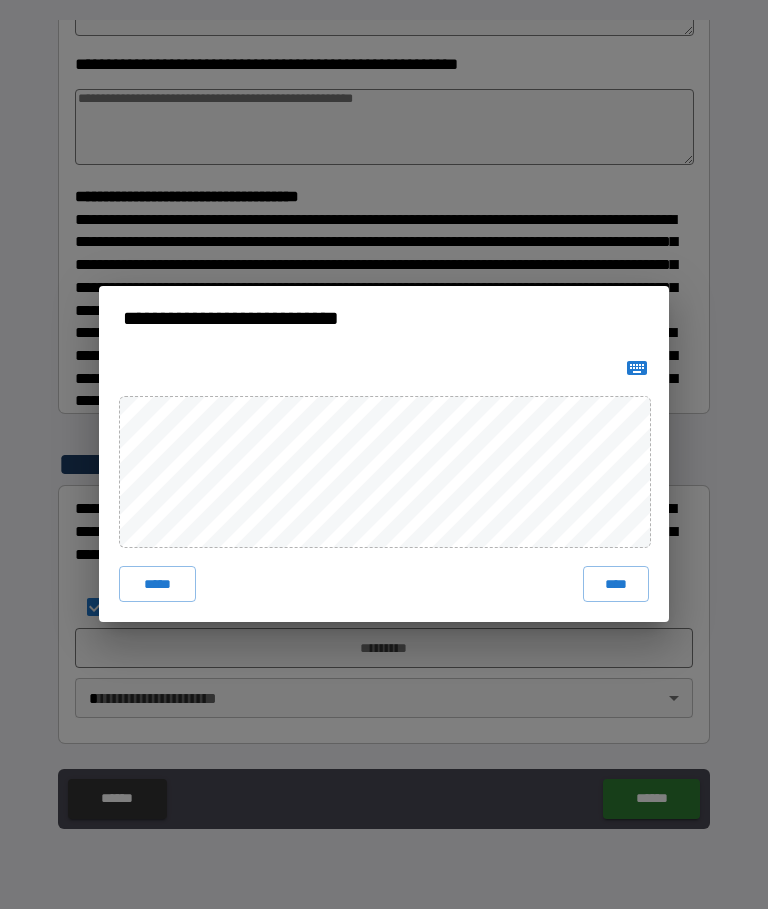 click on "****" at bounding box center [616, 585] 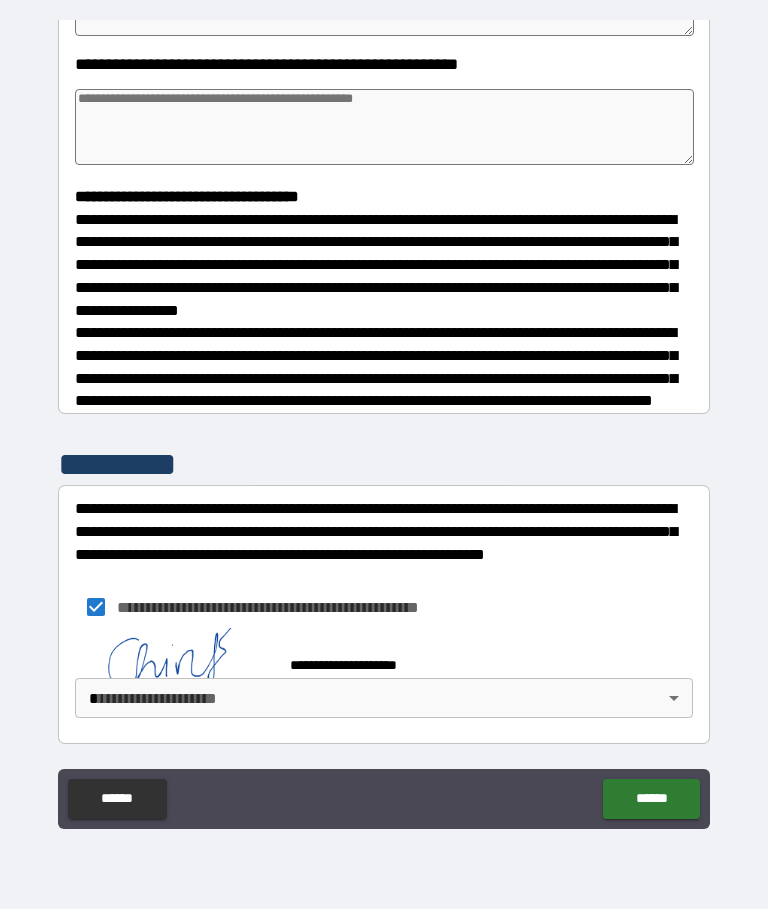 type on "*" 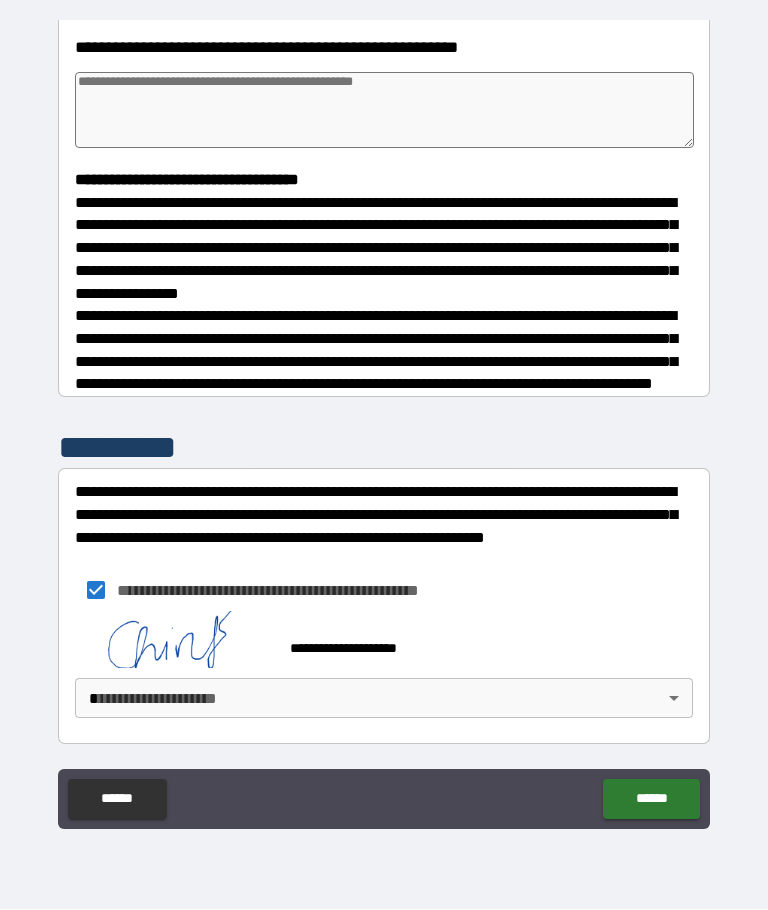 scroll, scrollTop: 444, scrollLeft: 0, axis: vertical 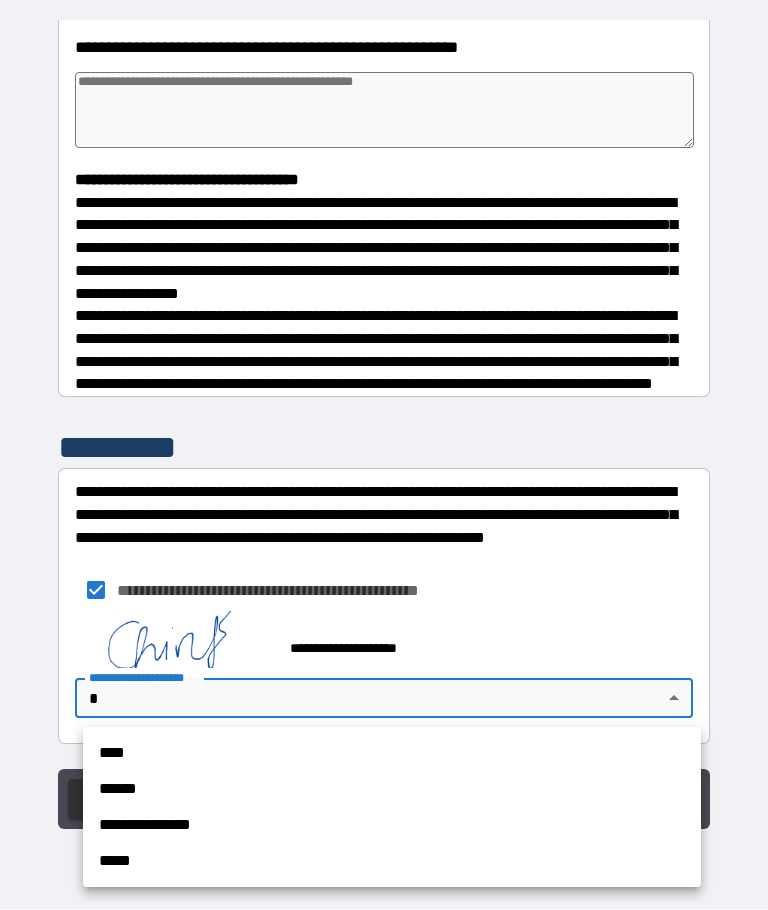 click on "**********" at bounding box center [392, 826] 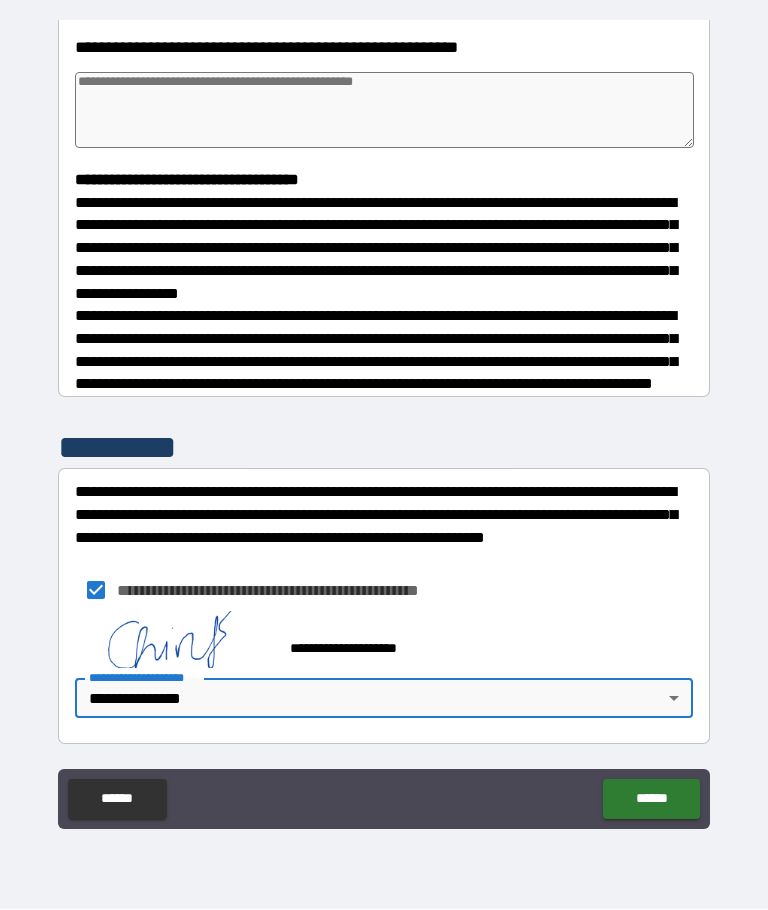type on "*" 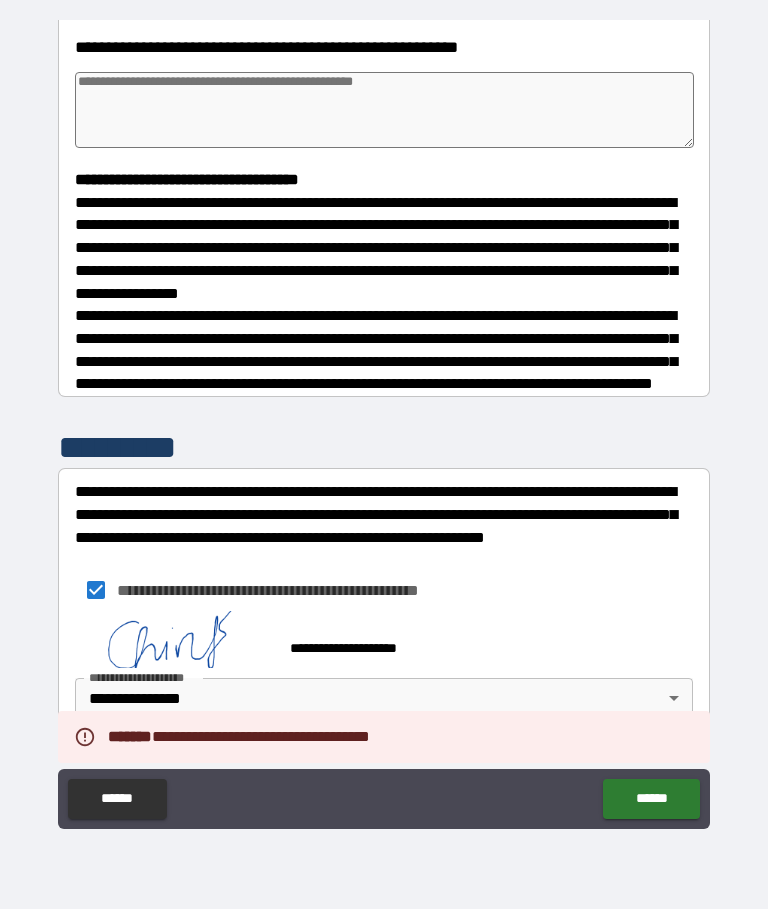 type on "*" 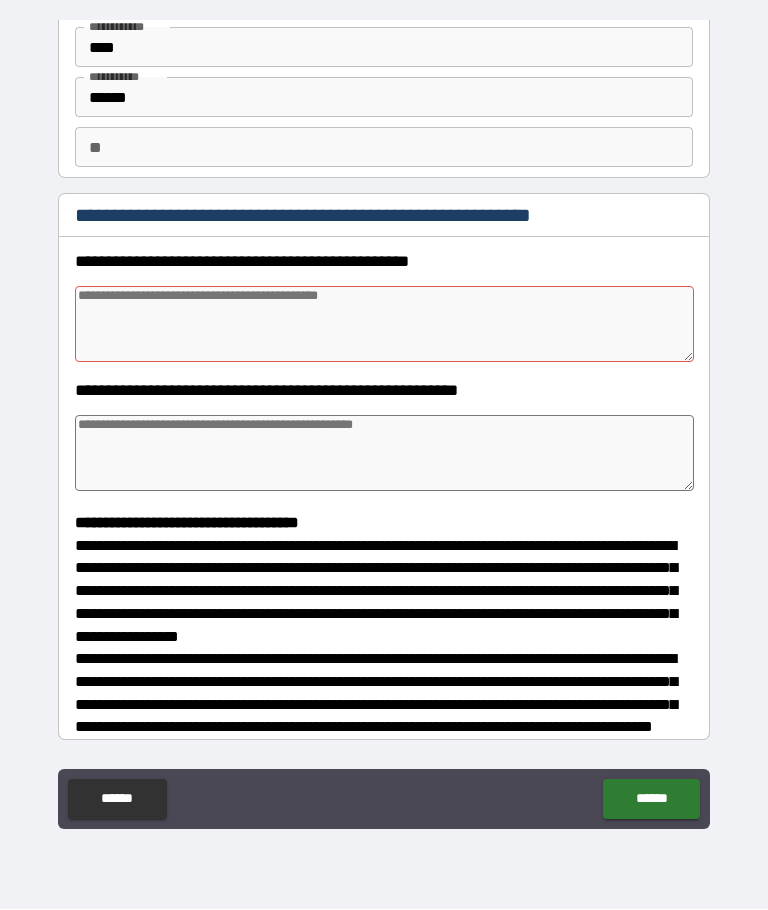 scroll, scrollTop: 85, scrollLeft: 0, axis: vertical 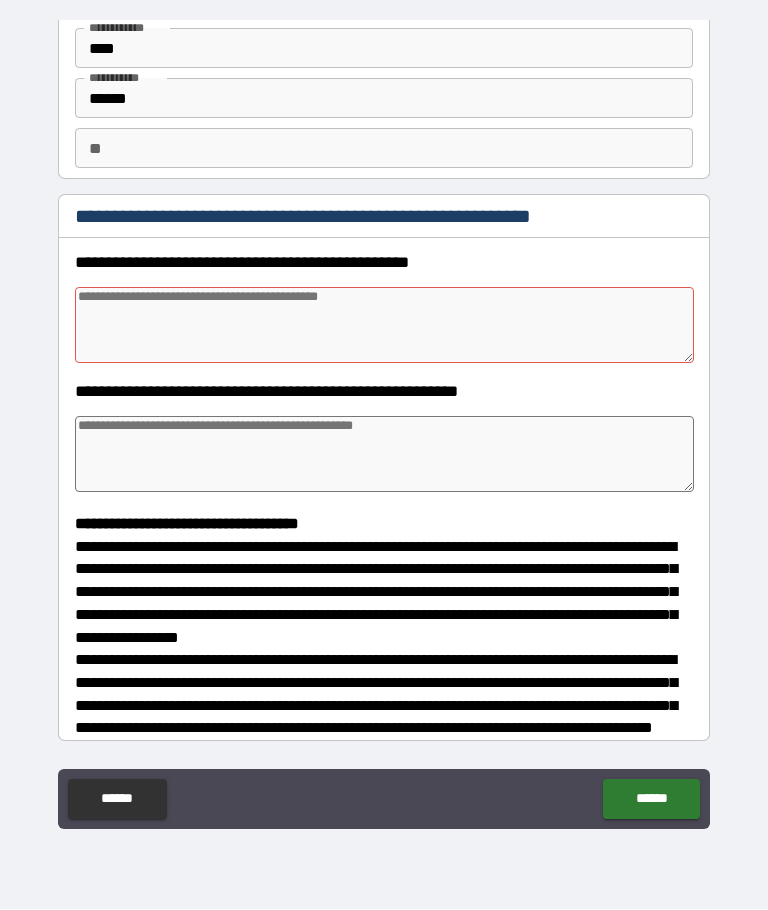 click at bounding box center (384, 326) 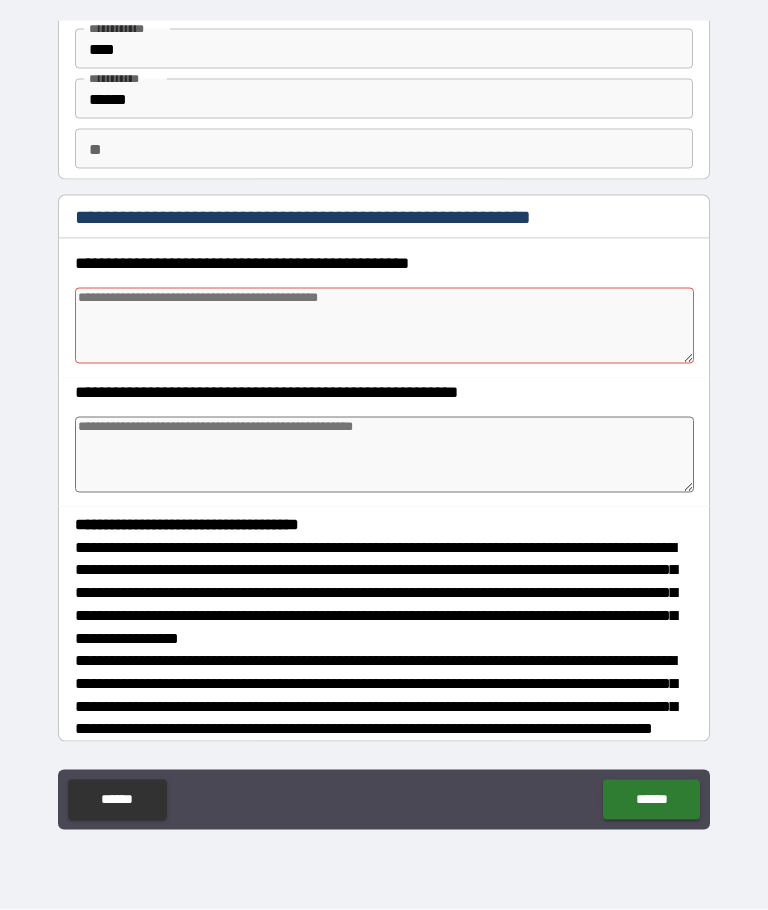 type on "*" 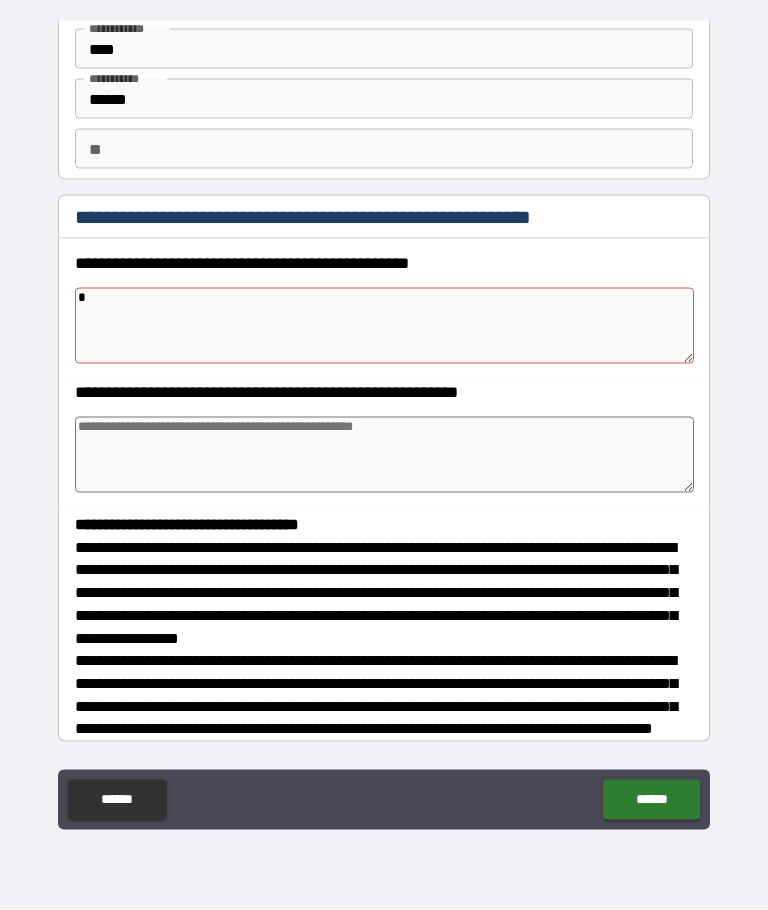 type on "*" 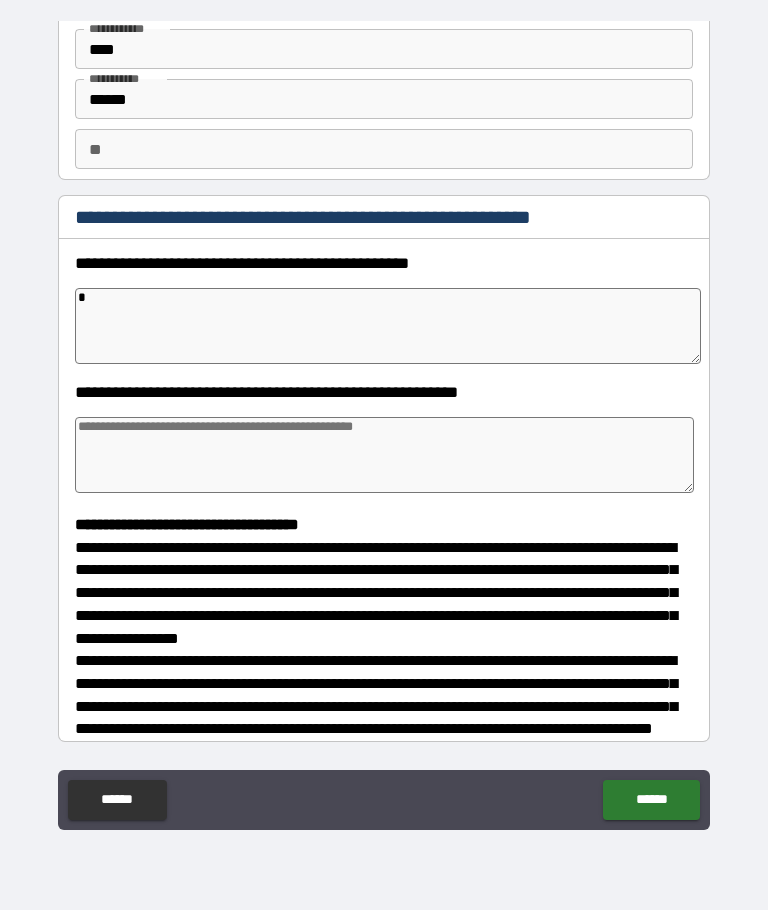 type on "*" 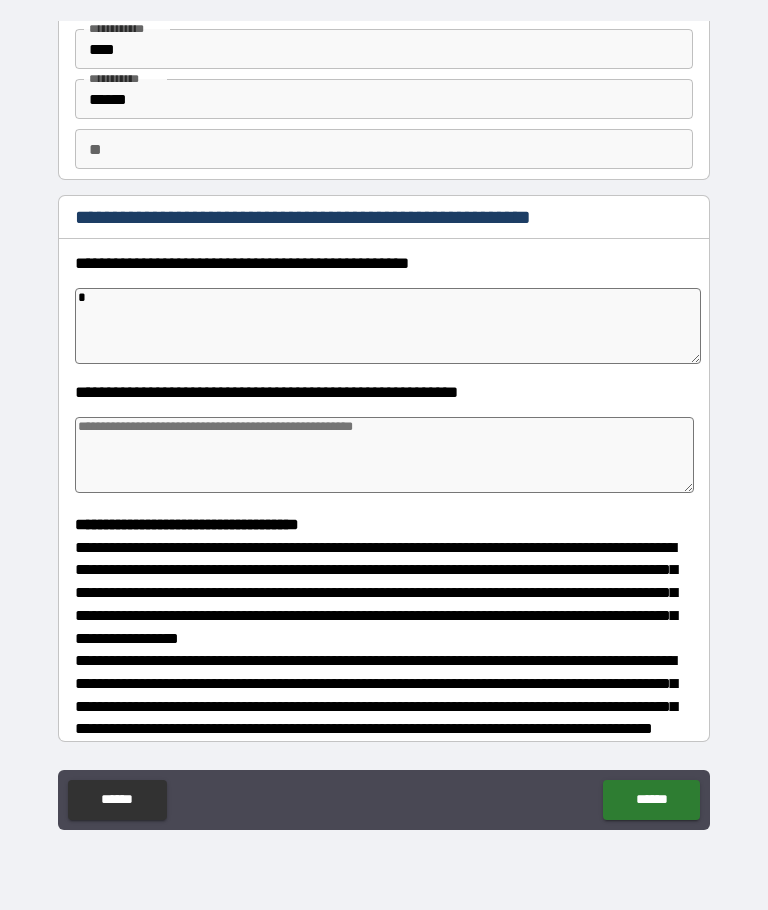 type on "*" 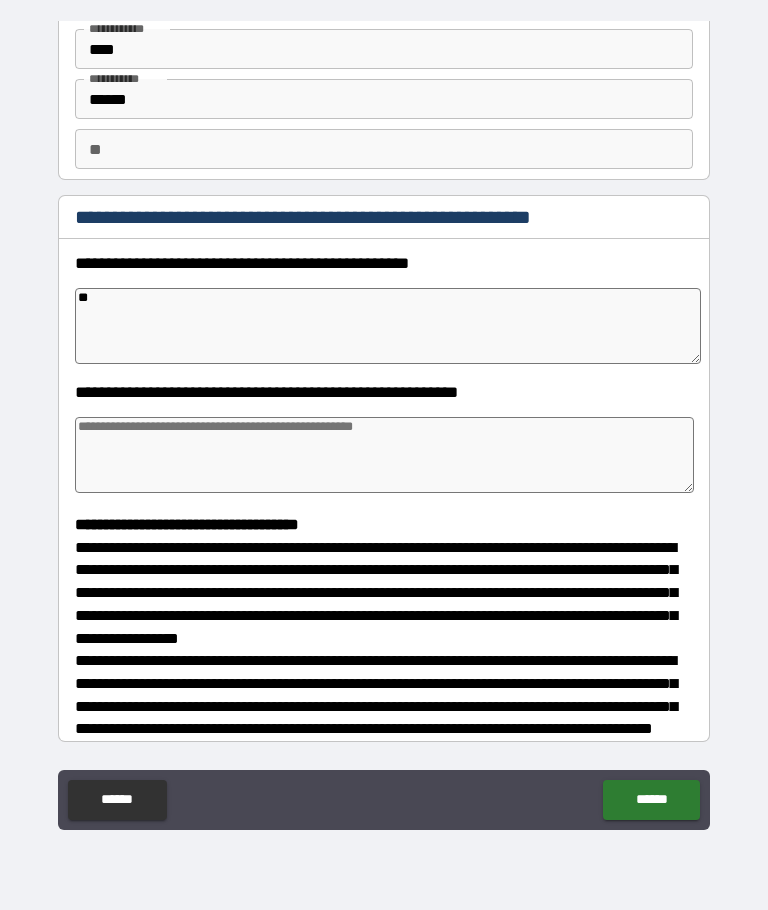 type on "*" 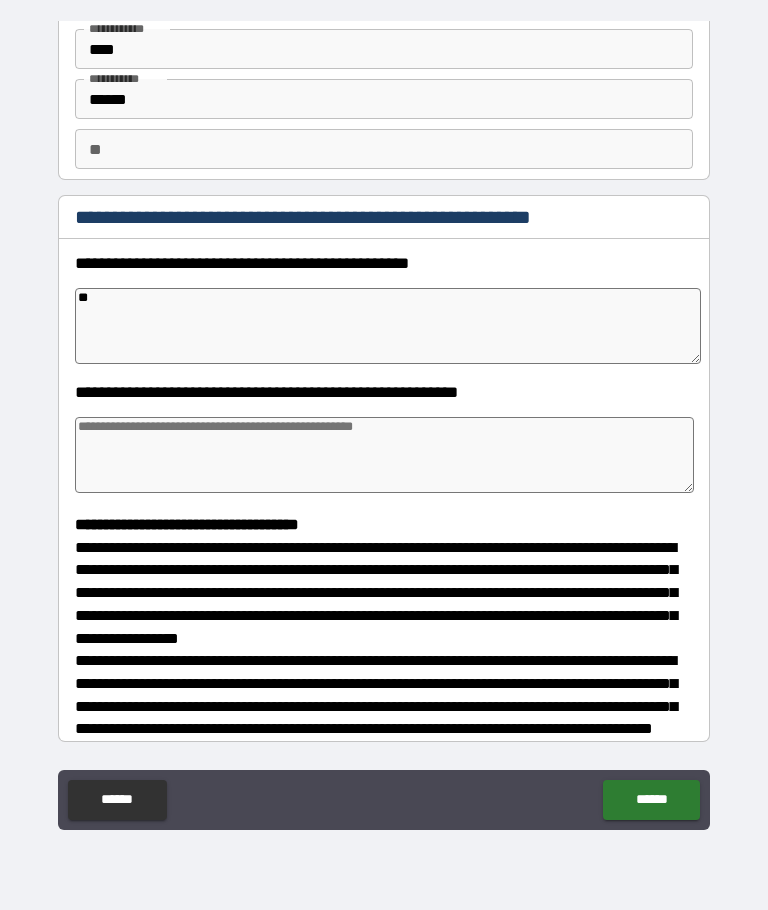 type on "***" 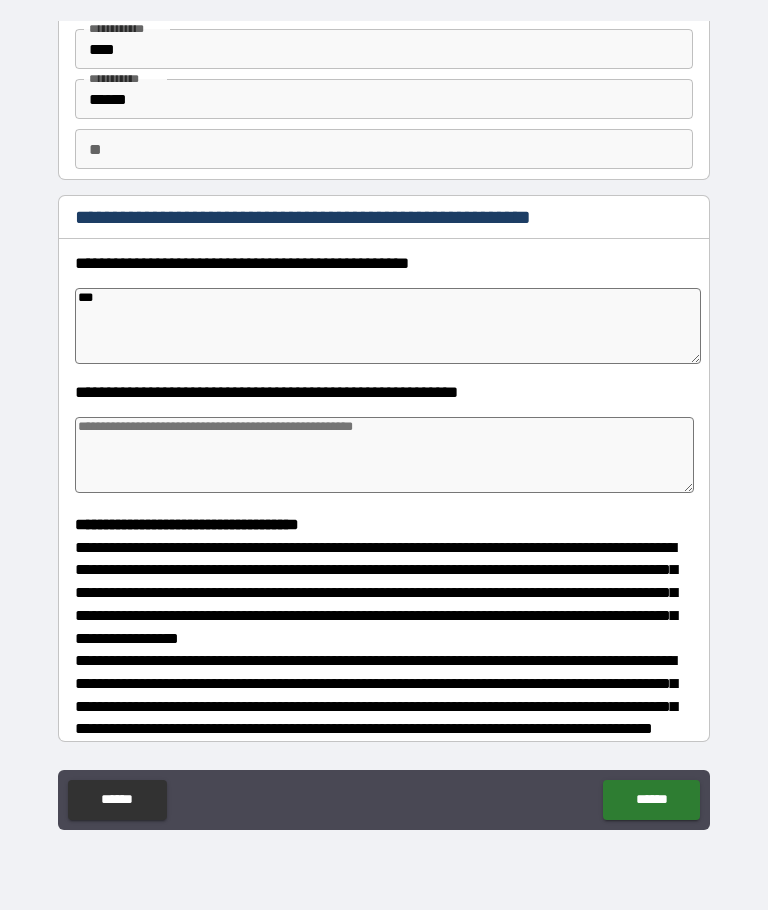 type on "*" 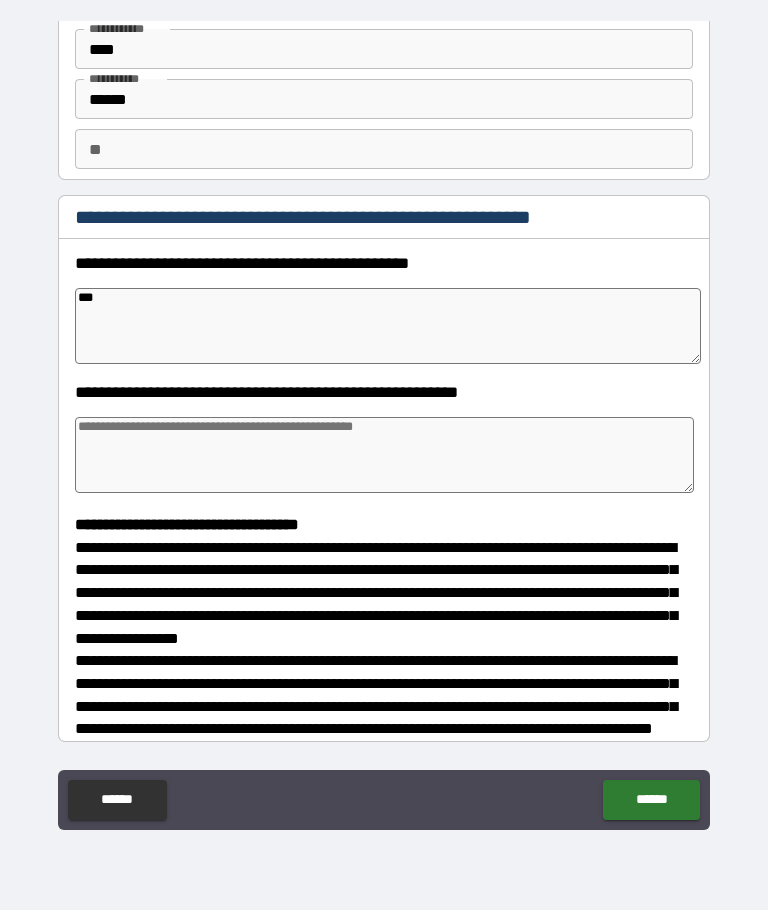 type on "*" 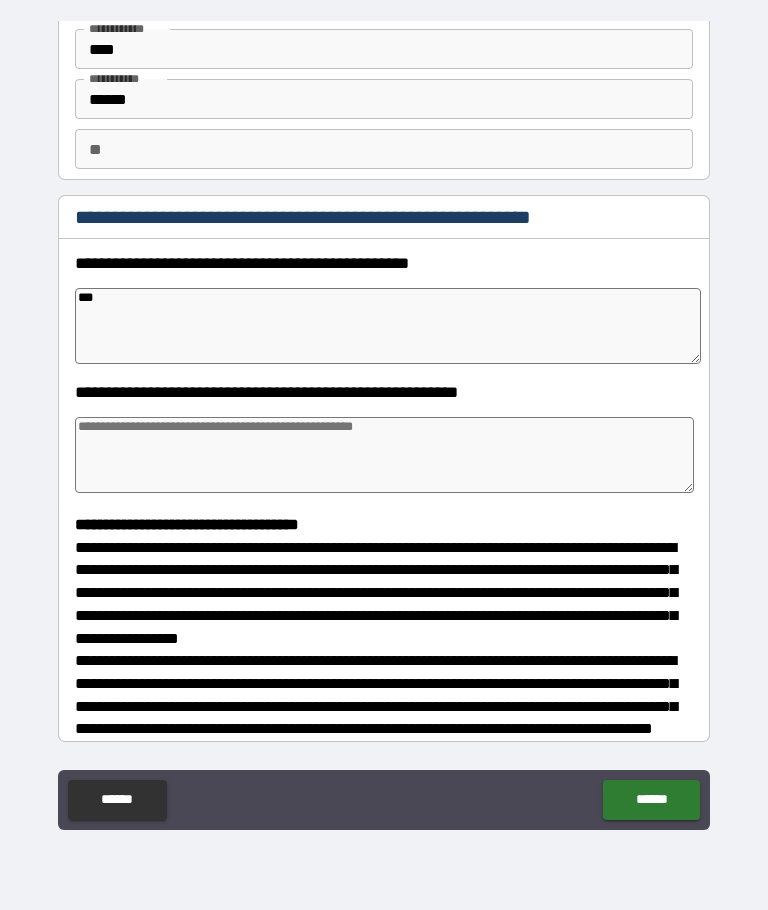 type on "*" 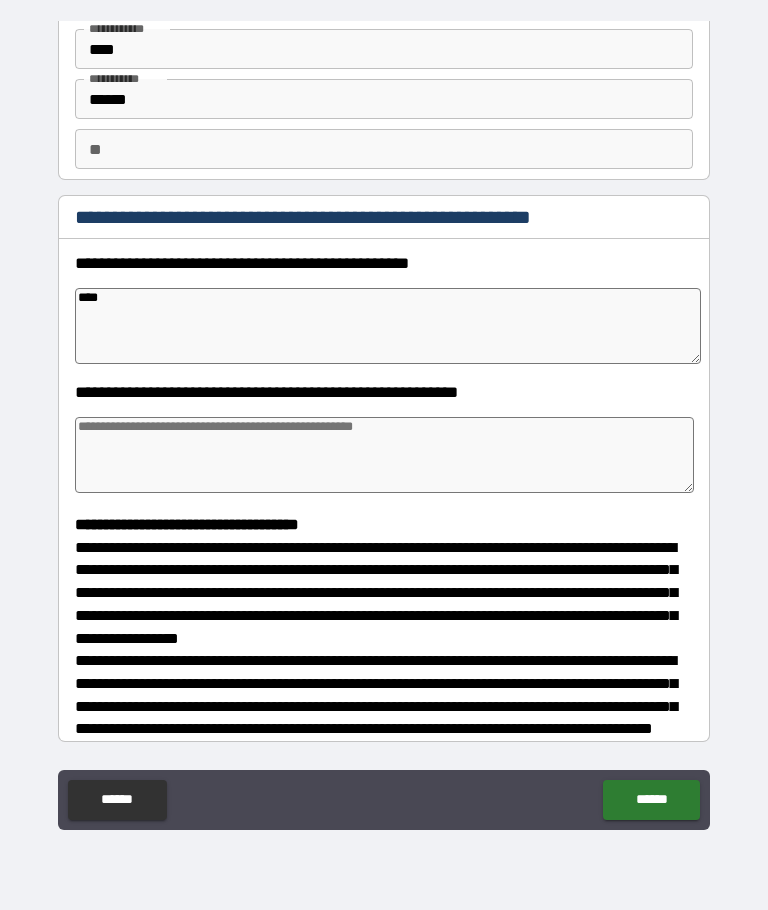 type on "*" 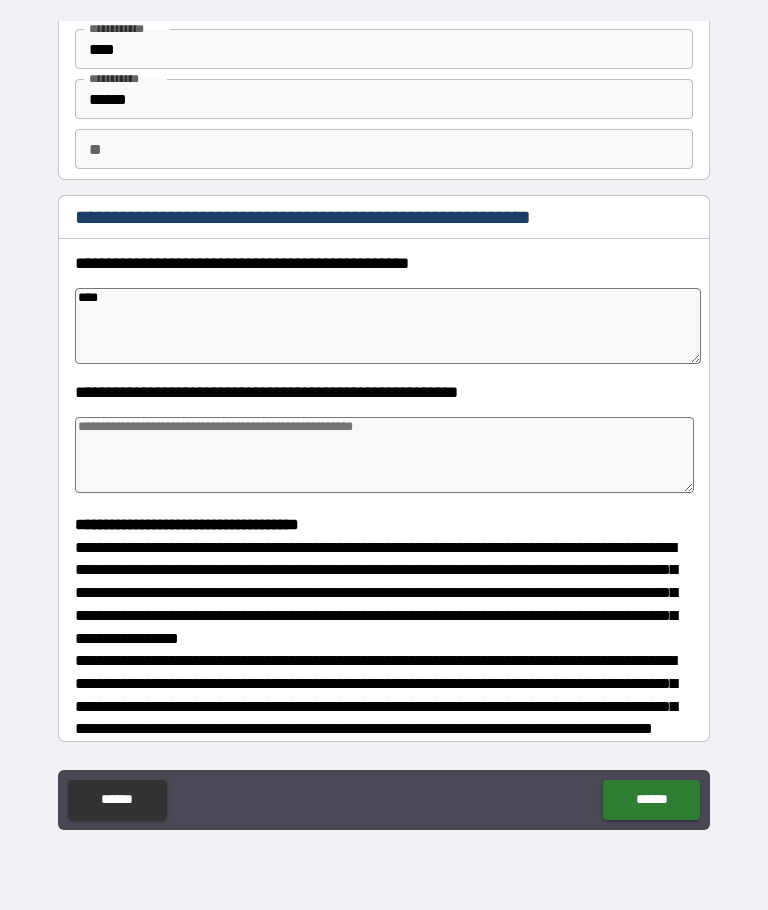 type on "*" 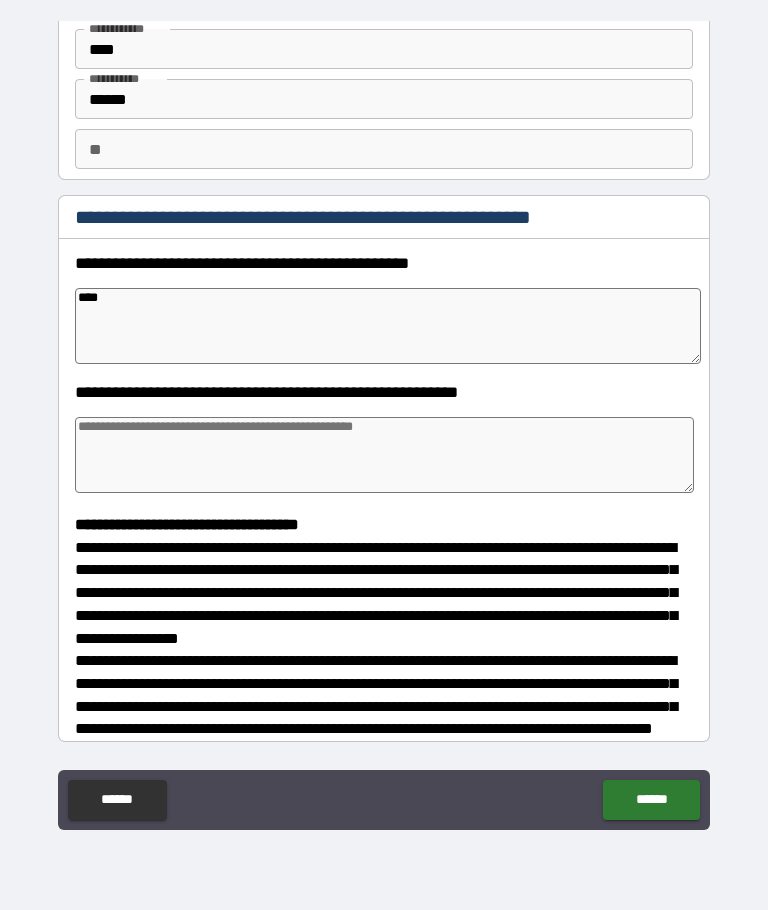 type on "*" 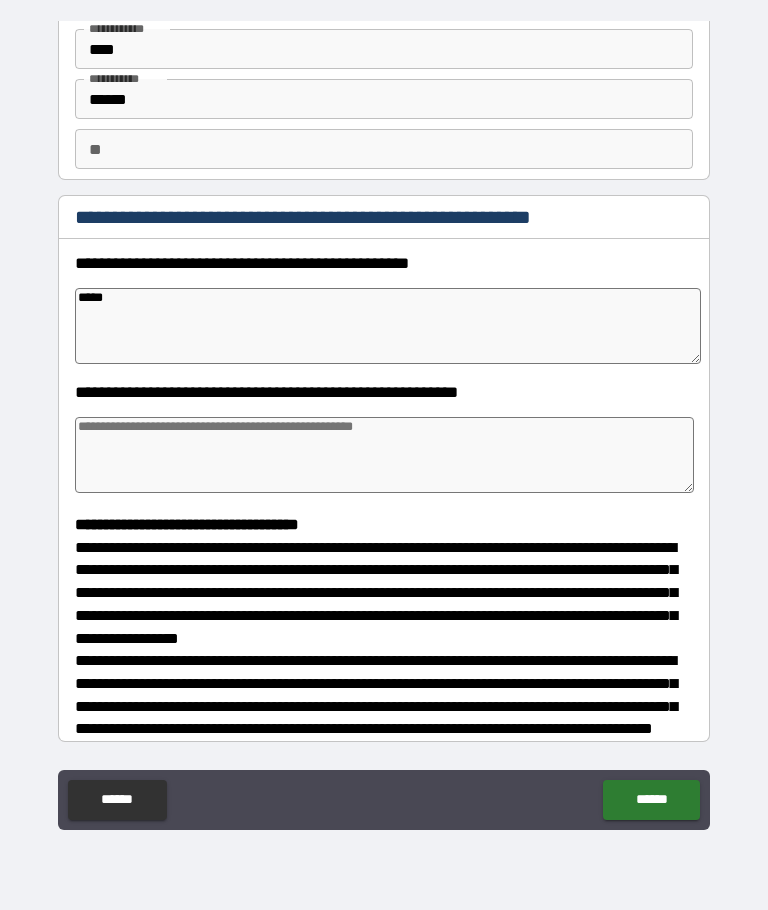 type on "*" 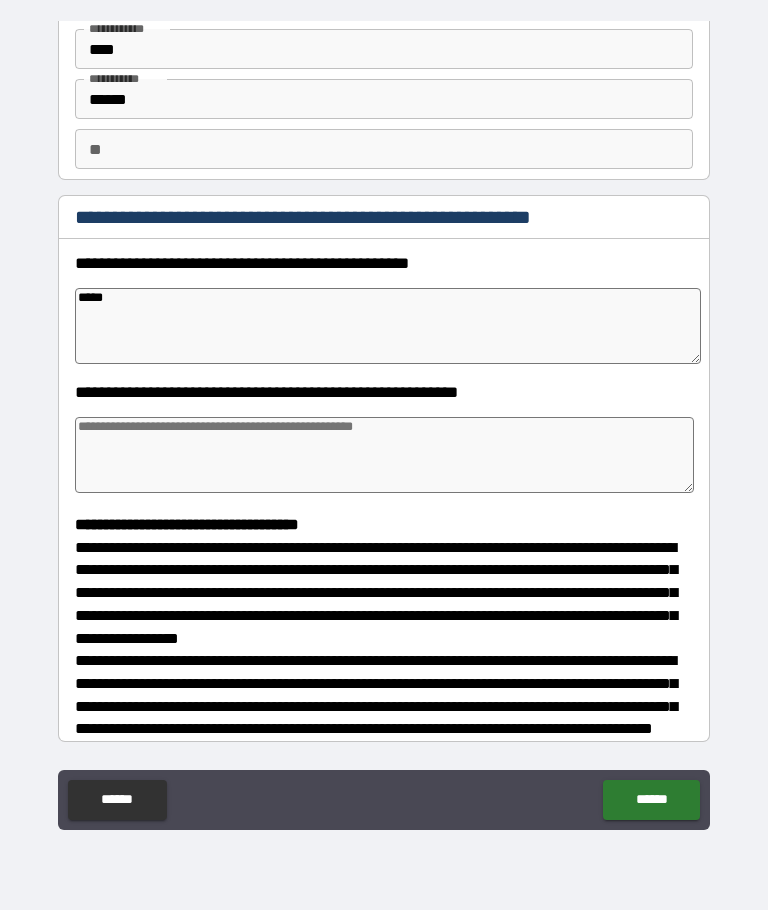 type on "*" 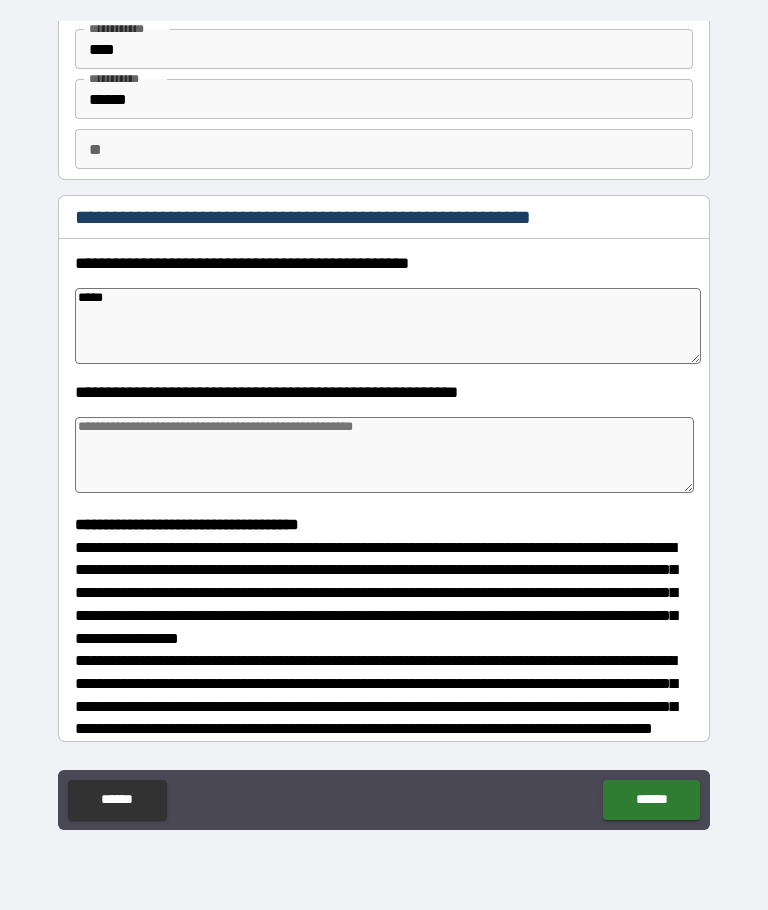 type on "*" 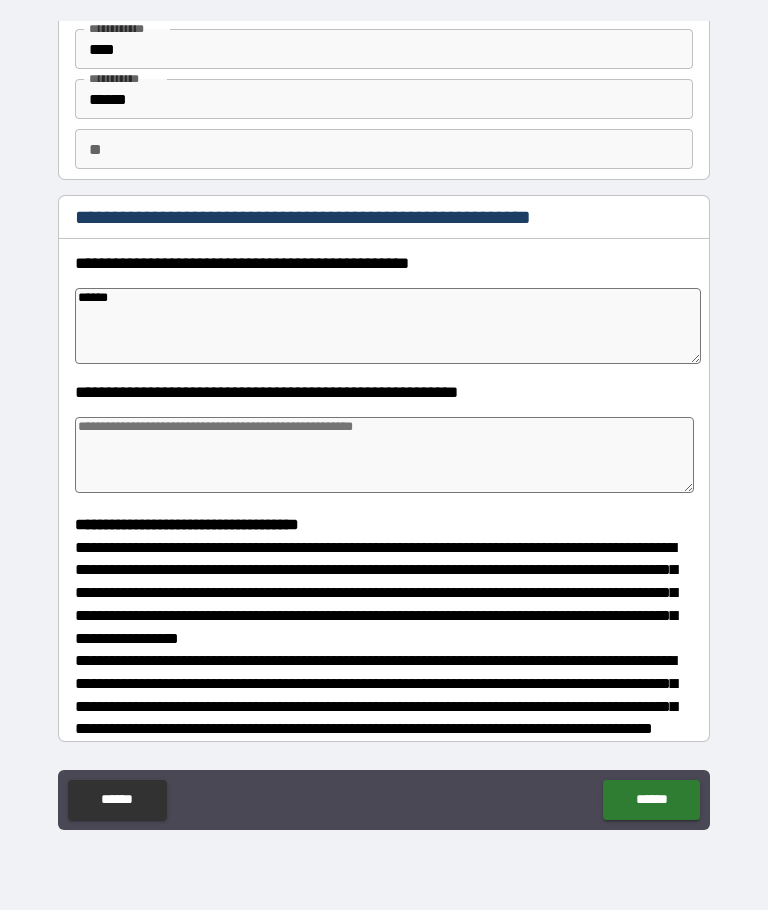 type on "*" 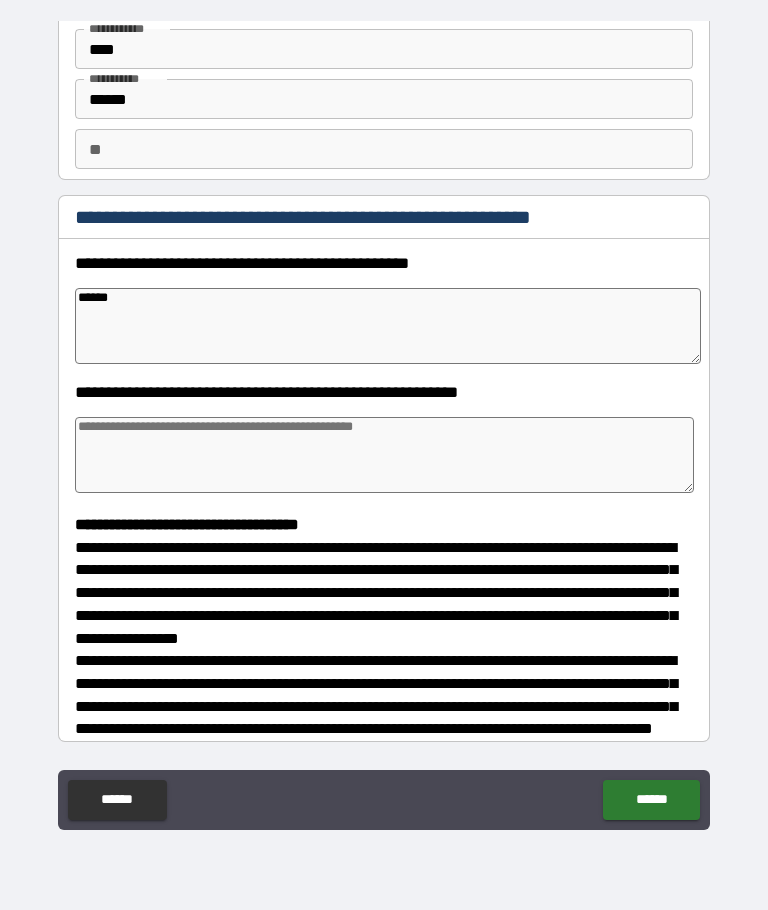 type on "*" 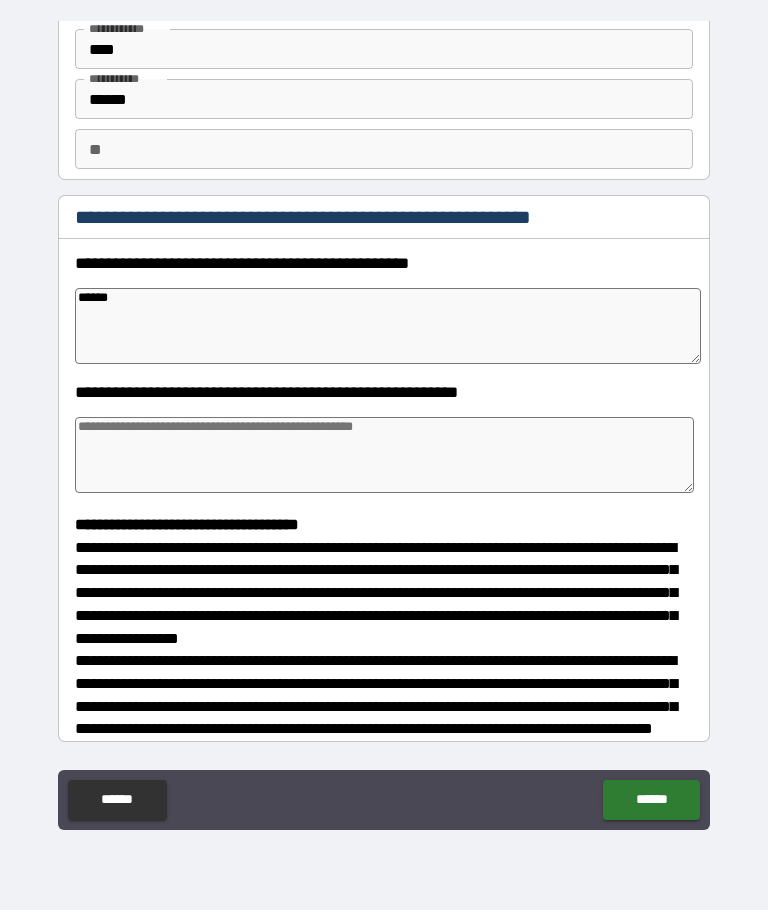type on "*" 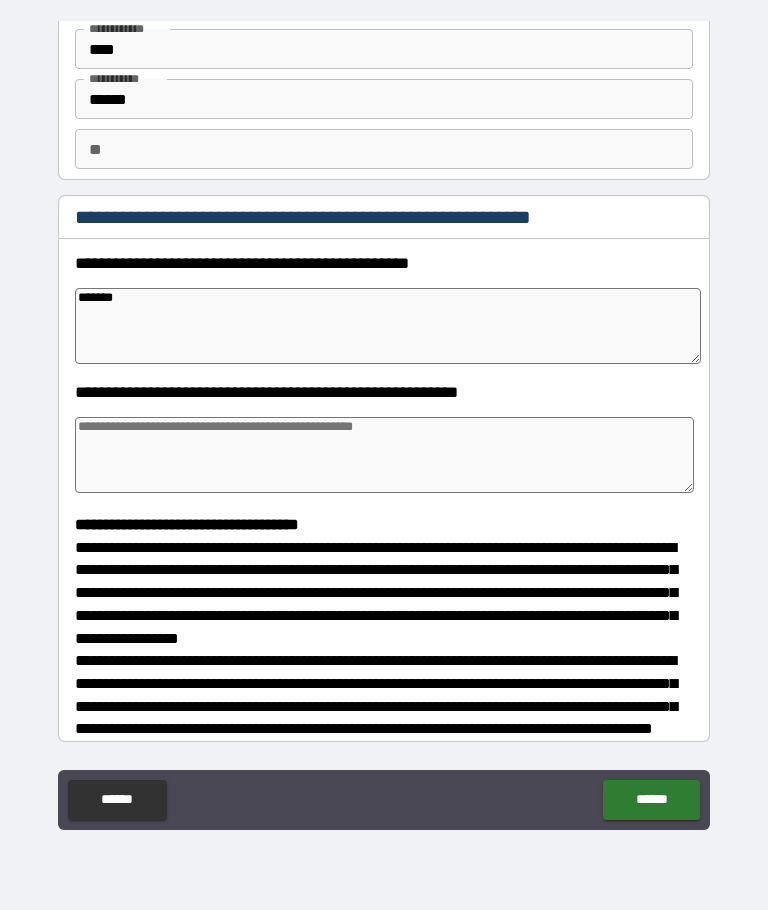 type on "*" 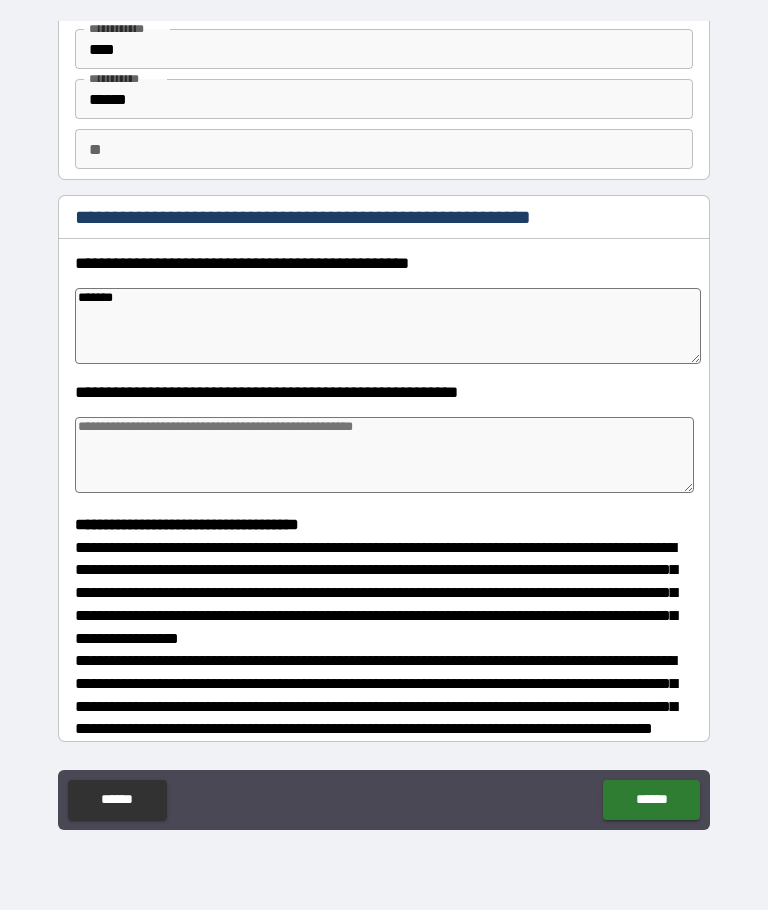 type on "********" 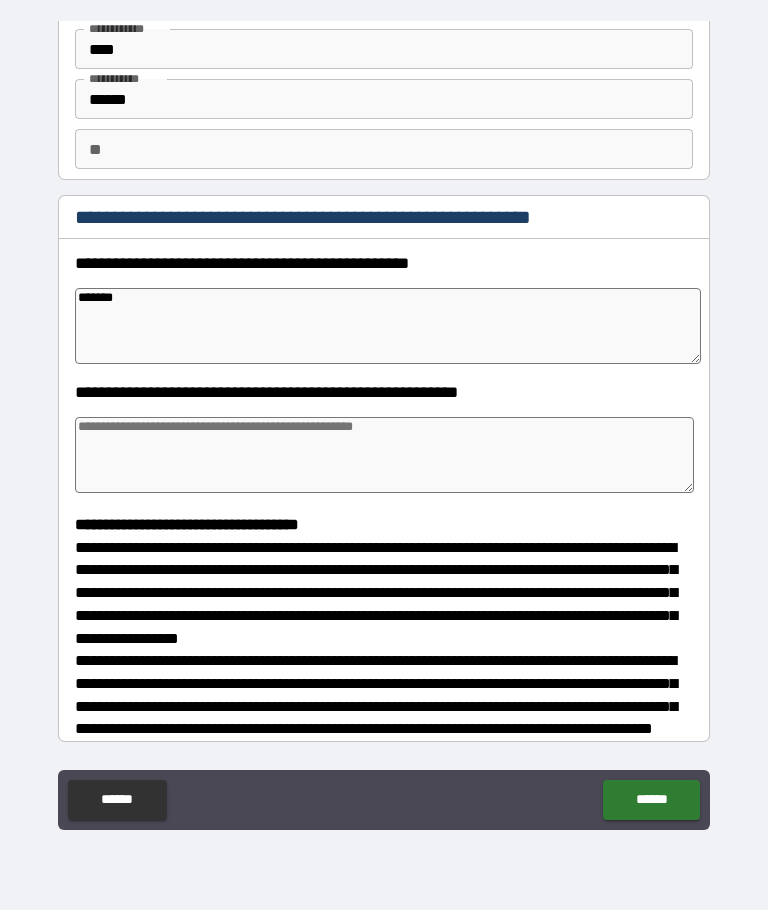 type on "*" 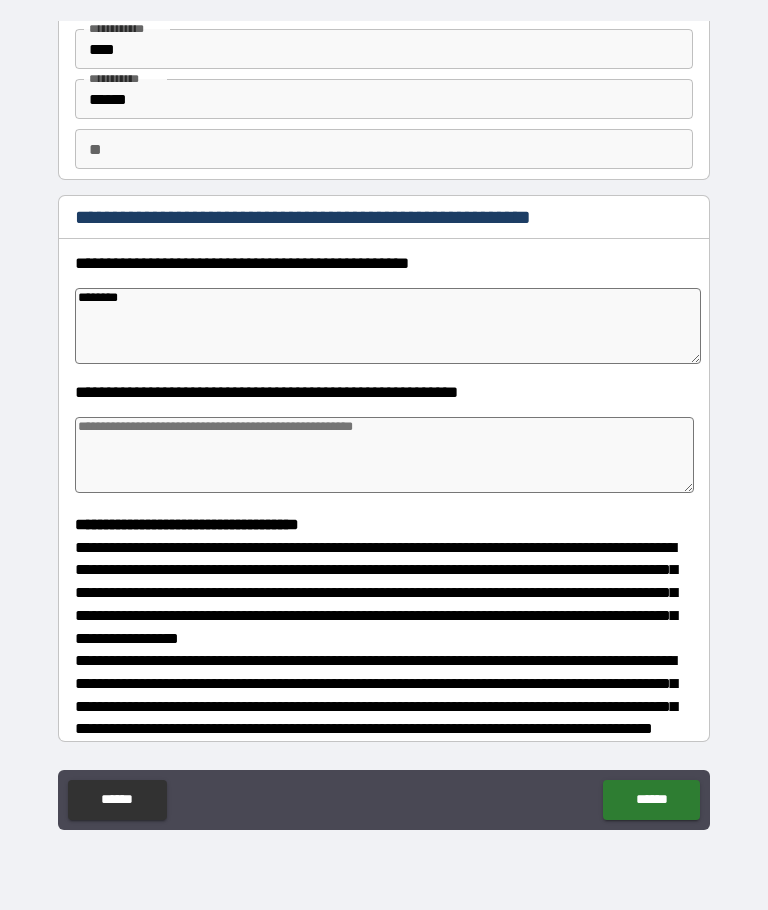 type on "*" 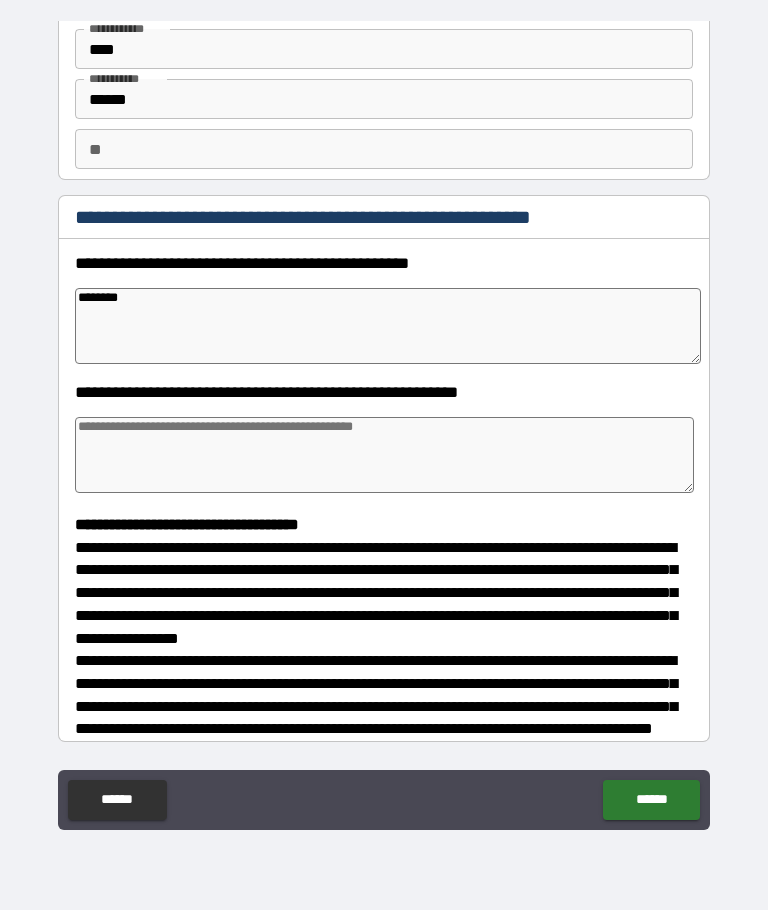 type on "*********" 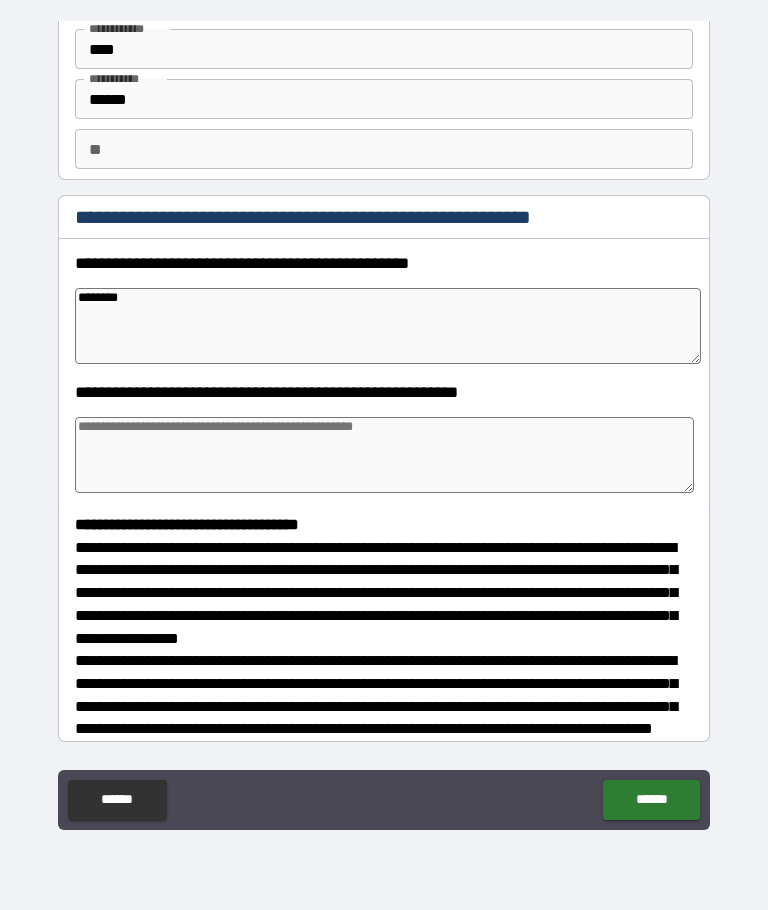 type on "*" 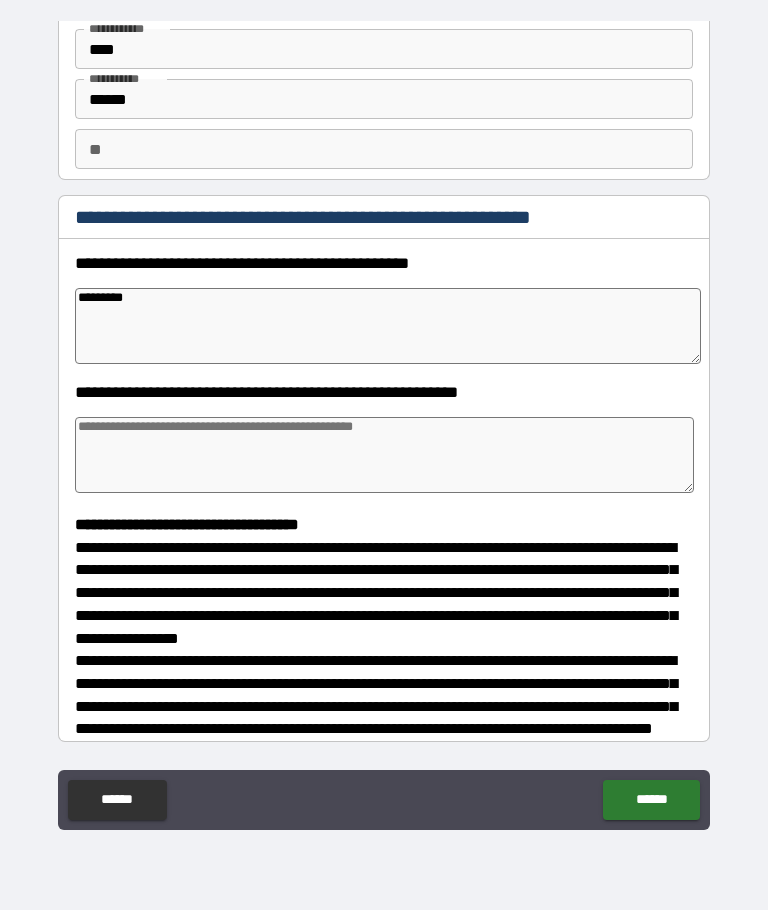 type on "*" 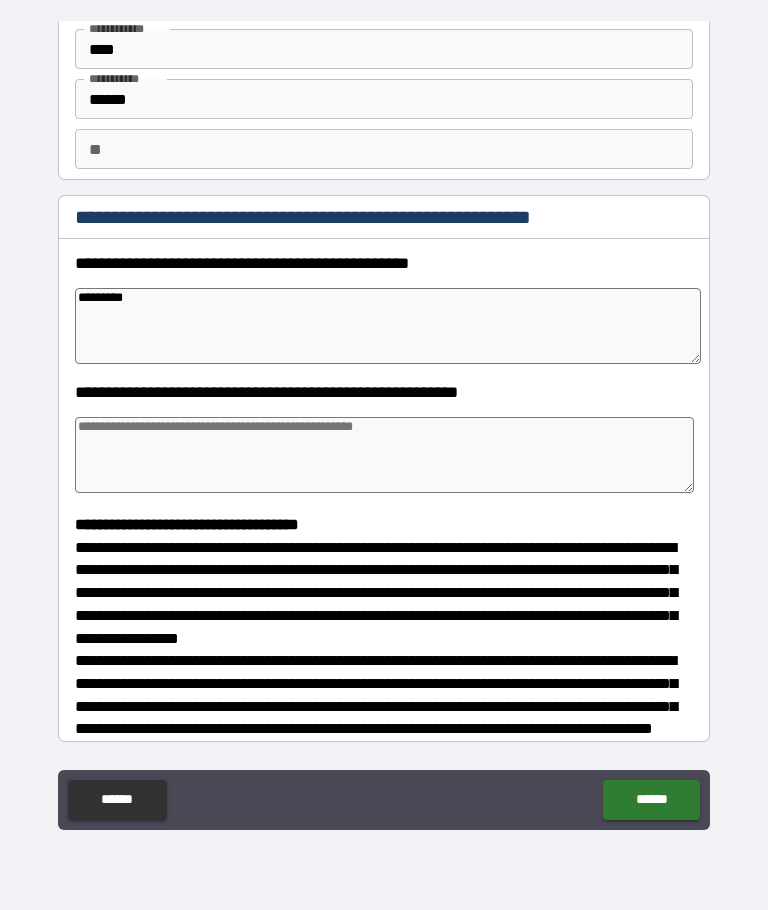 type on "**********" 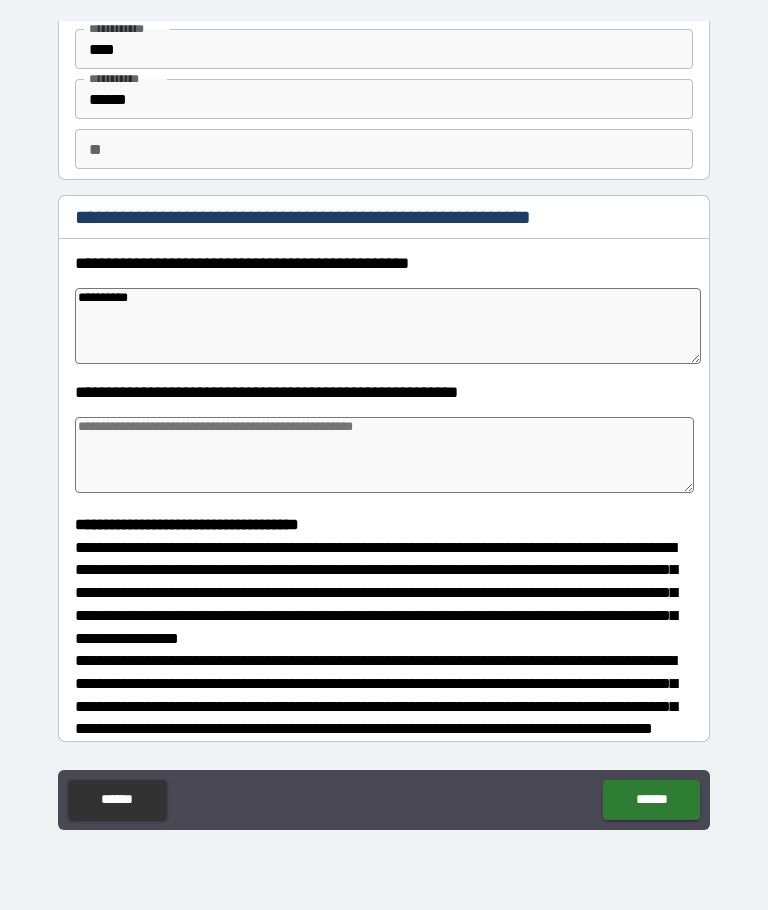 type on "*" 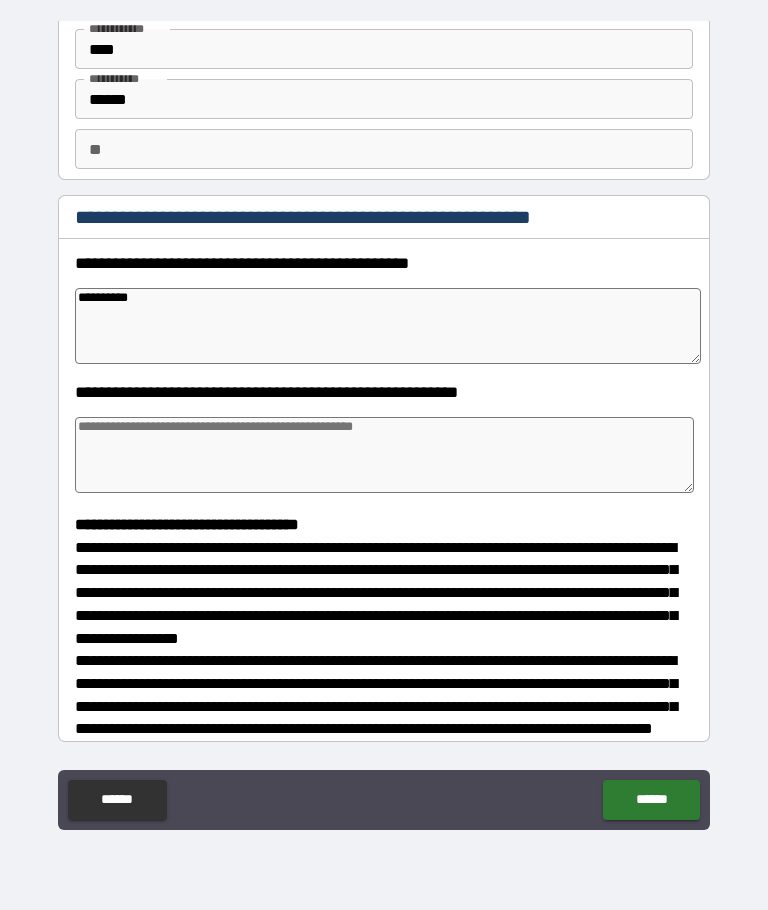 type on "*" 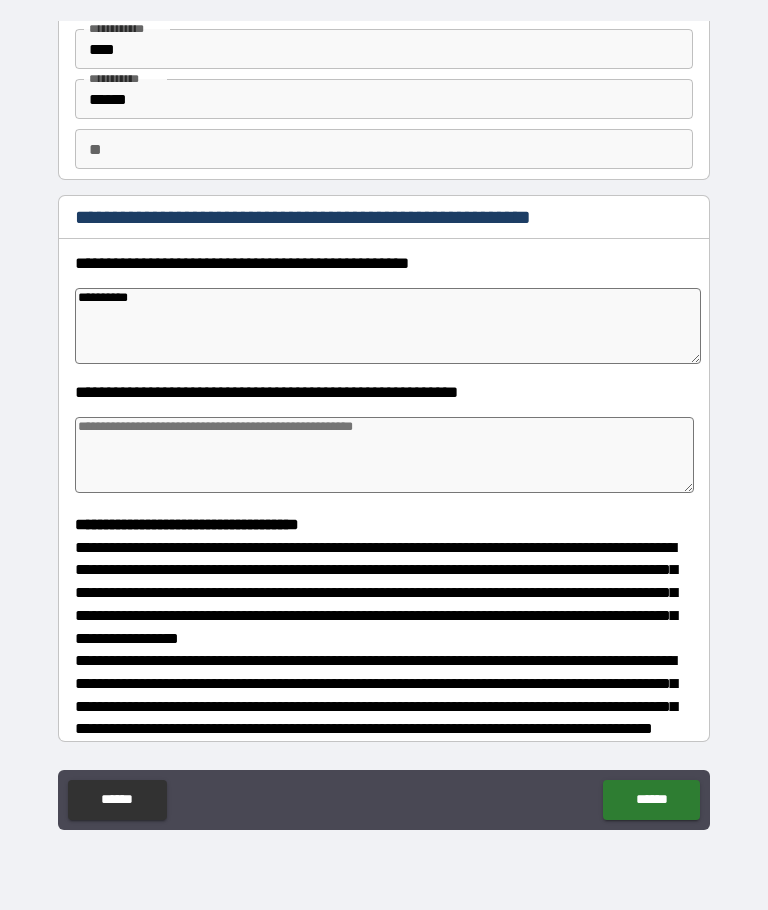 type on "*" 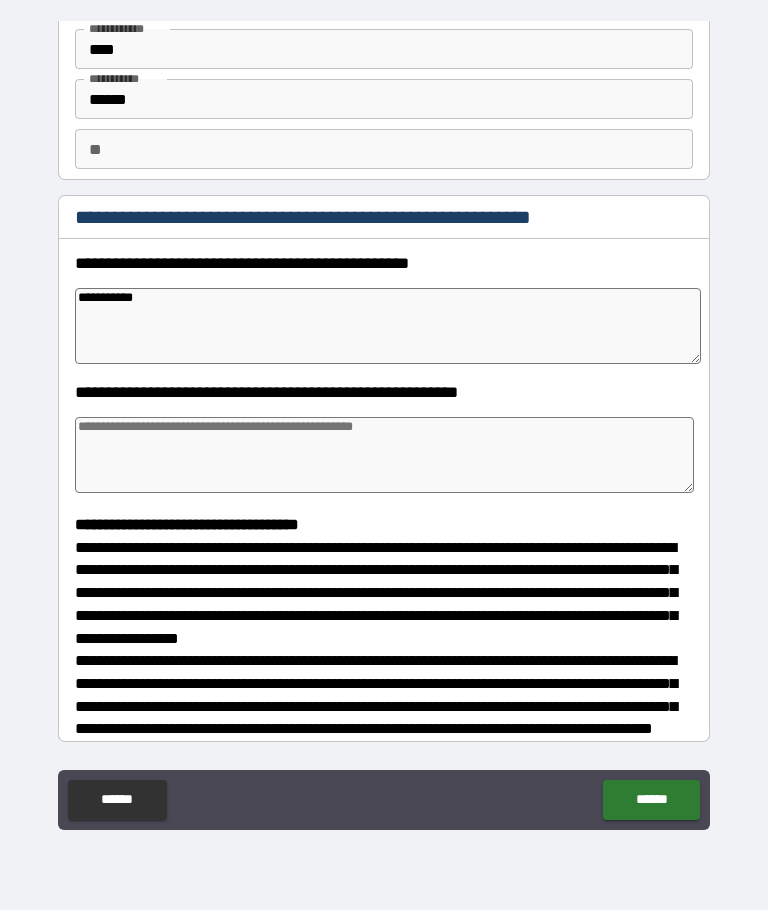type on "*" 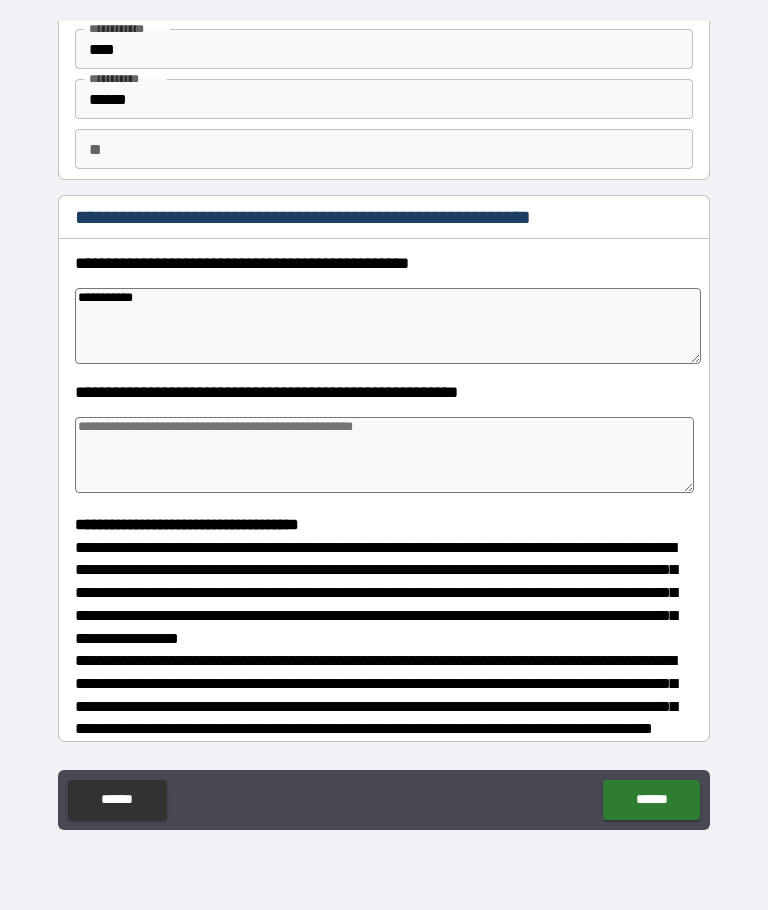 type on "*" 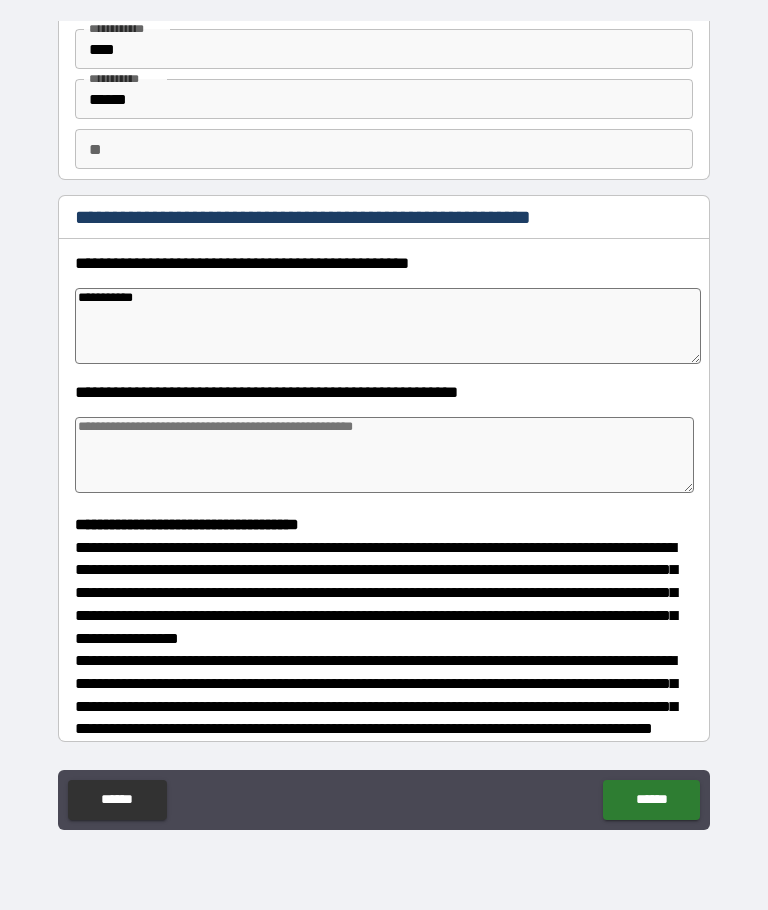 type on "*" 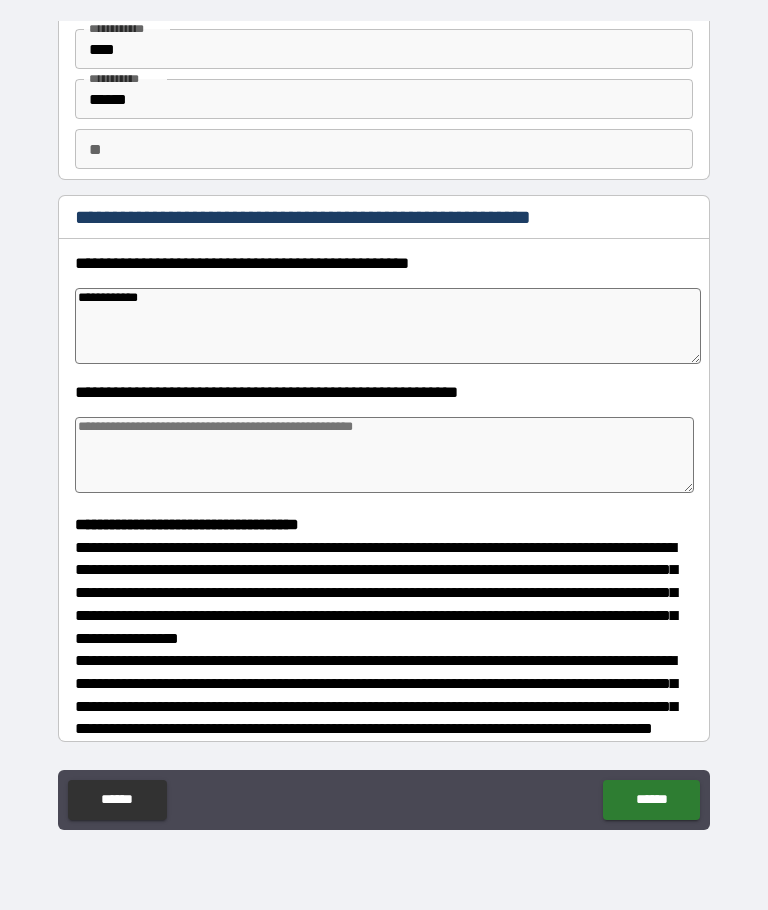 type on "*" 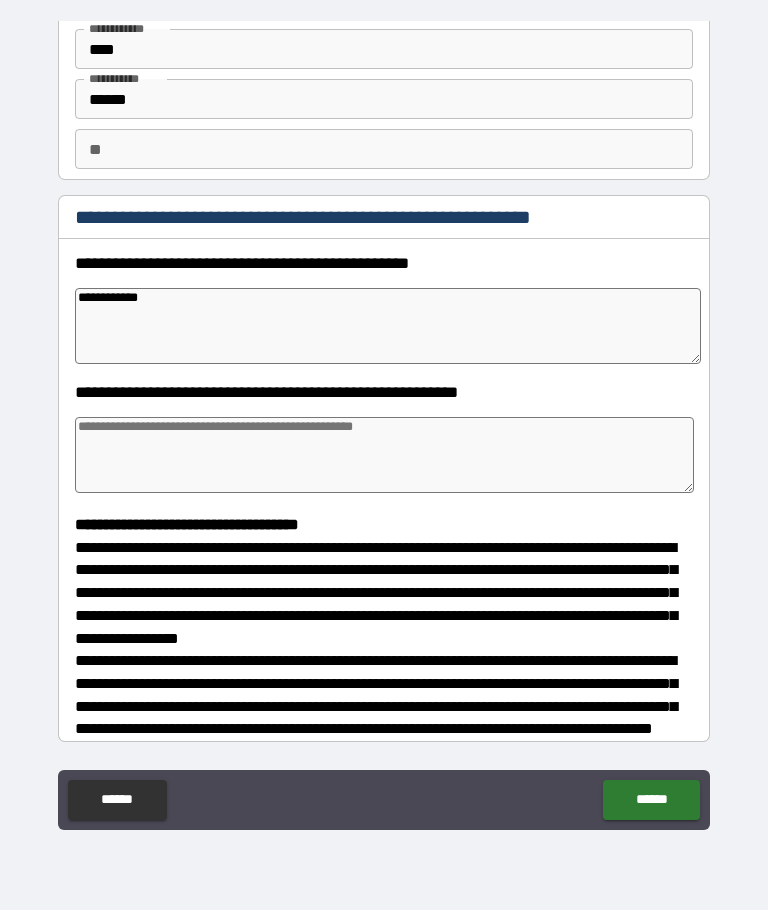 type on "*" 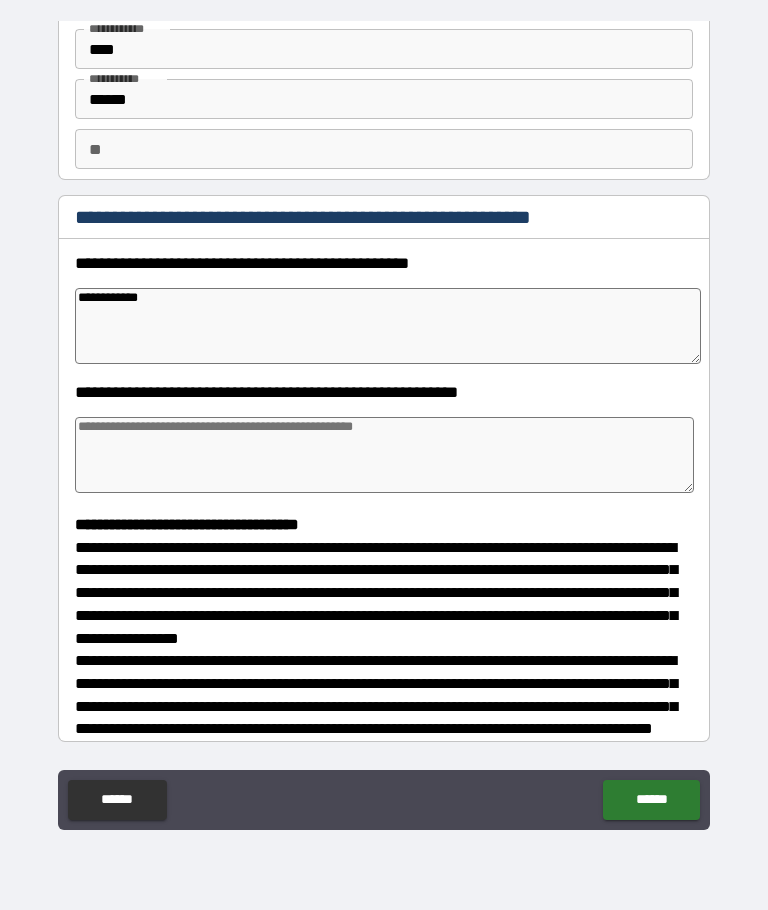 type on "*" 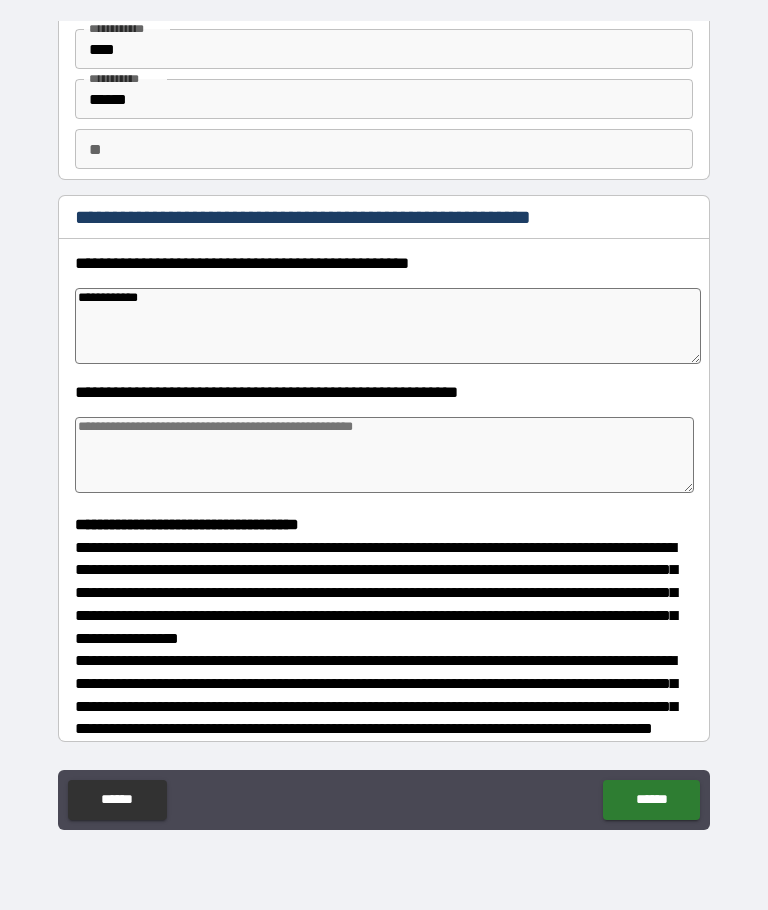 type on "**********" 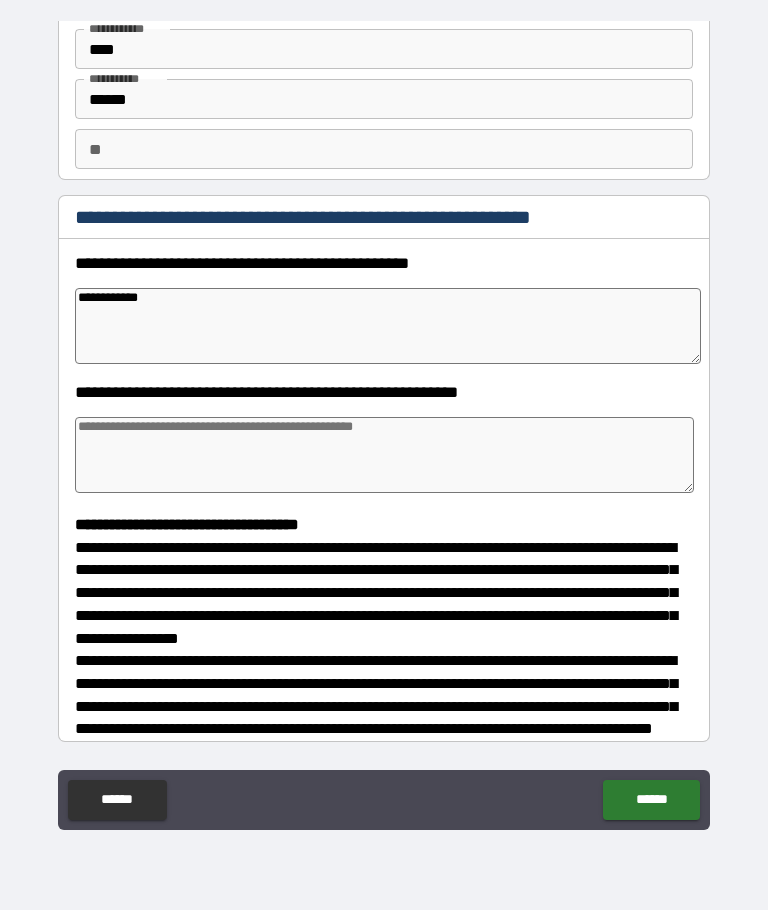 type on "*" 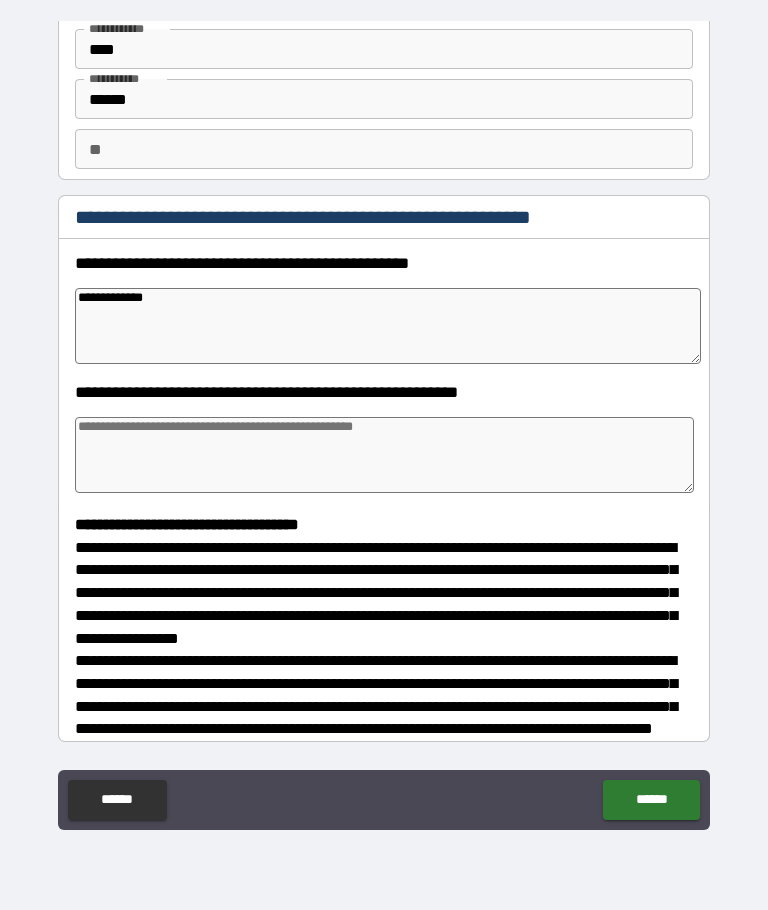 type on "*" 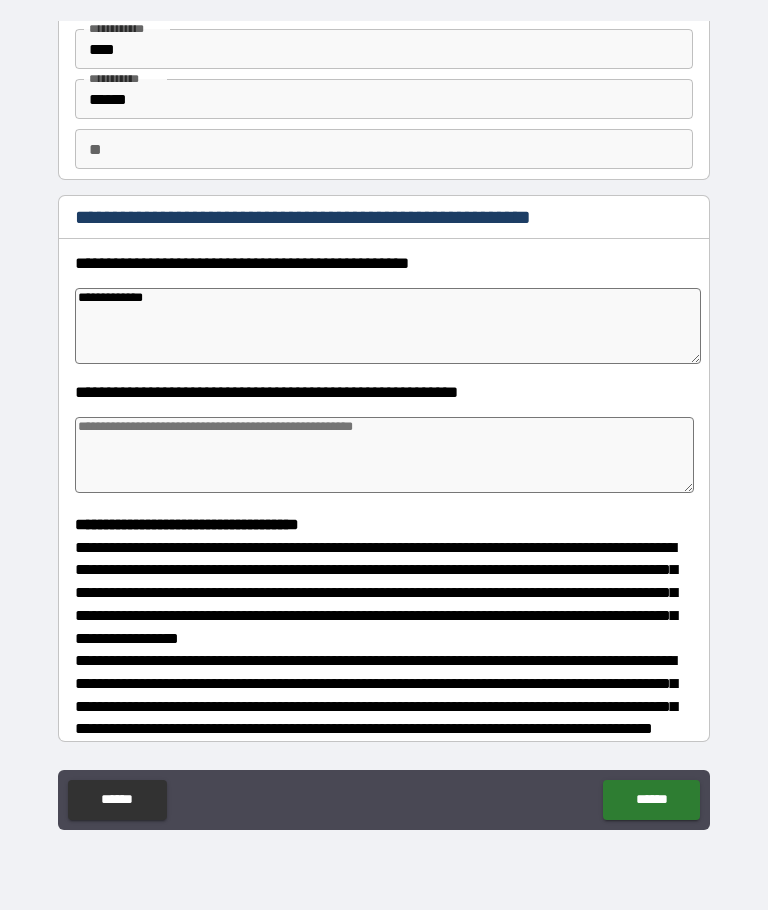 type on "*" 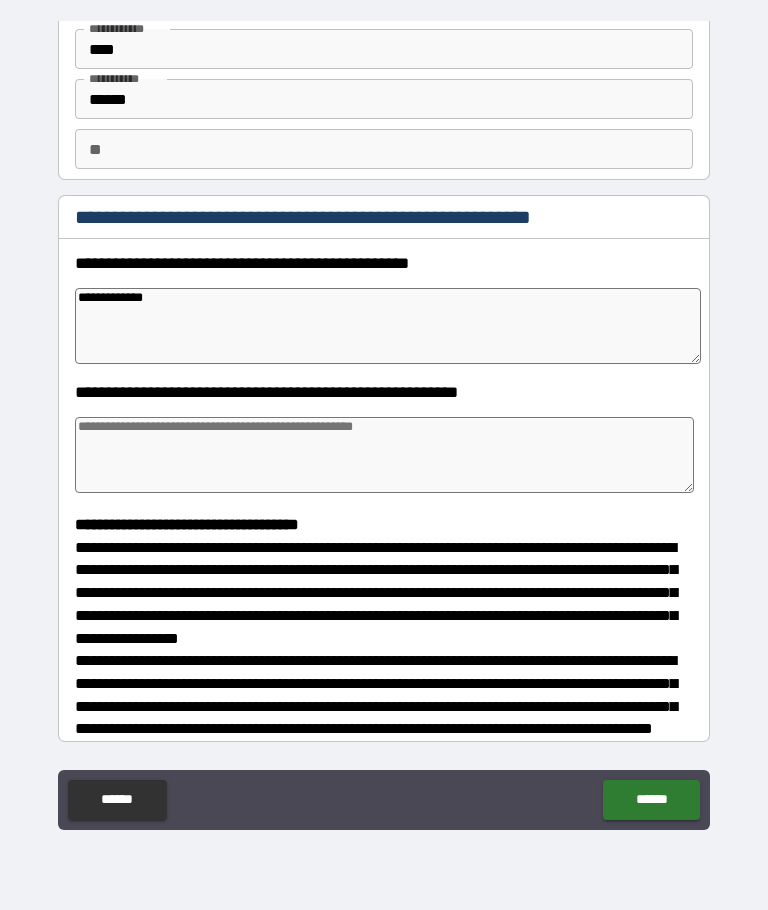 type on "**********" 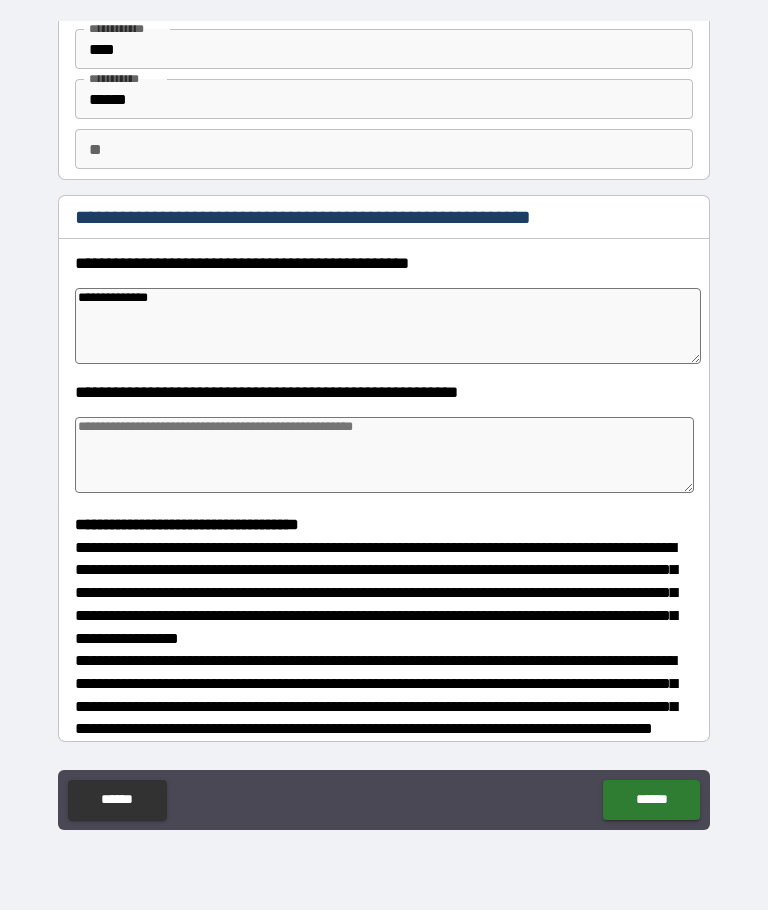 type on "*" 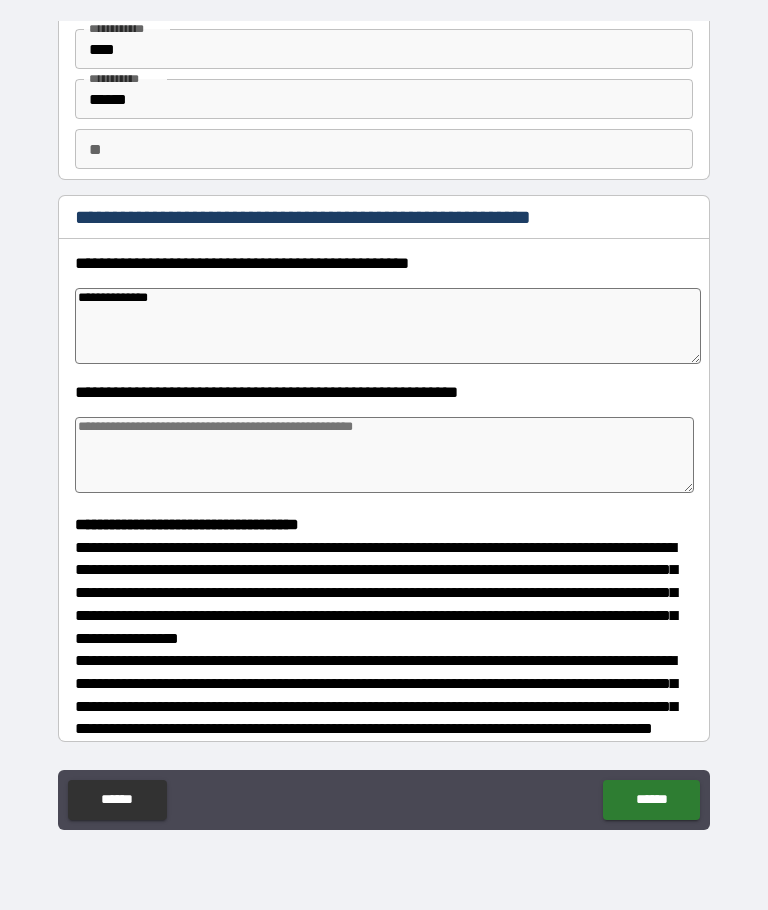 type on "*" 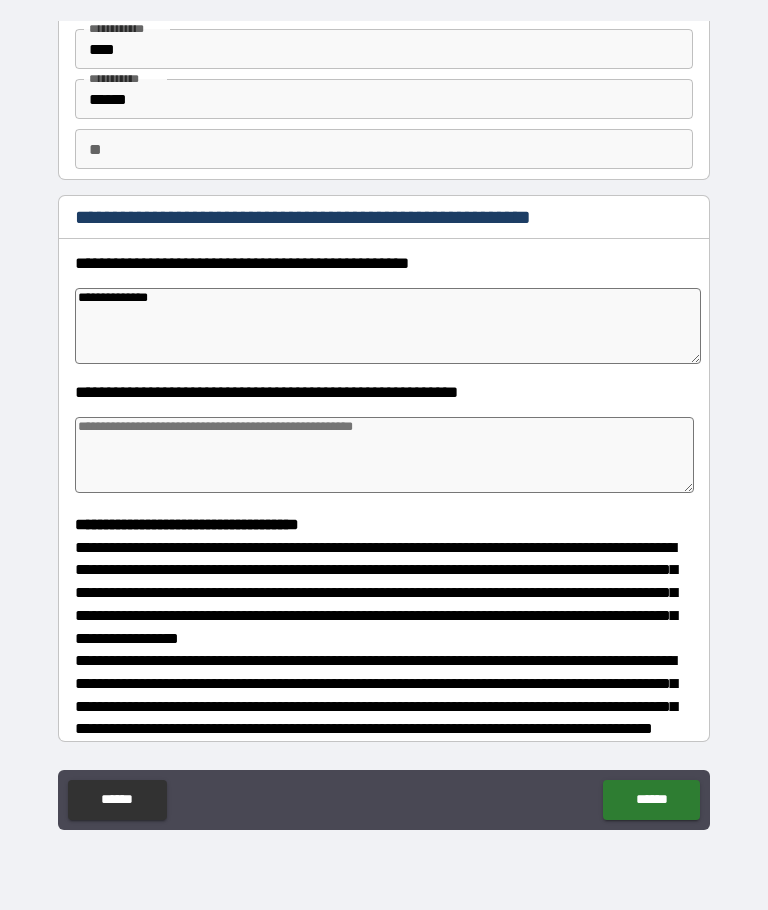 type on "*" 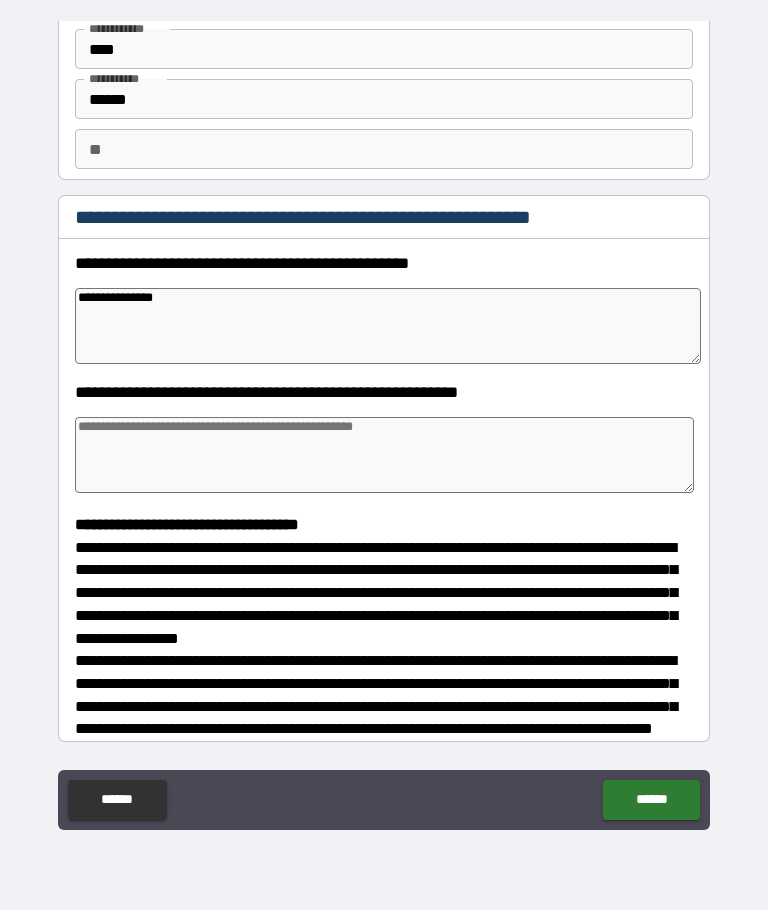 type on "*" 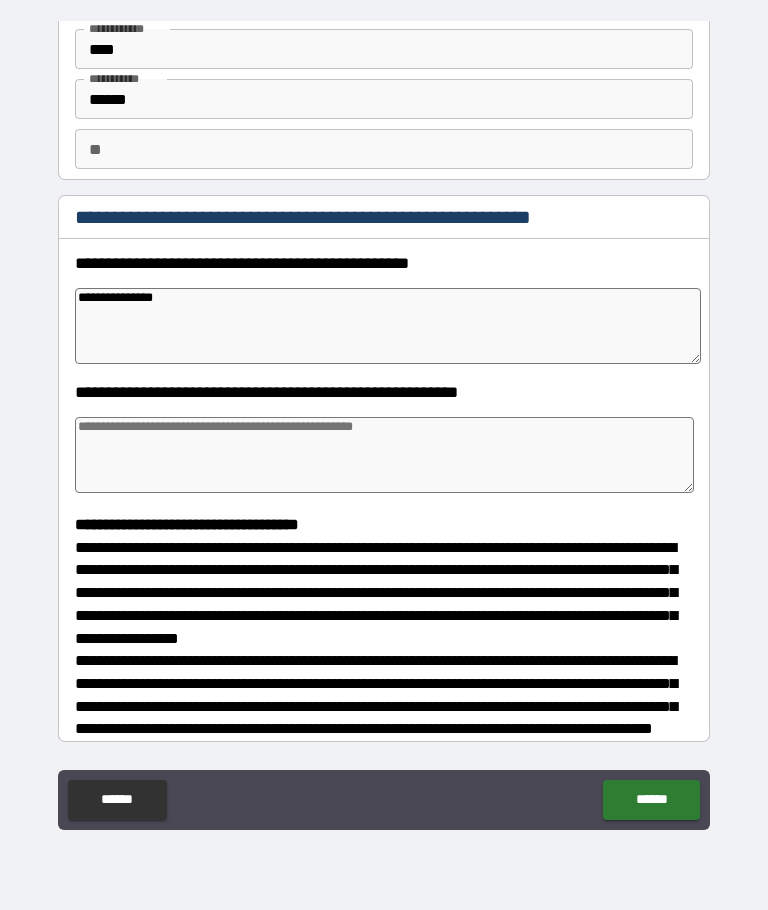 type on "**********" 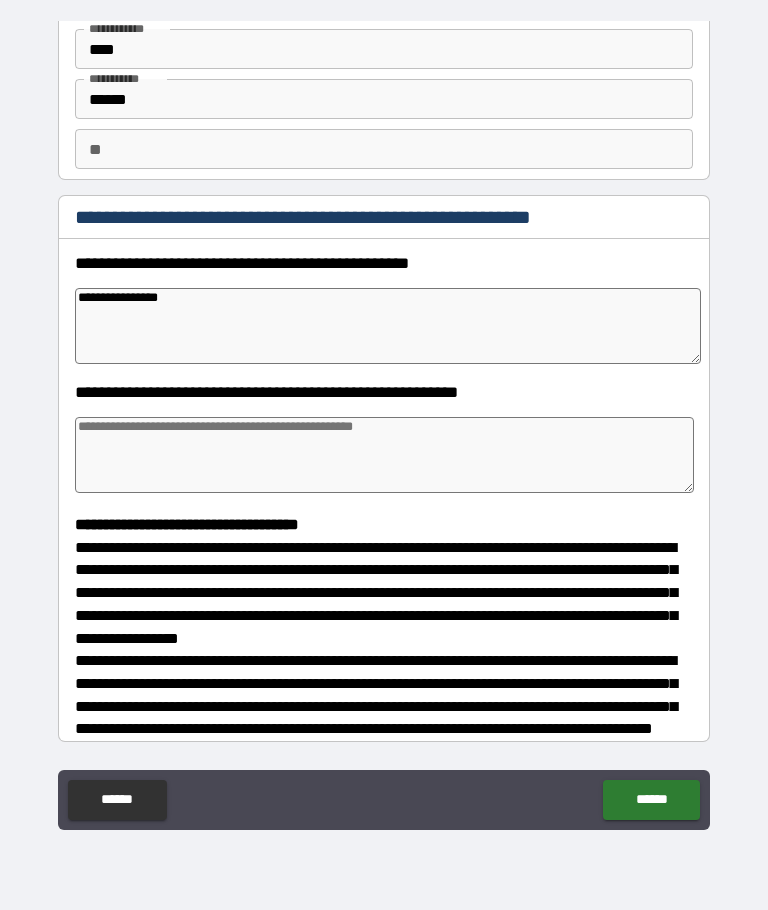 type on "*" 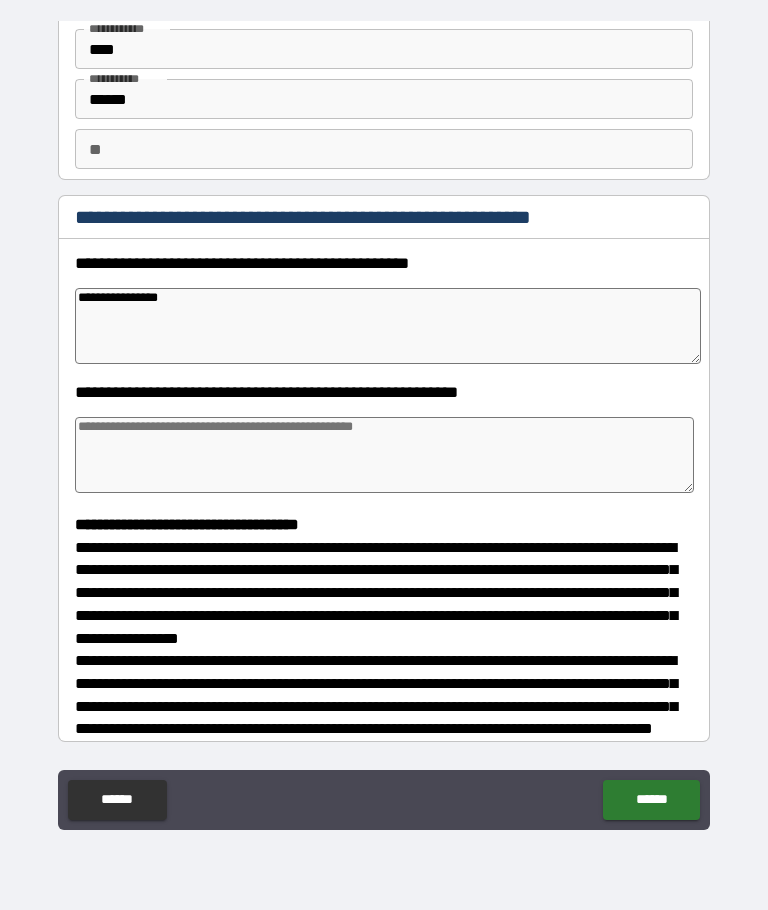 type on "*" 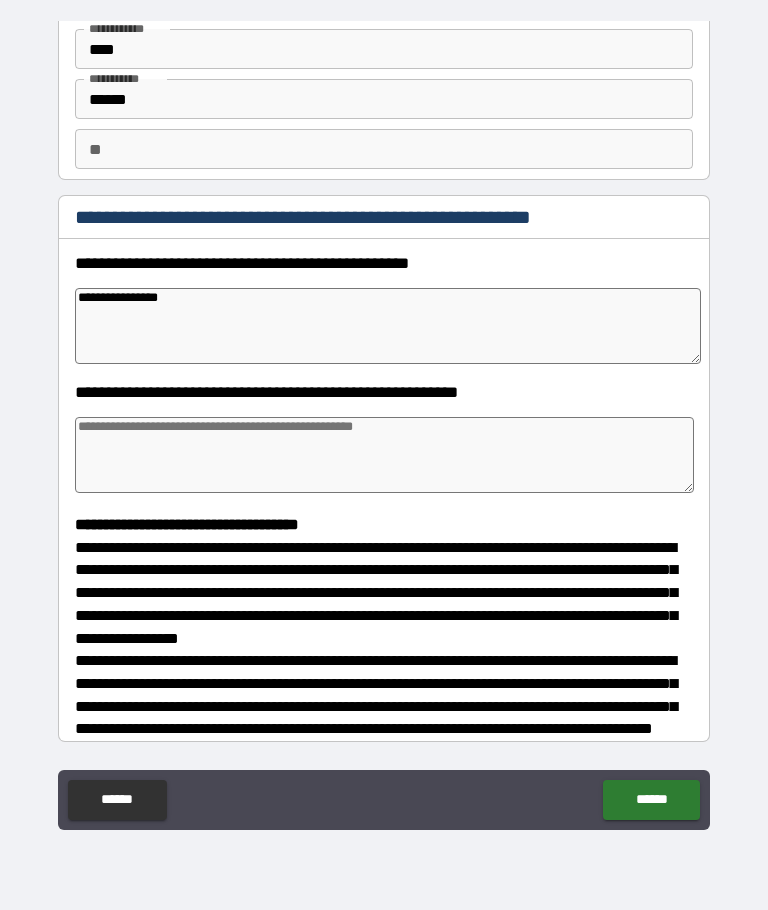 type on "*" 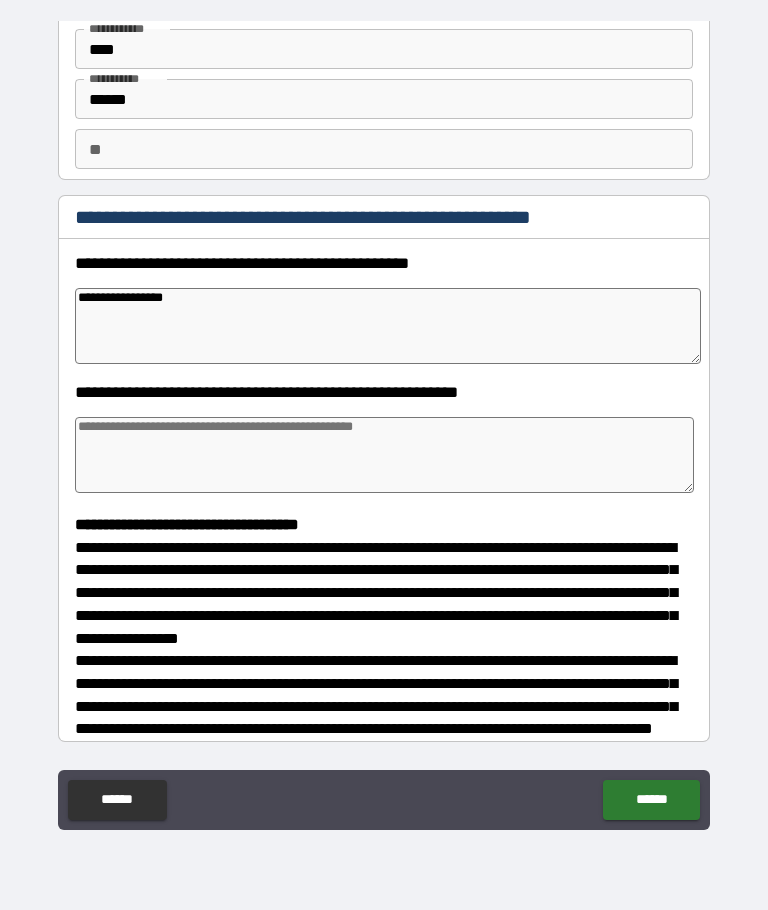 type on "*" 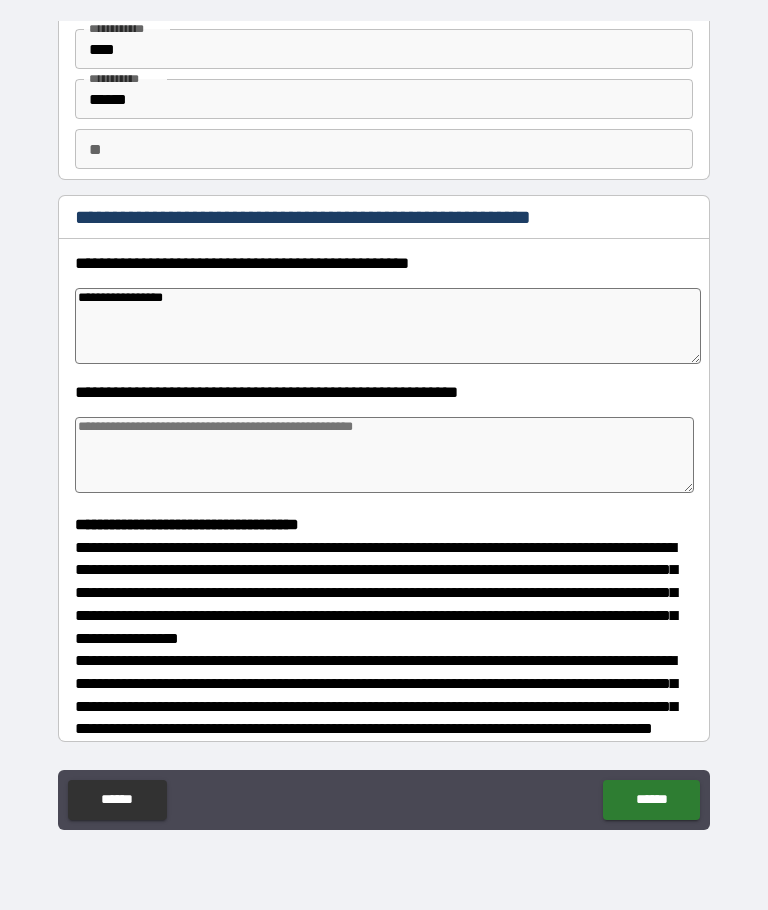 type on "*" 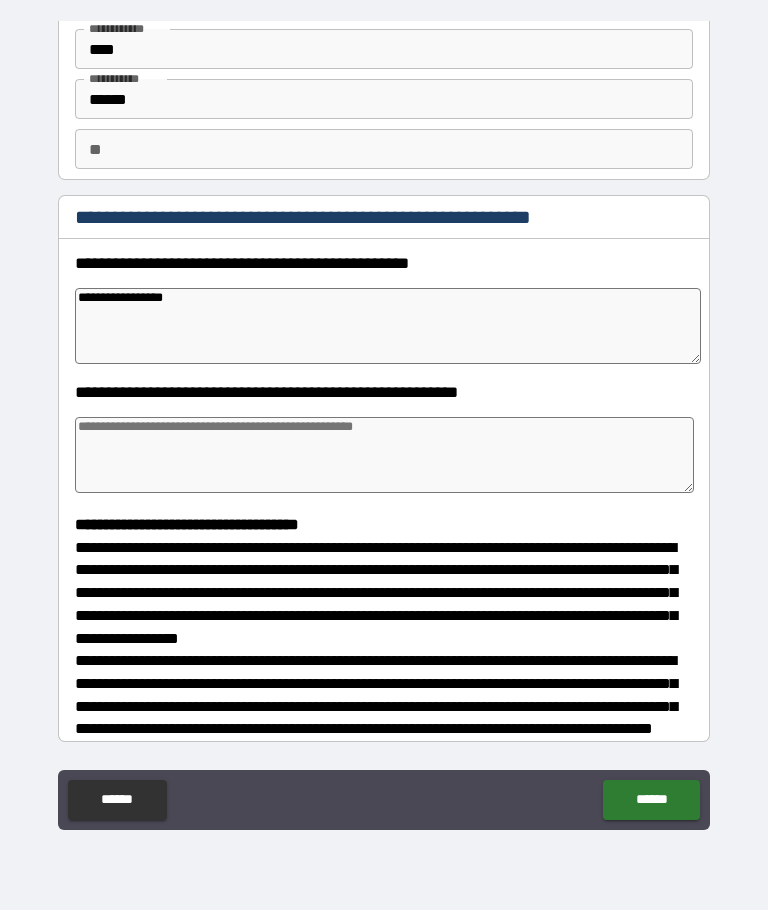 type on "*" 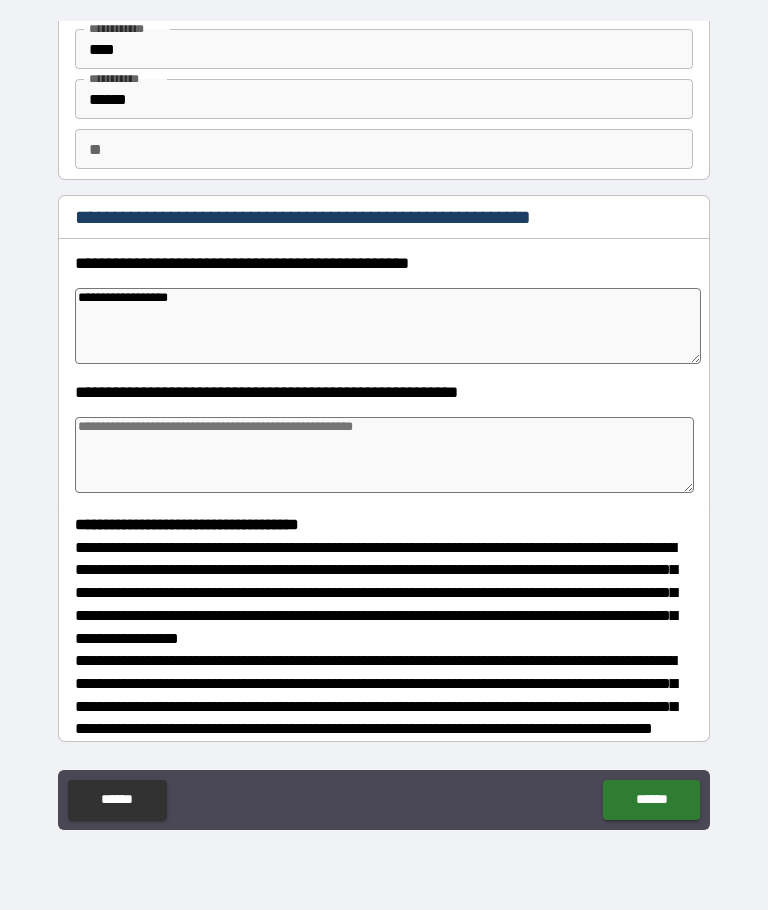 type on "*" 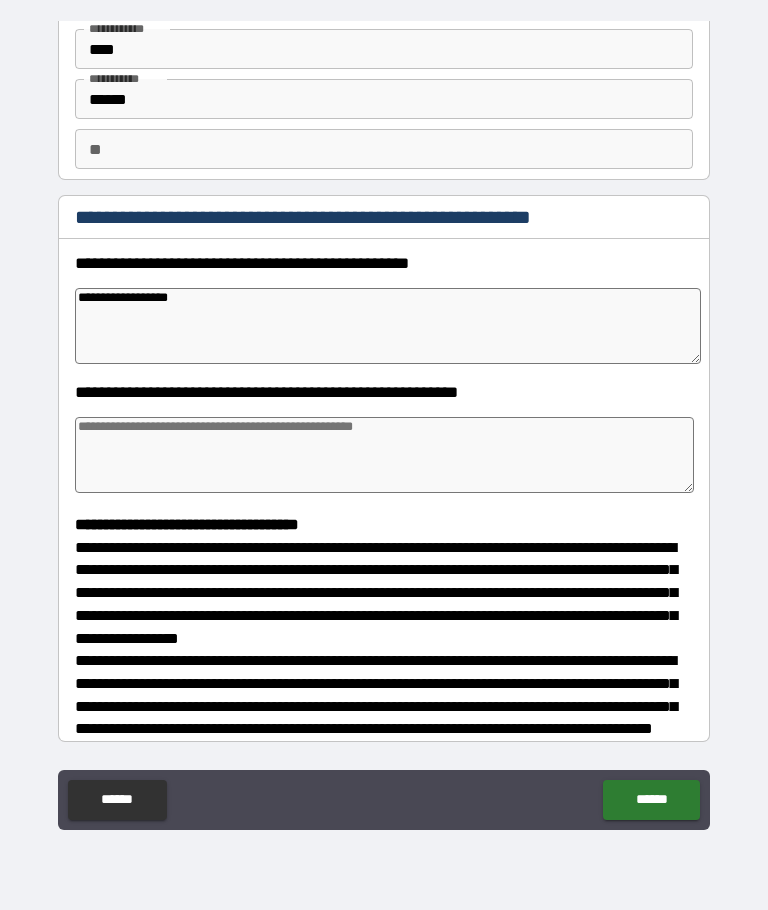 type on "**********" 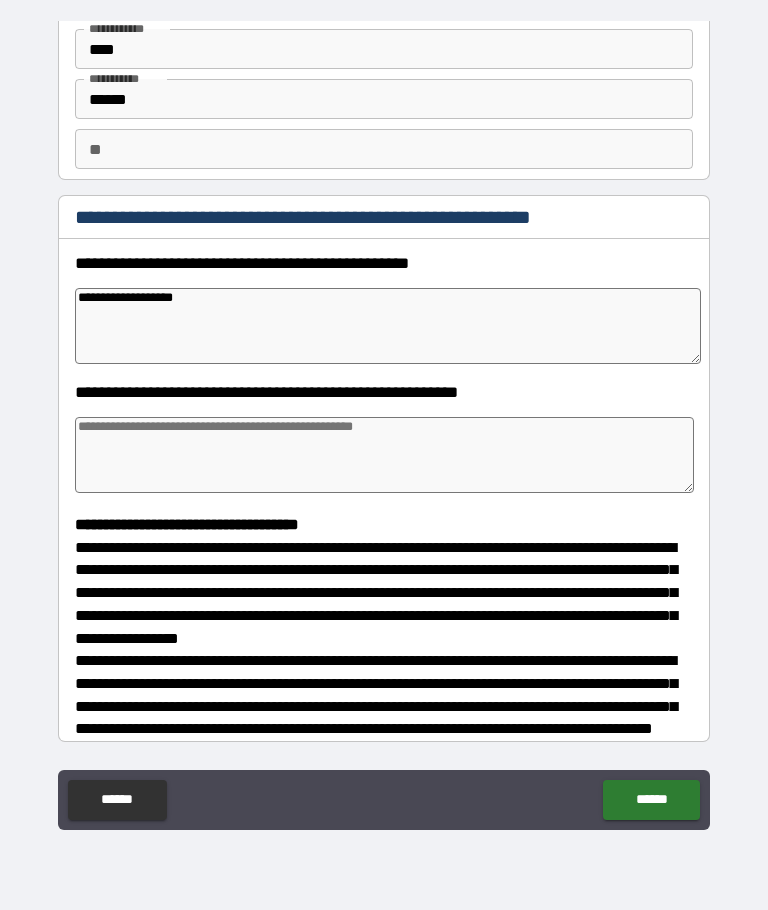 type on "*" 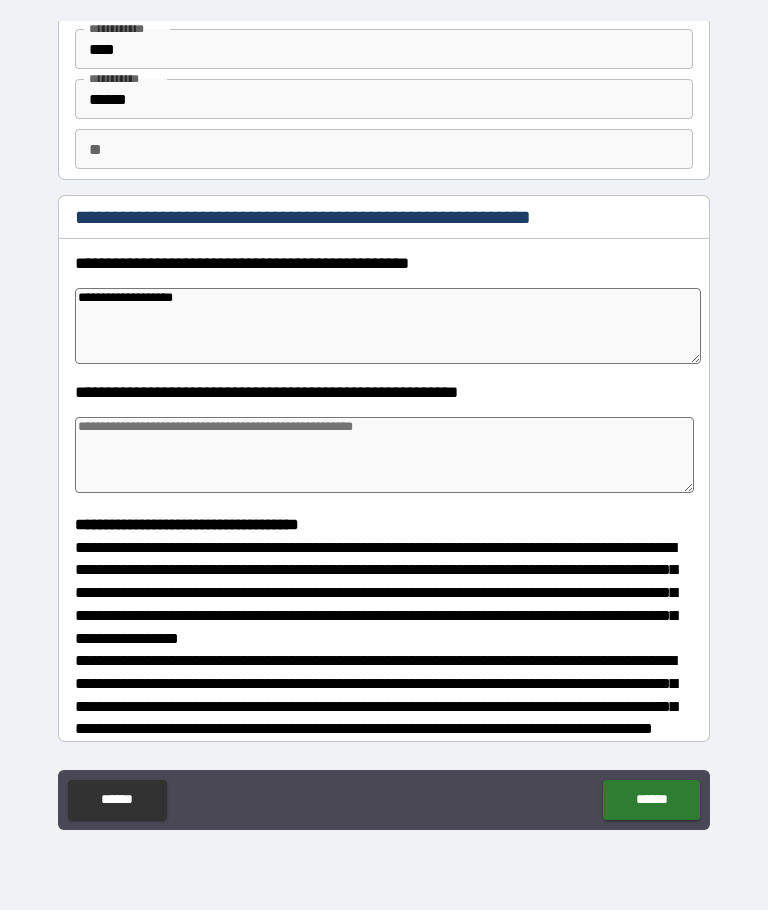 type on "*" 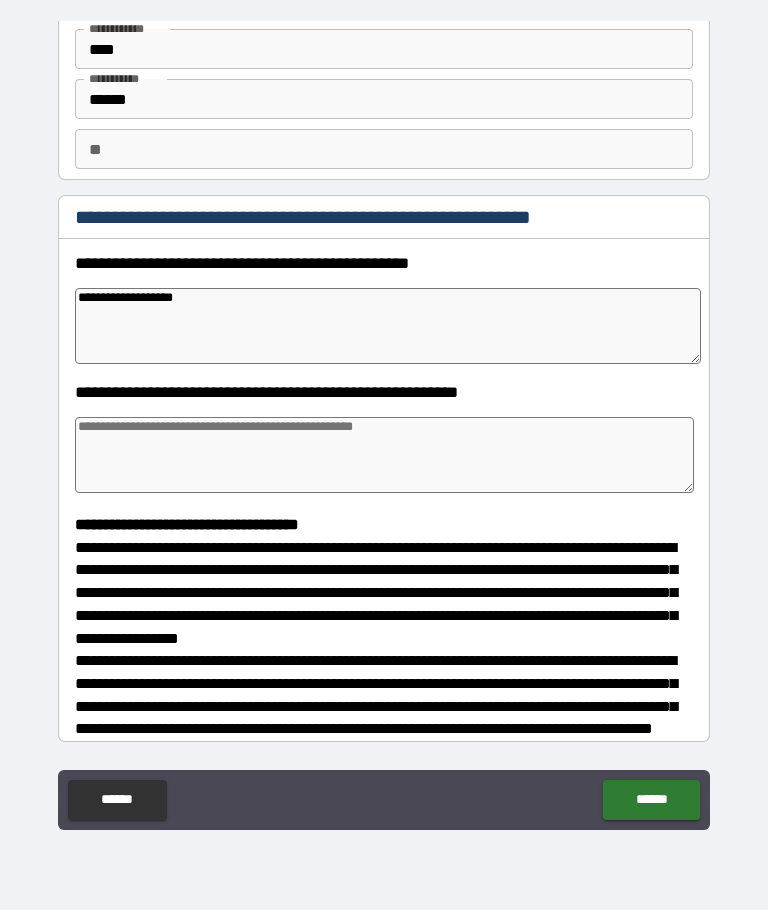 type on "*" 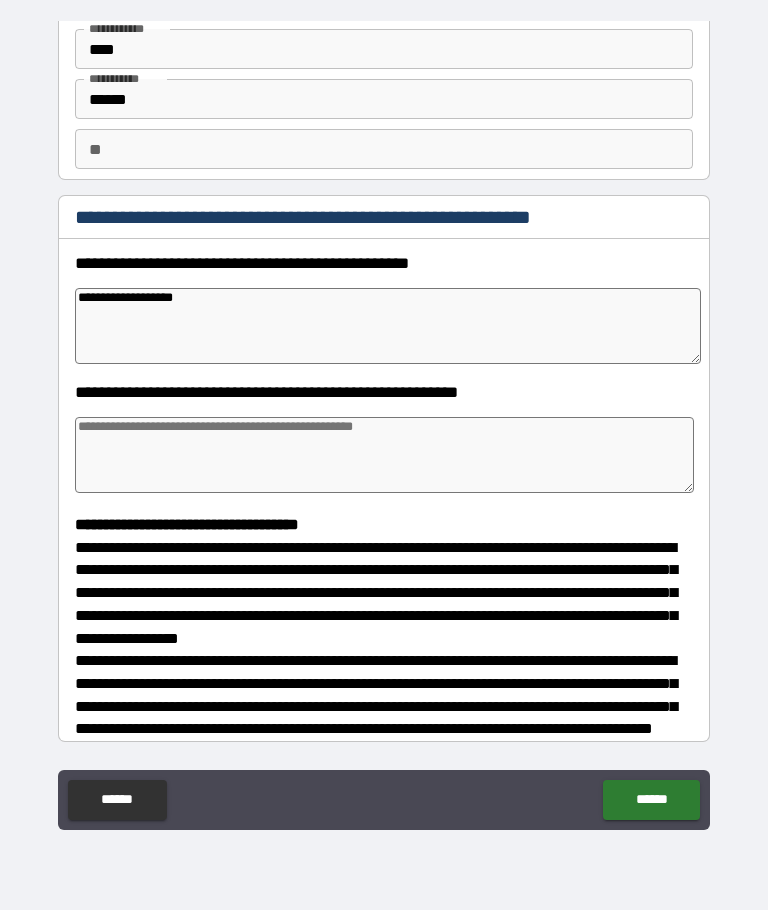 type on "**********" 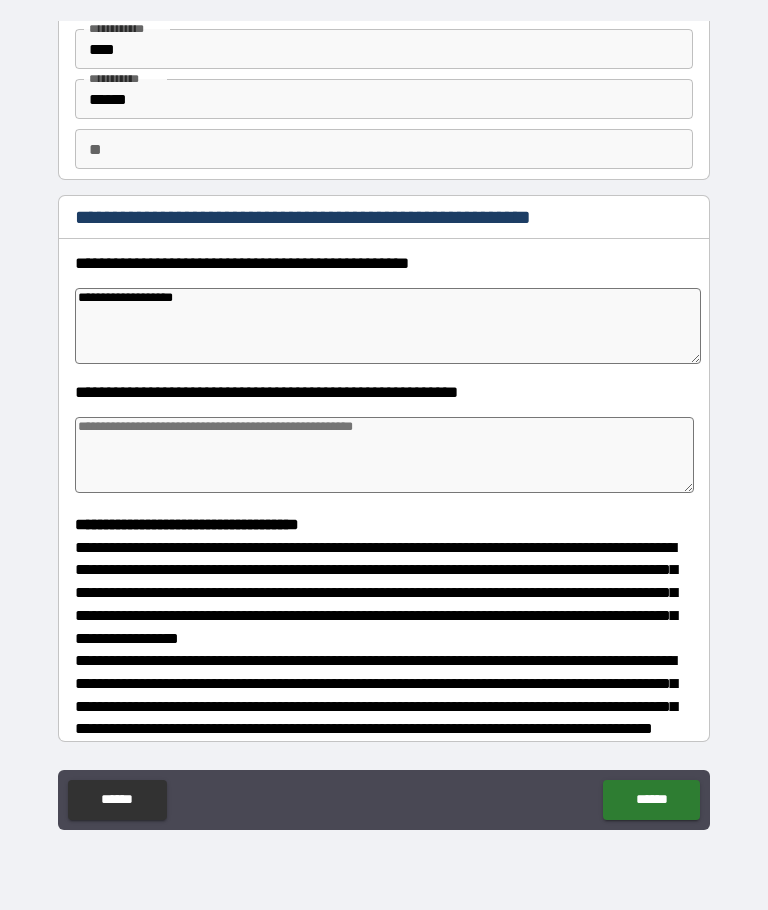 type on "*" 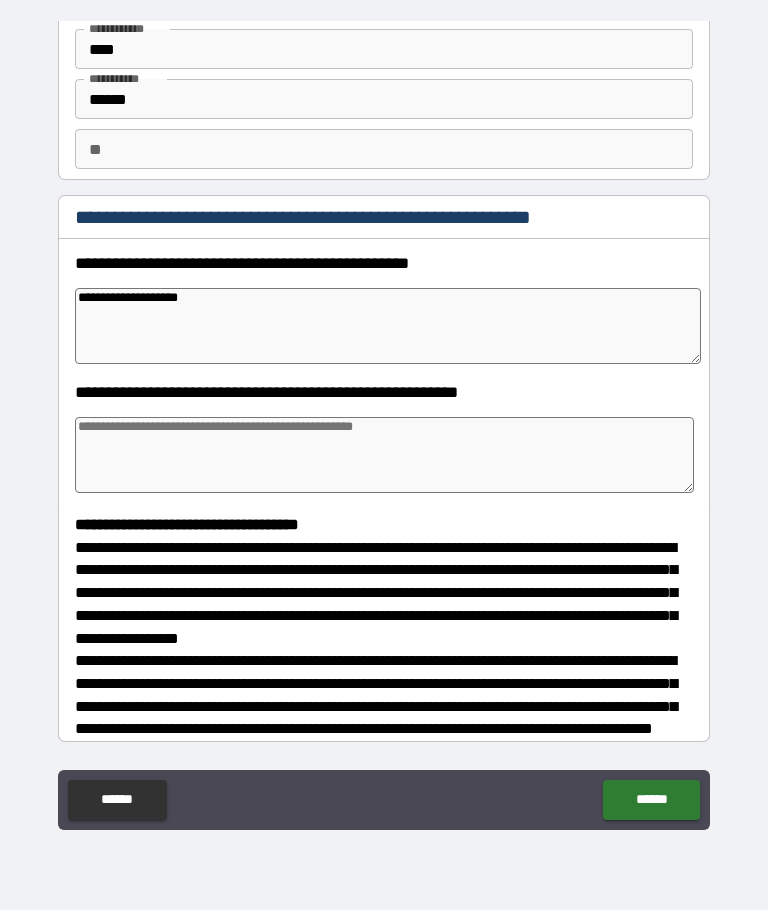 type on "**********" 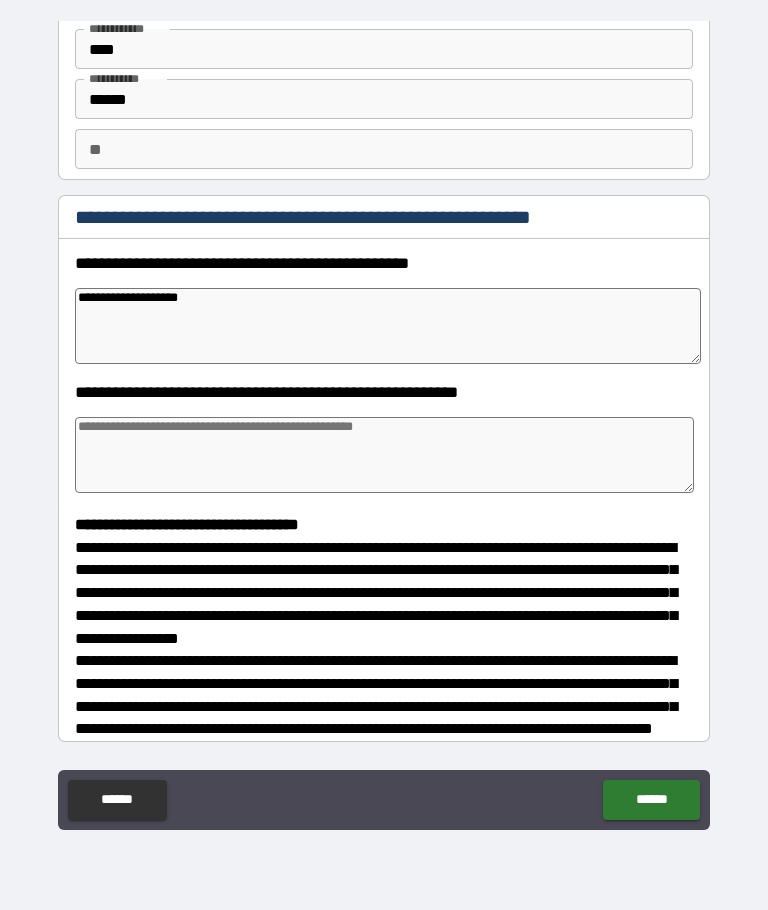 type on "*" 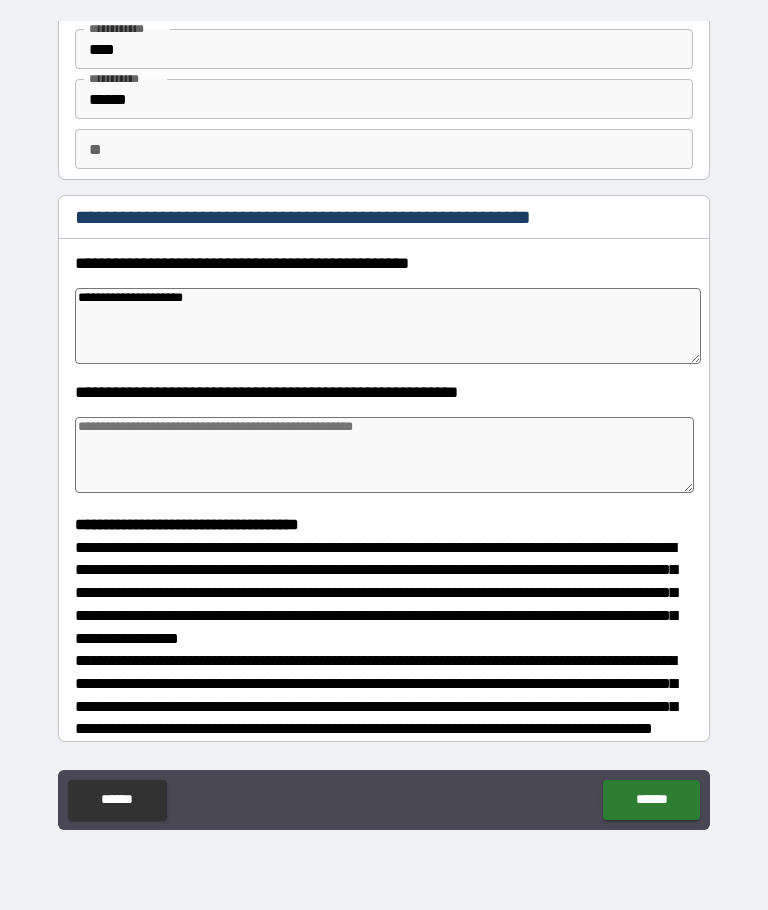 type on "*" 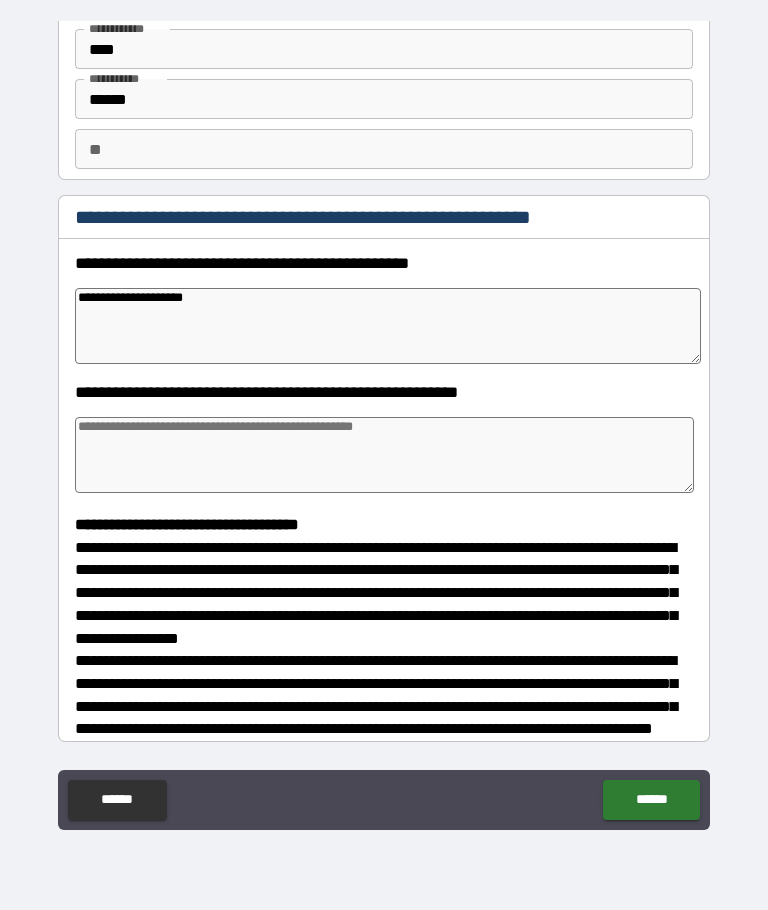 type on "**********" 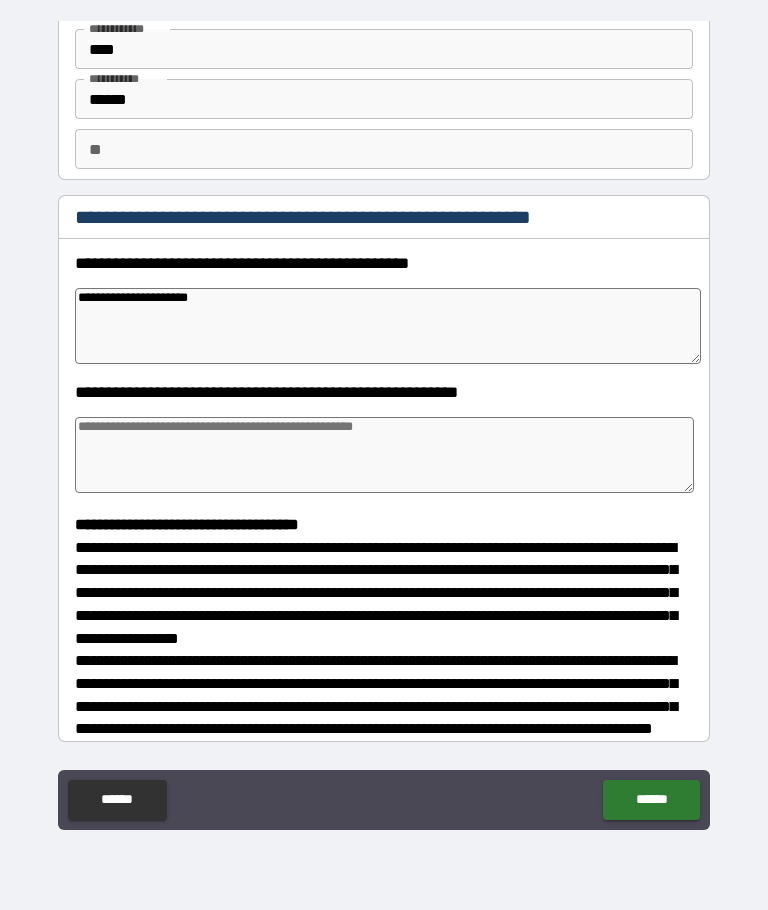 type on "*" 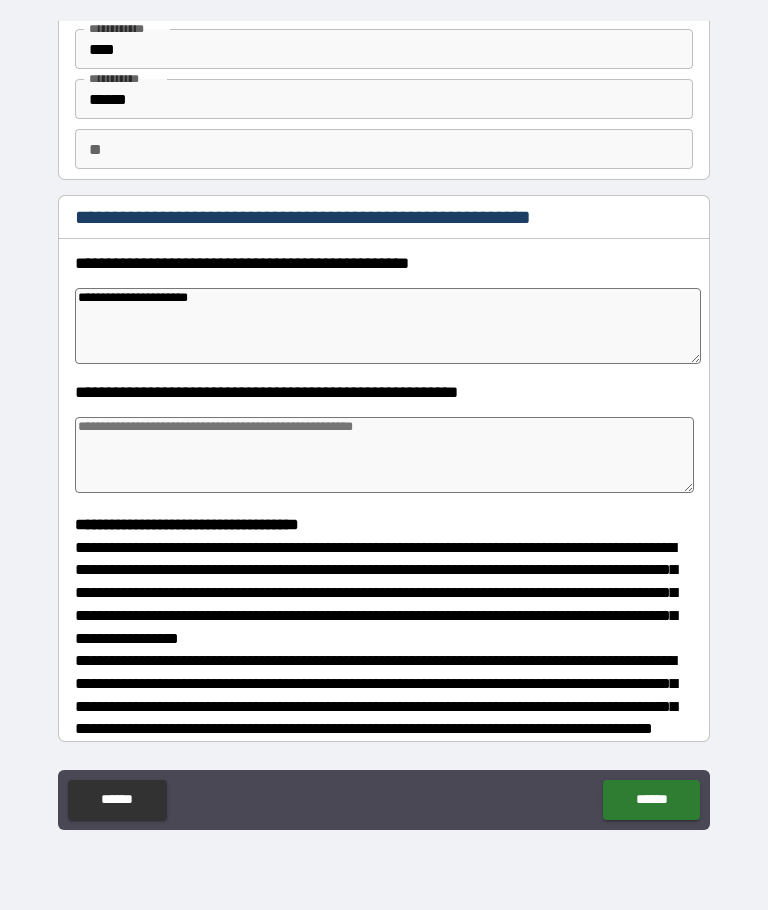 type on "*" 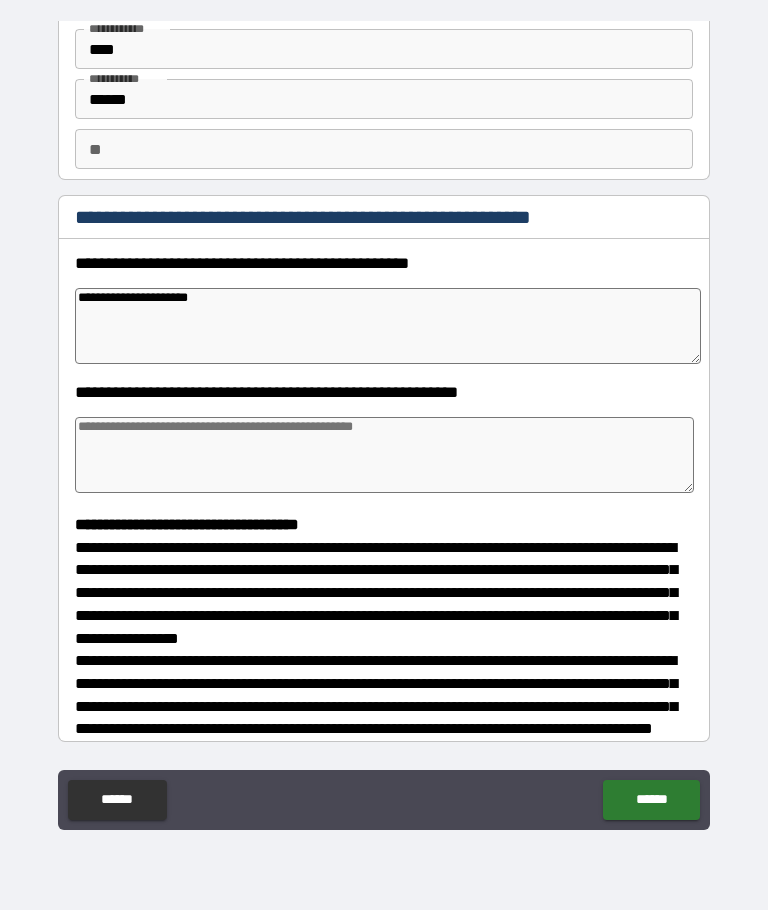 type on "*" 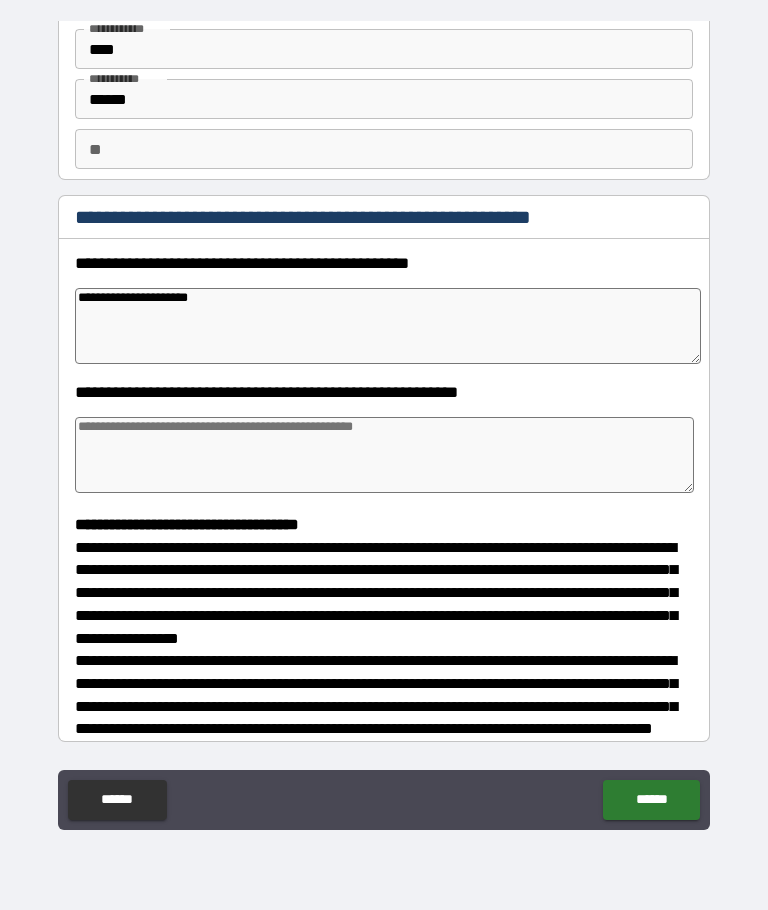 type on "**********" 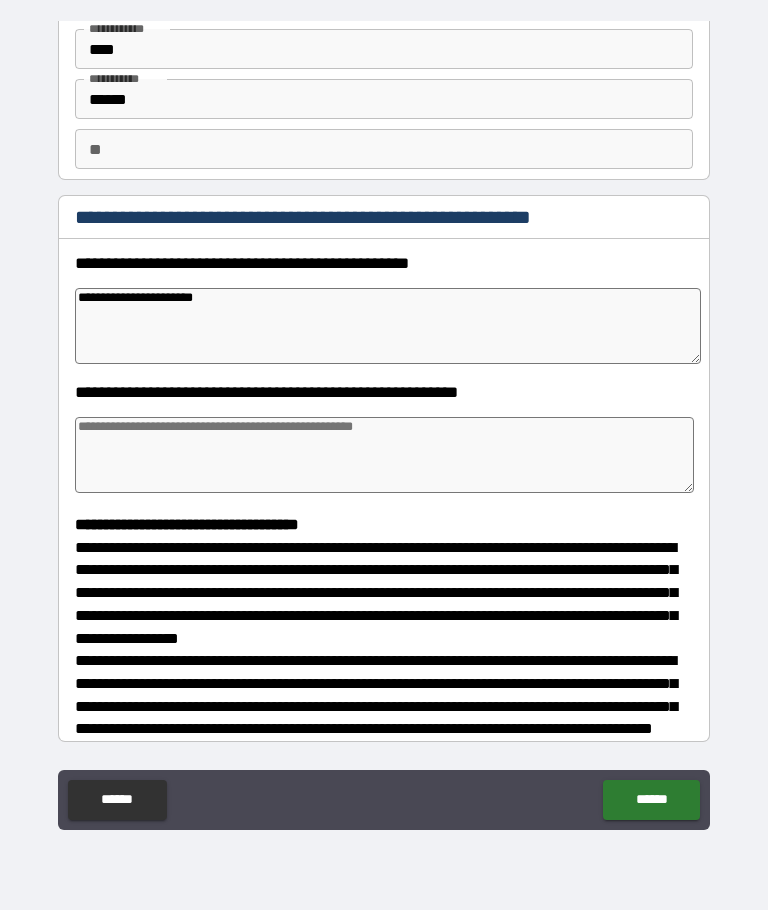 type on "*" 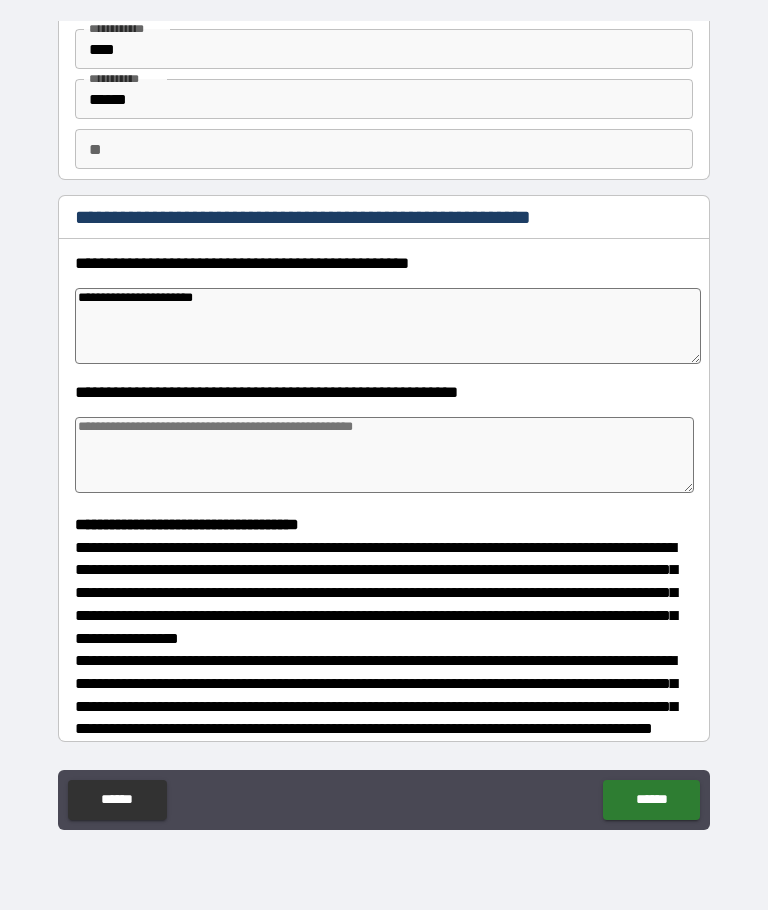 type on "*" 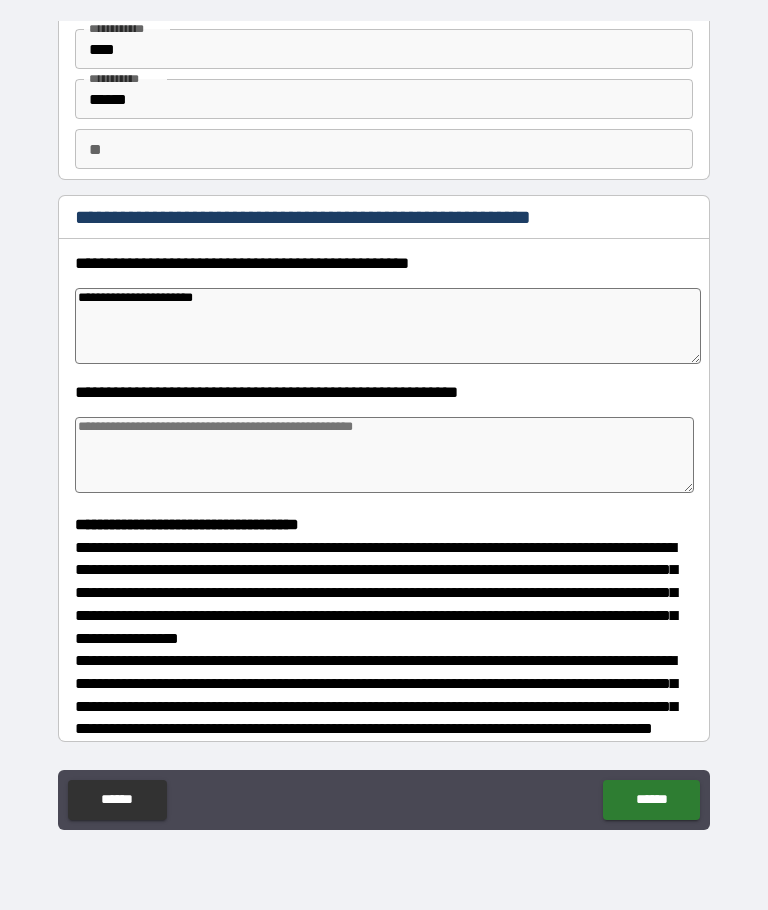 type on "*" 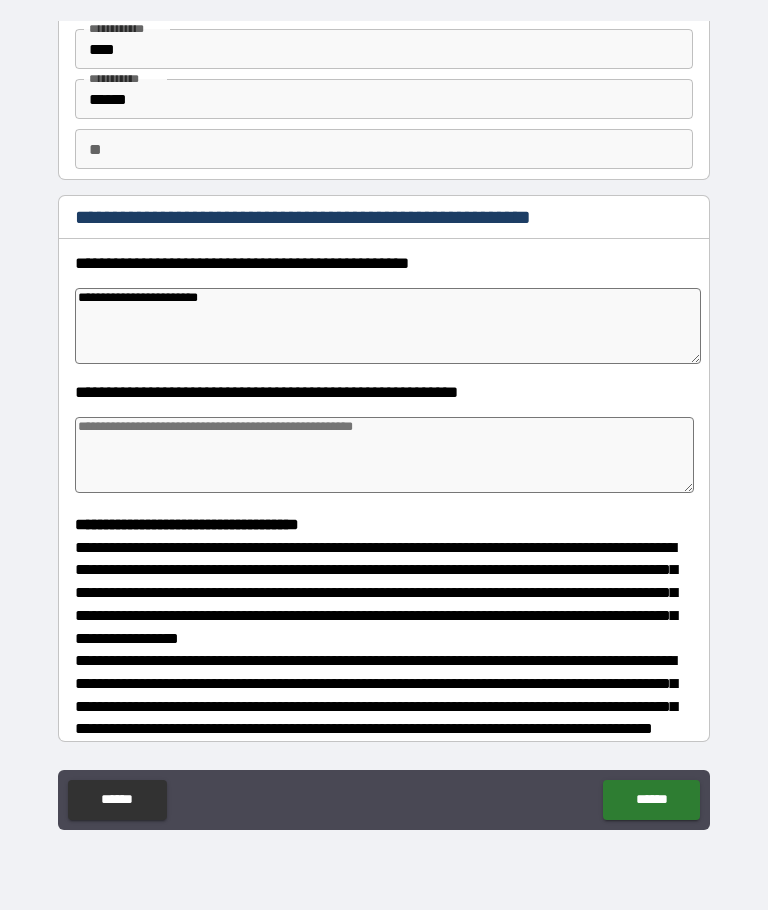 type on "*" 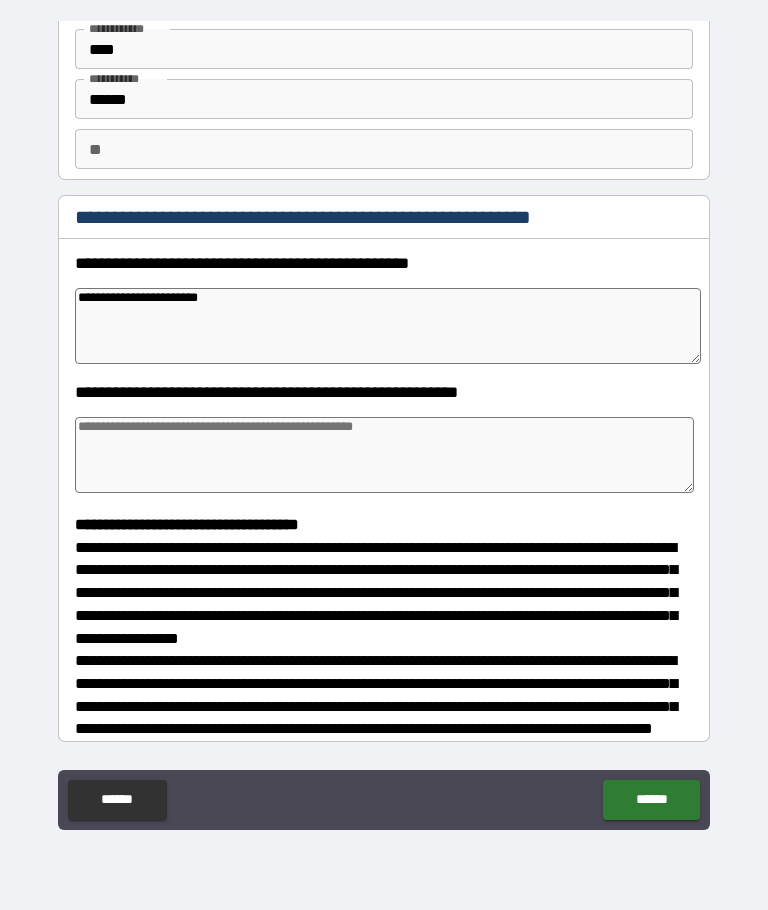 type on "*" 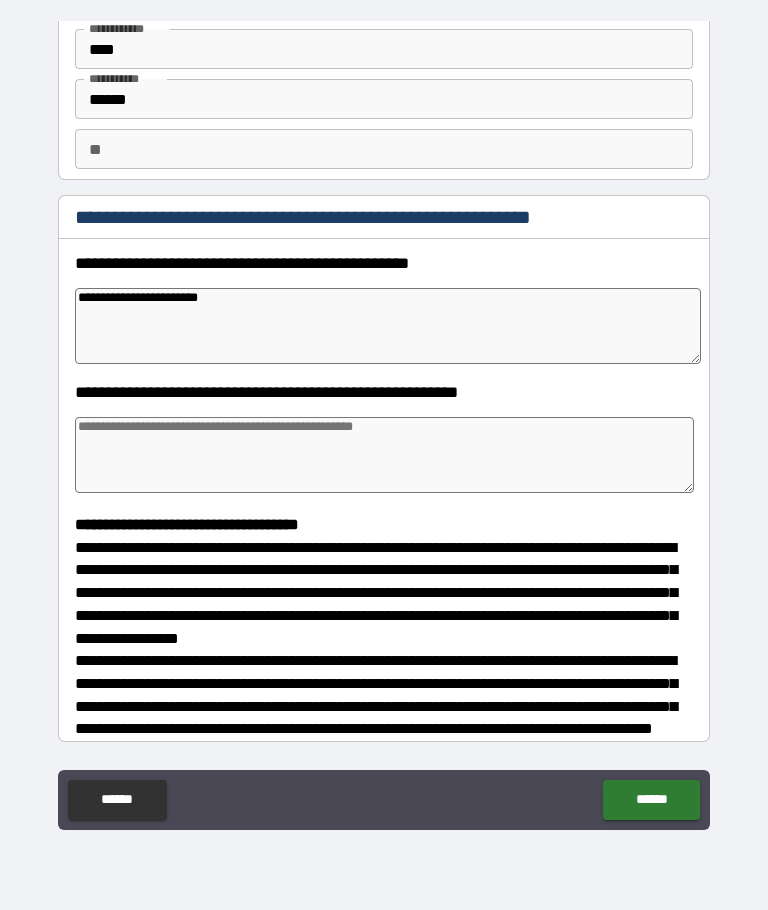 type on "*" 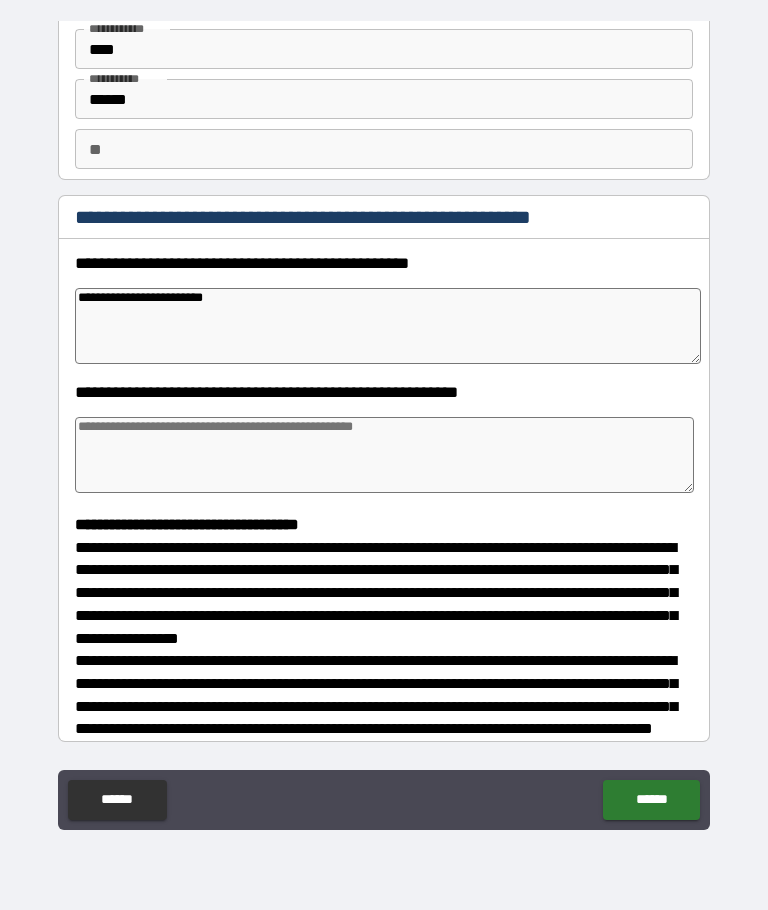 type on "*" 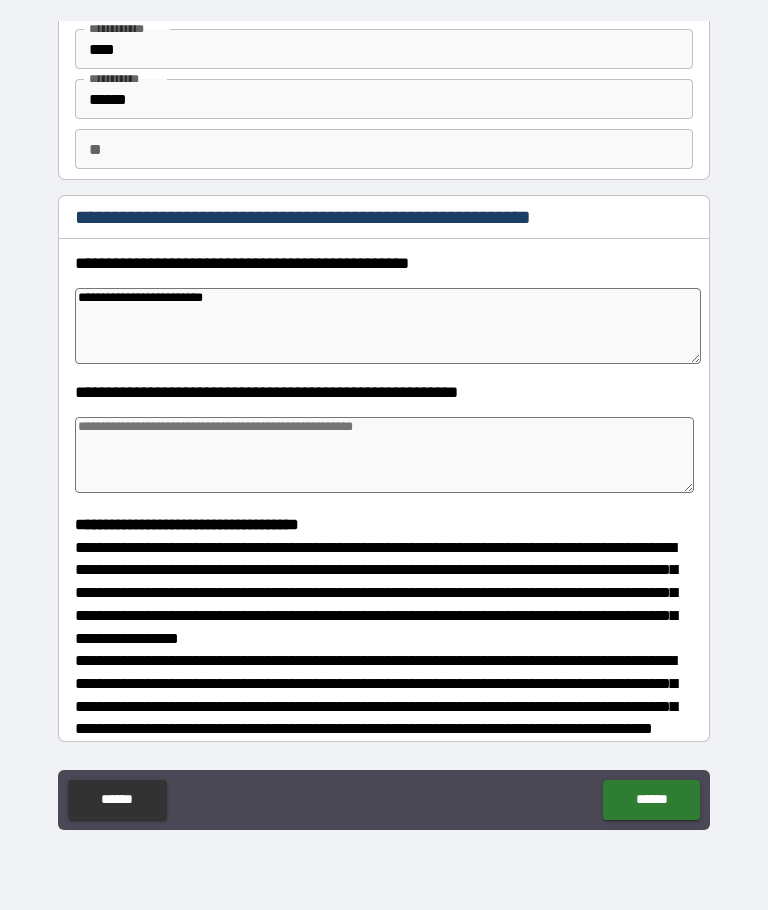 type on "*" 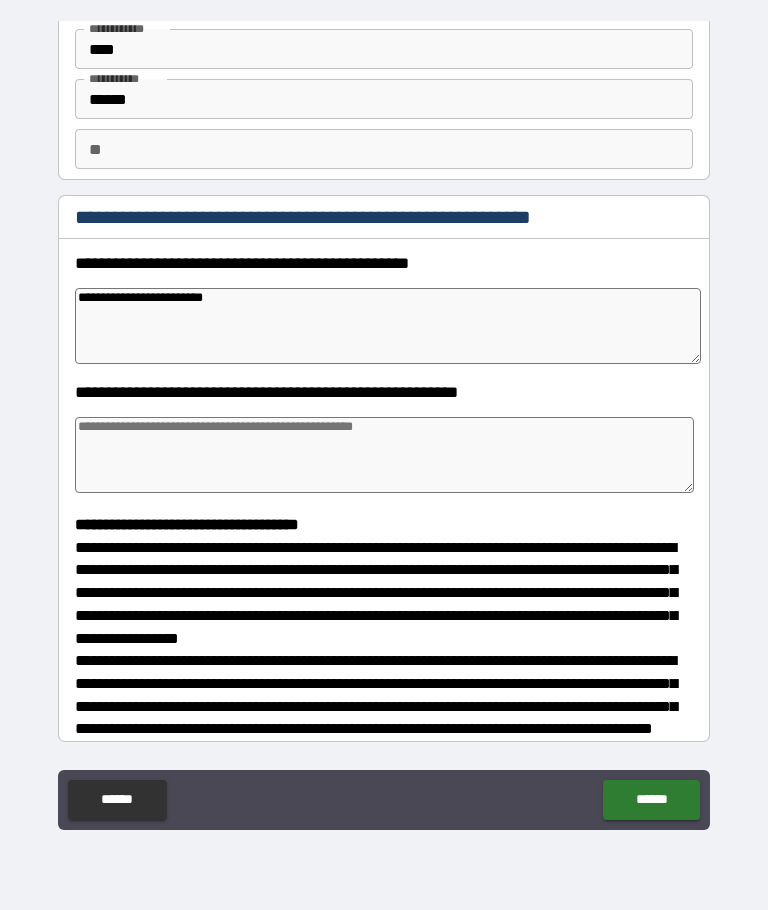 type on "*" 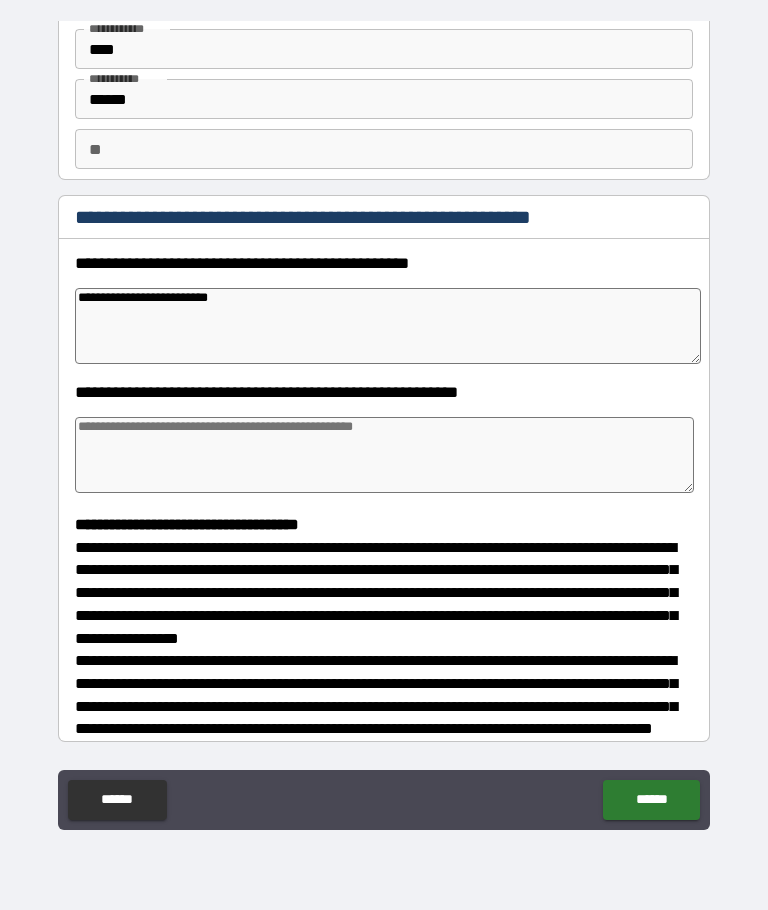 type on "*" 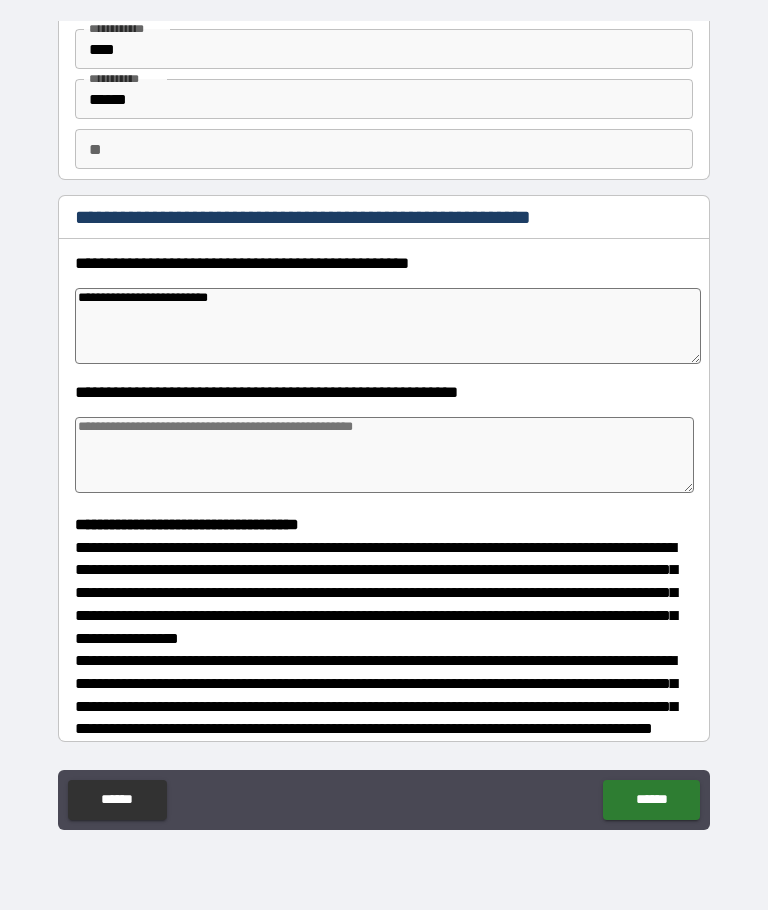 type on "*" 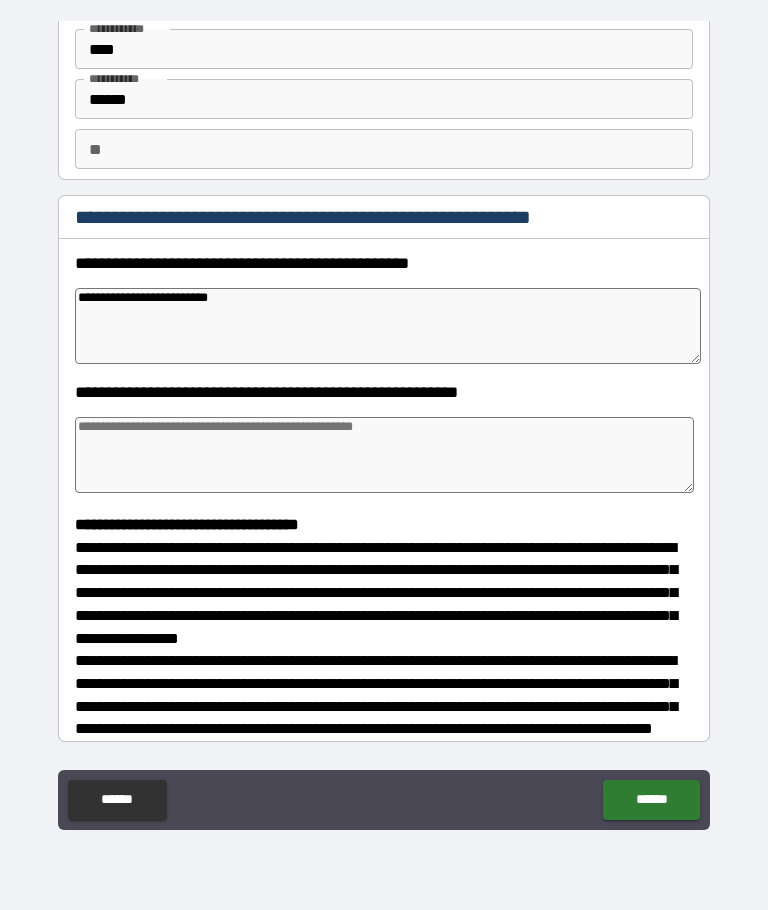 type on "*" 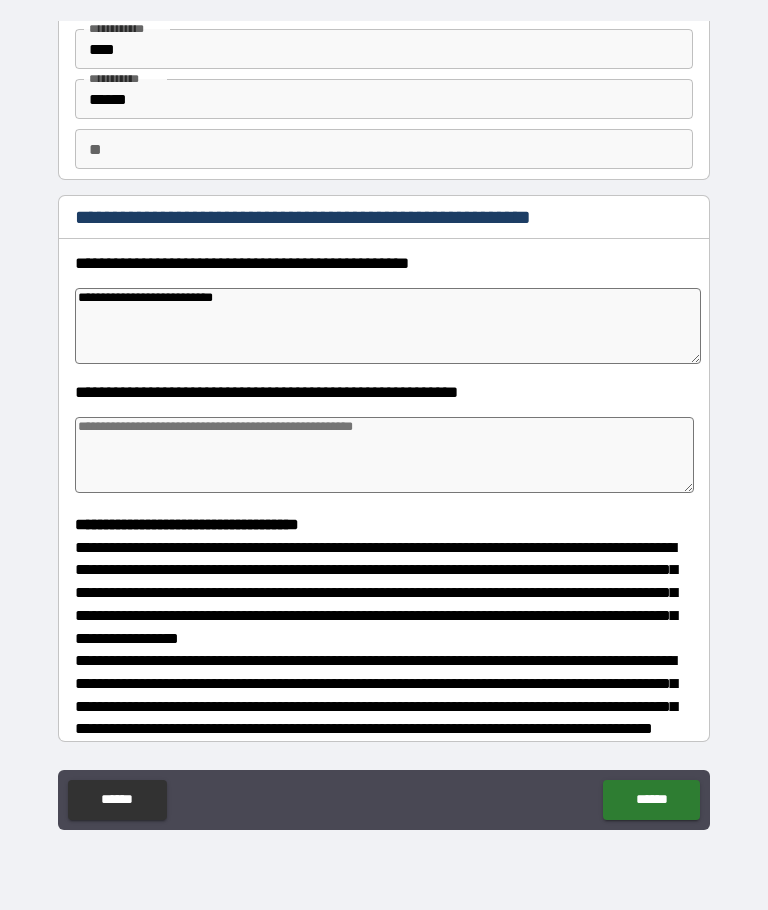 type on "*" 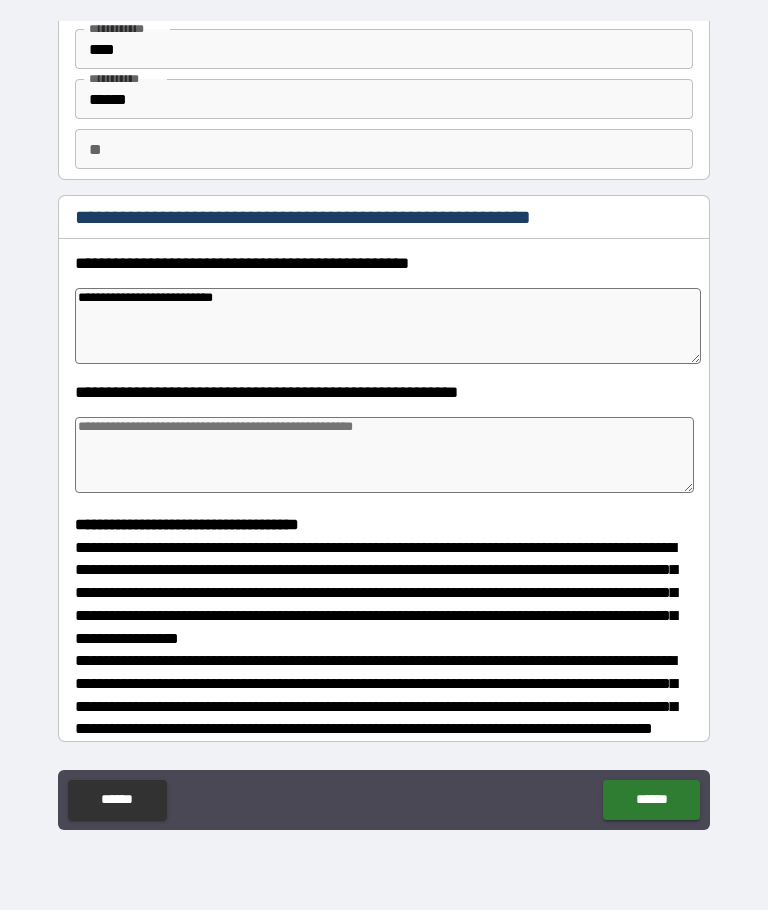 type on "*" 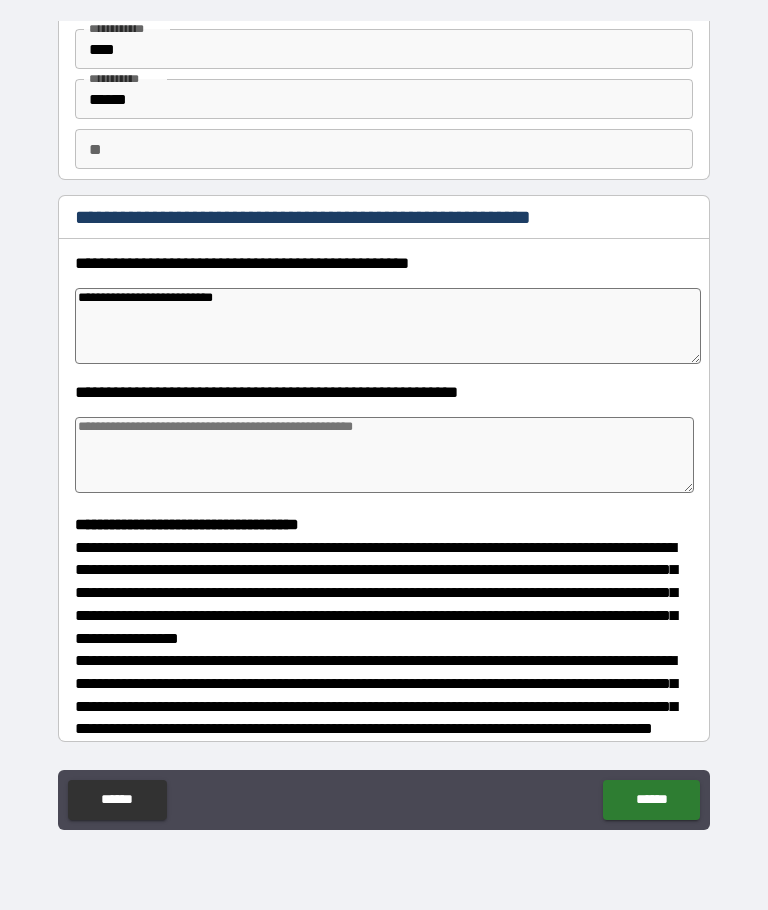type on "*" 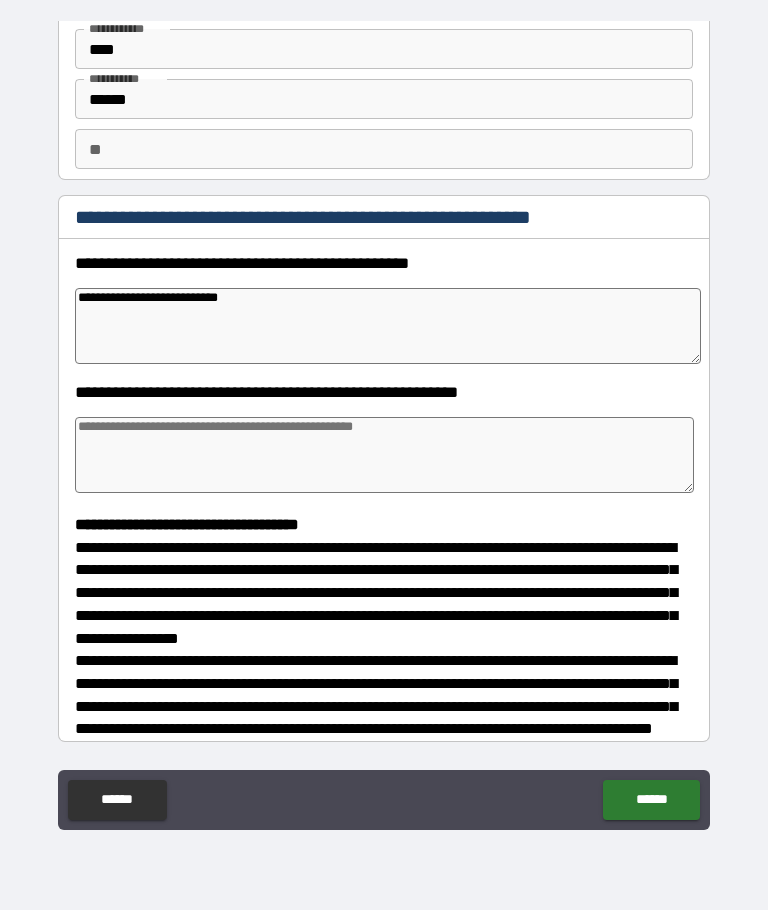 type on "*" 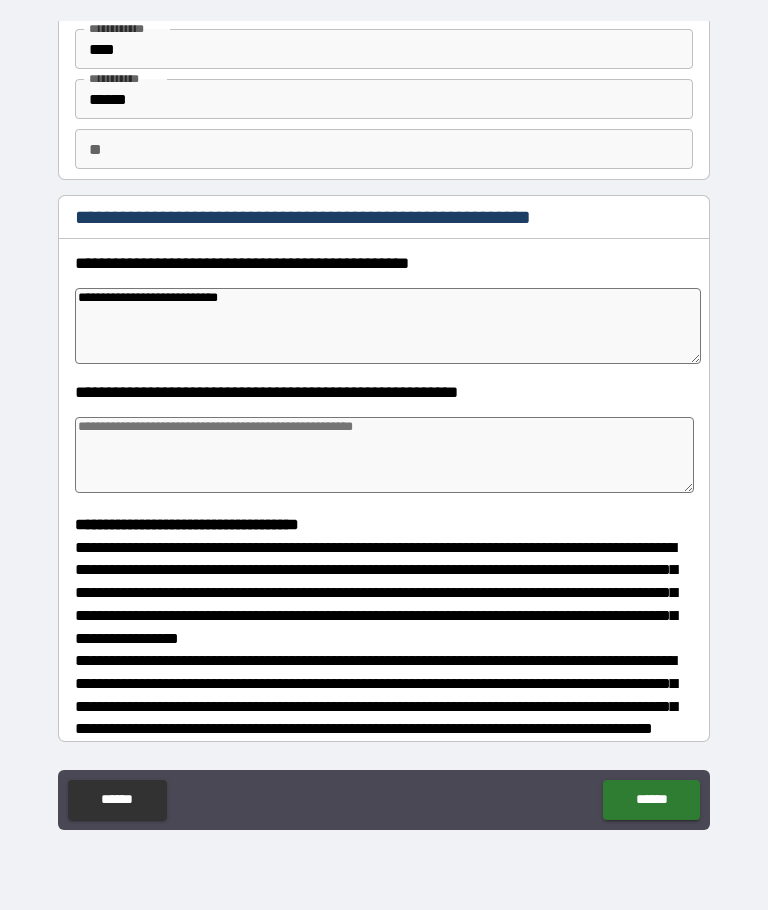 type on "*" 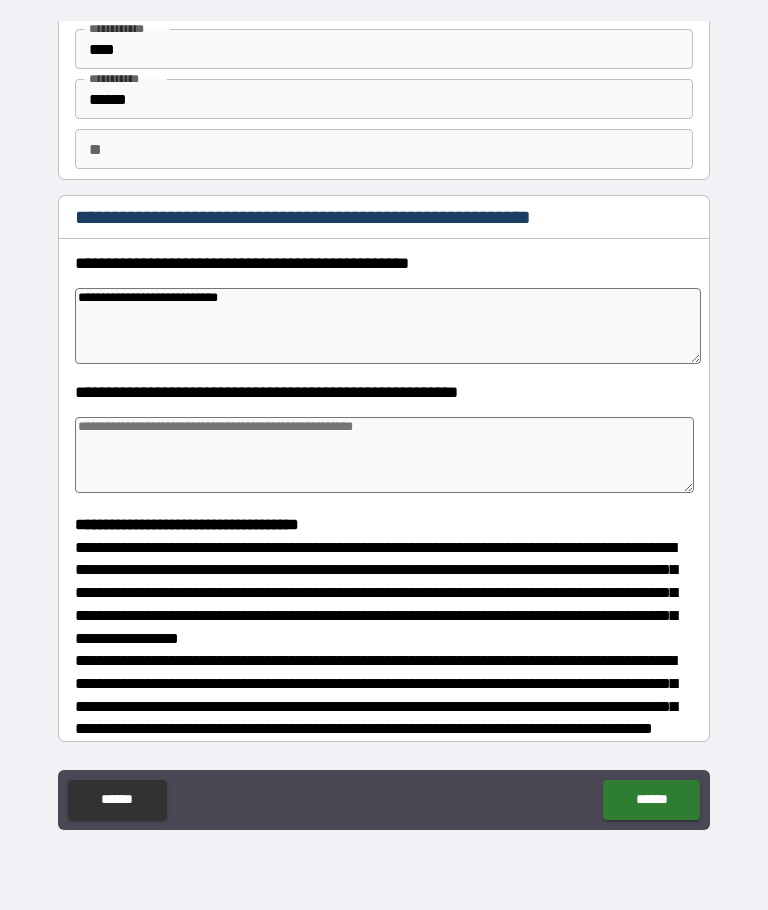 type on "*" 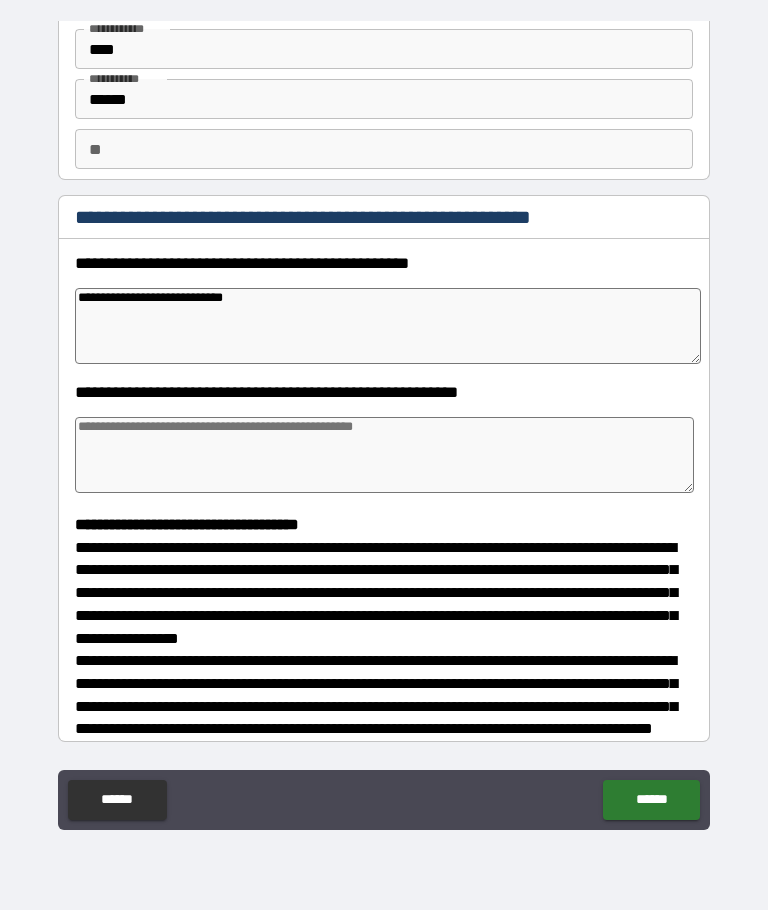 type on "*" 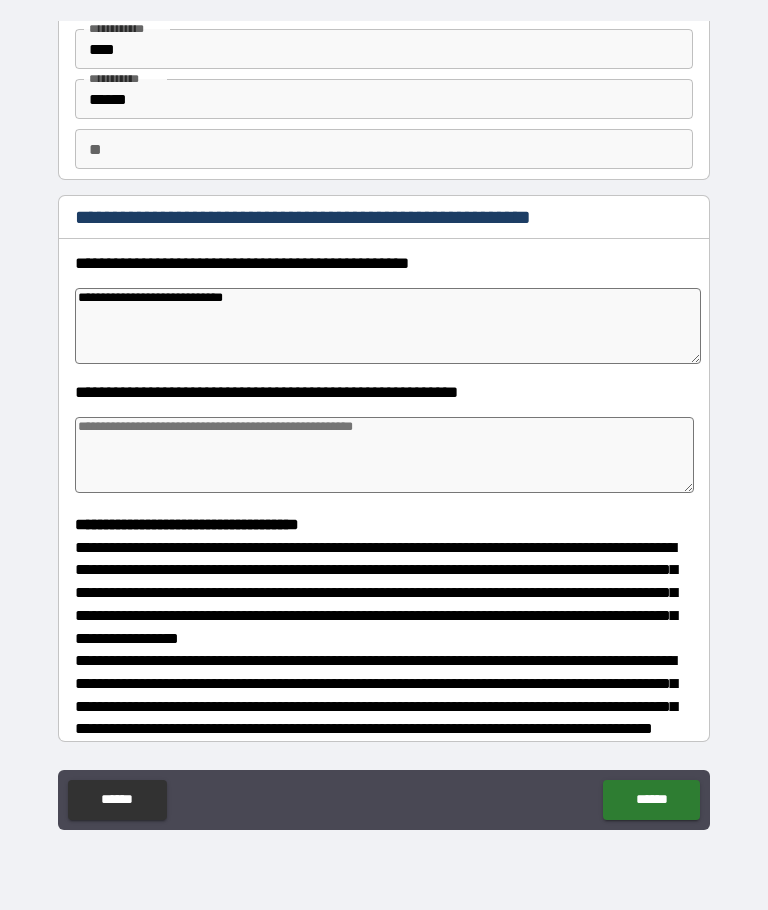 type on "**********" 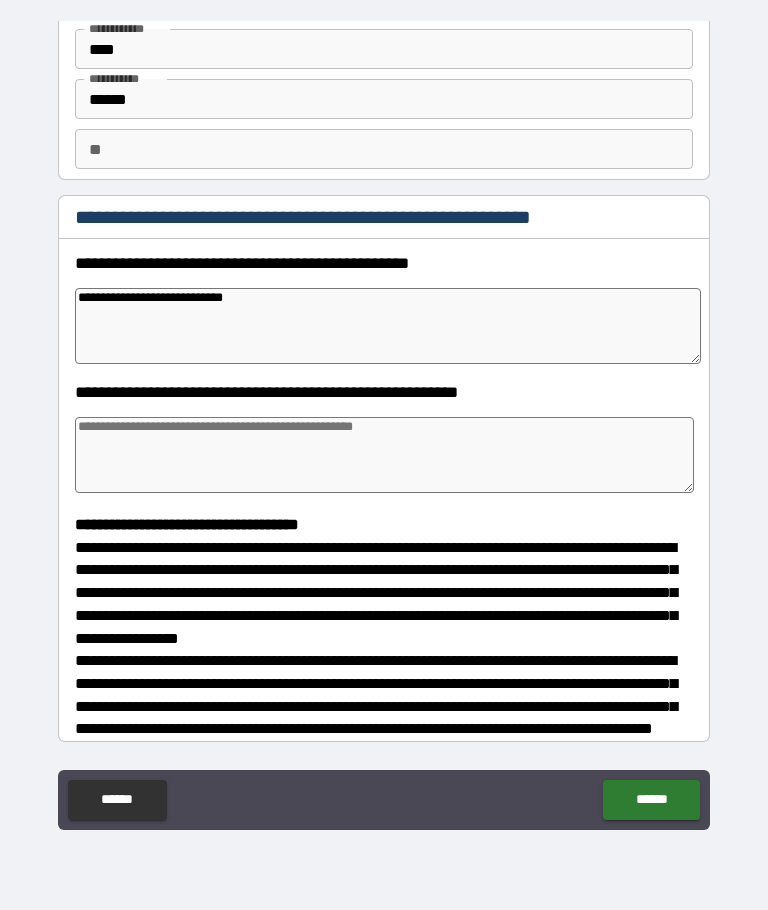 type on "*" 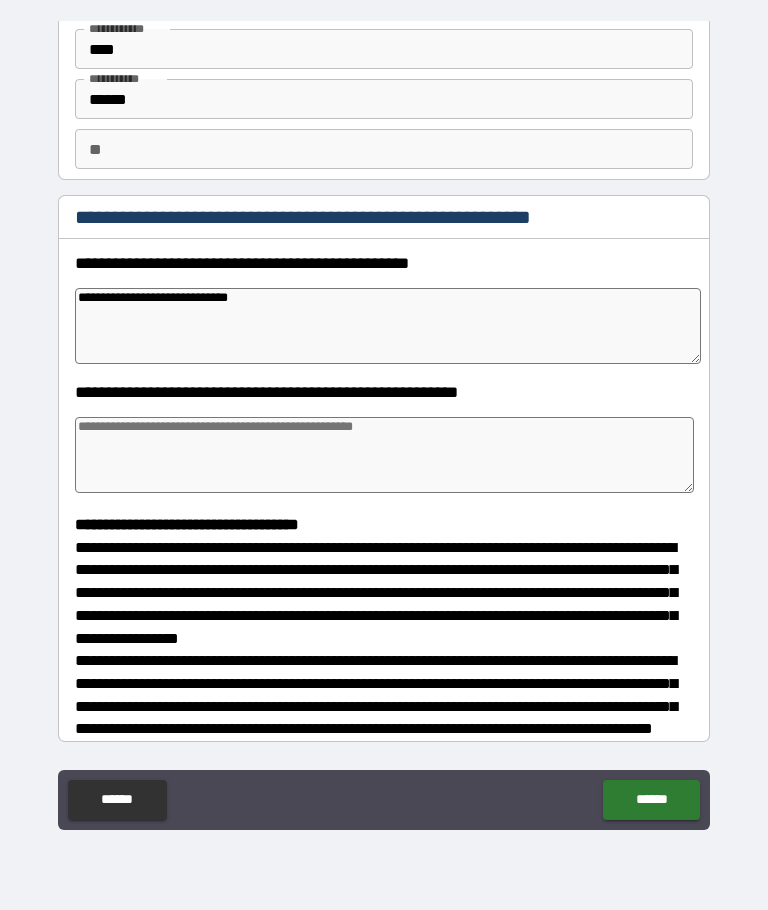type on "*" 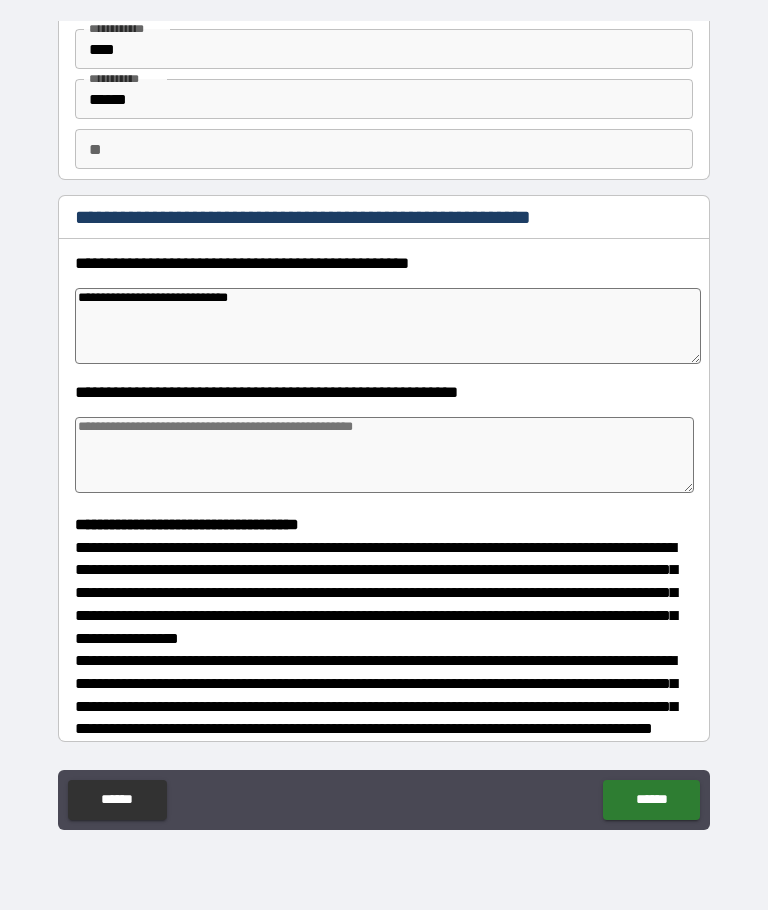 type on "**********" 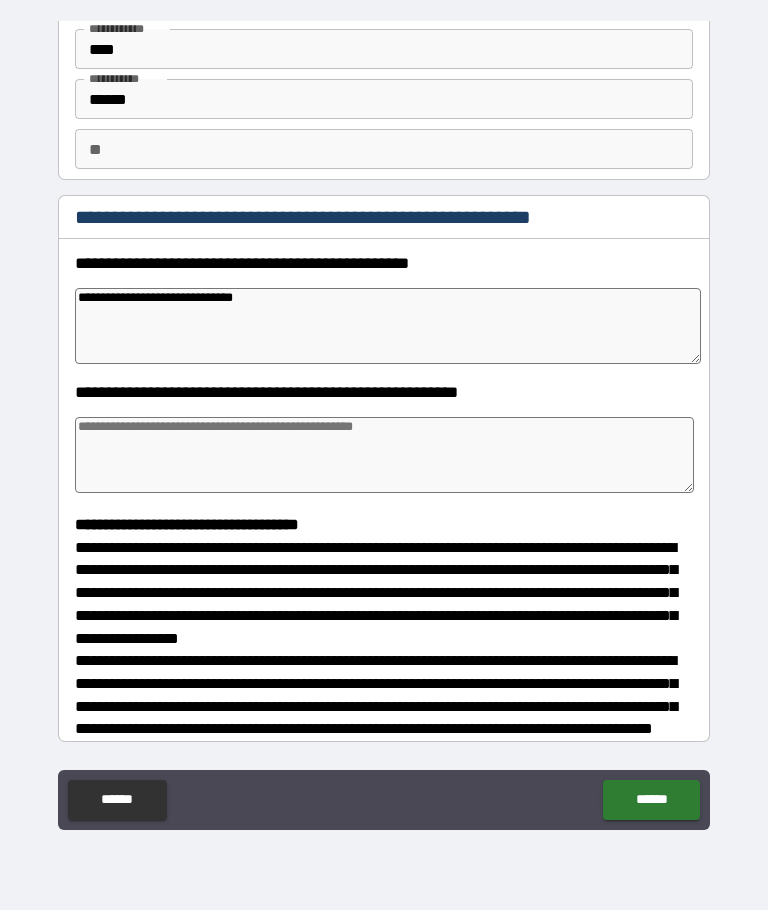 type on "*" 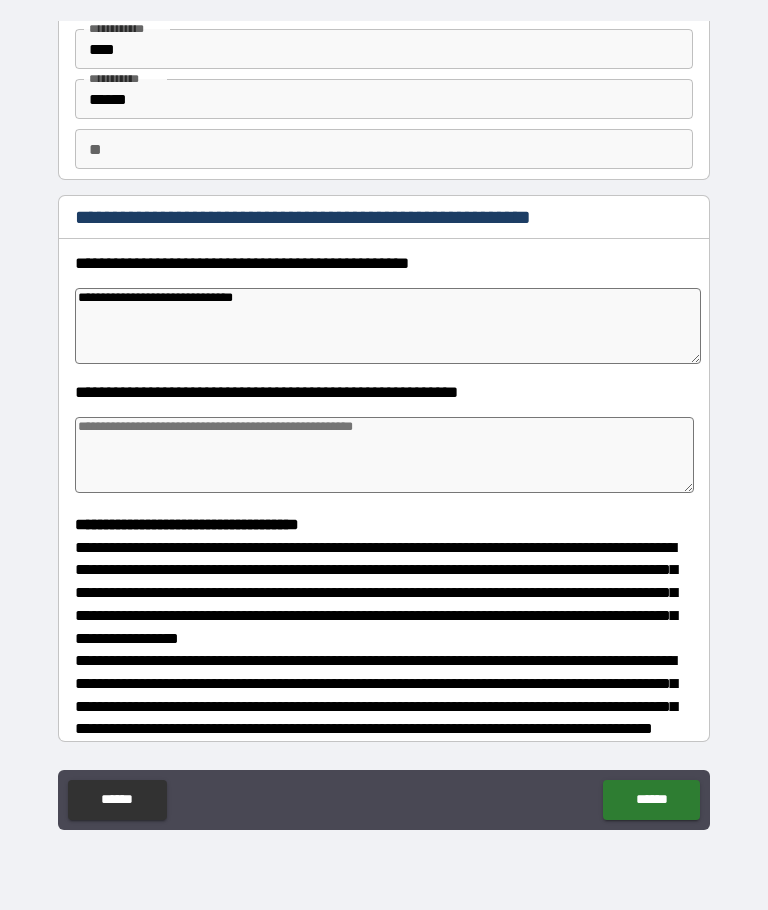 type on "*" 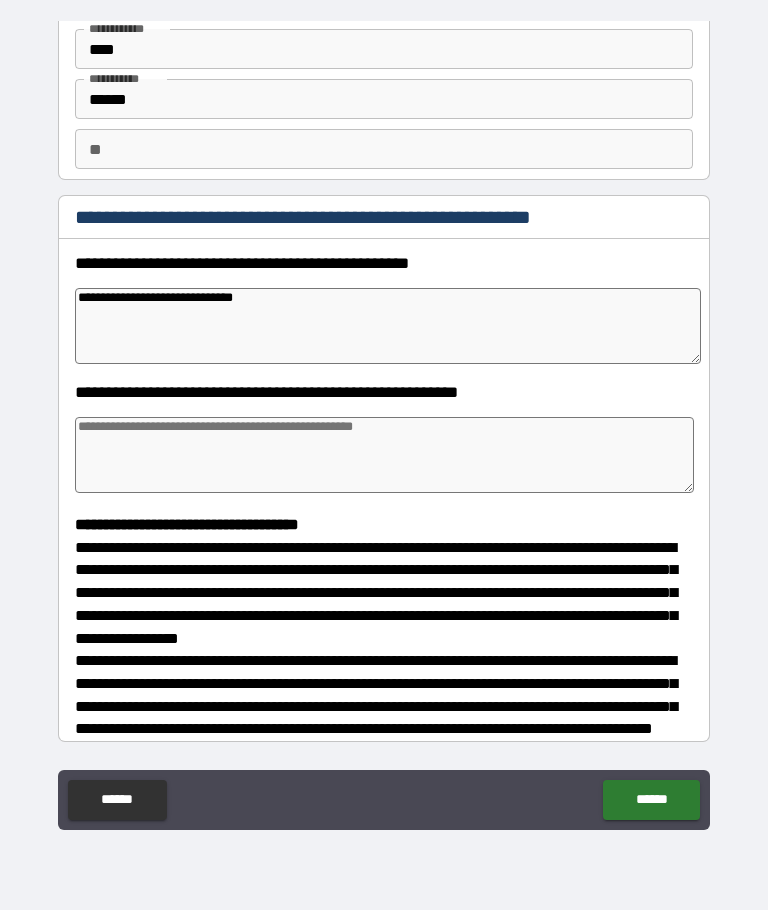 type on "*" 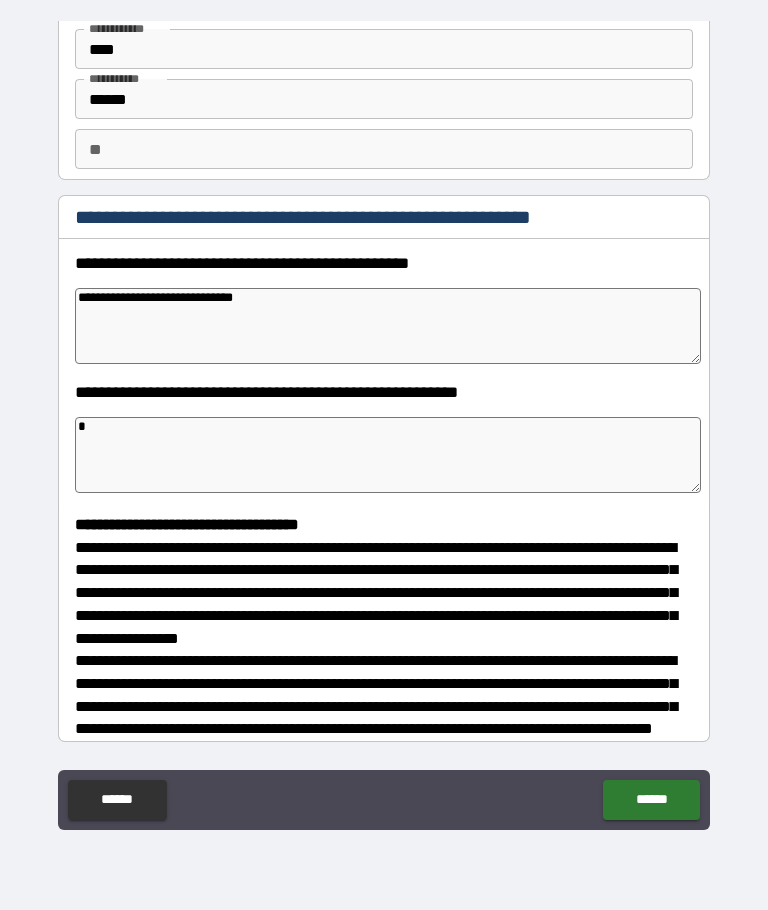 type on "*" 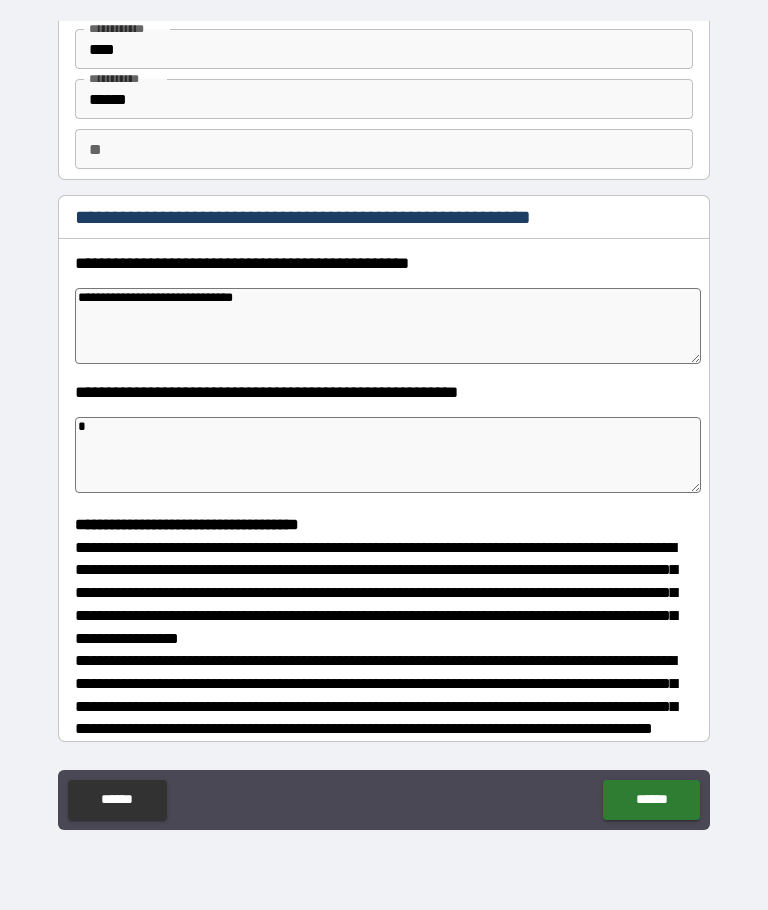 type on "*" 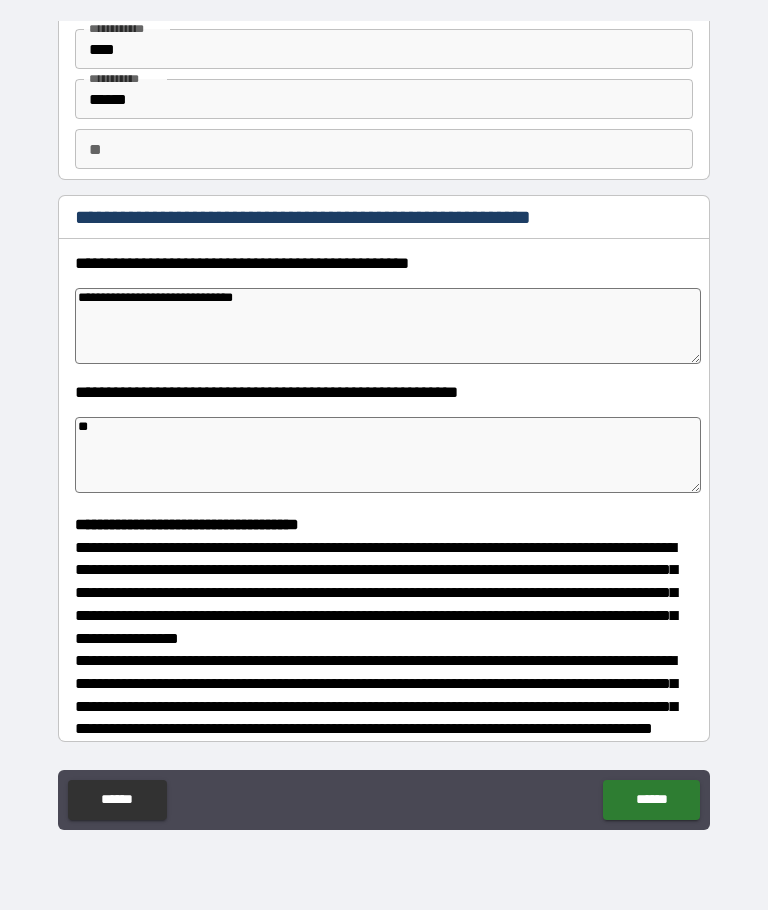 type on "*" 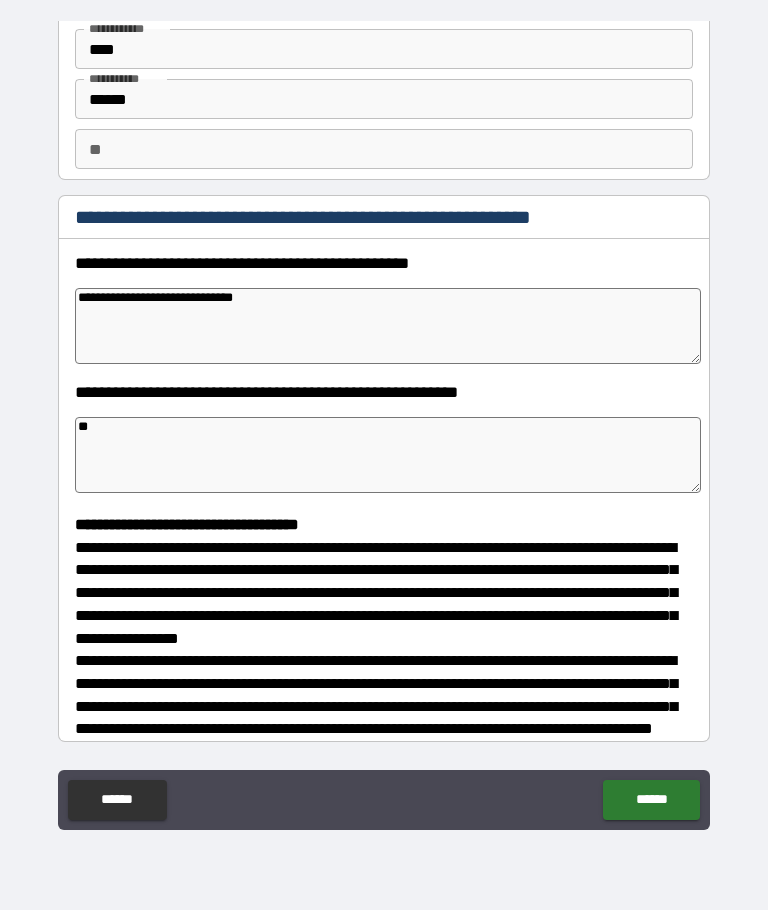 type on "***" 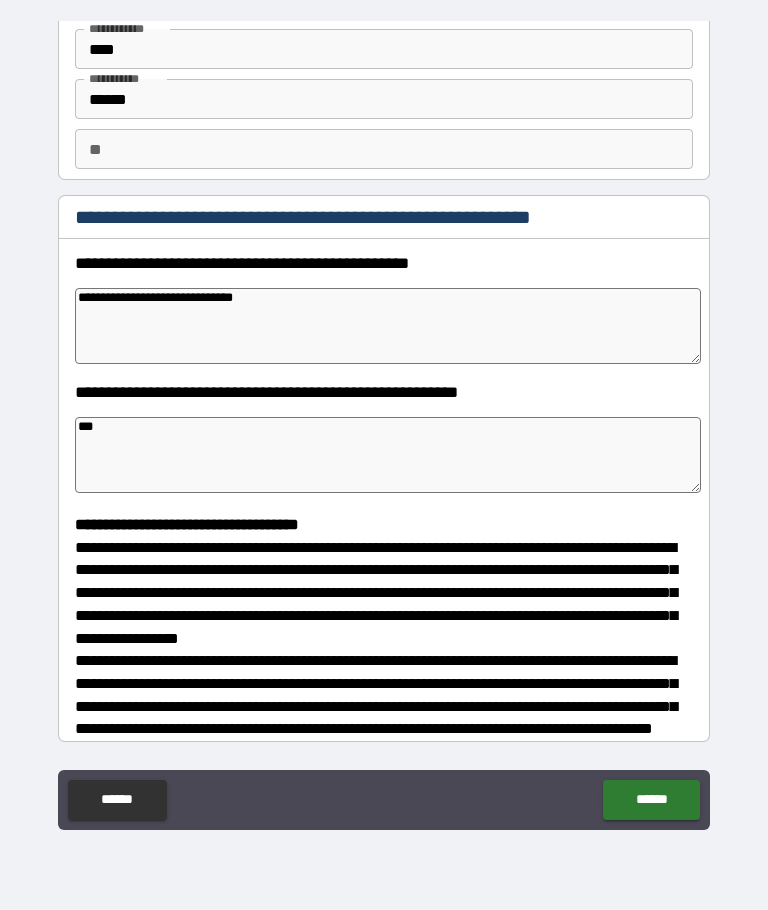type on "*" 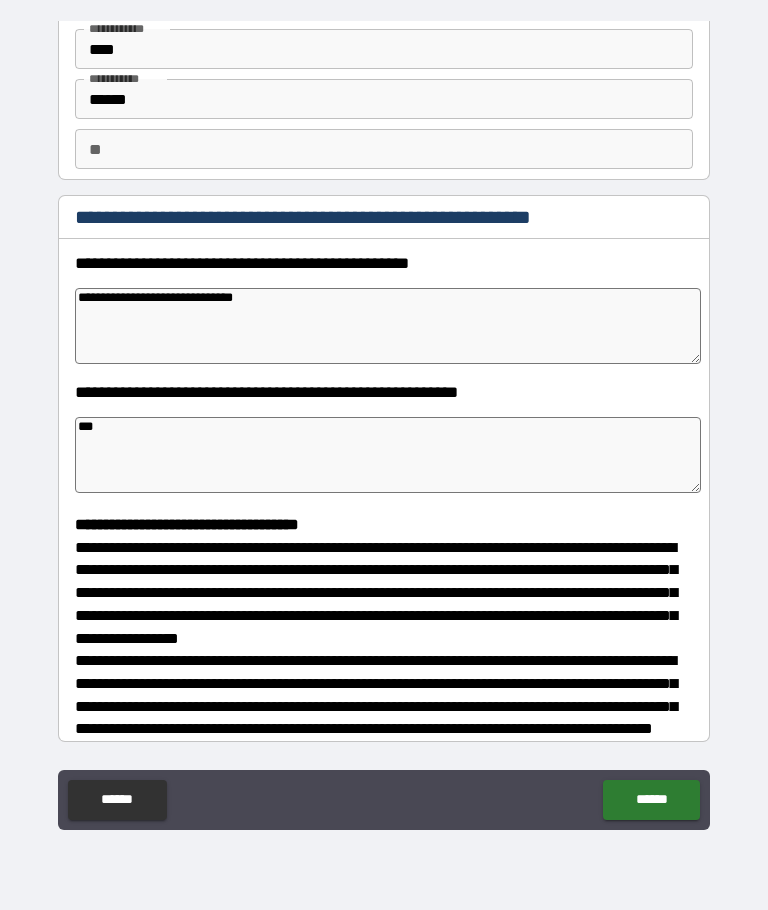 type on "*" 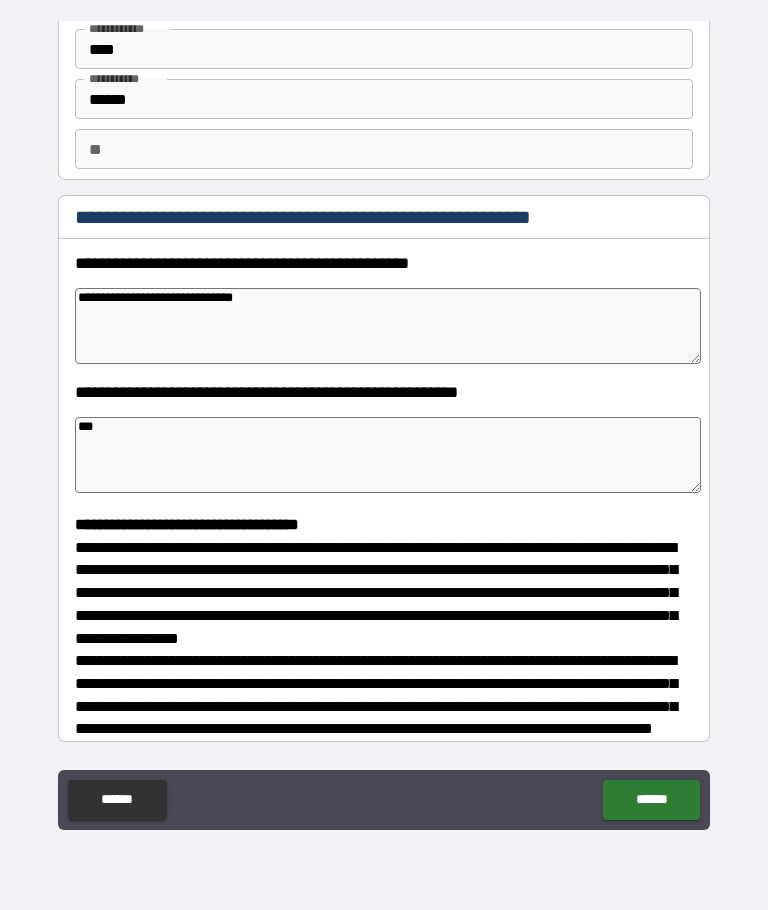 type on "*" 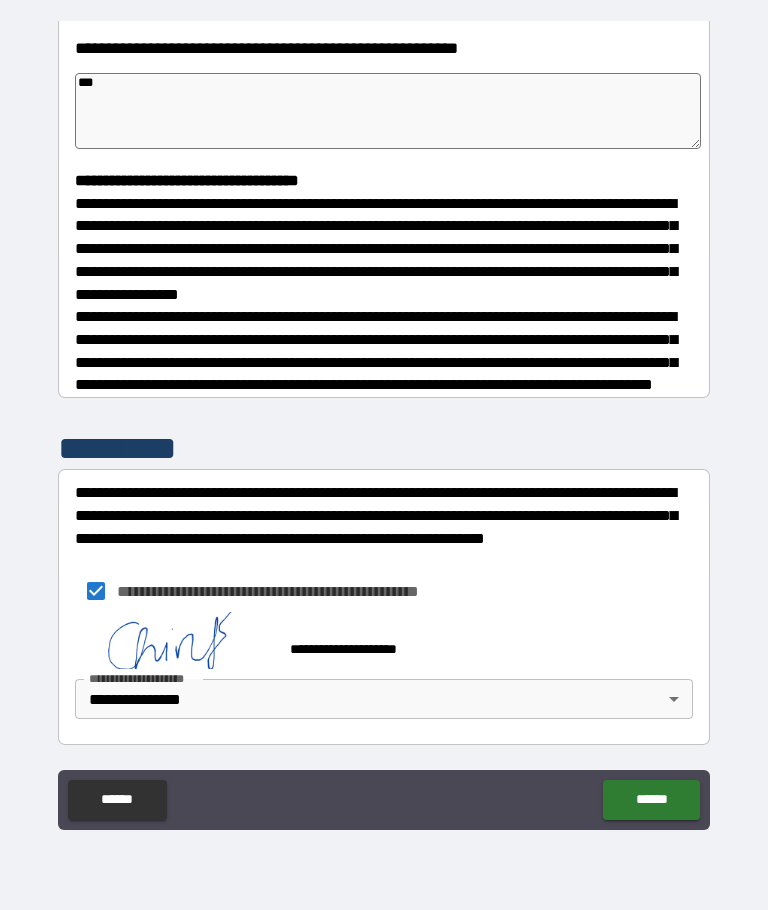 scroll, scrollTop: 444, scrollLeft: 0, axis: vertical 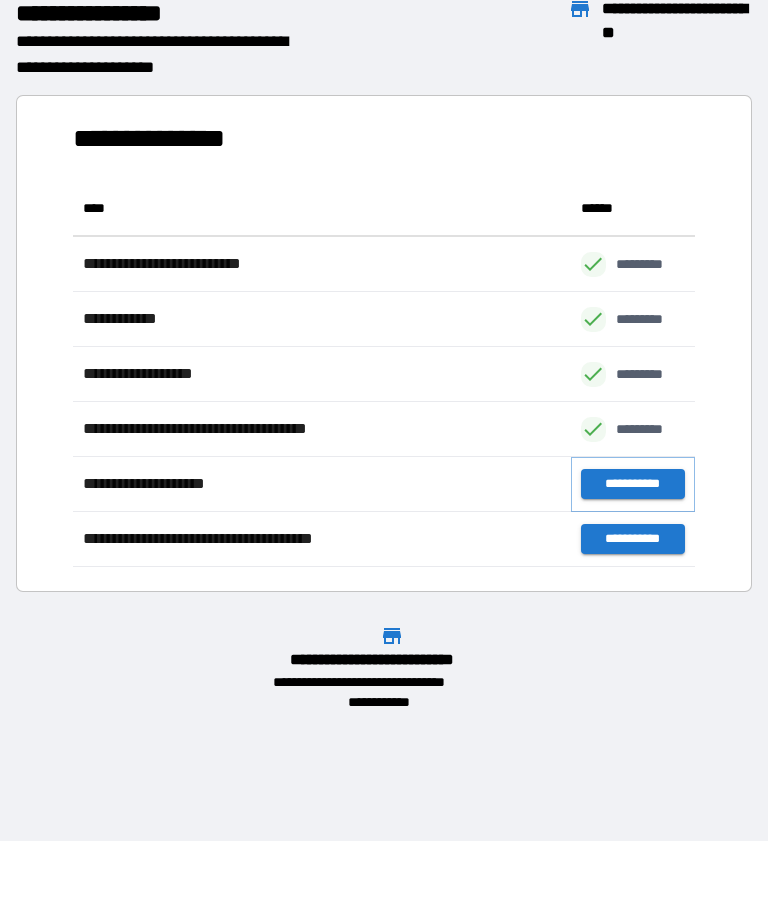 click on "**********" at bounding box center (633, 484) 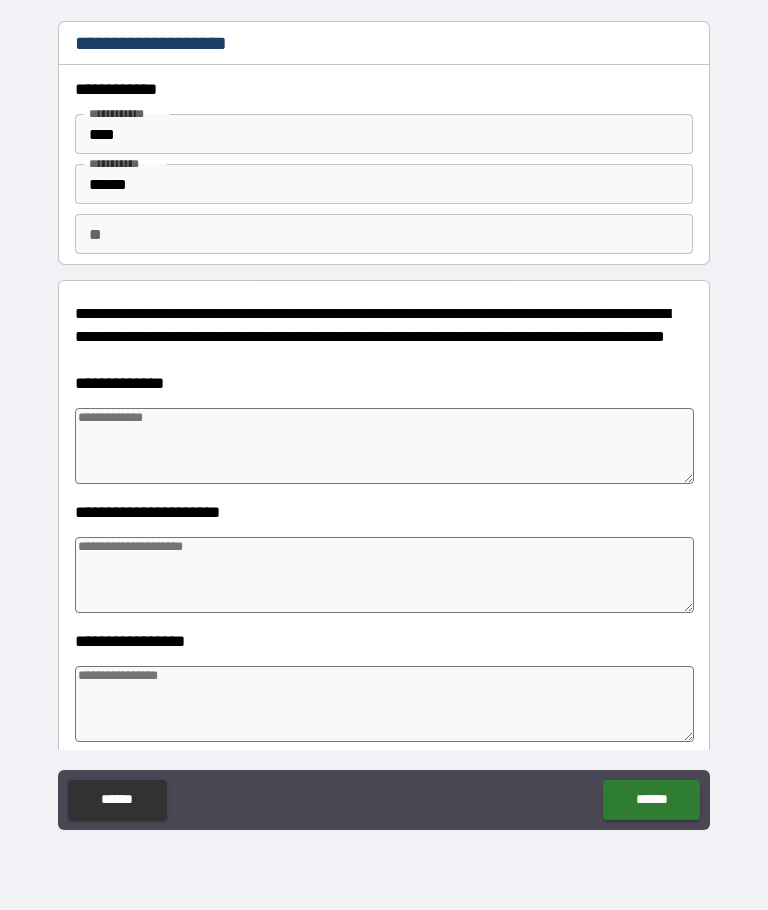 type on "*" 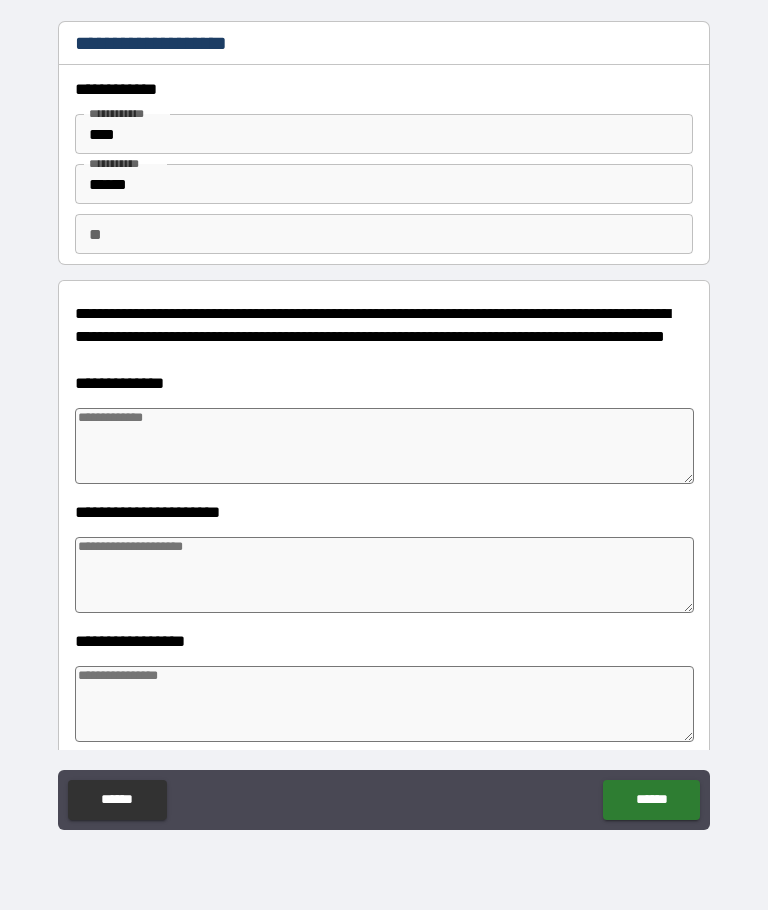 type on "*" 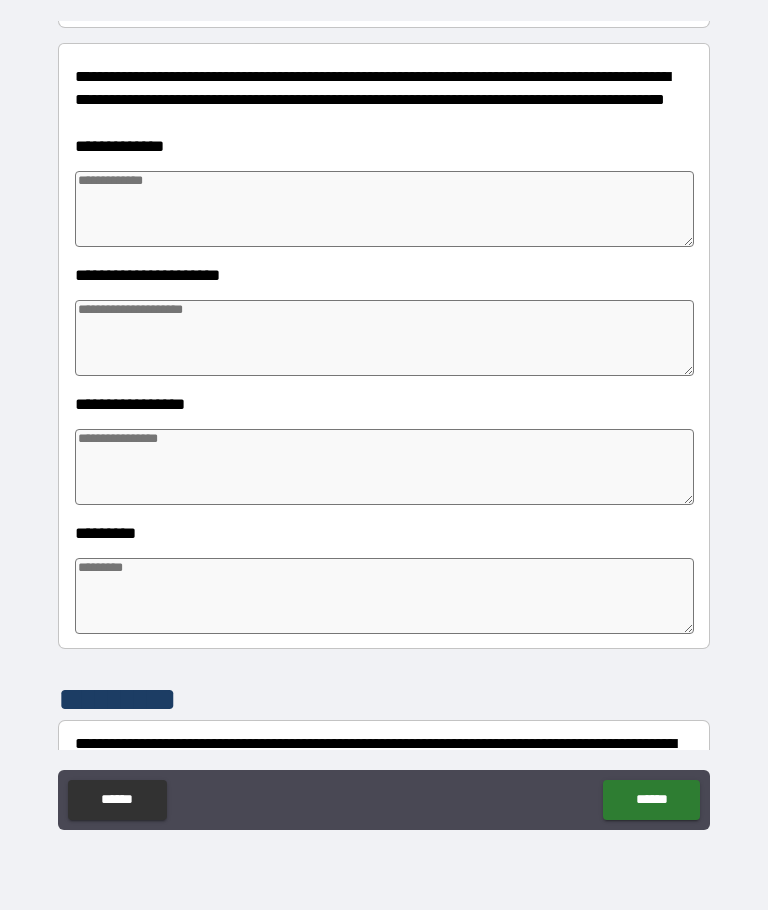 scroll, scrollTop: 250, scrollLeft: 0, axis: vertical 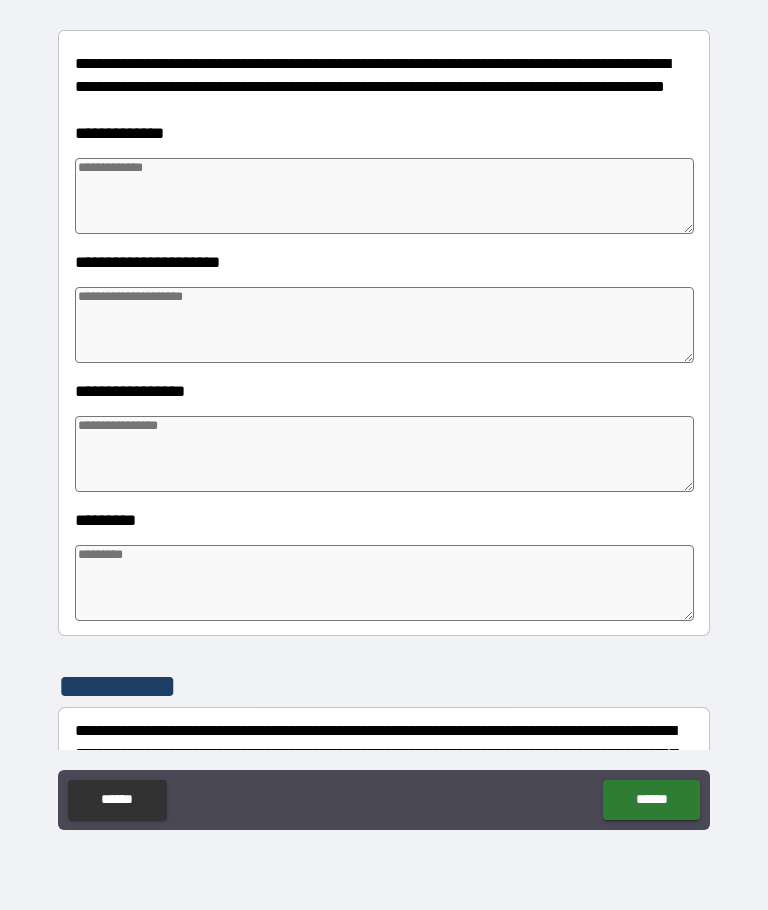 type 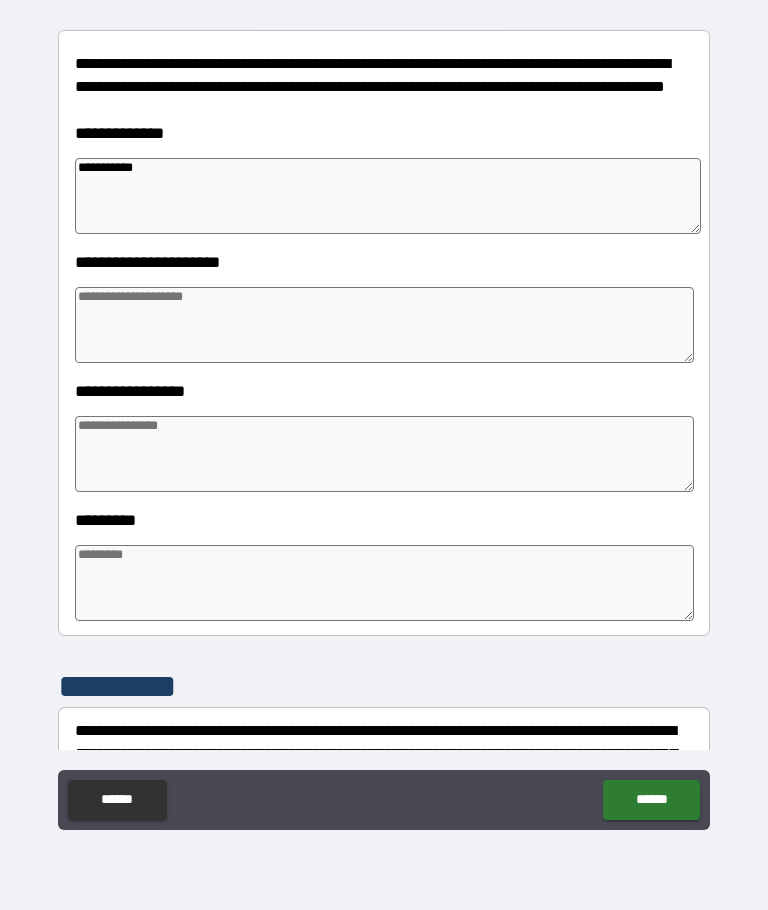 click at bounding box center (384, 454) 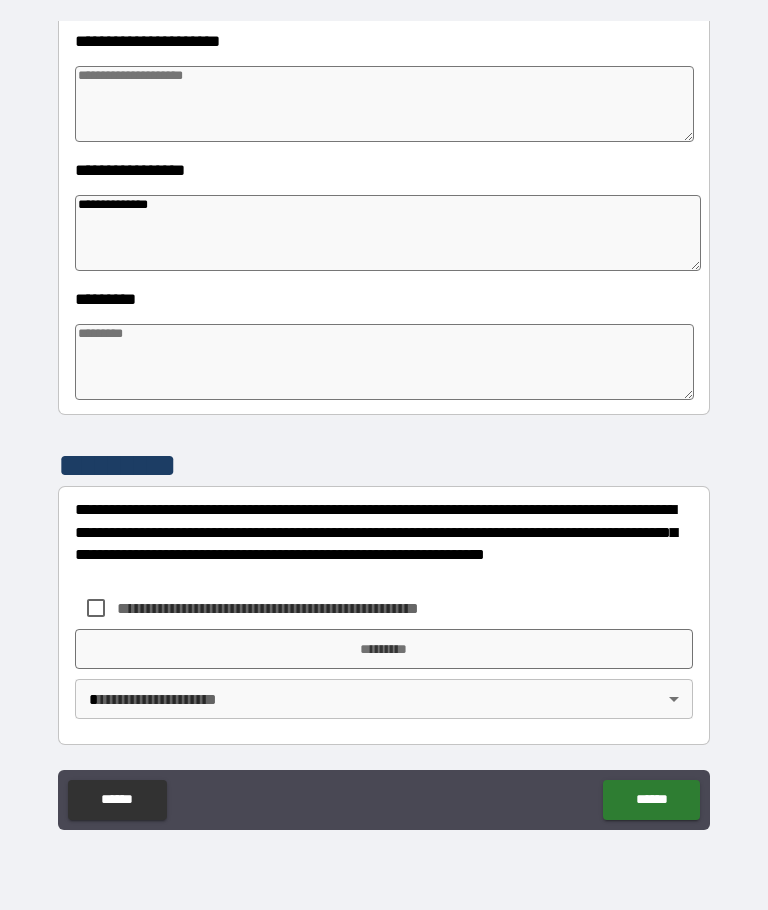 scroll, scrollTop: 471, scrollLeft: 0, axis: vertical 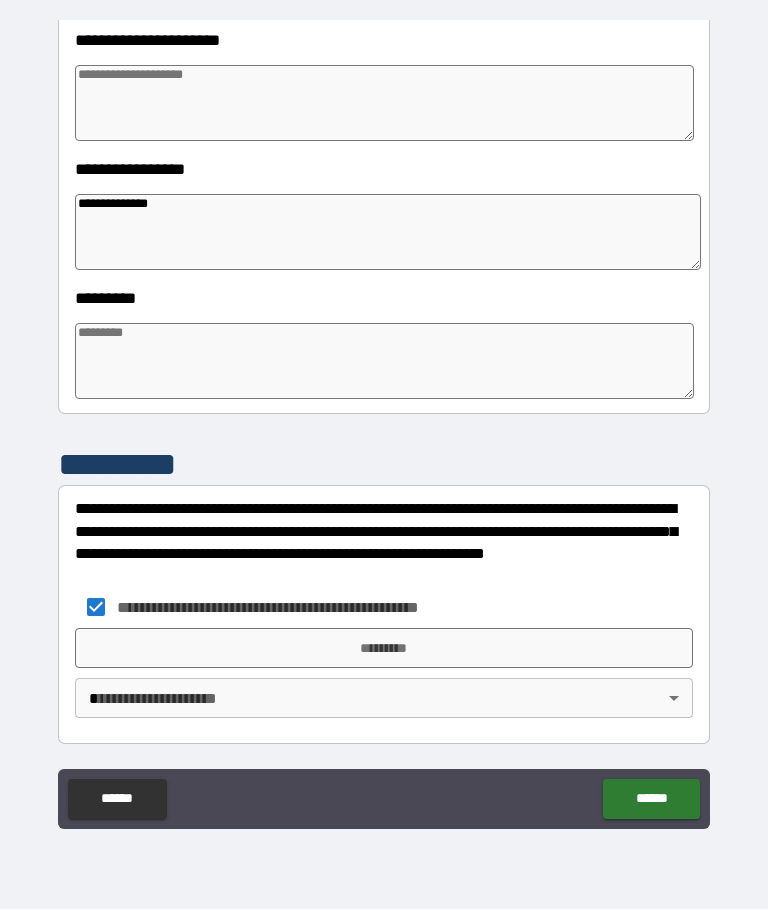 click on "*********" at bounding box center [384, 649] 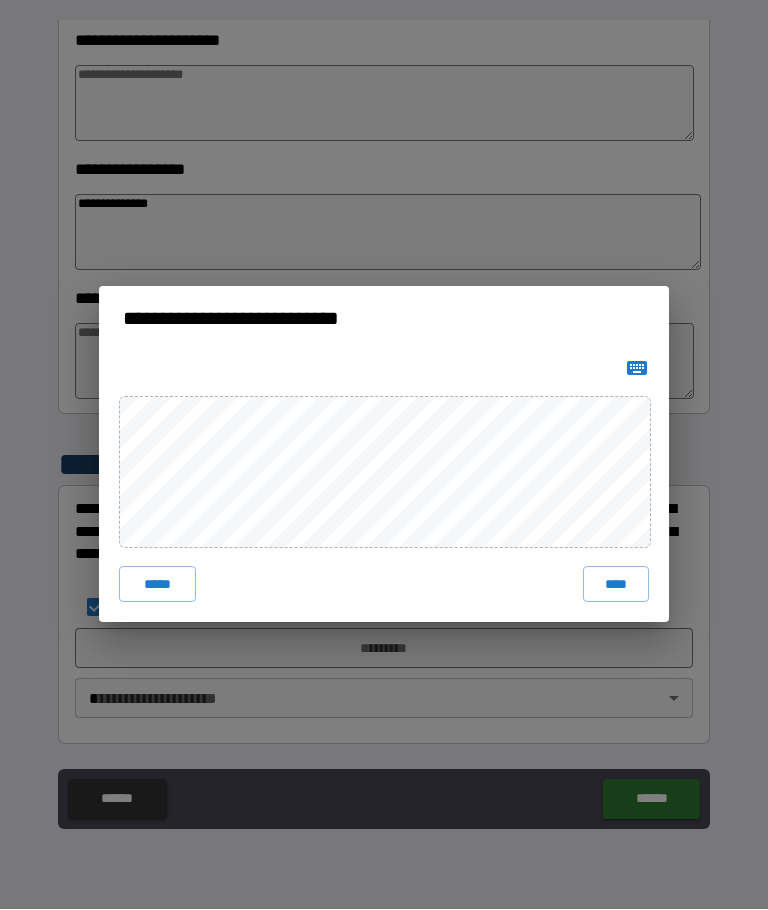 click on "****" at bounding box center (616, 585) 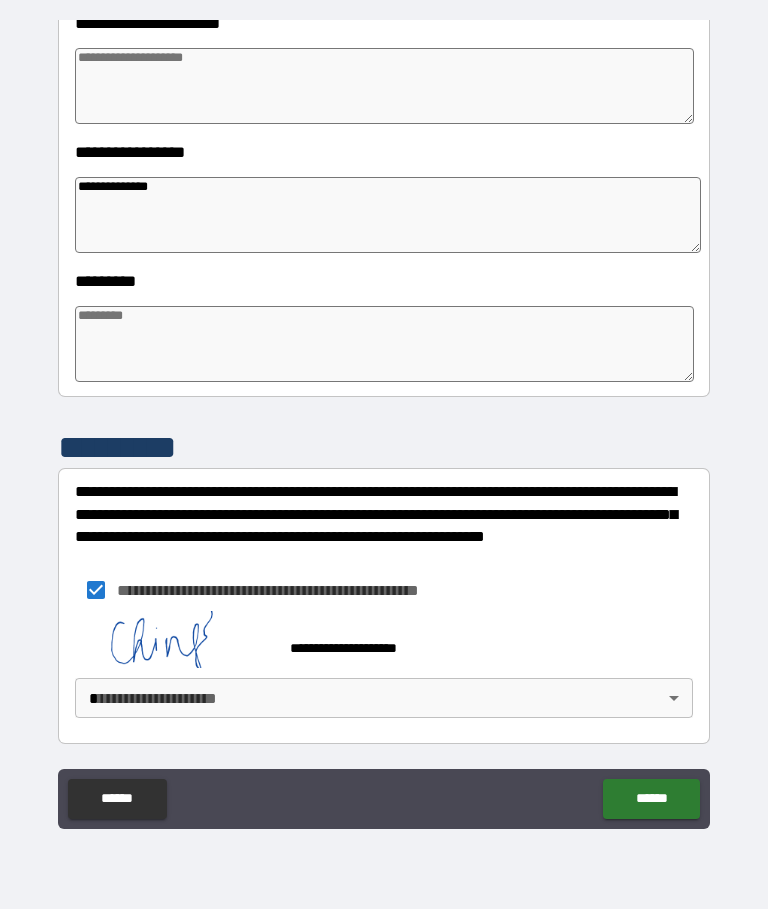 scroll, scrollTop: 488, scrollLeft: 0, axis: vertical 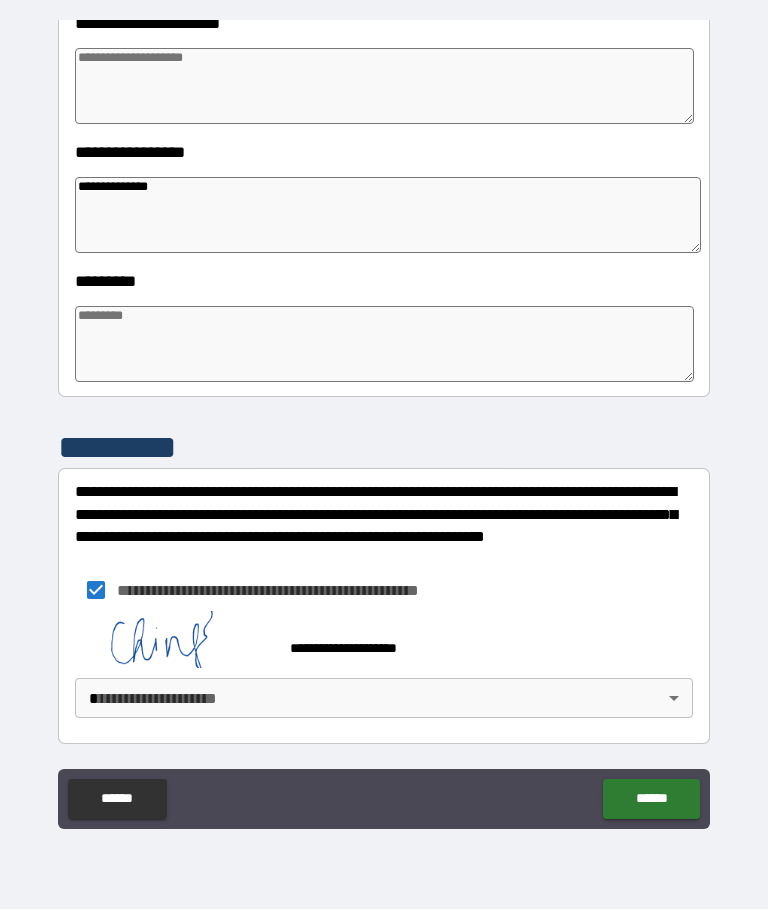 click on "**********" at bounding box center [384, 420] 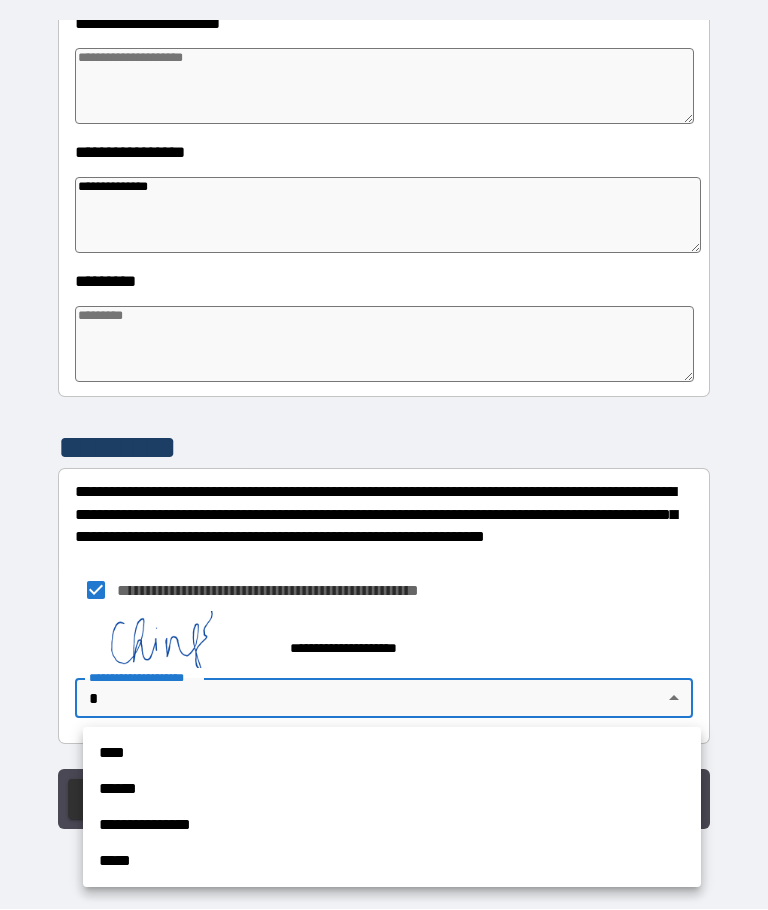 click on "**********" at bounding box center [392, 826] 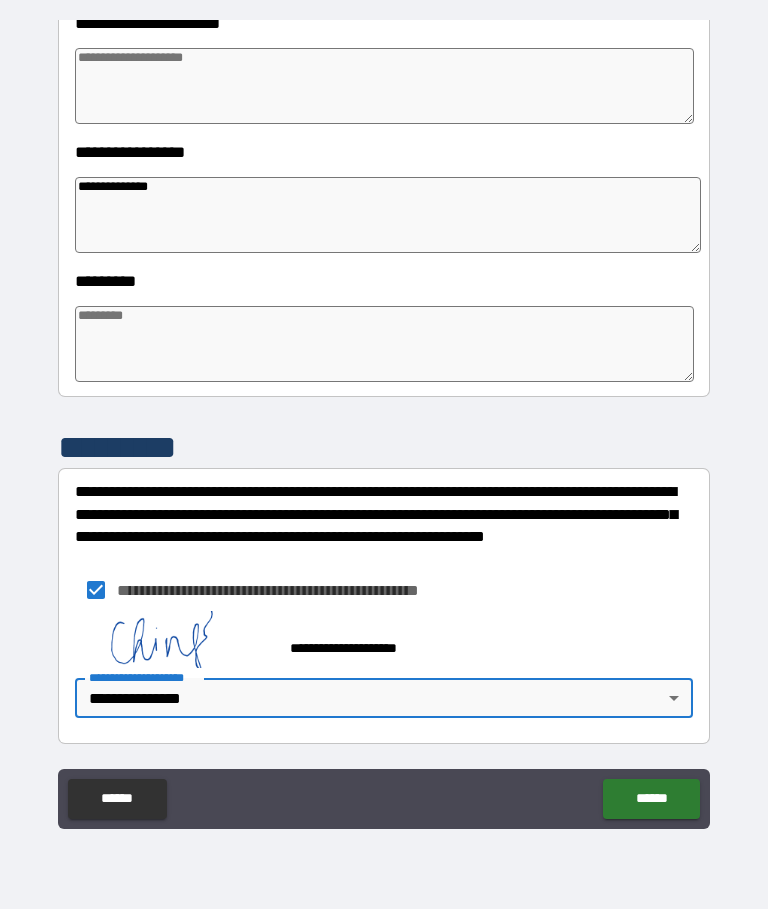 click on "******" at bounding box center (651, 800) 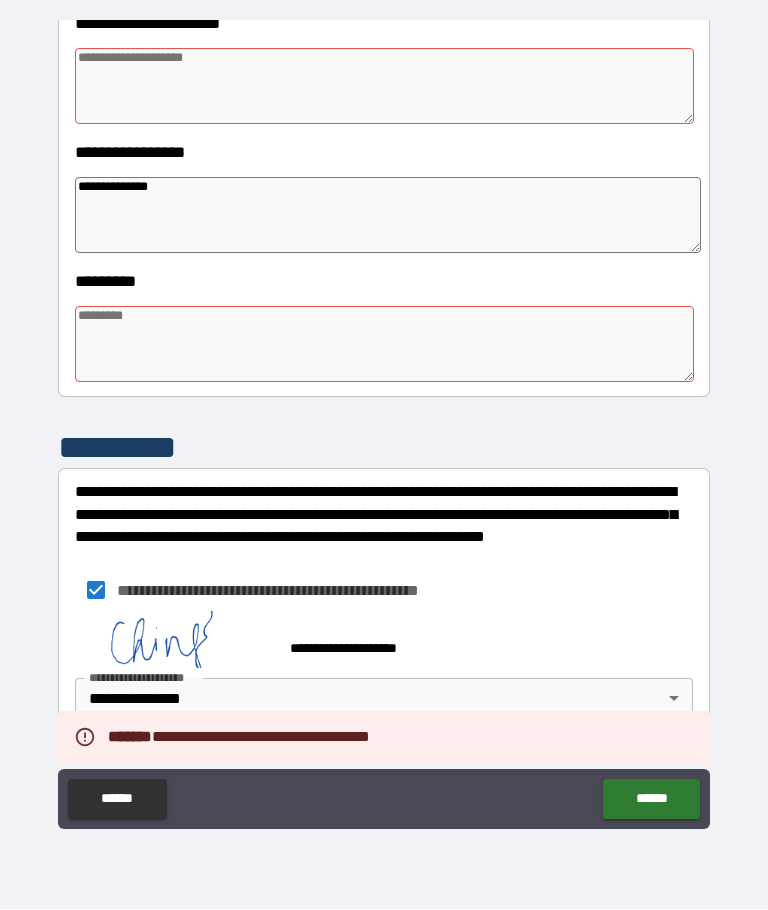 click at bounding box center [384, 345] 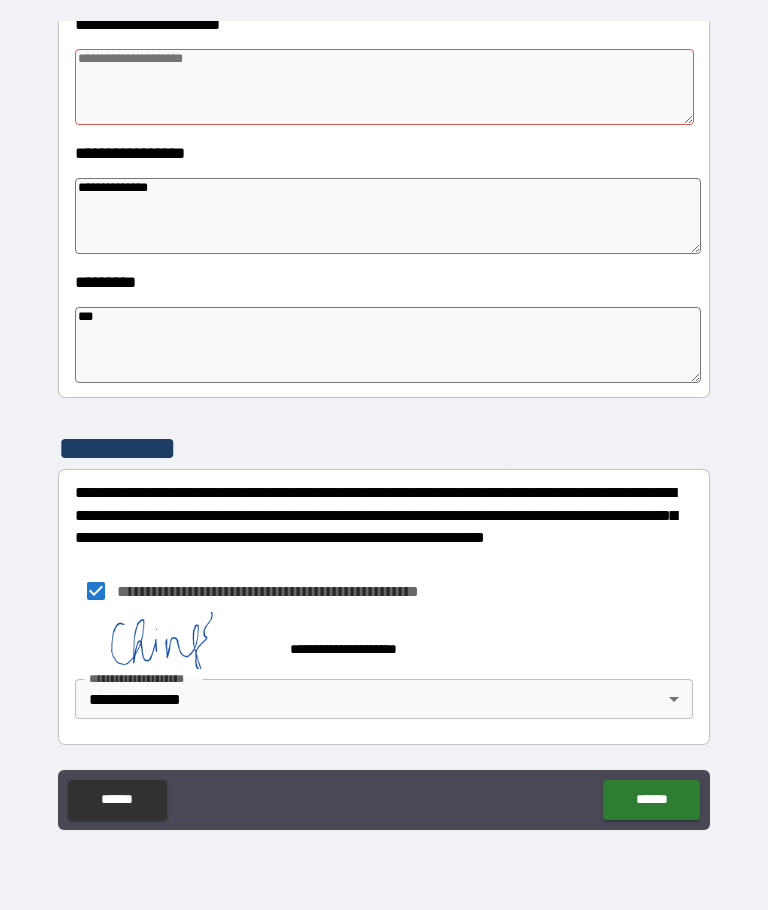 click at bounding box center [384, 87] 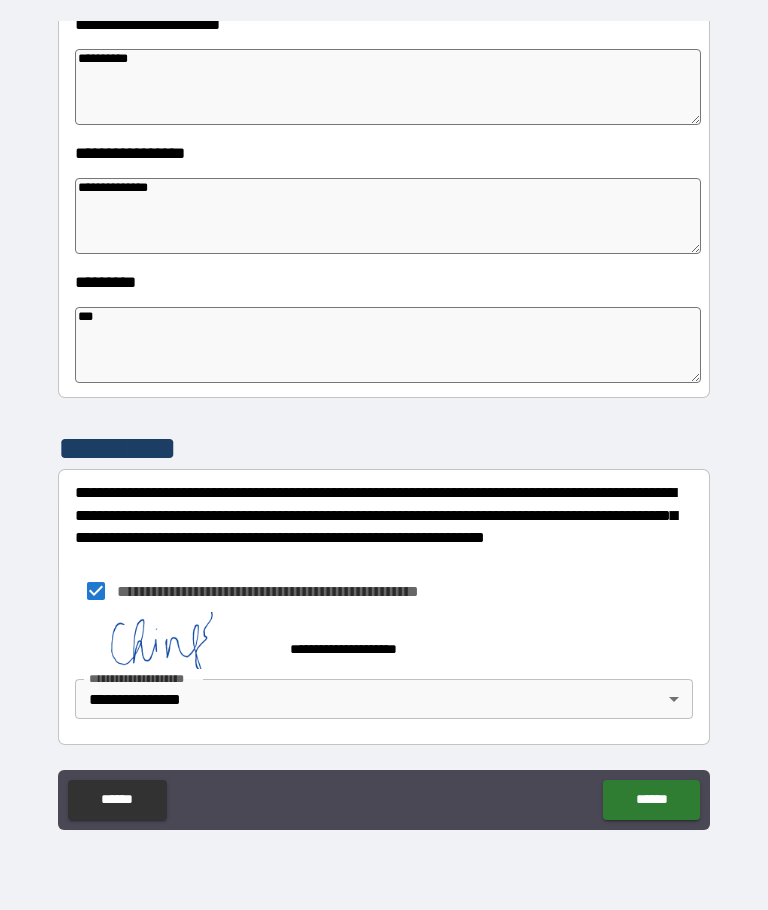 scroll, scrollTop: 488, scrollLeft: 0, axis: vertical 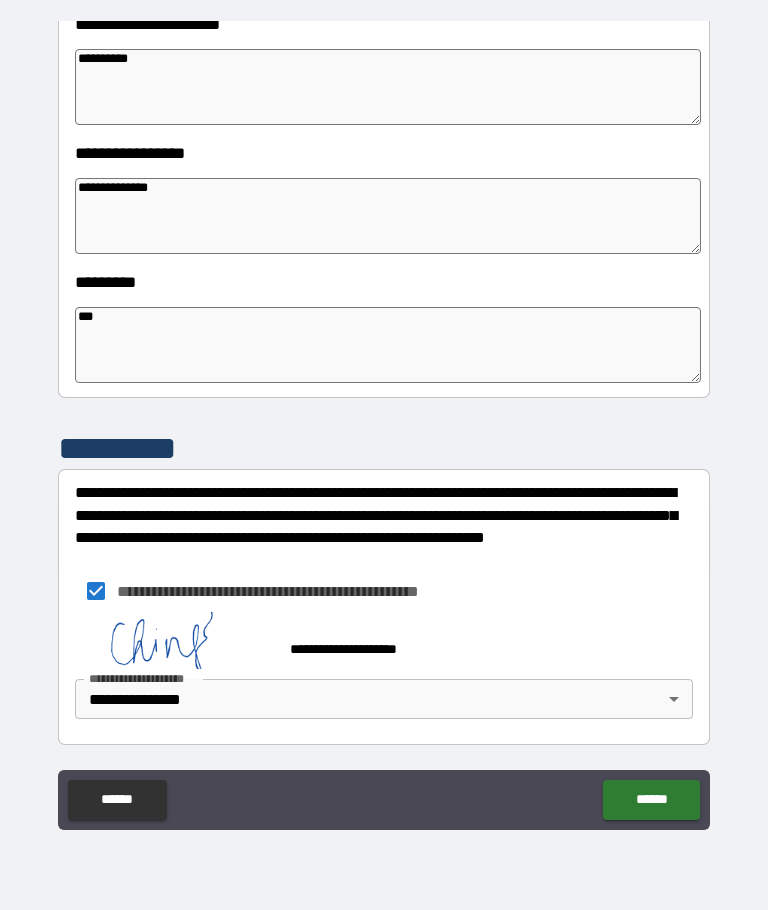 click on "**********" at bounding box center (384, 423) 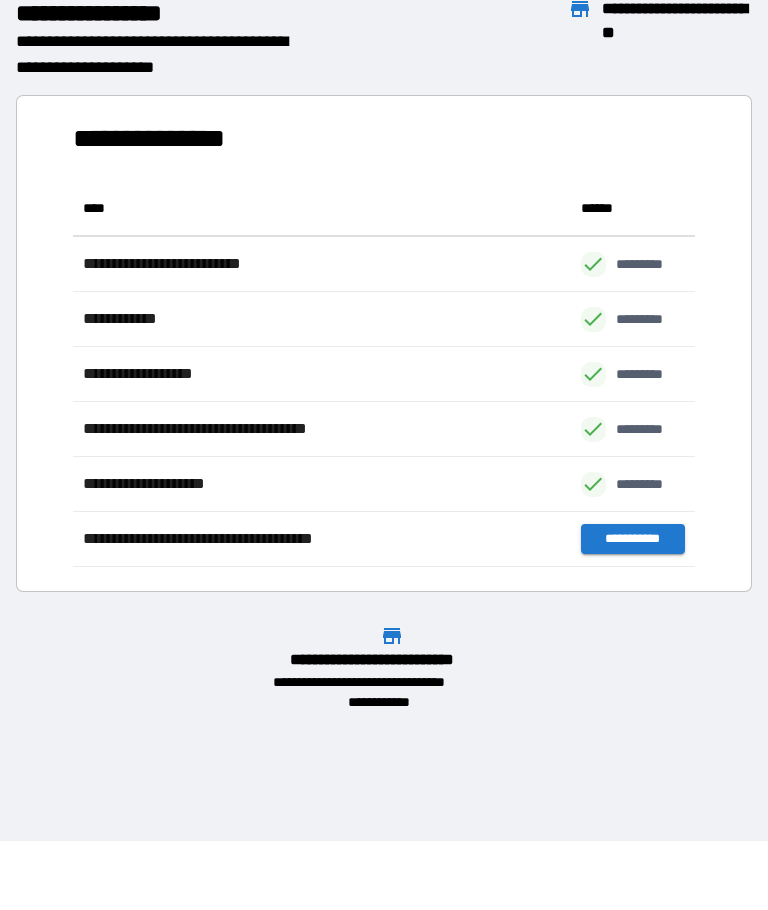 scroll, scrollTop: 386, scrollLeft: 622, axis: both 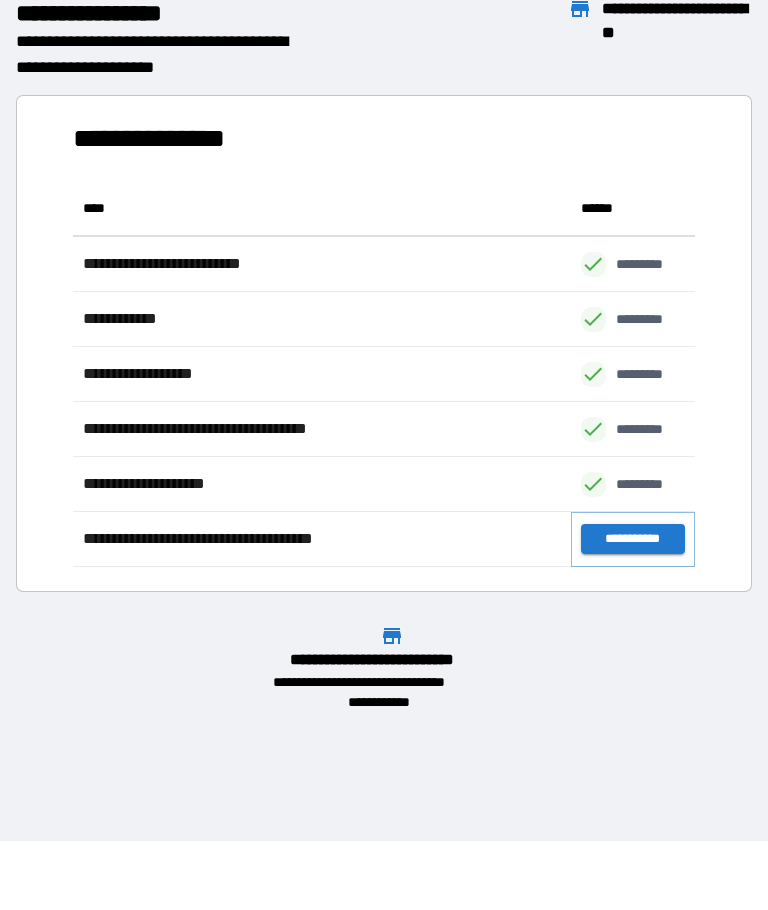 click on "**********" at bounding box center (633, 539) 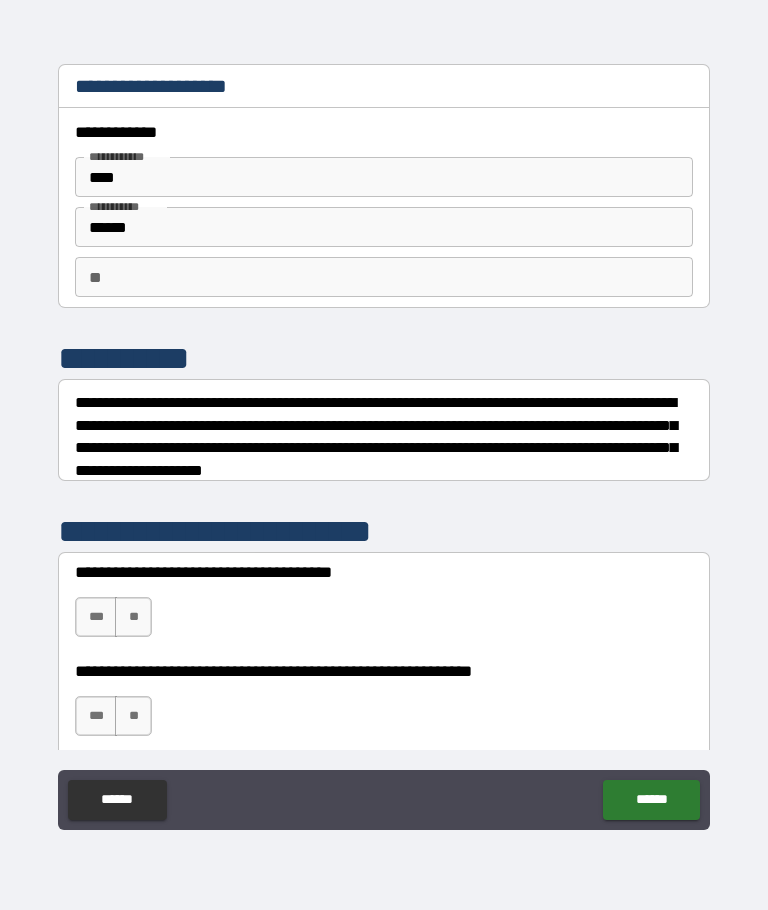 click on "**" at bounding box center (133, 617) 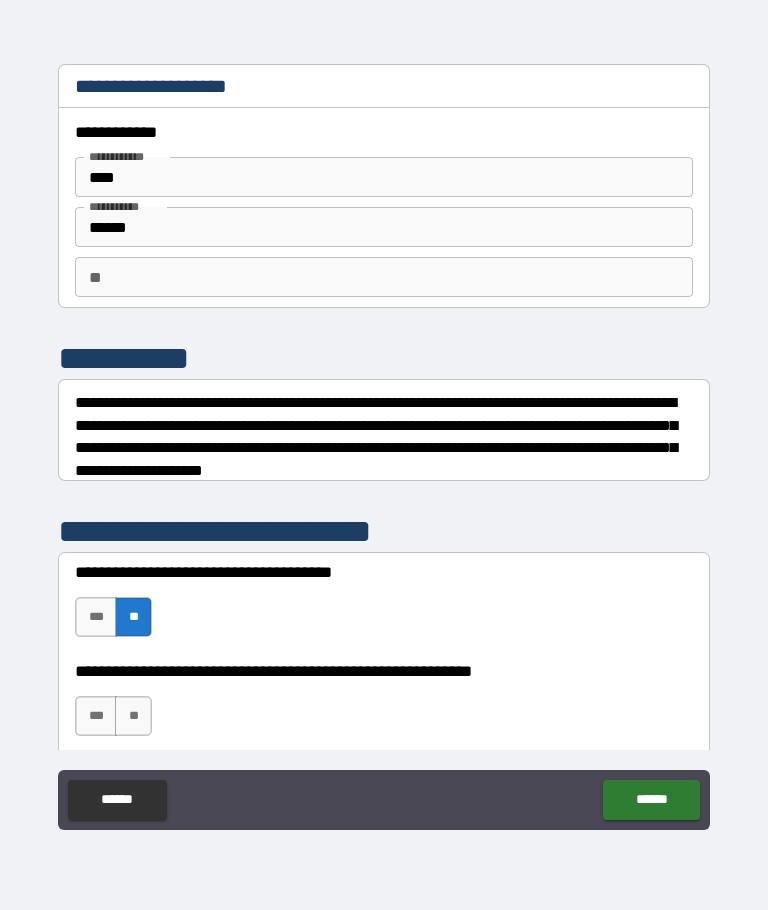 click on "**" at bounding box center [133, 716] 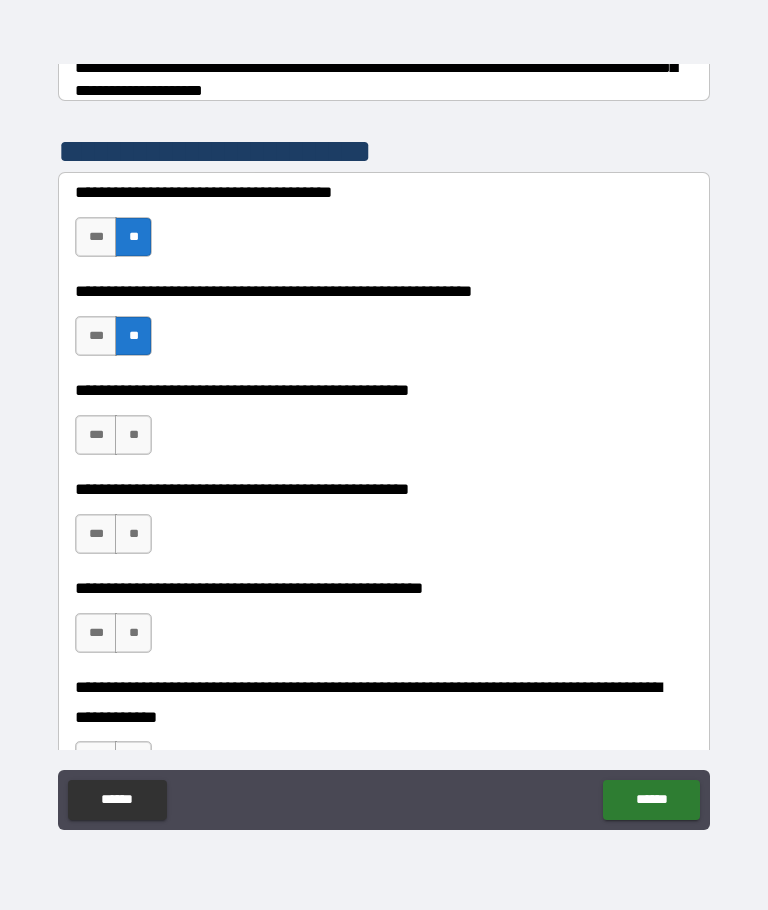 scroll, scrollTop: 389, scrollLeft: 0, axis: vertical 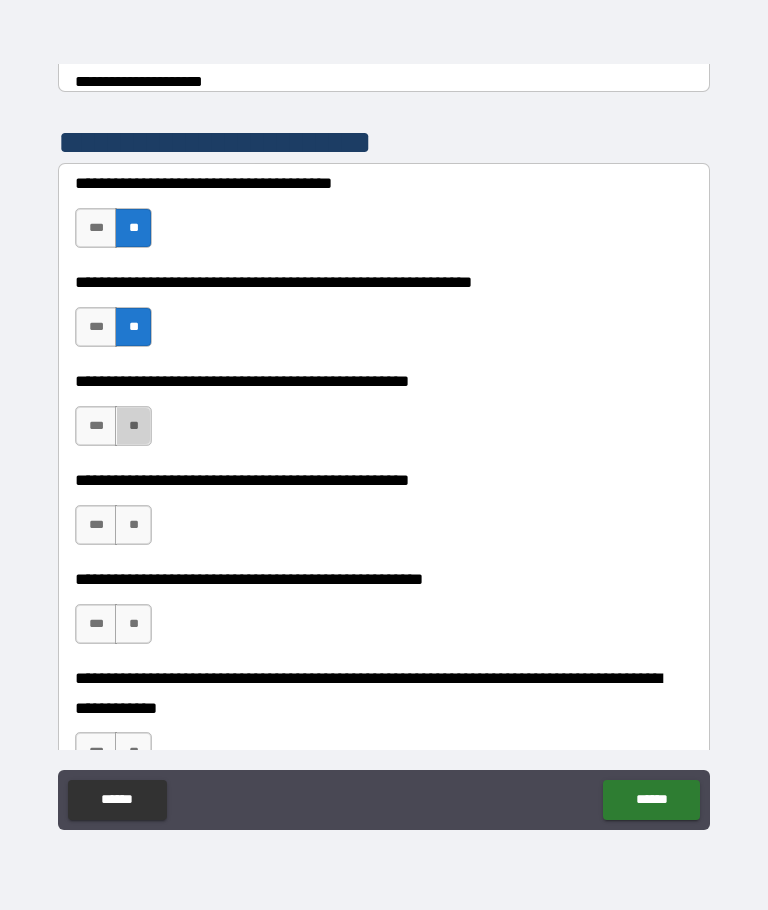 click on "**" at bounding box center (133, 525) 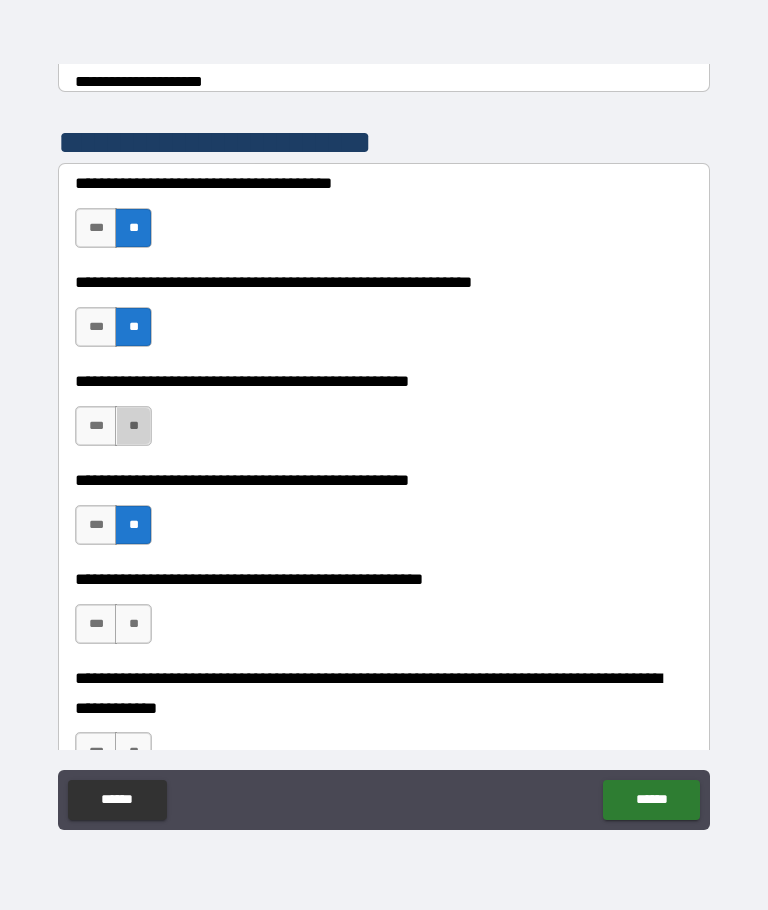 click on "**" at bounding box center (133, 624) 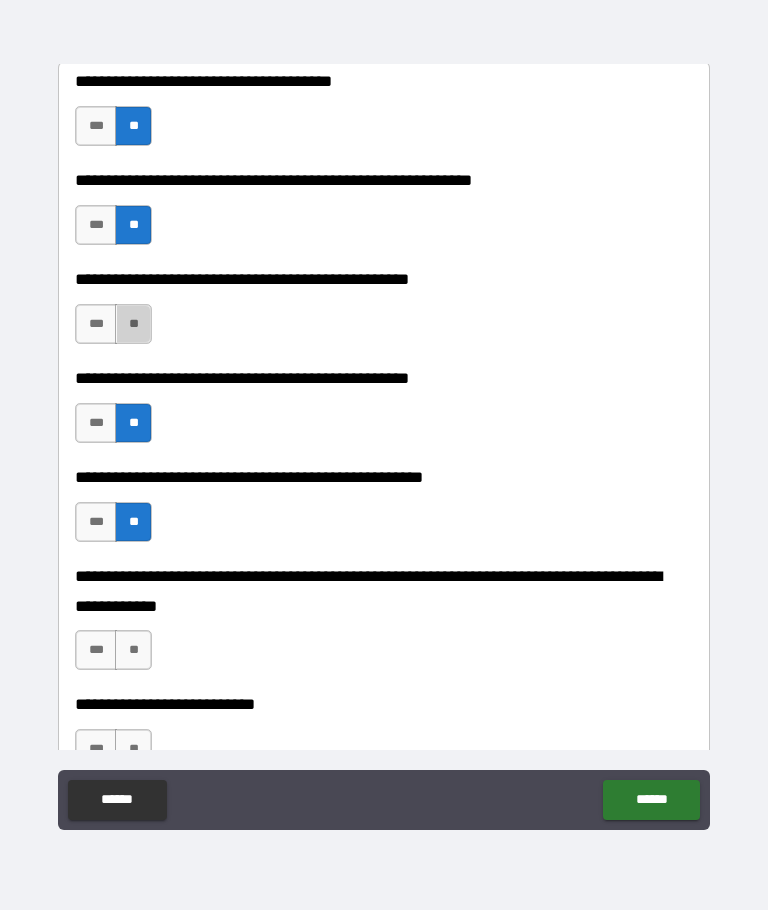 scroll, scrollTop: 492, scrollLeft: 0, axis: vertical 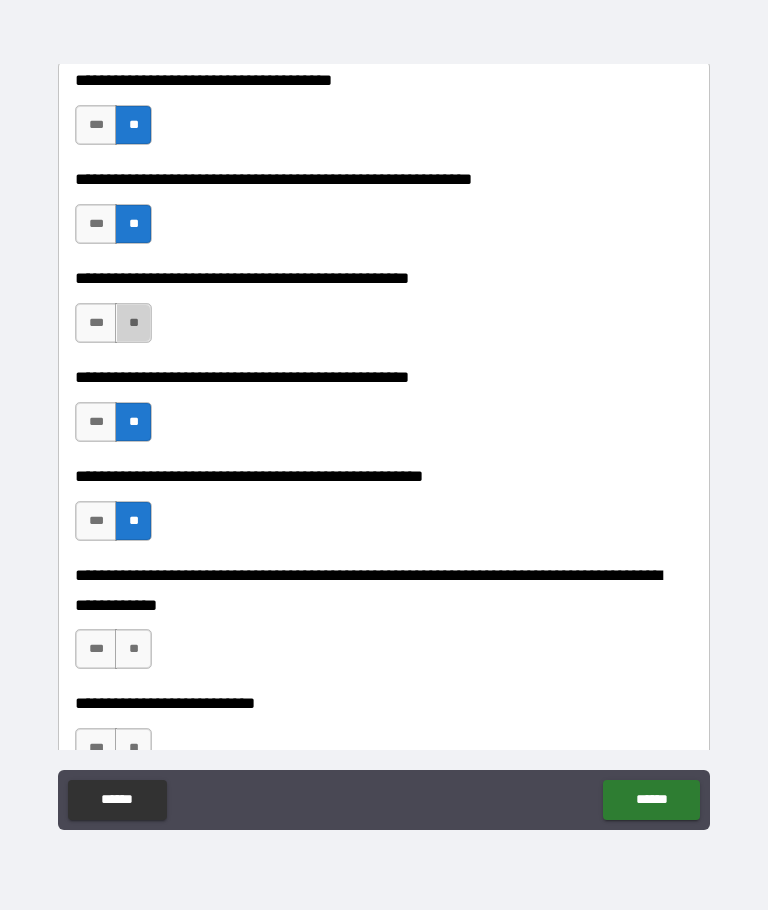 click on "**" at bounding box center (133, 649) 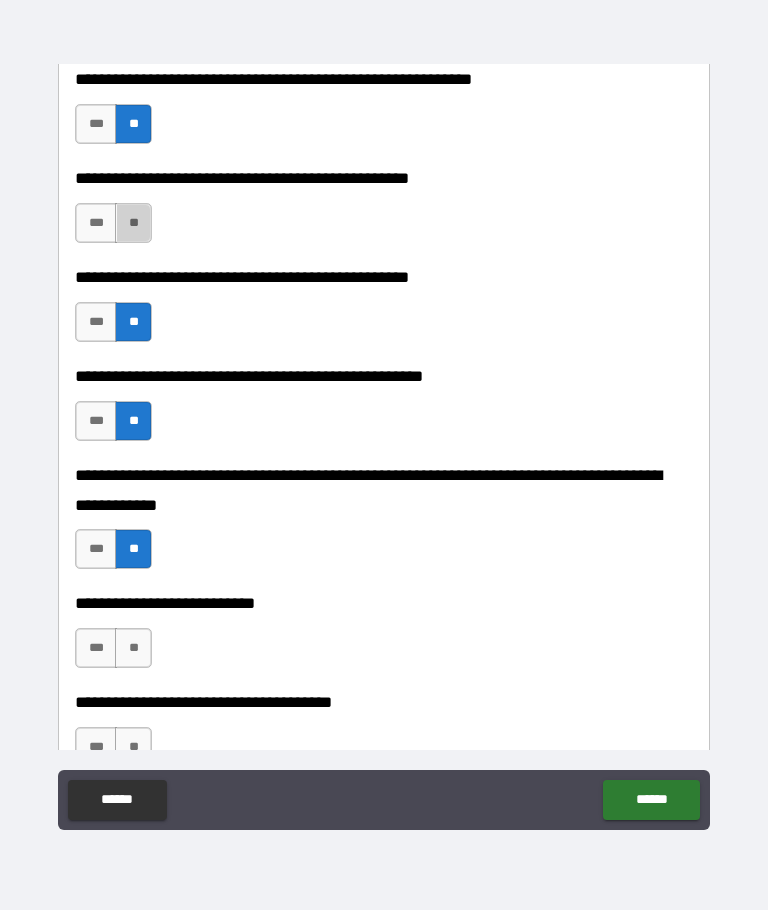 scroll, scrollTop: 593, scrollLeft: 0, axis: vertical 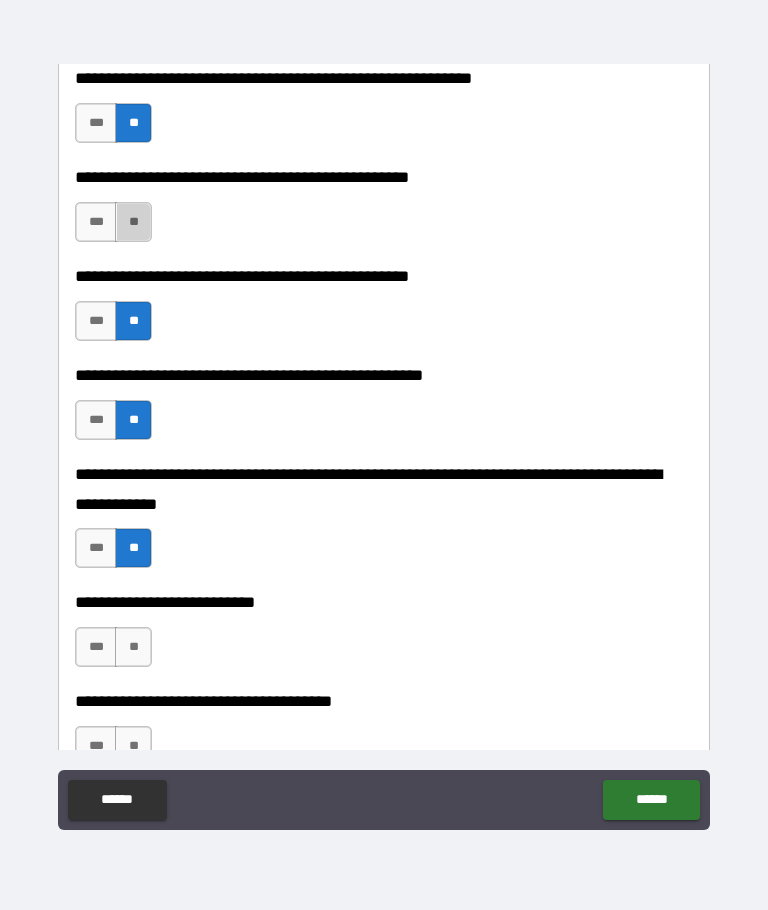 click on "**" at bounding box center (133, 647) 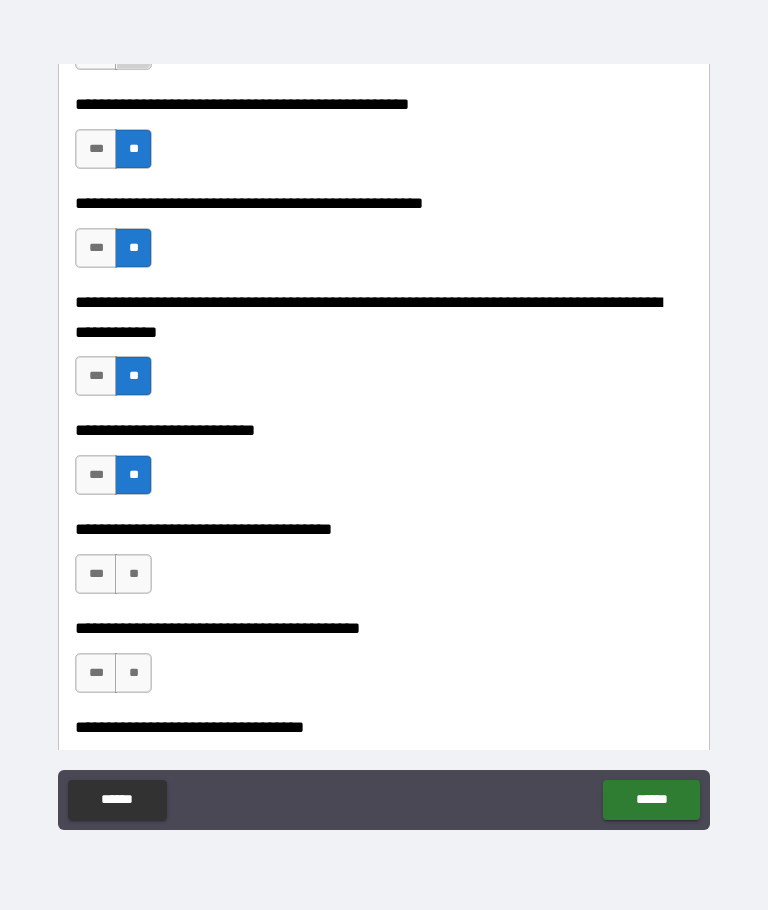 scroll, scrollTop: 767, scrollLeft: 0, axis: vertical 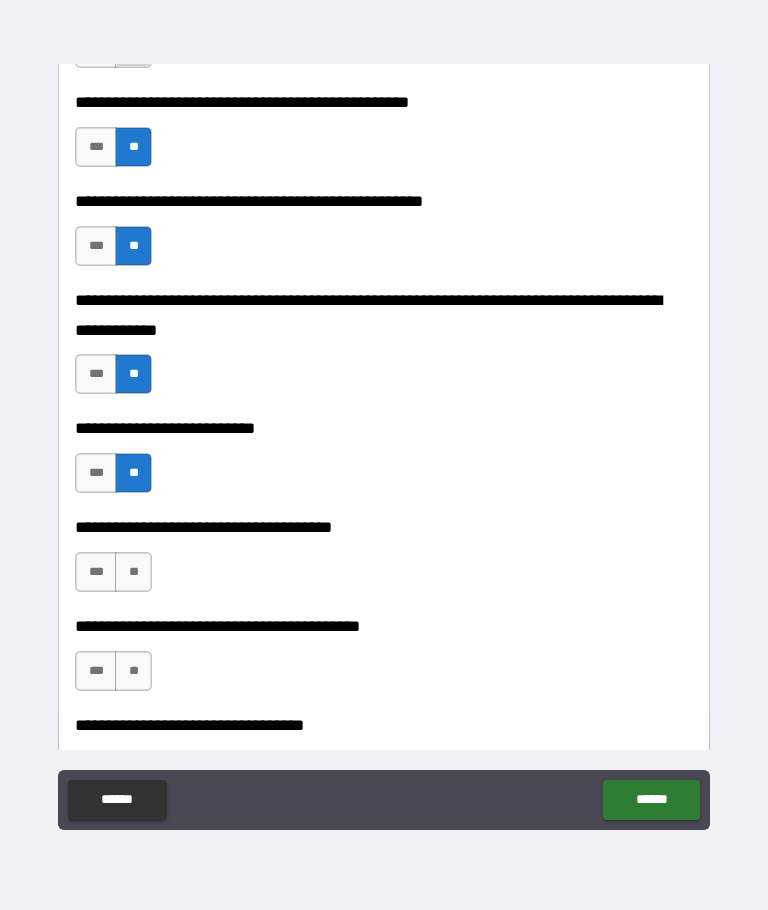 click on "**" at bounding box center (133, 572) 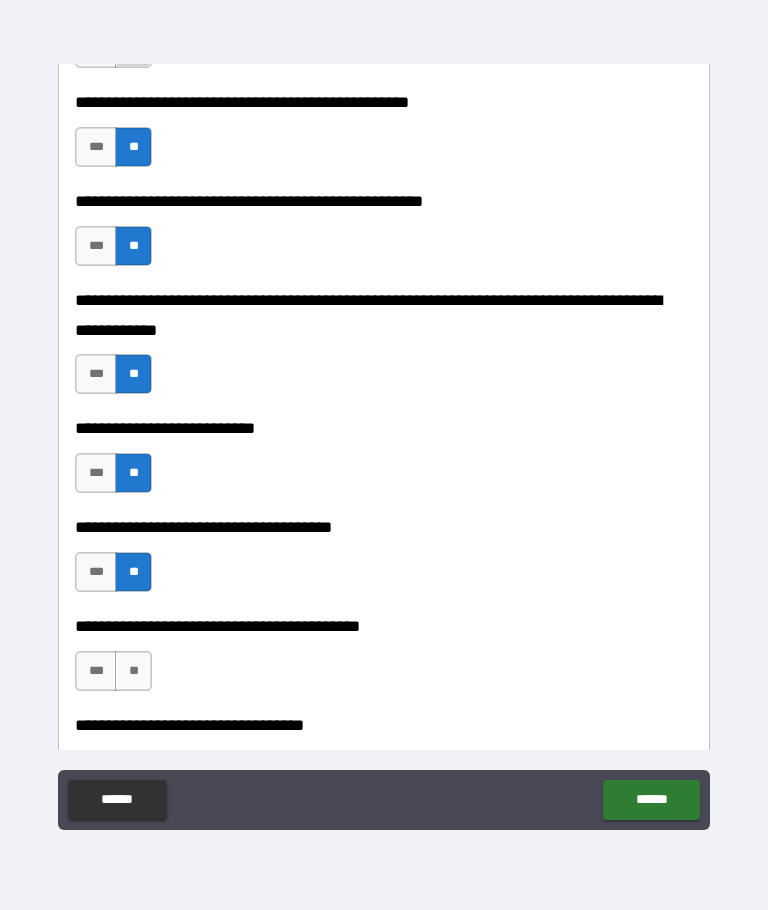 click on "**" at bounding box center [133, 671] 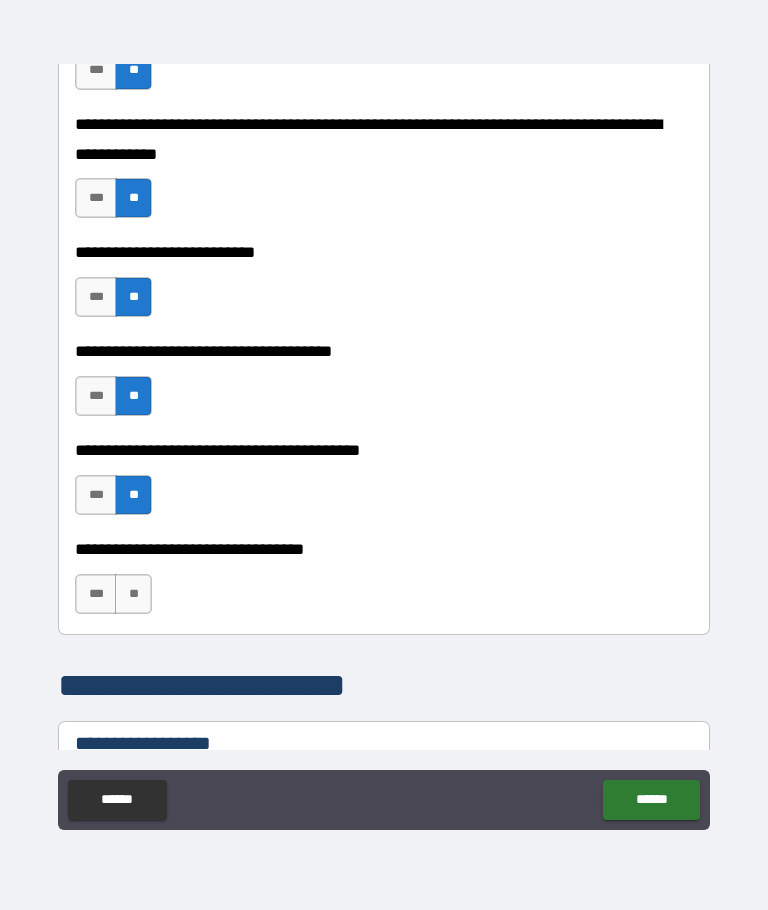 scroll, scrollTop: 948, scrollLeft: 0, axis: vertical 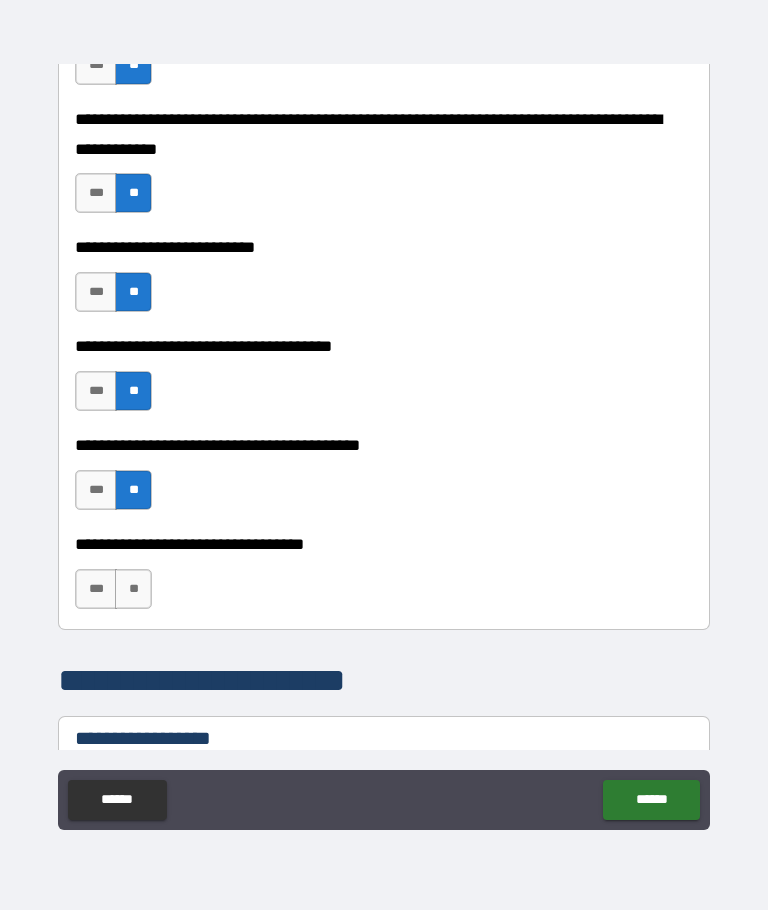 click on "**" at bounding box center [133, 589] 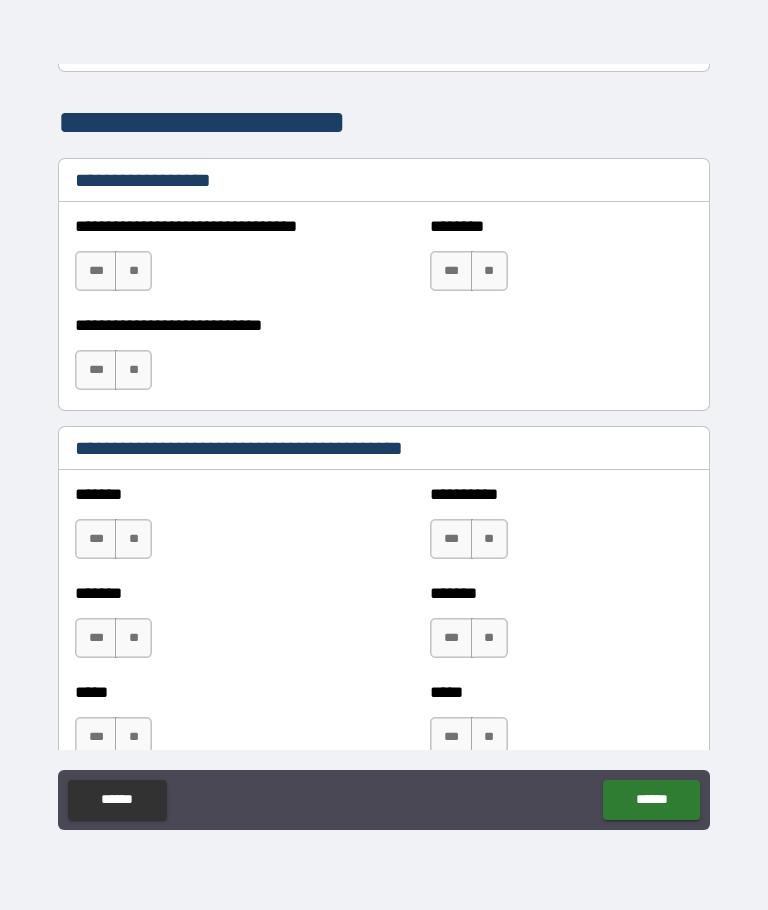 scroll, scrollTop: 1504, scrollLeft: 0, axis: vertical 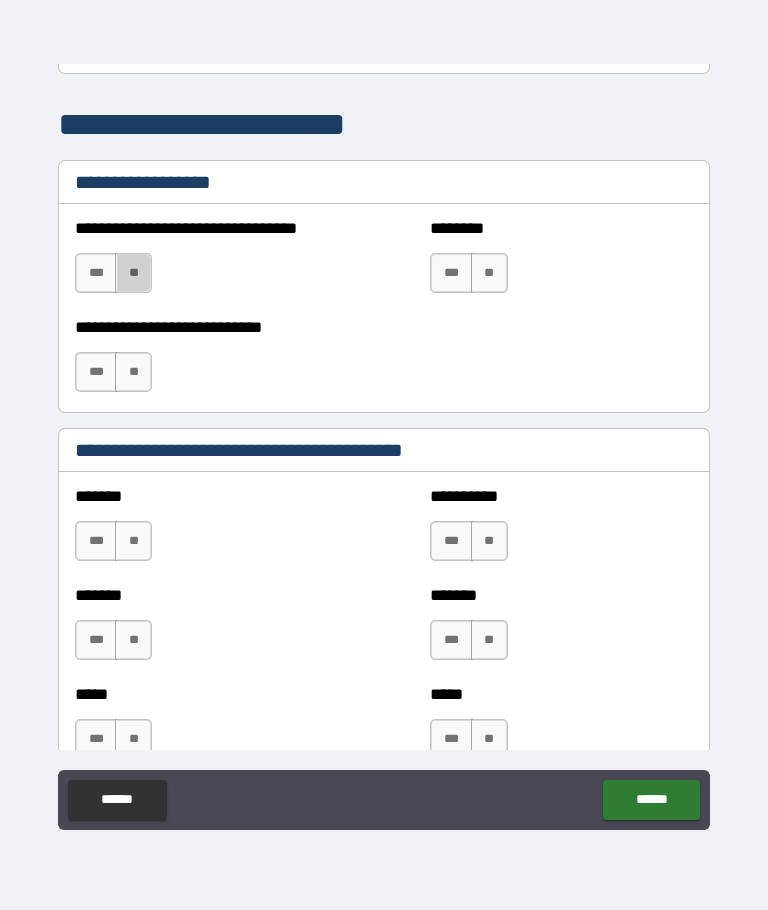 click on "**" at bounding box center [133, 273] 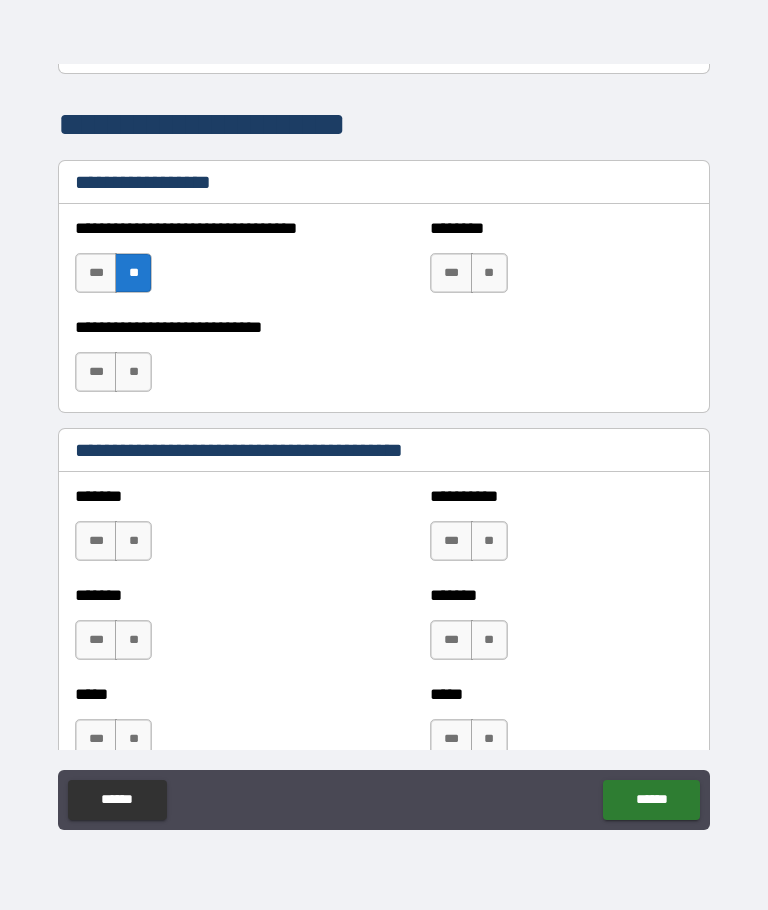 click on "**" at bounding box center [489, 273] 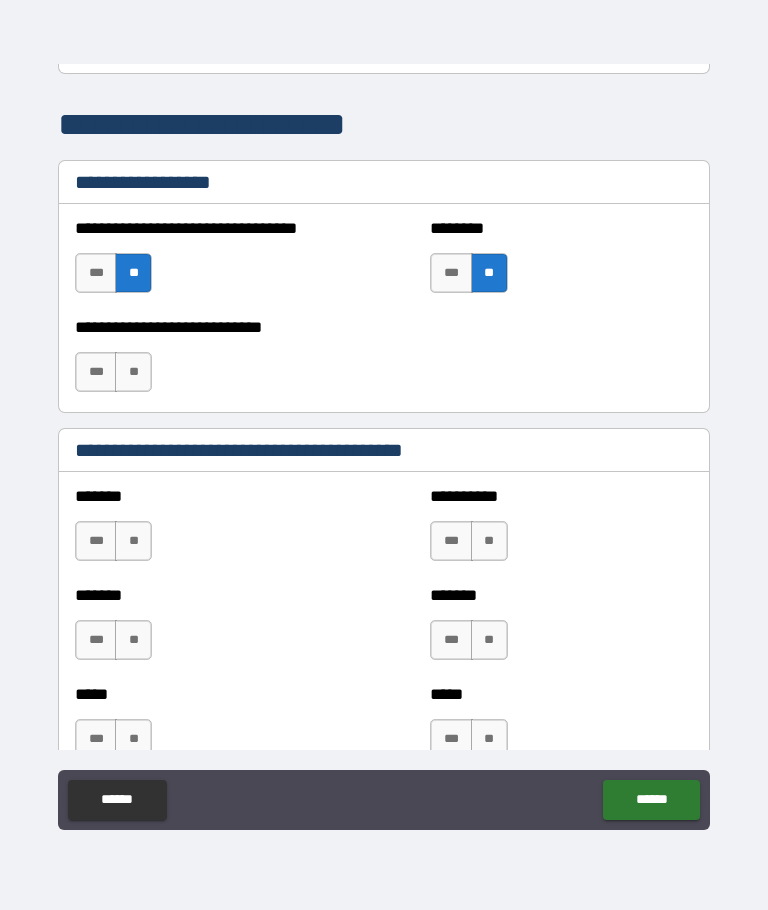 click on "**" at bounding box center (133, 372) 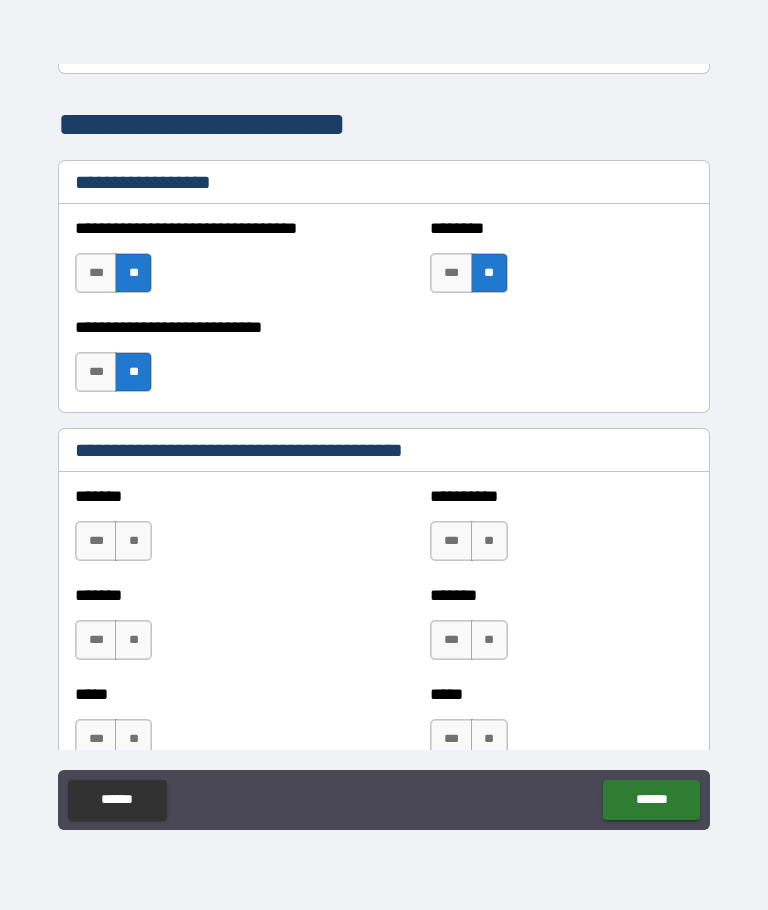 click on "**" at bounding box center [133, 541] 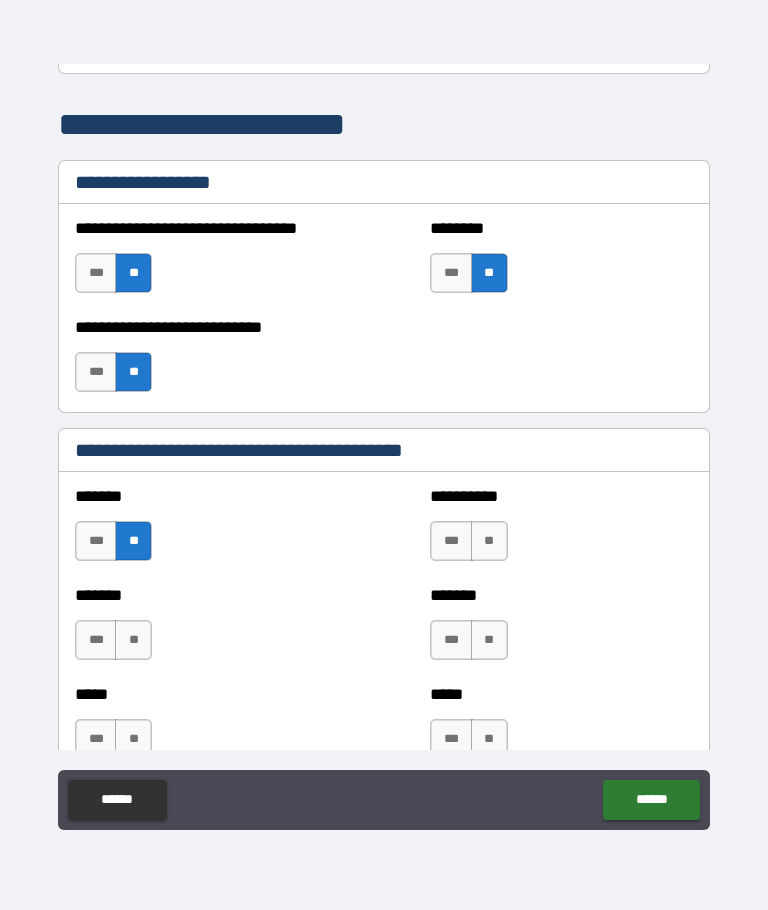 click on "**" at bounding box center [133, 640] 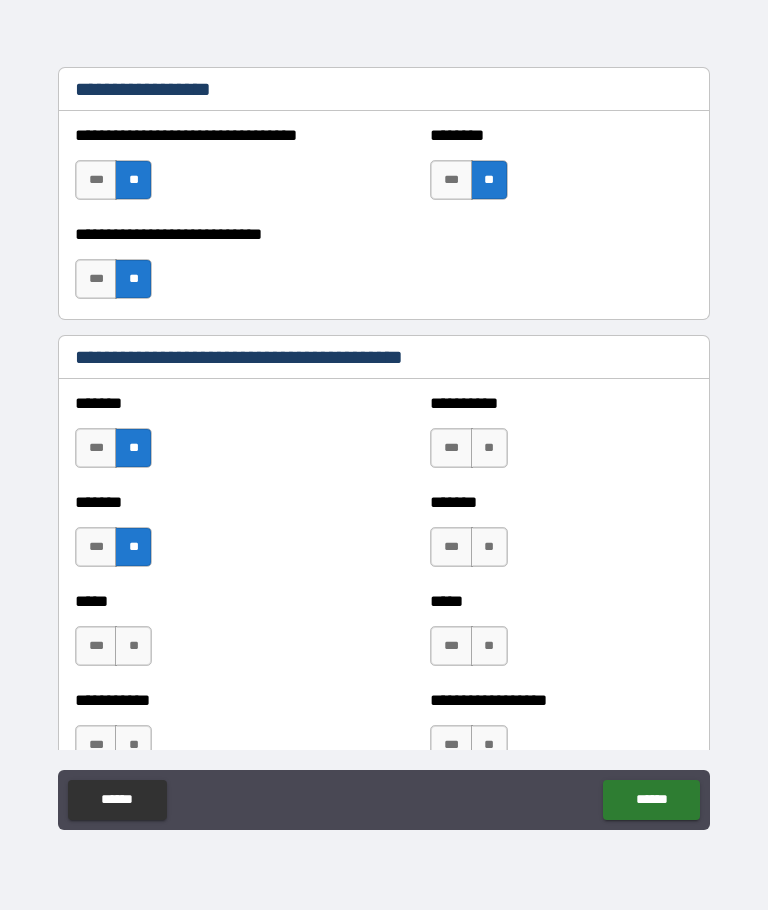 scroll, scrollTop: 1603, scrollLeft: 0, axis: vertical 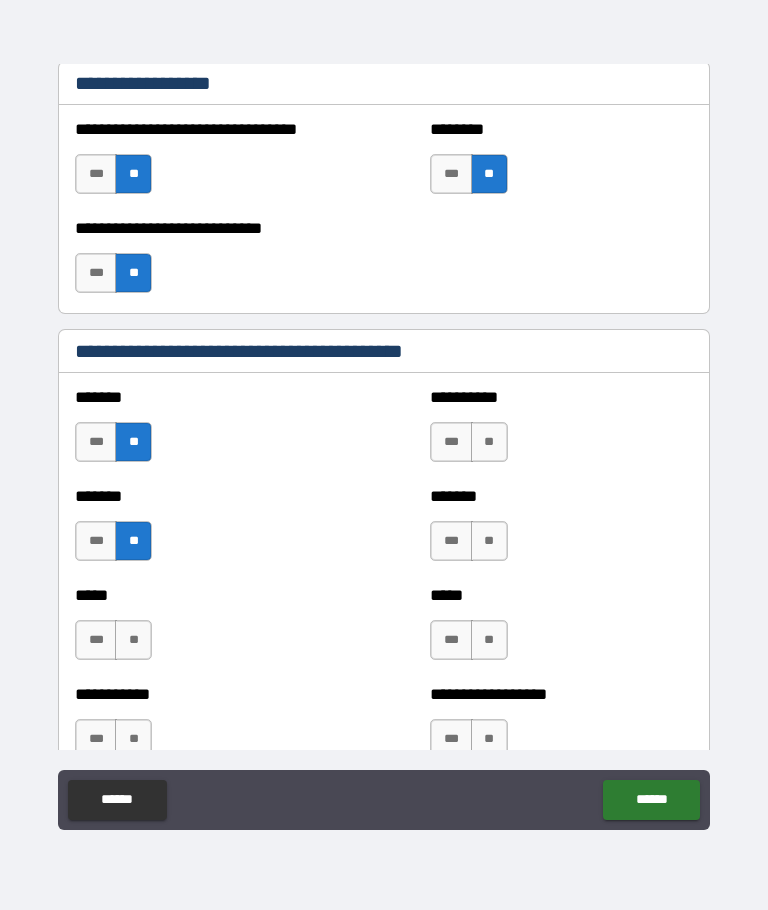 click on "**" at bounding box center (133, 640) 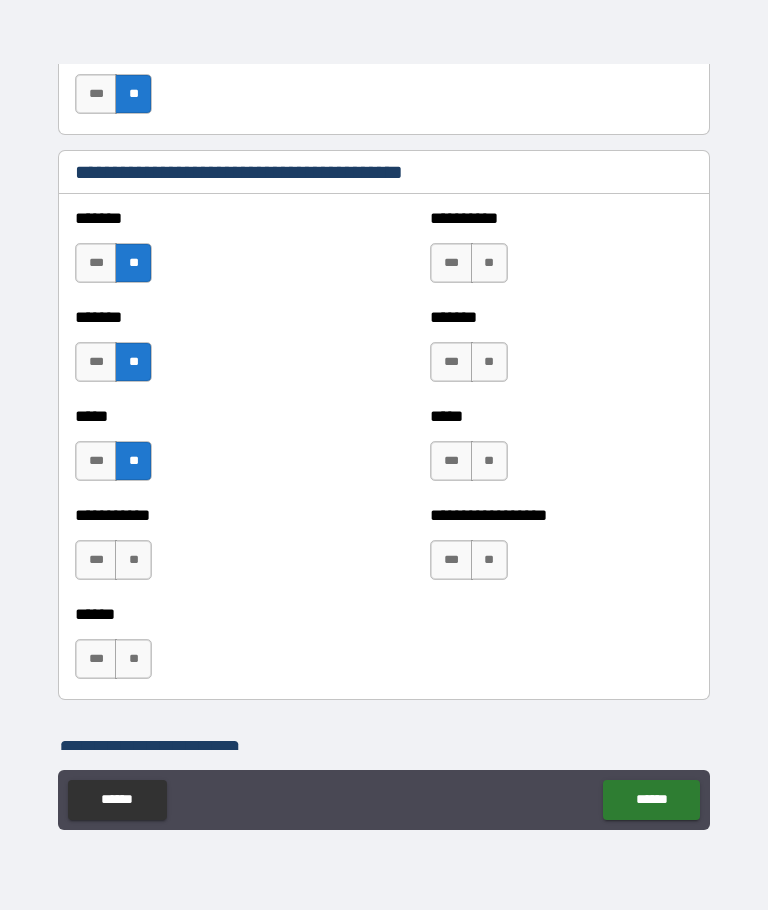 scroll, scrollTop: 1795, scrollLeft: 0, axis: vertical 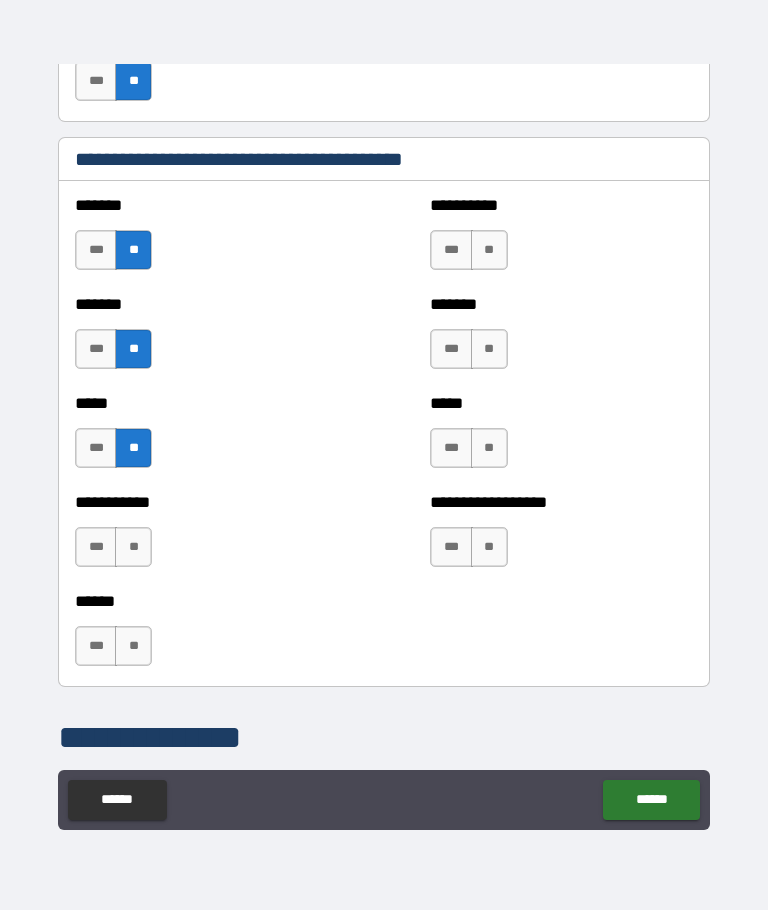 click on "**" at bounding box center [133, 547] 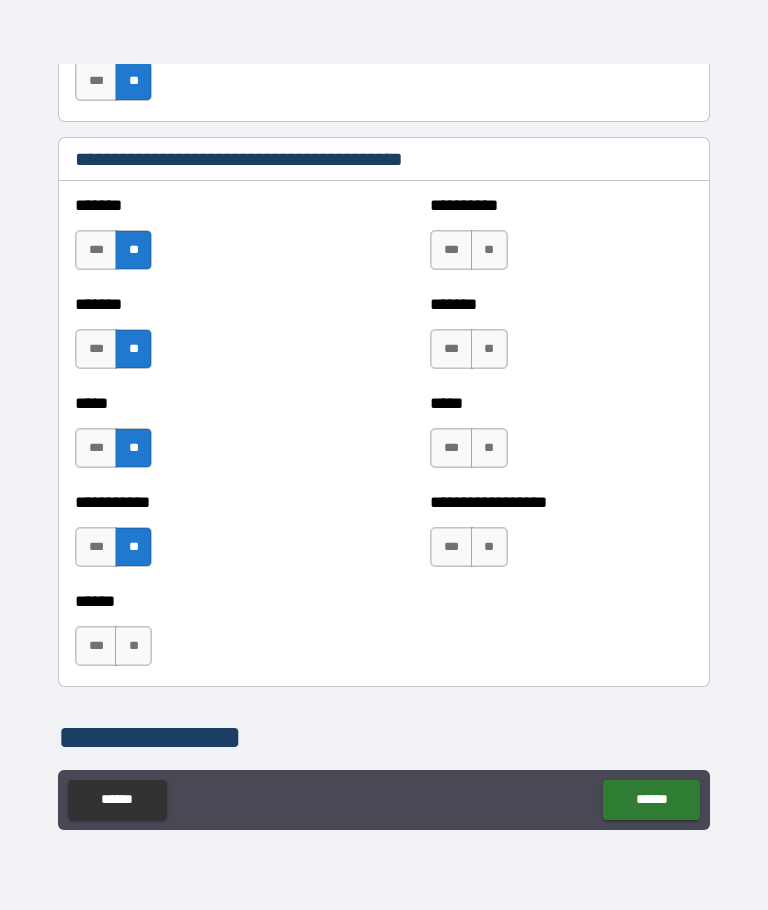 click on "**" at bounding box center [489, 250] 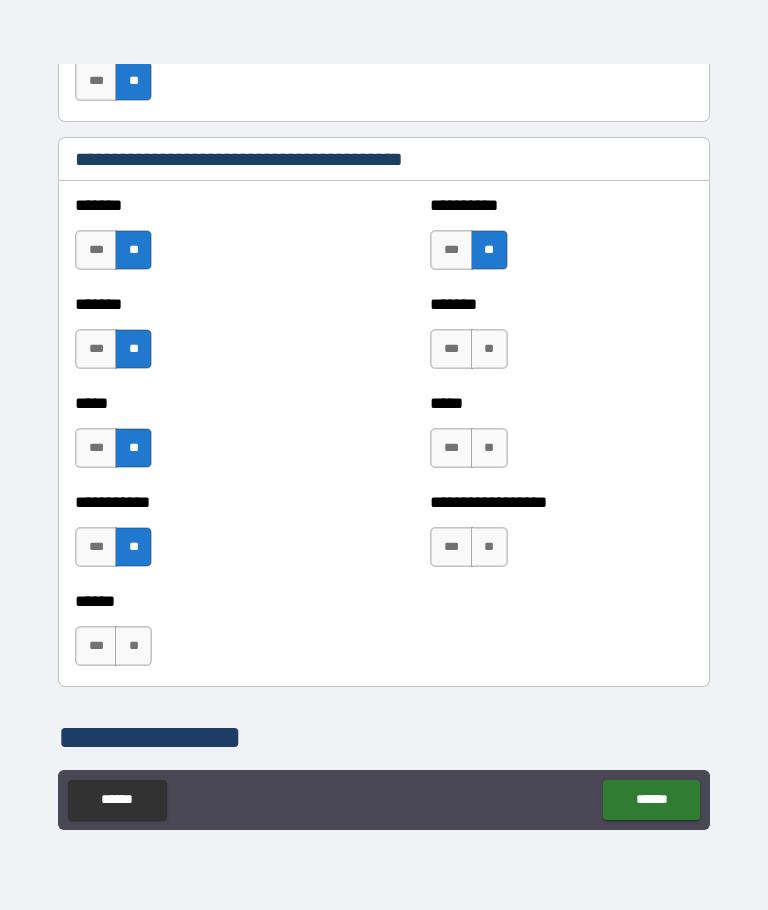 click on "**" at bounding box center (489, 349) 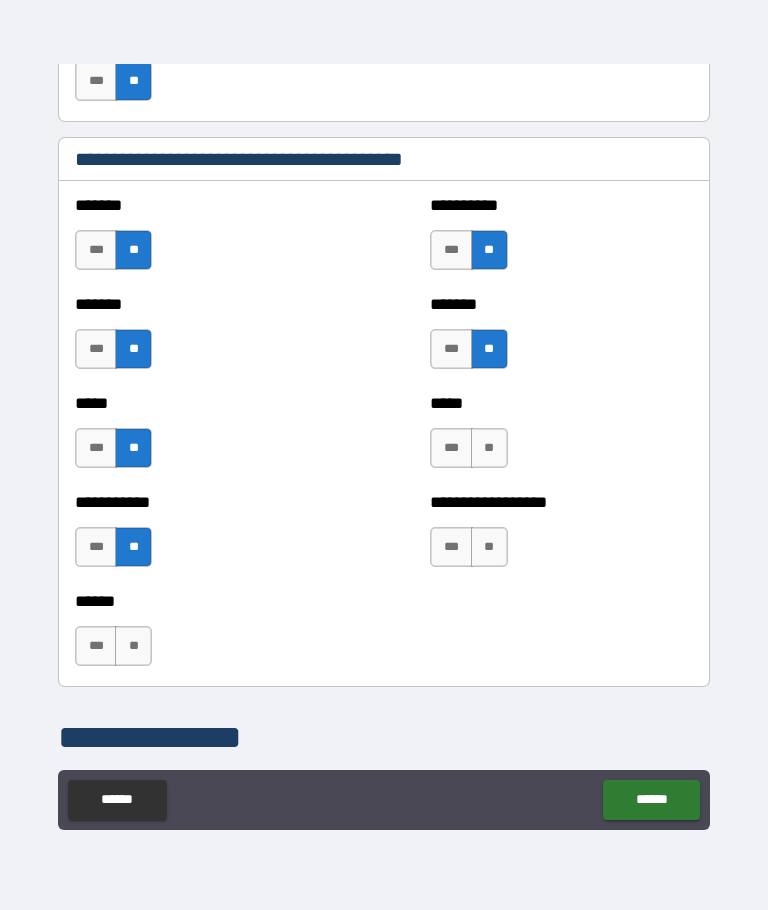 click on "**" at bounding box center [489, 448] 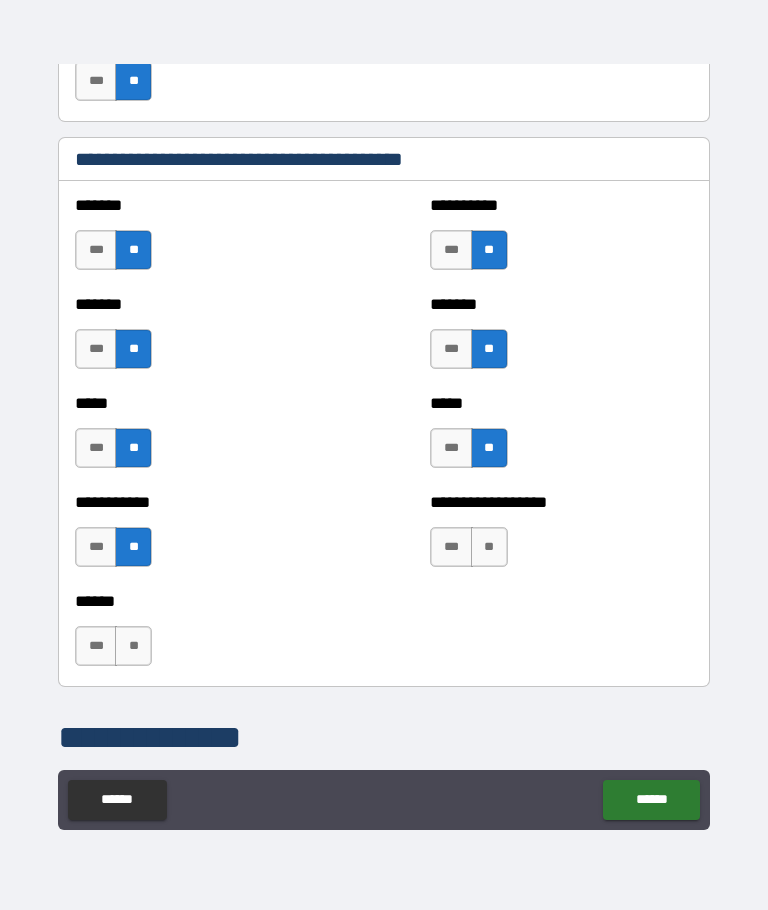 click on "**" at bounding box center (489, 547) 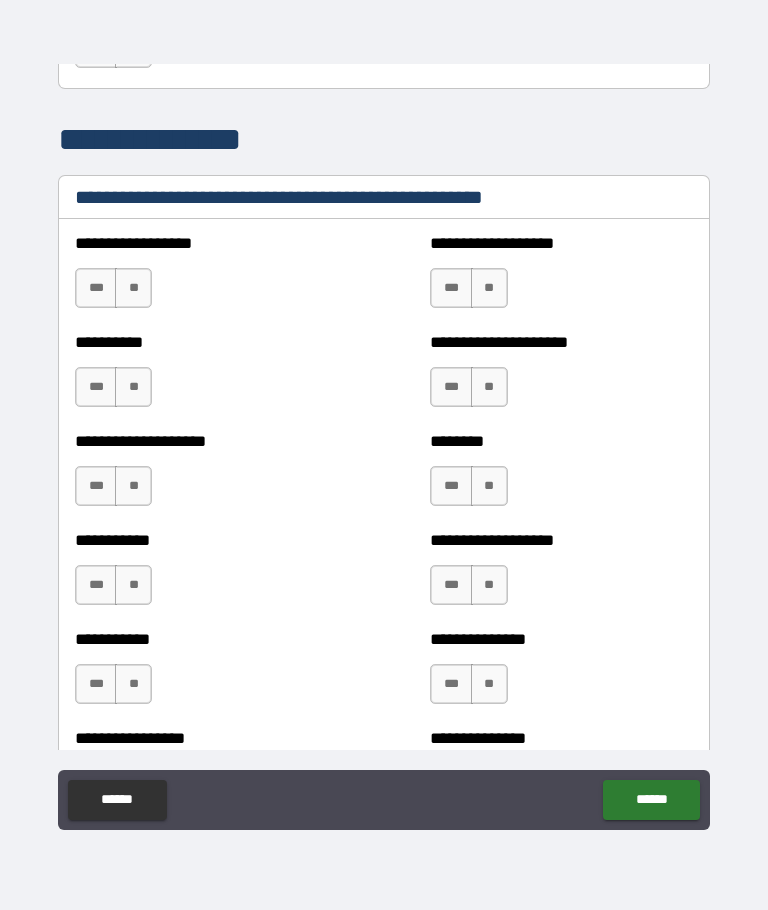 scroll, scrollTop: 2400, scrollLeft: 0, axis: vertical 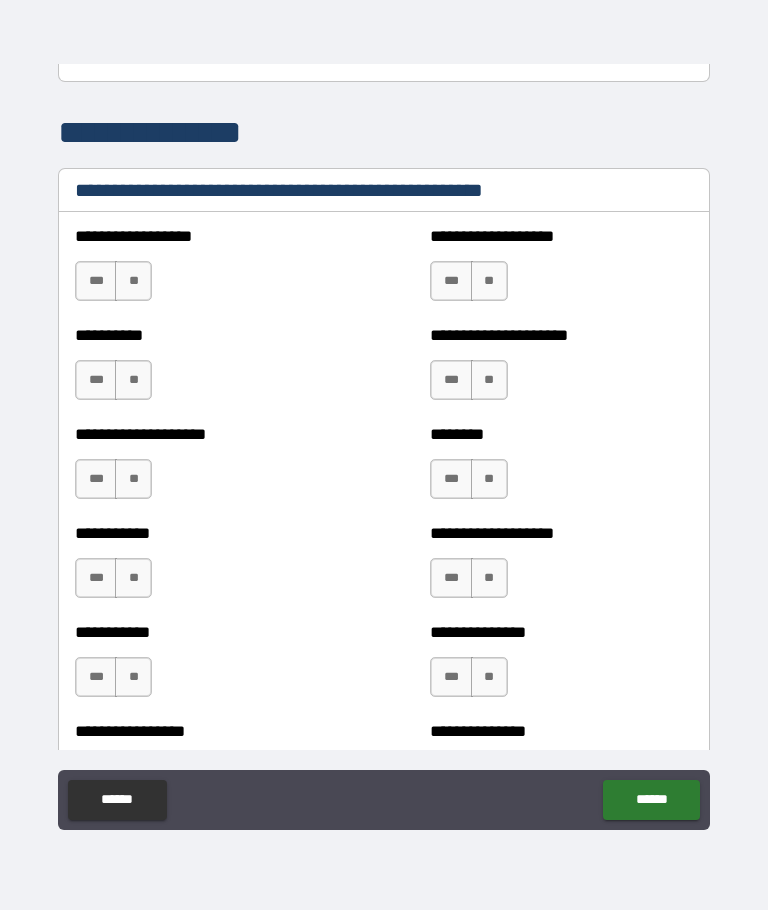 click on "**" at bounding box center (133, 281) 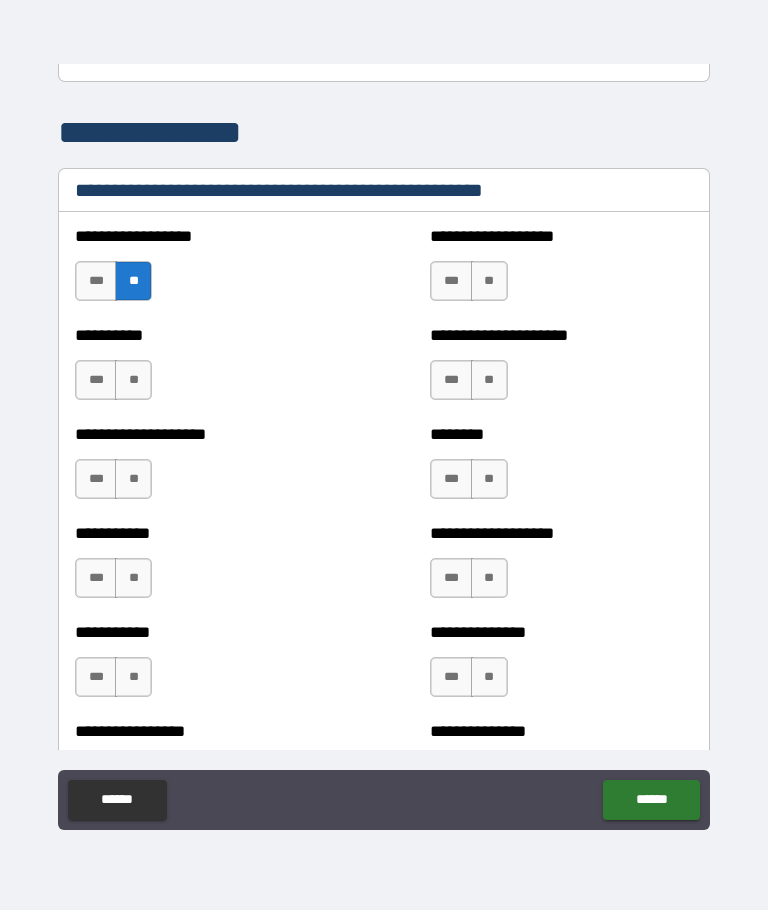click on "**" at bounding box center (133, 380) 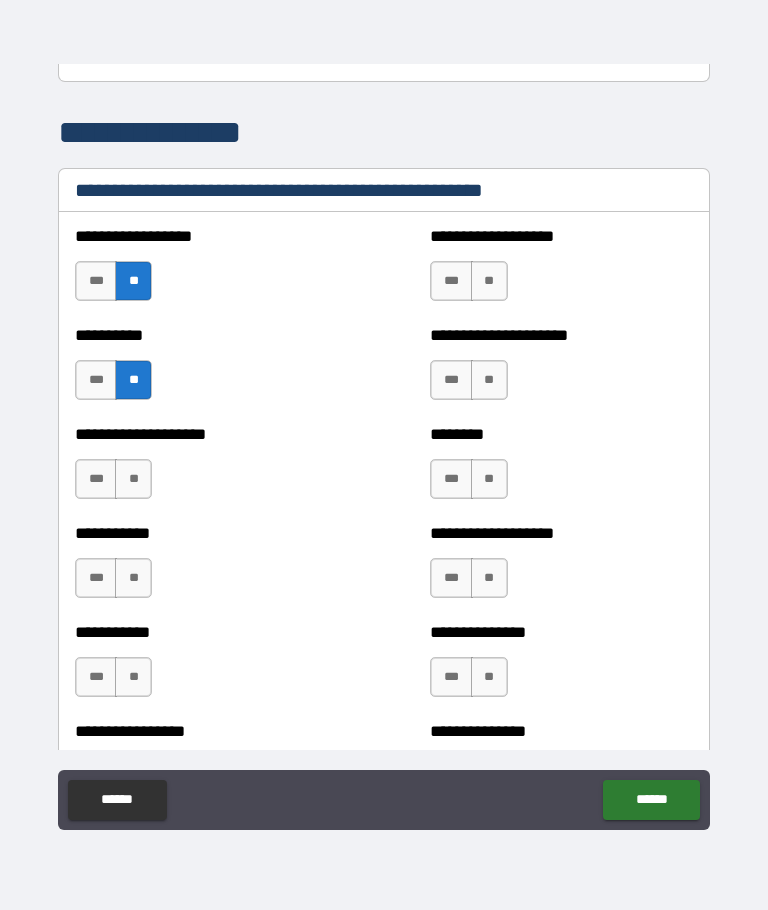 click on "**" at bounding box center (133, 479) 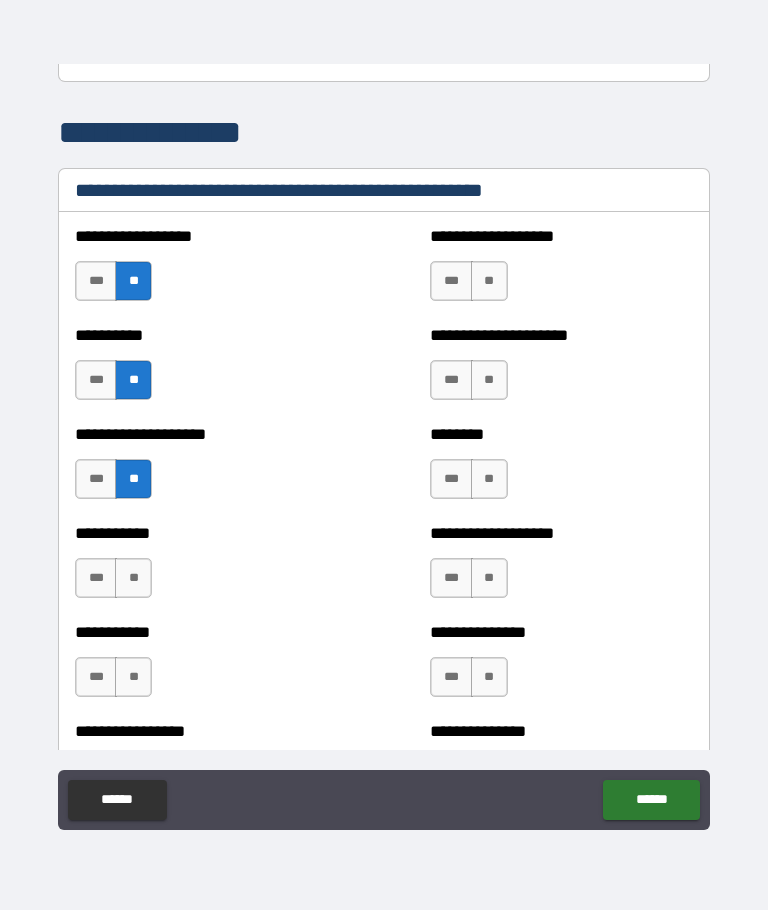 click on "**" at bounding box center (133, 578) 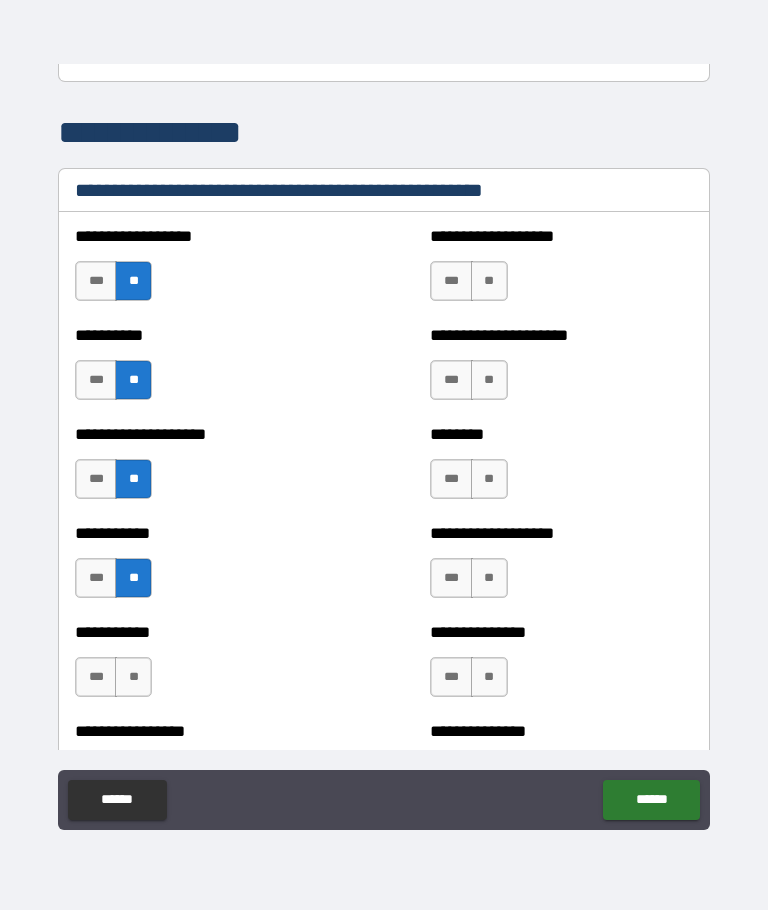 click on "**" at bounding box center (133, 677) 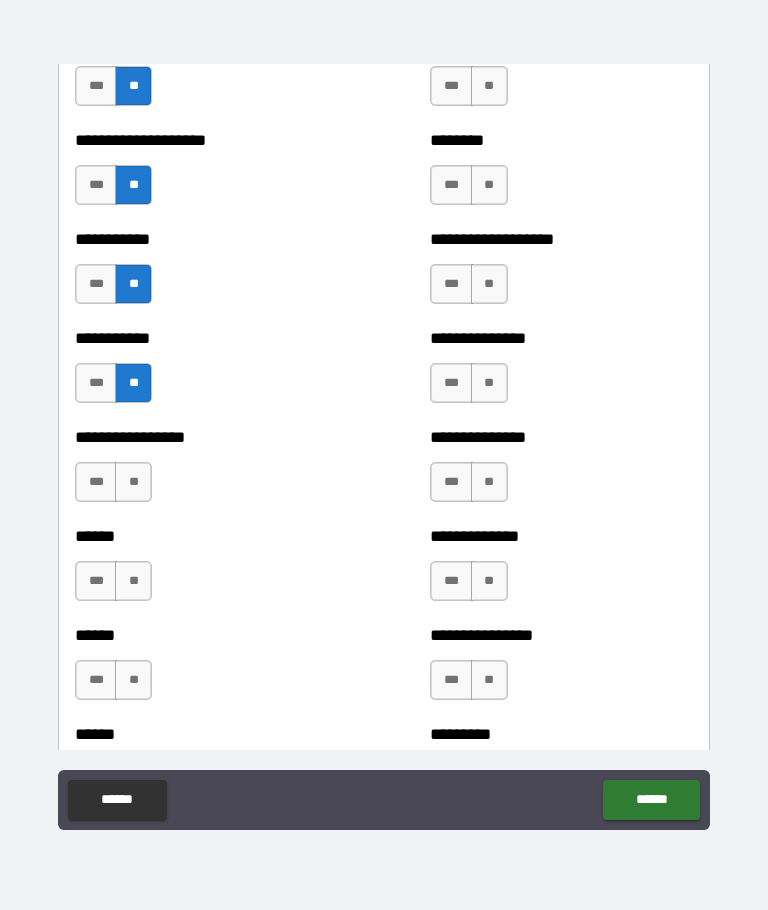scroll, scrollTop: 2694, scrollLeft: 0, axis: vertical 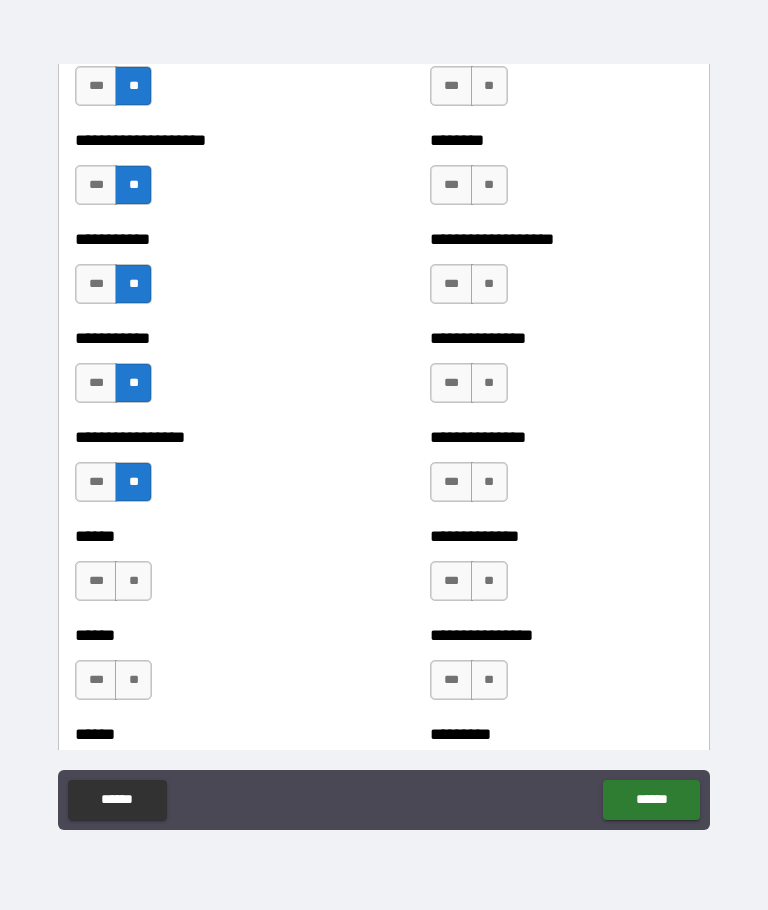click on "**" at bounding box center [133, 581] 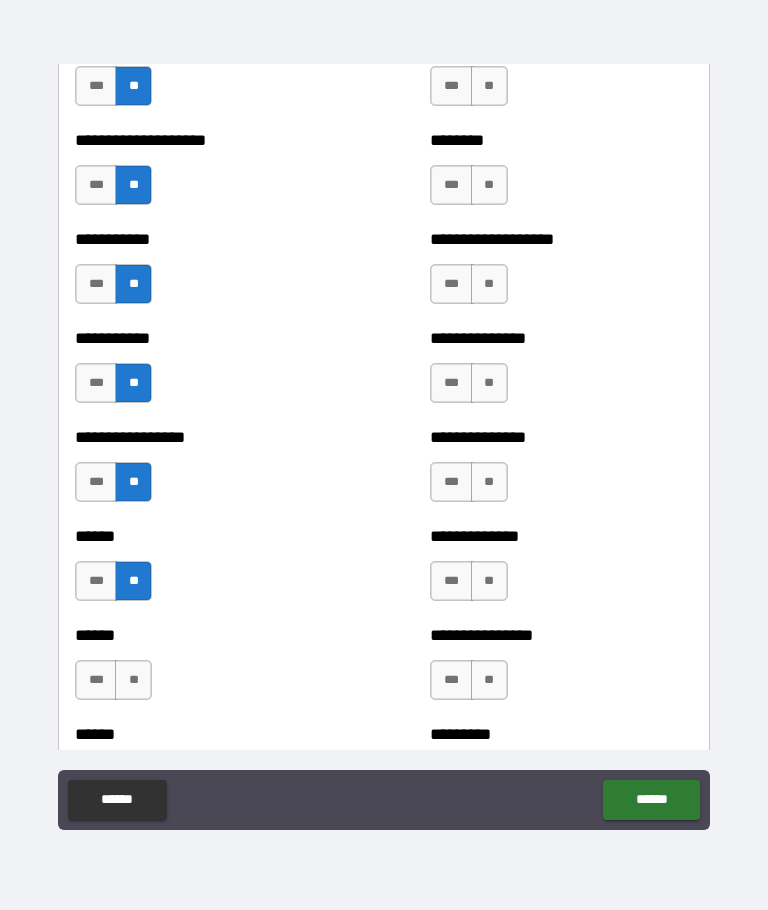 click on "**" at bounding box center (133, 680) 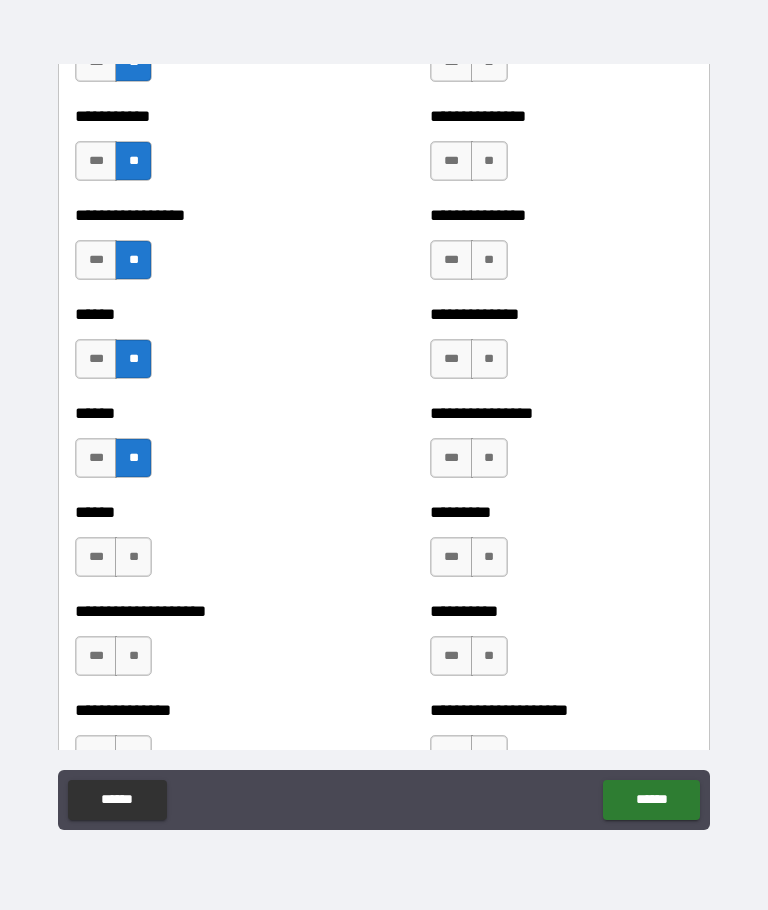 scroll, scrollTop: 2920, scrollLeft: 0, axis: vertical 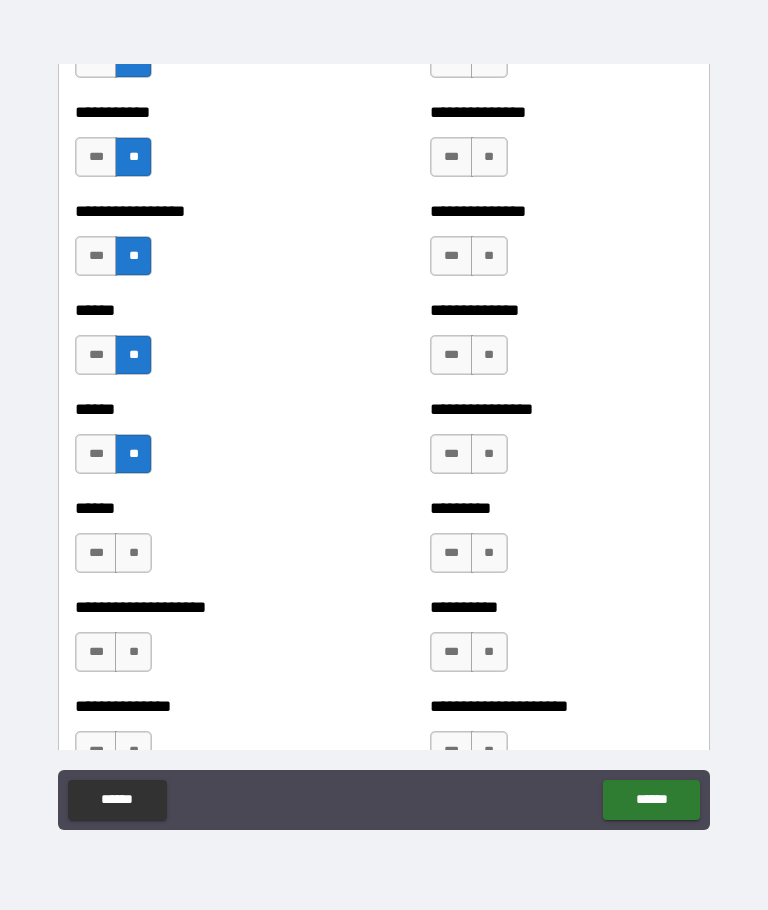 click on "**" at bounding box center (133, 553) 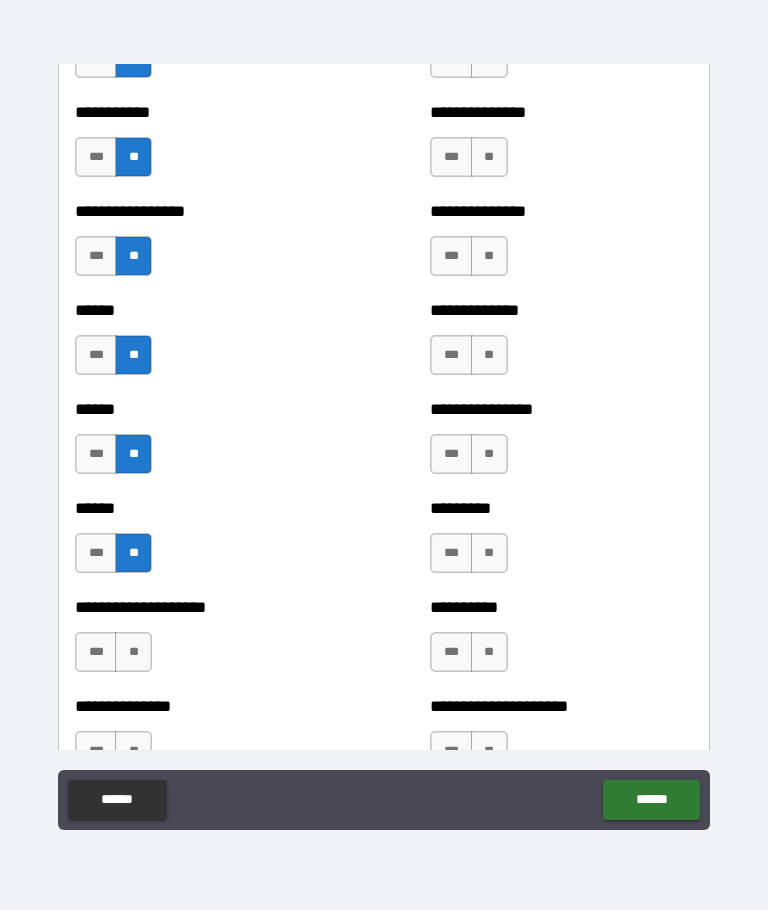 click on "**" at bounding box center [133, 652] 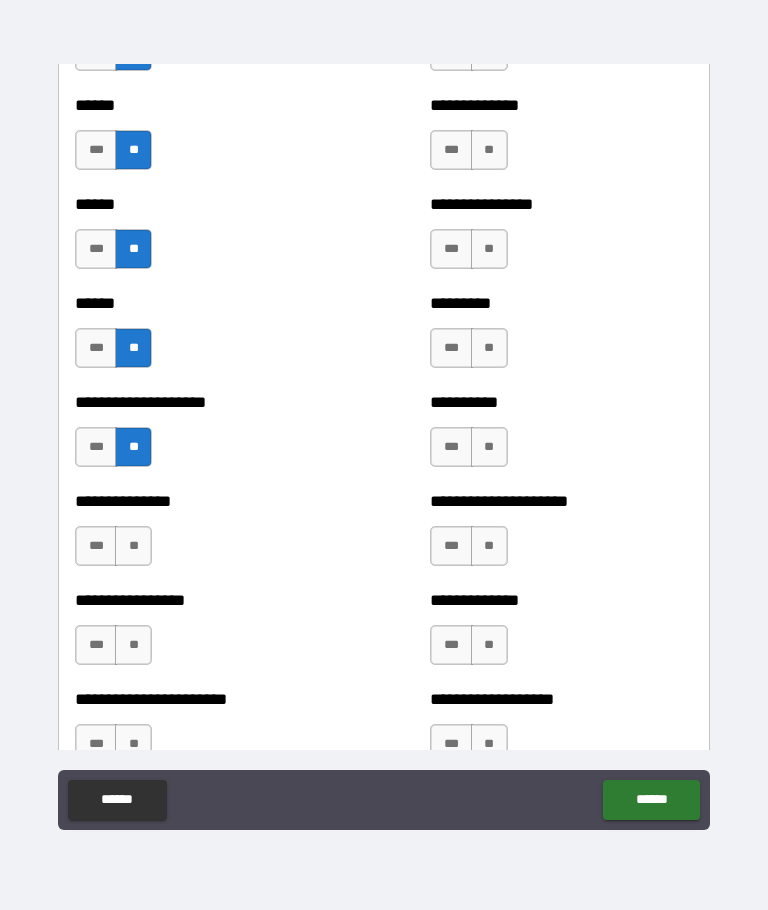 scroll, scrollTop: 3132, scrollLeft: 0, axis: vertical 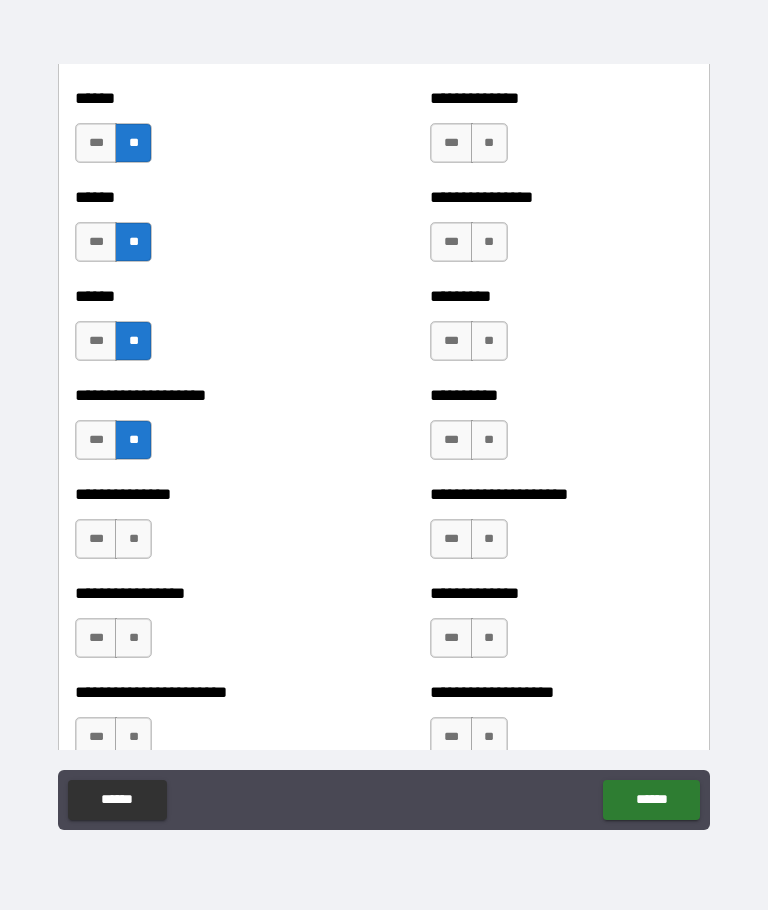 click on "**" at bounding box center (133, 539) 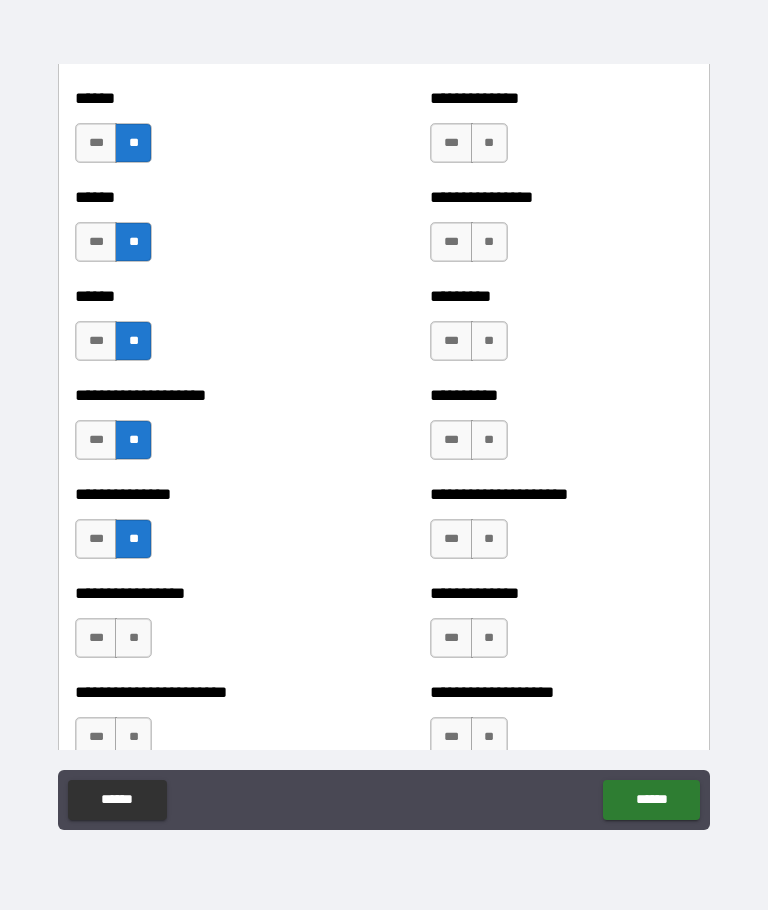 click on "**" at bounding box center [133, 638] 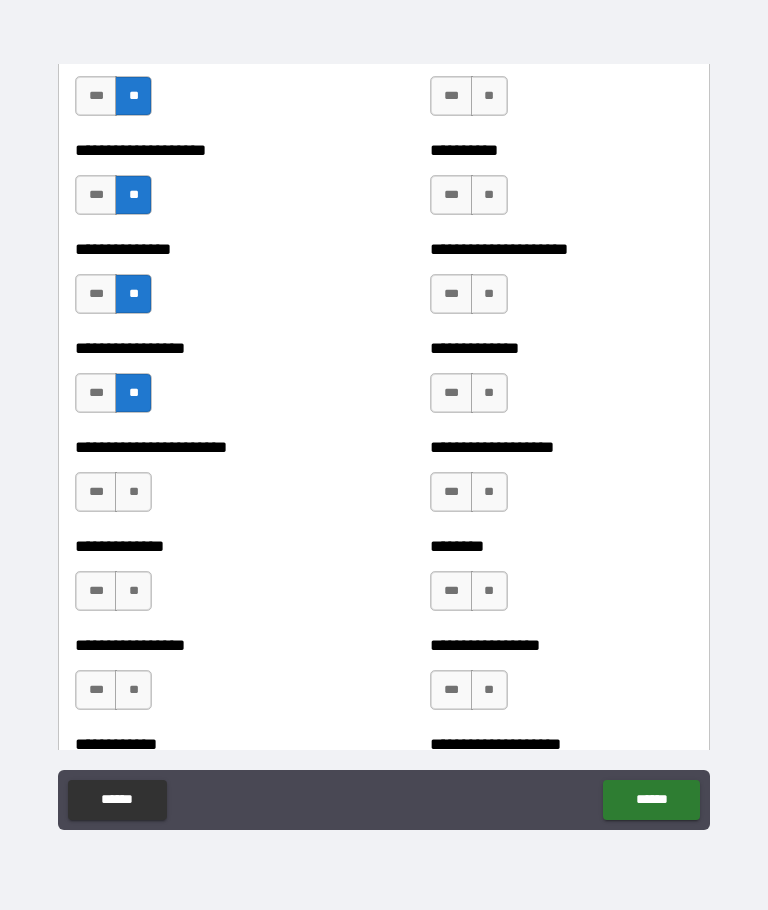 scroll, scrollTop: 3378, scrollLeft: 0, axis: vertical 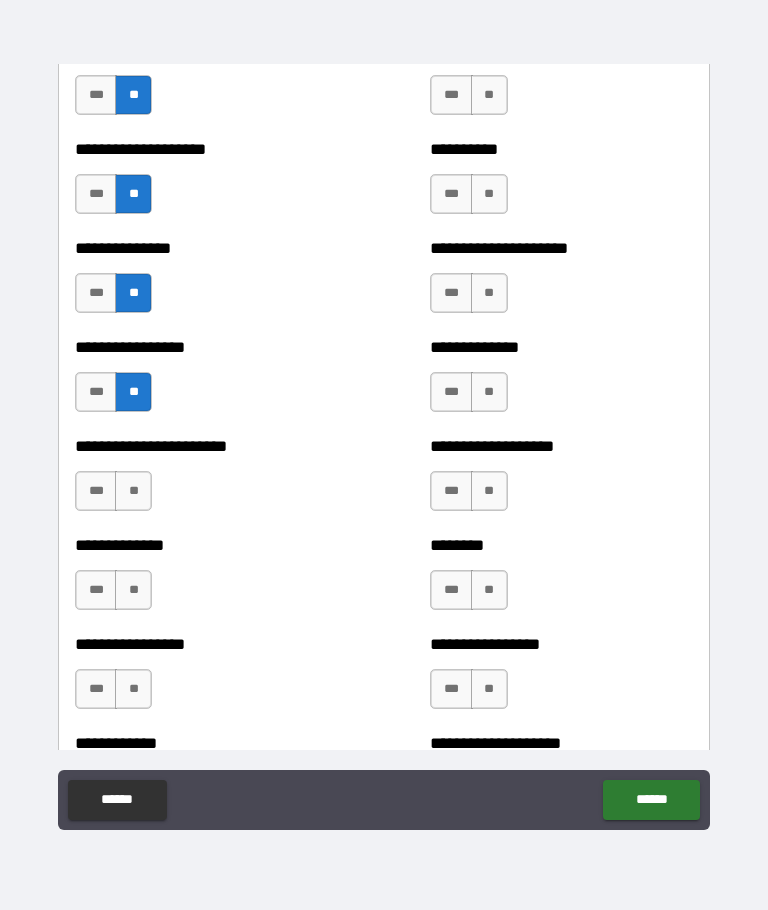 click on "**" at bounding box center [133, 491] 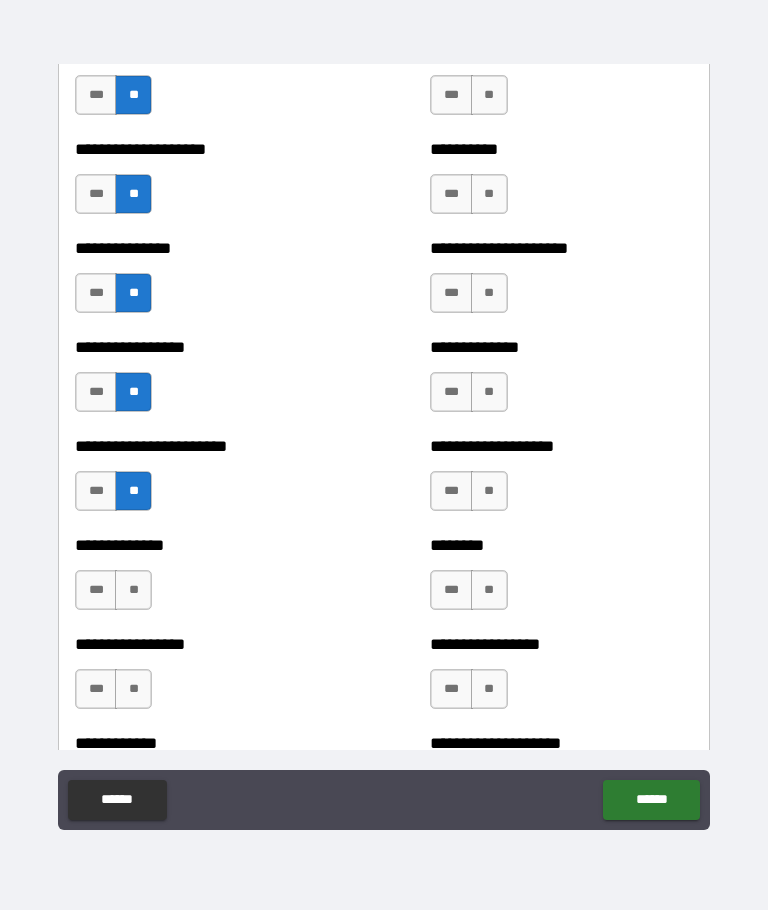 click on "**" at bounding box center [133, 590] 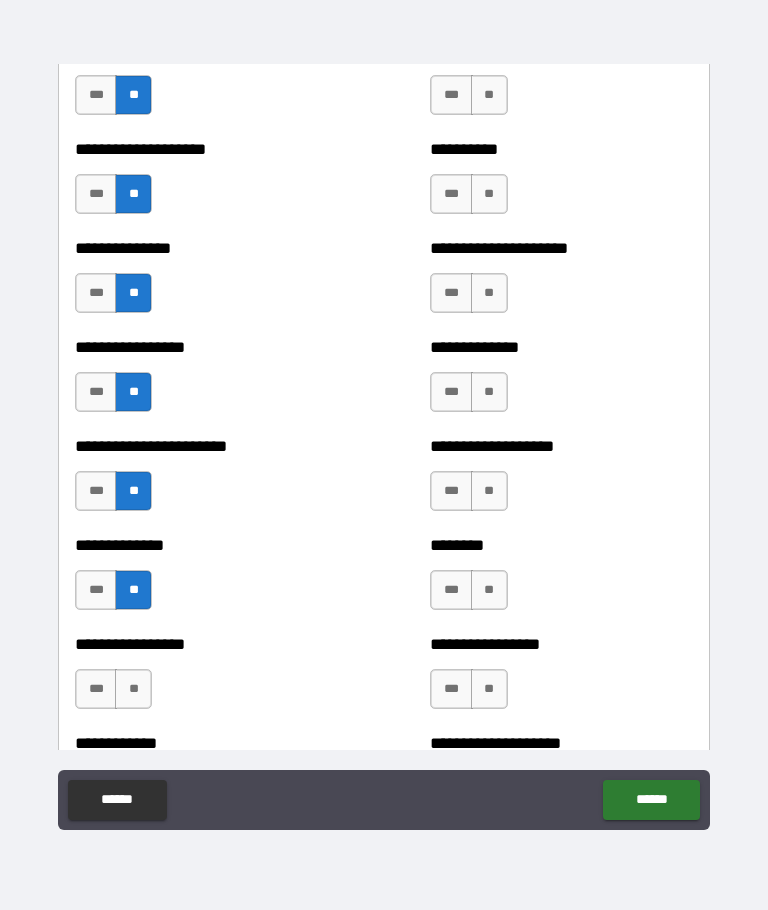 click on "**" at bounding box center (133, 689) 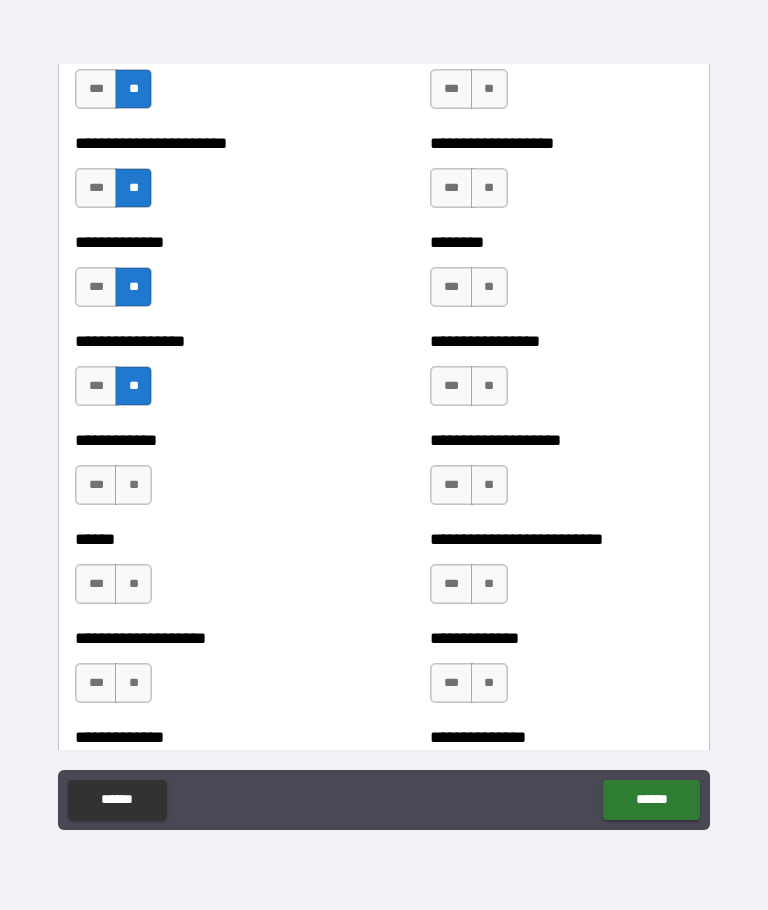 scroll, scrollTop: 3691, scrollLeft: 0, axis: vertical 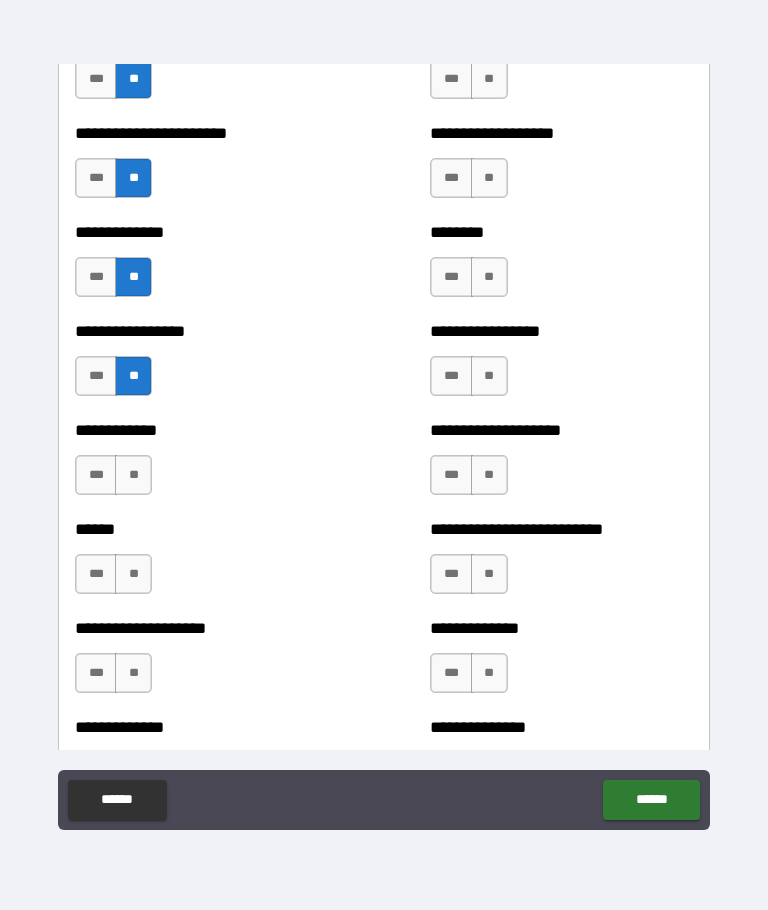 click on "**" at bounding box center [133, 475] 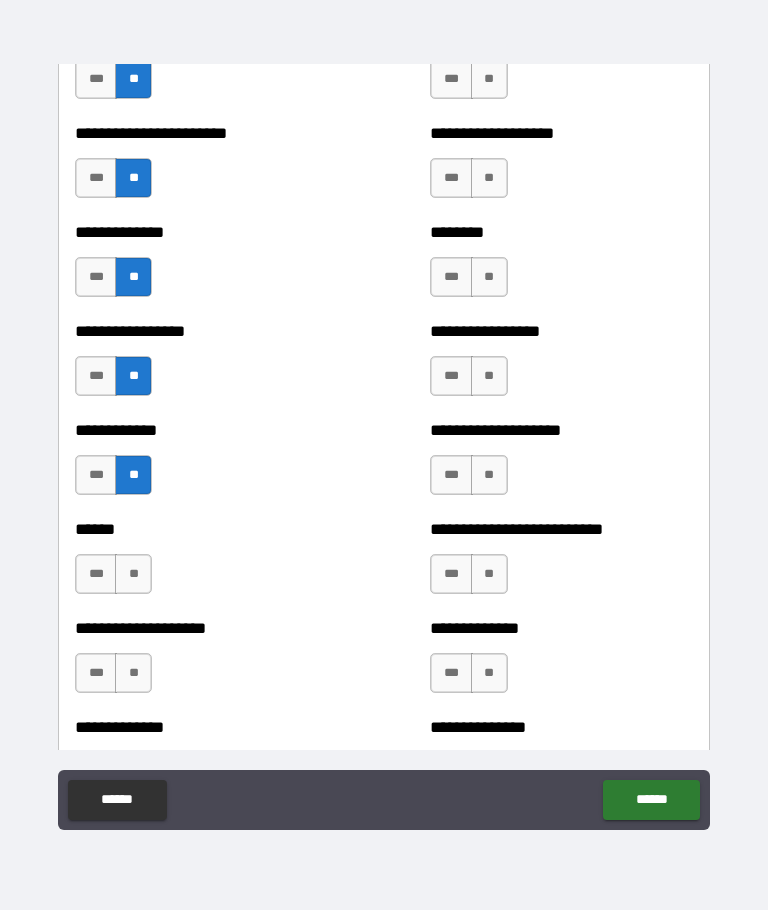 click on "**" at bounding box center [133, 574] 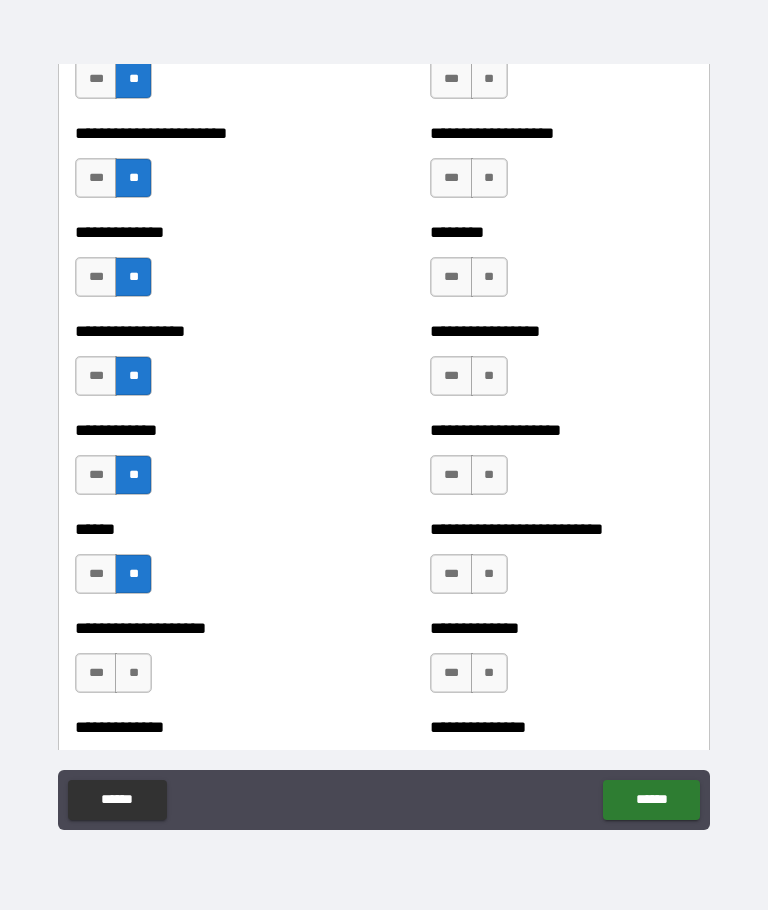 click on "**" at bounding box center (133, 673) 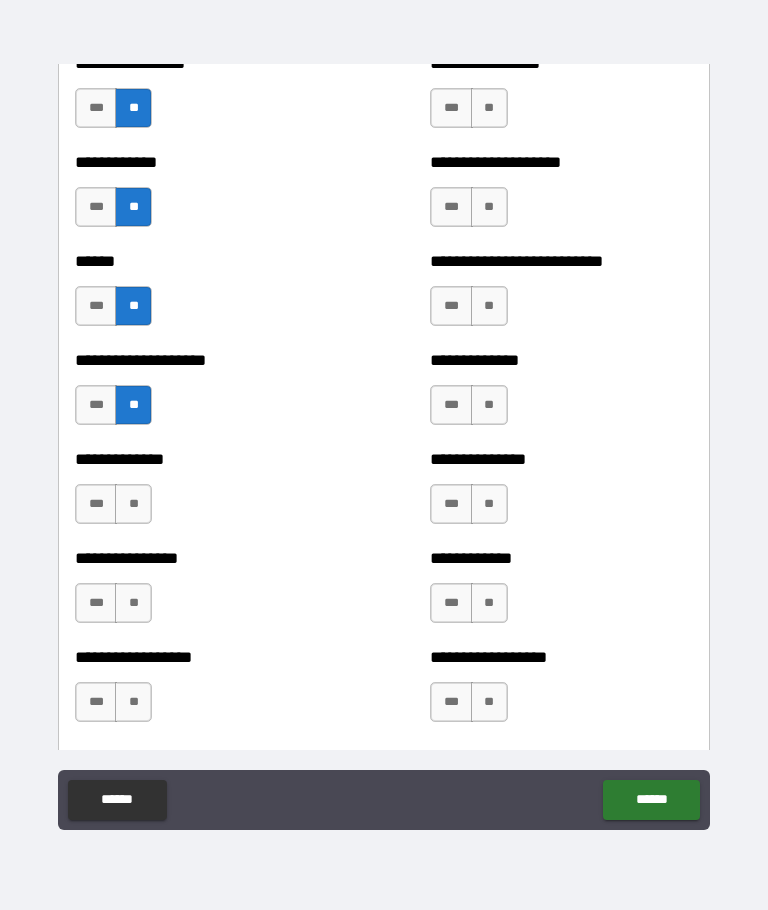 scroll, scrollTop: 3963, scrollLeft: 0, axis: vertical 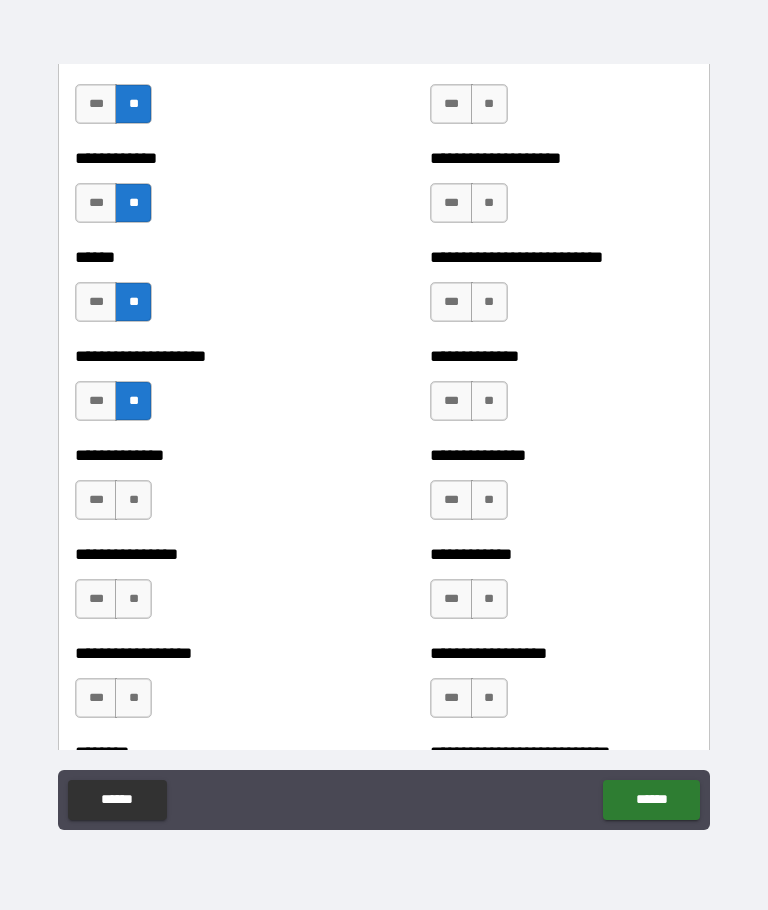 click on "**" at bounding box center (133, 500) 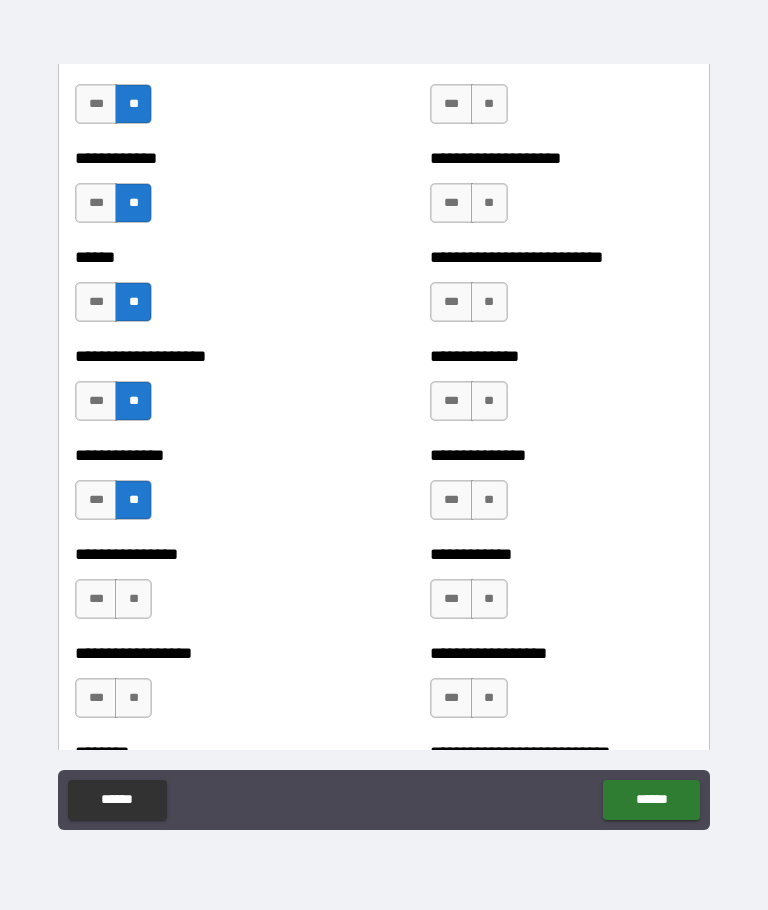 click on "**" at bounding box center [133, 599] 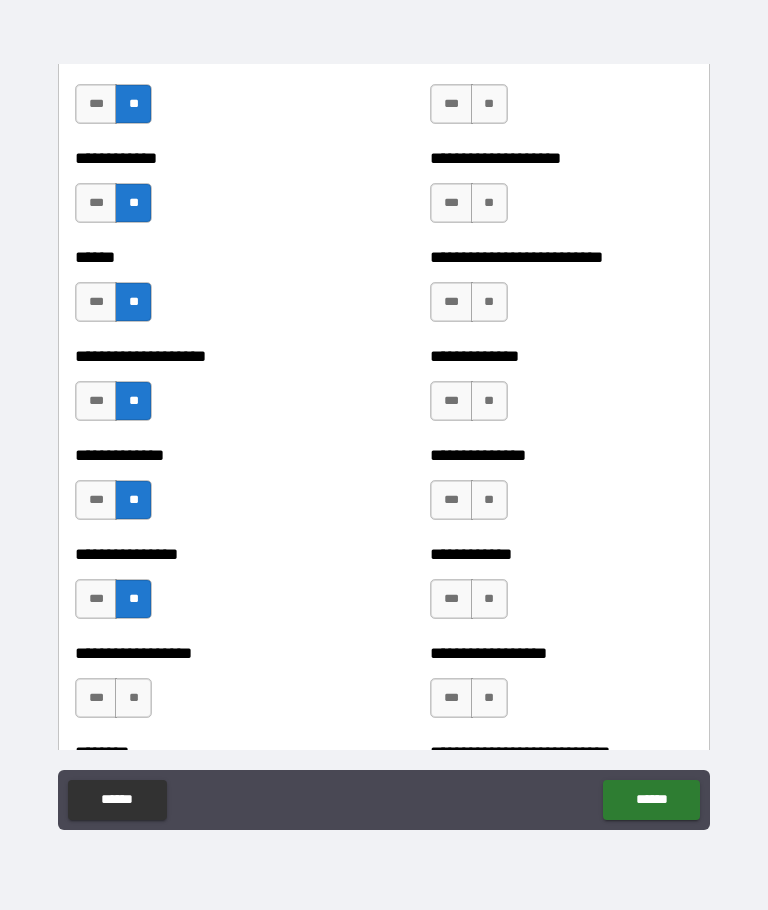 click on "**" at bounding box center [133, 698] 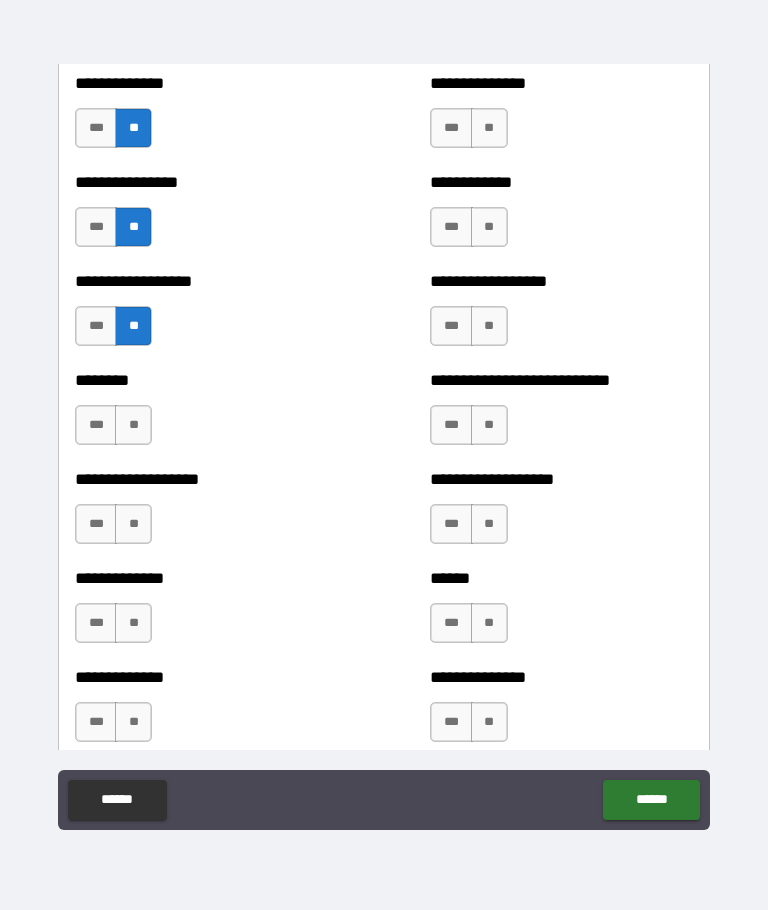 scroll, scrollTop: 4349, scrollLeft: 0, axis: vertical 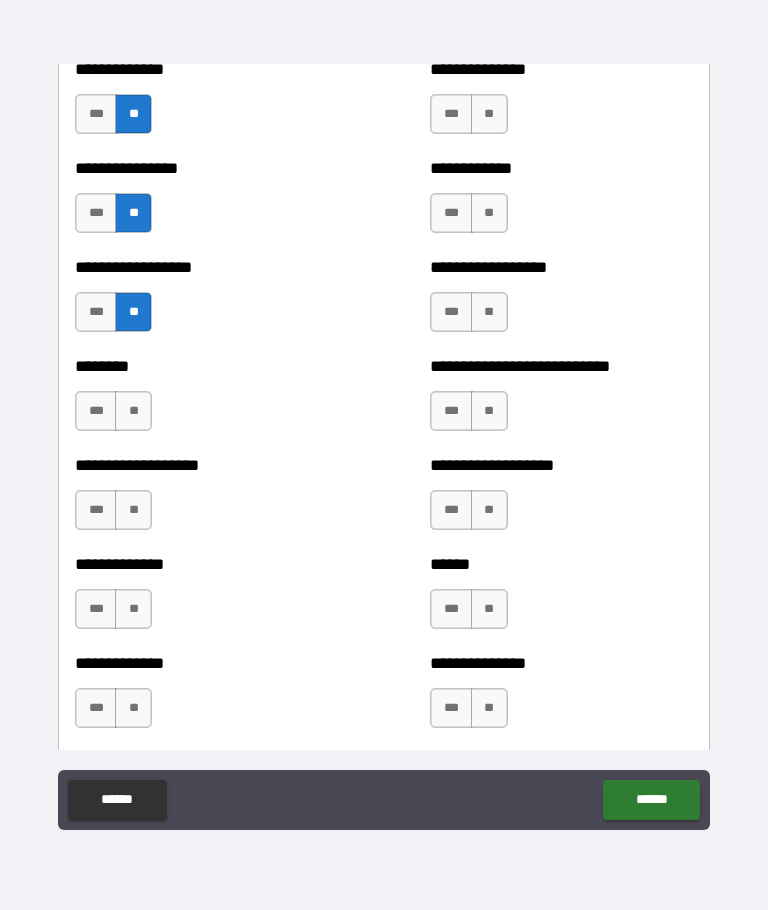 click on "**" at bounding box center [133, 411] 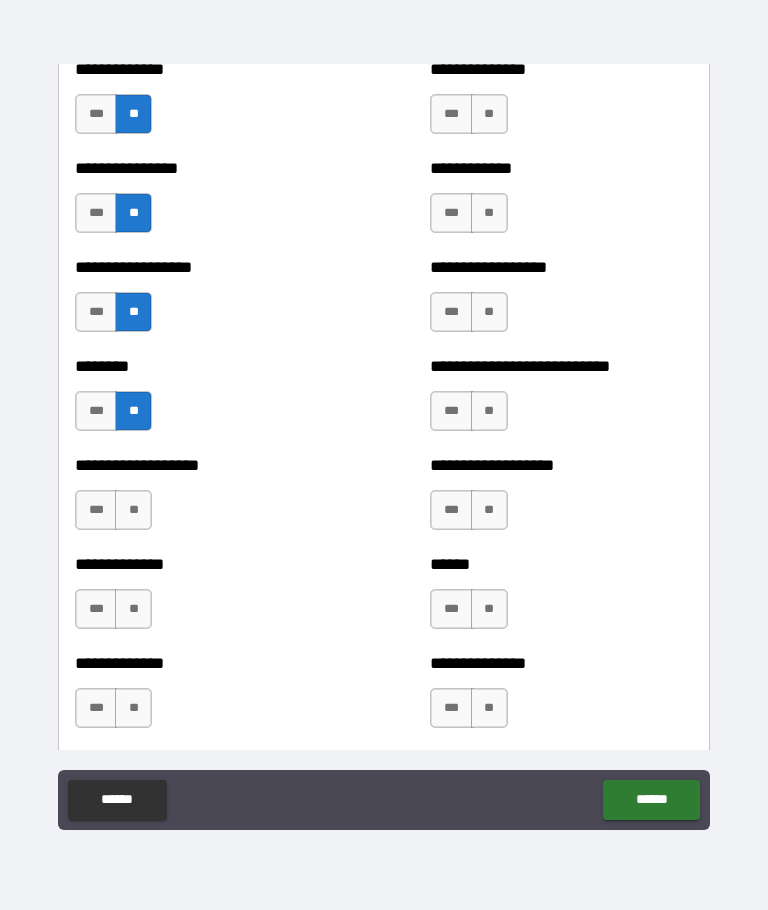 click on "**" at bounding box center (133, 510) 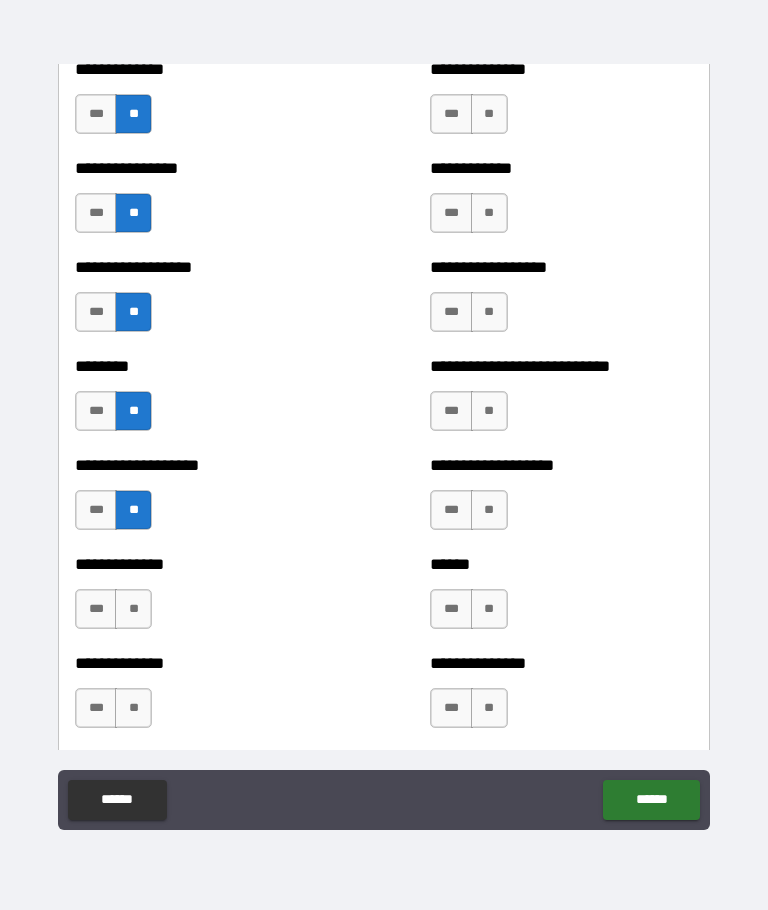 click on "**" at bounding box center [133, 609] 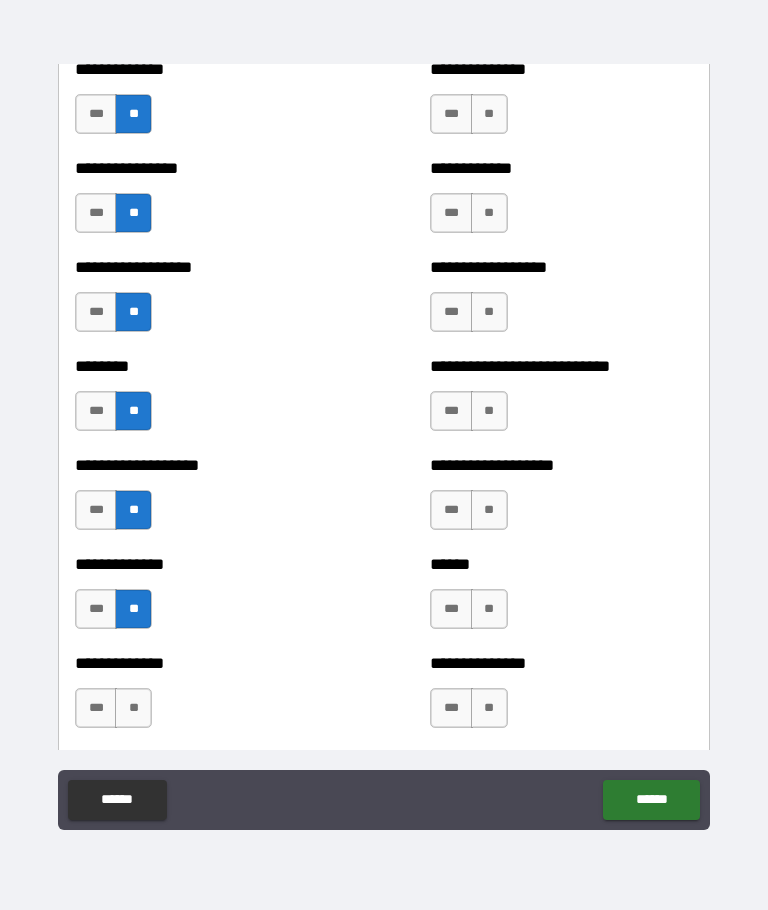 click on "**" at bounding box center (133, 708) 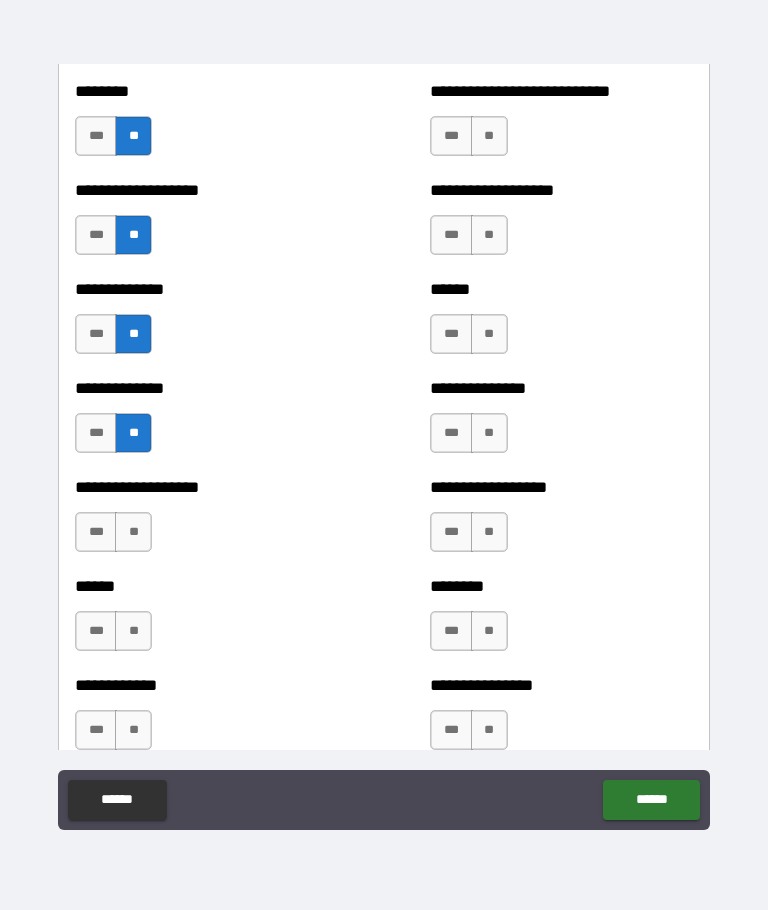 scroll, scrollTop: 4641, scrollLeft: 0, axis: vertical 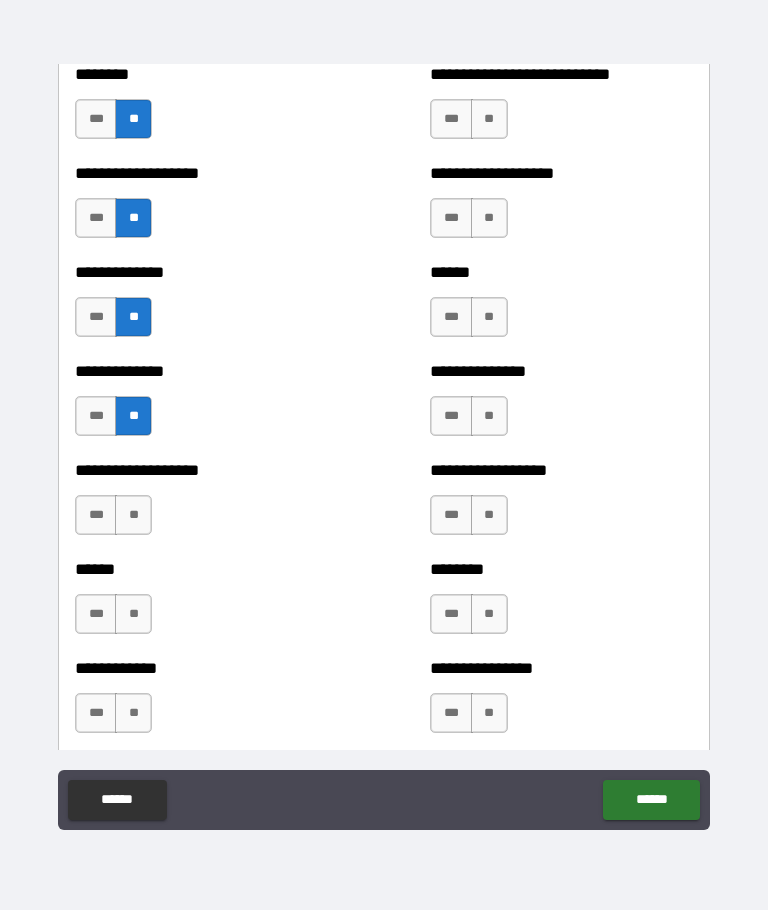 click on "**" at bounding box center [133, 515] 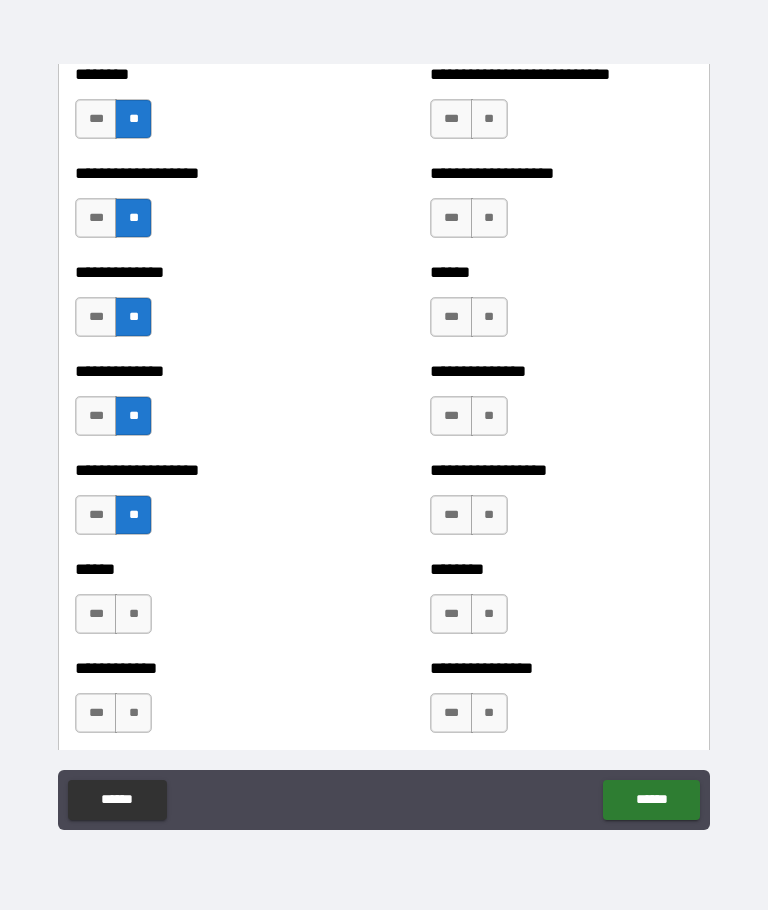 click on "**" at bounding box center (133, 614) 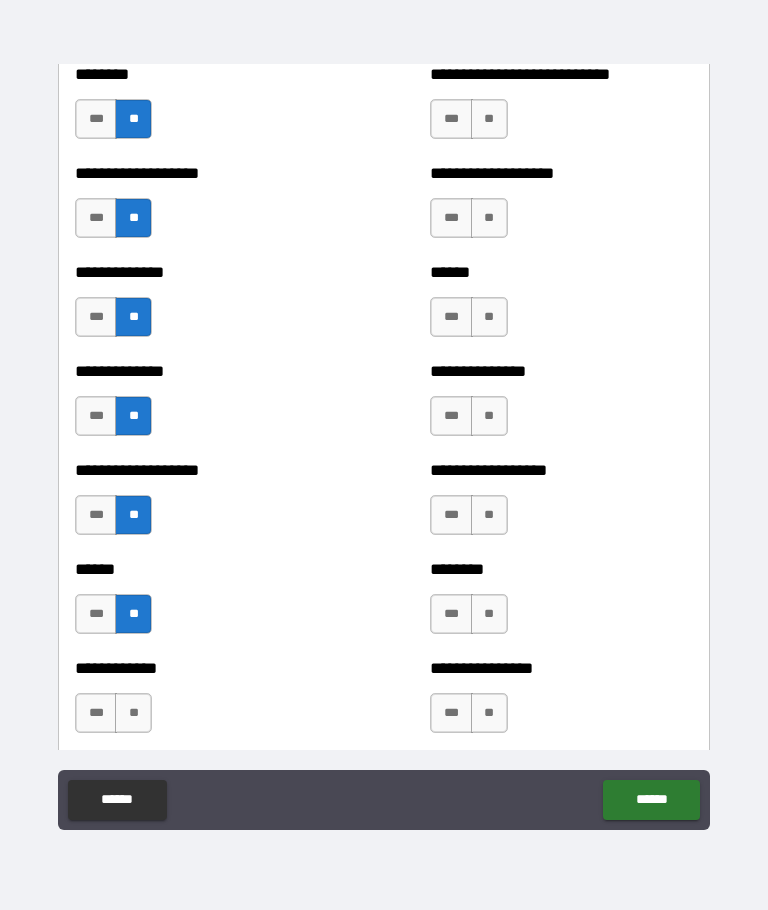 click on "**" at bounding box center (133, 713) 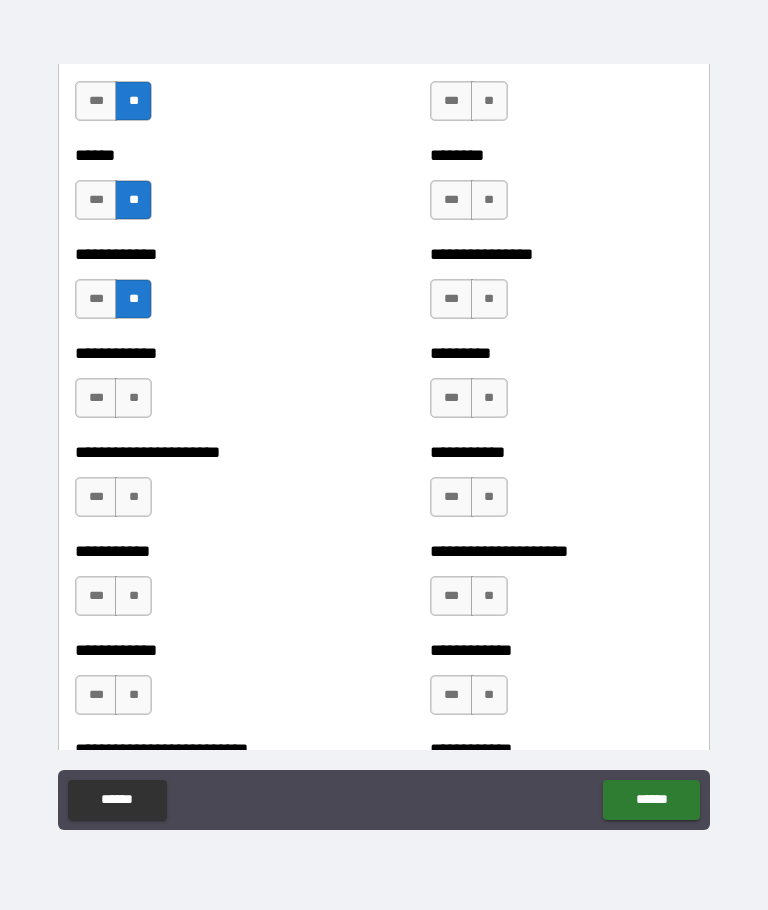 scroll, scrollTop: 5054, scrollLeft: 0, axis: vertical 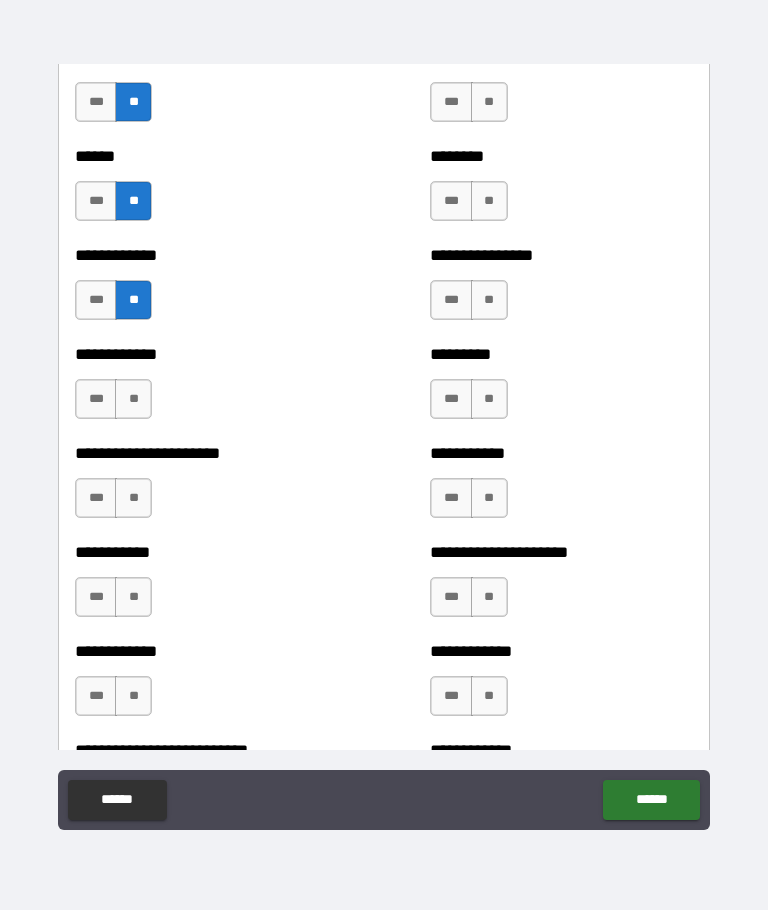 click on "**" at bounding box center (133, 399) 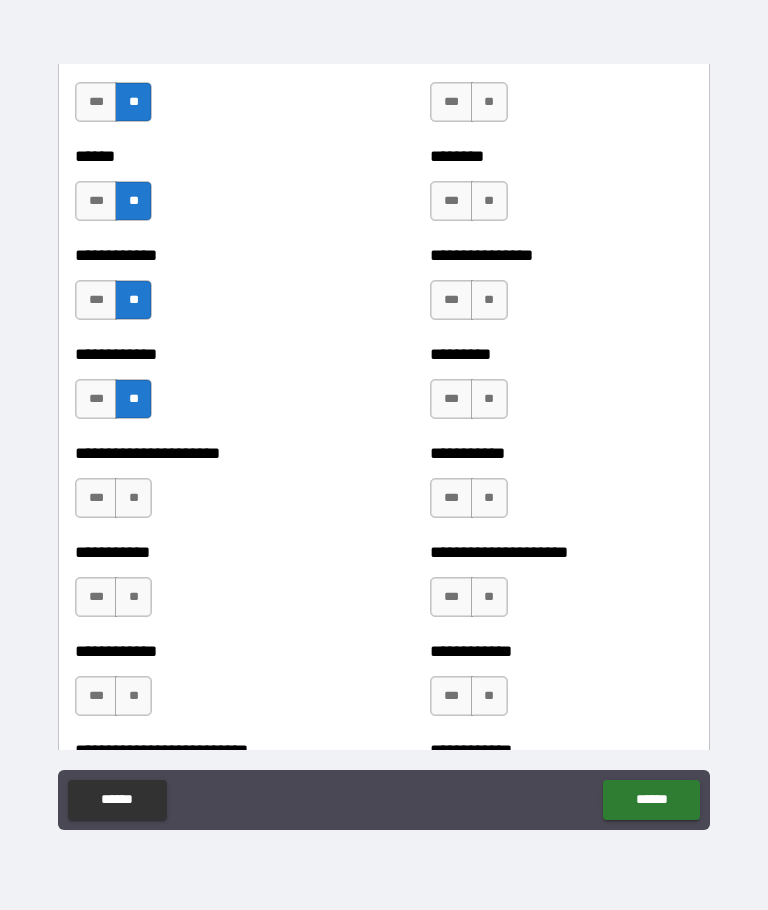 click on "**" at bounding box center (133, 498) 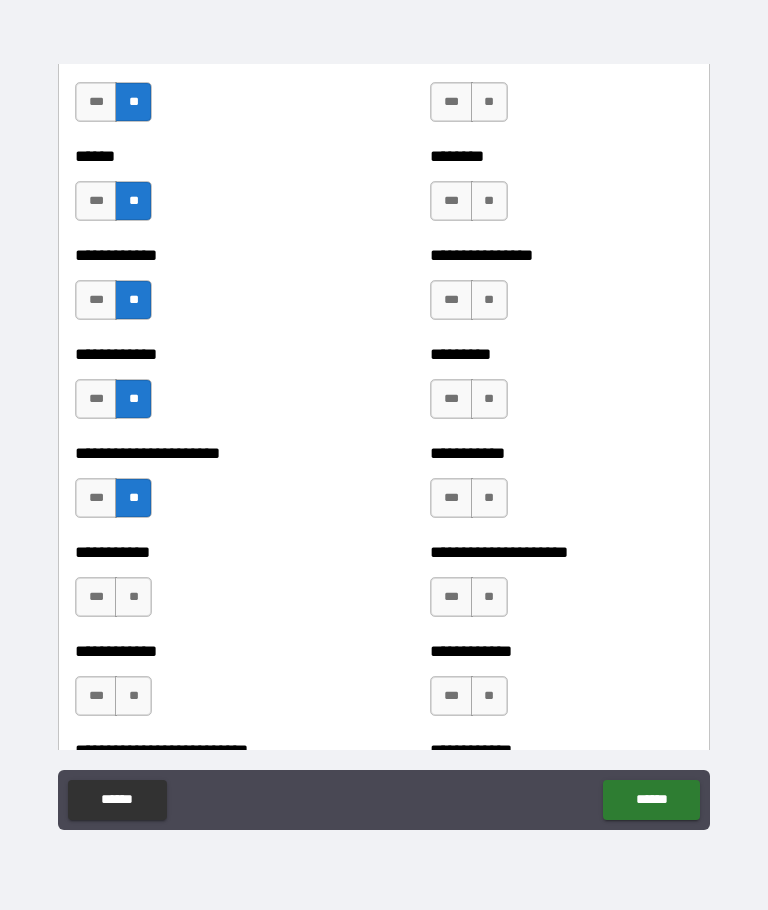 click on "**" at bounding box center [133, 597] 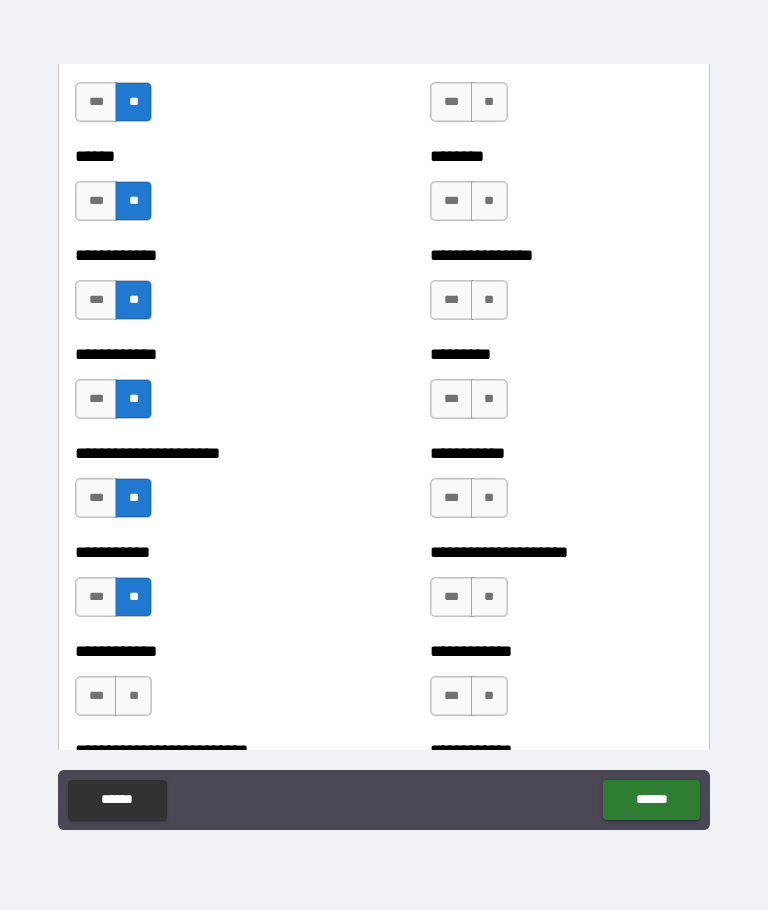 click on "**" at bounding box center [133, 696] 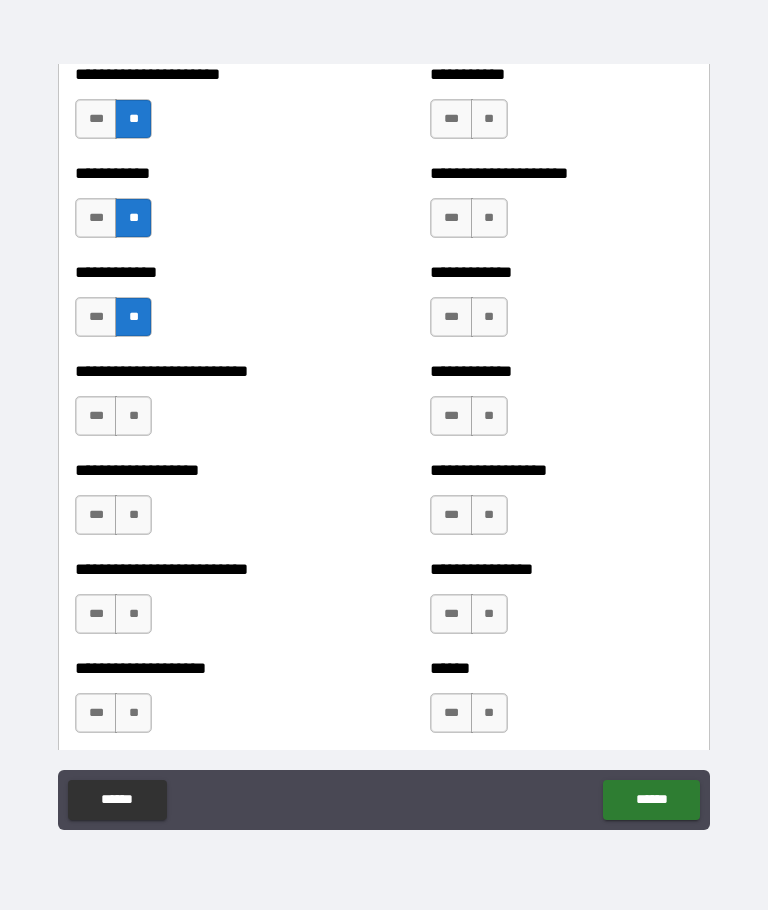 scroll, scrollTop: 5439, scrollLeft: 0, axis: vertical 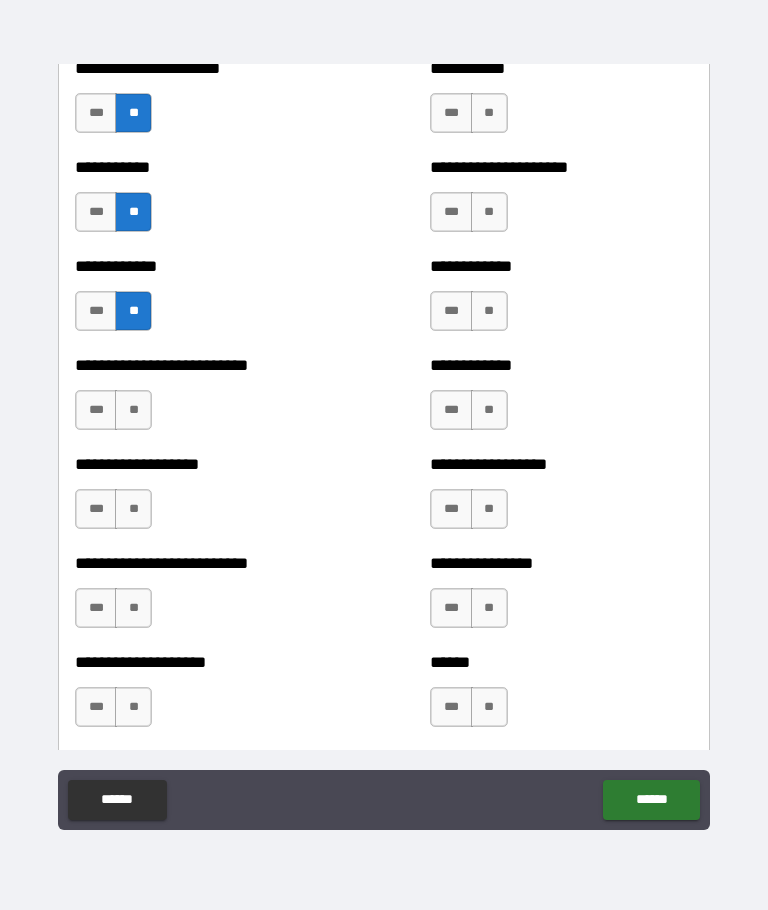 click on "**" at bounding box center [133, 410] 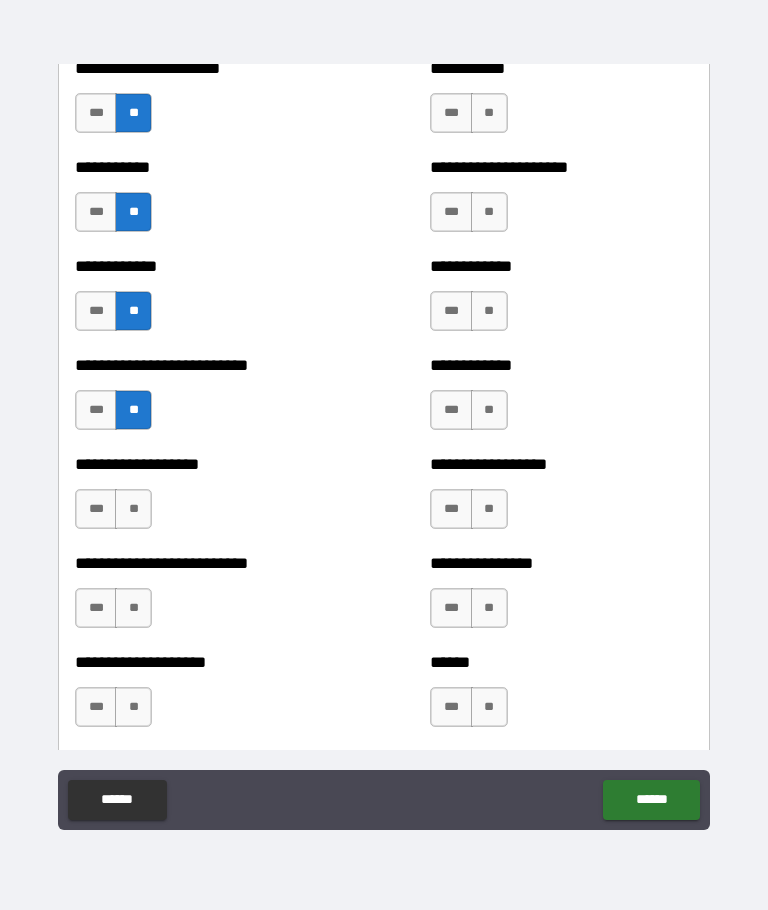 click on "**" at bounding box center [133, 509] 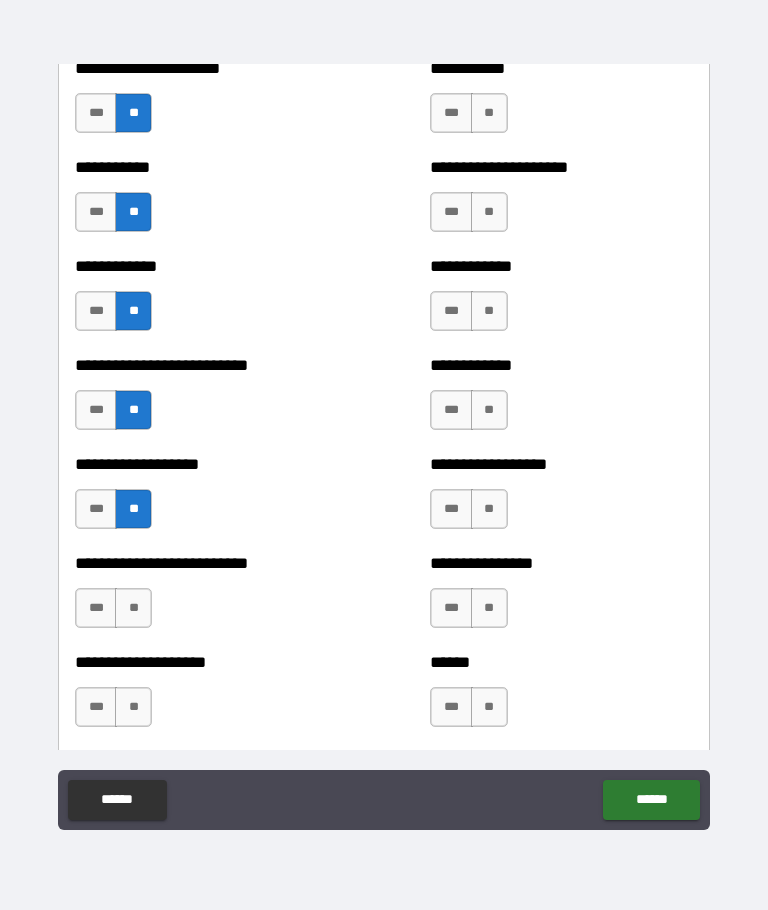 click on "**" at bounding box center [133, 608] 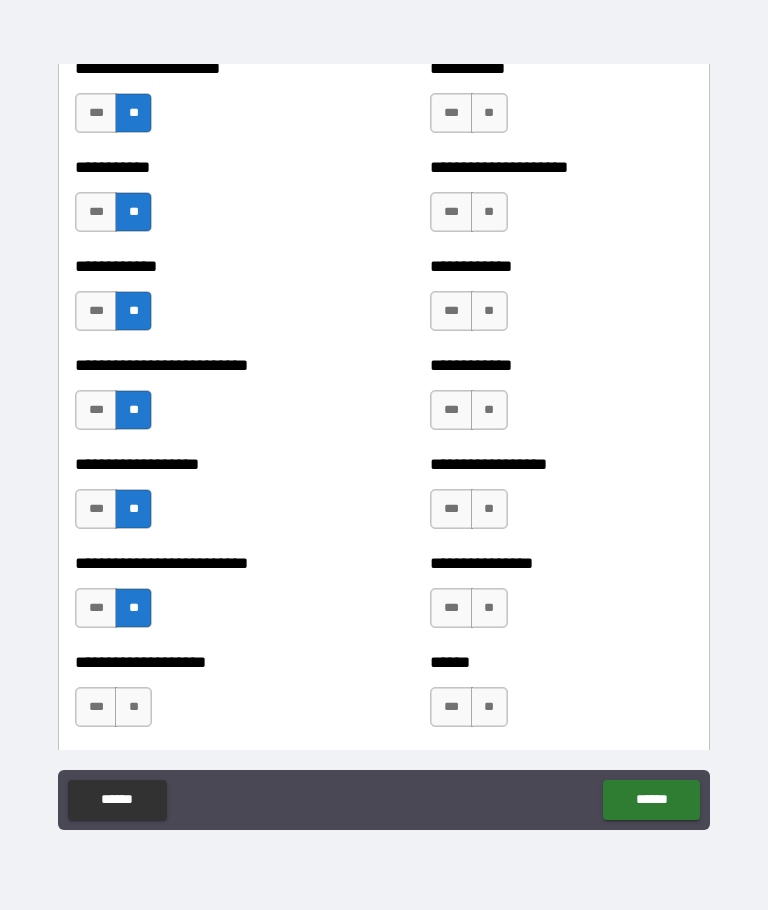 click on "**" at bounding box center [133, 707] 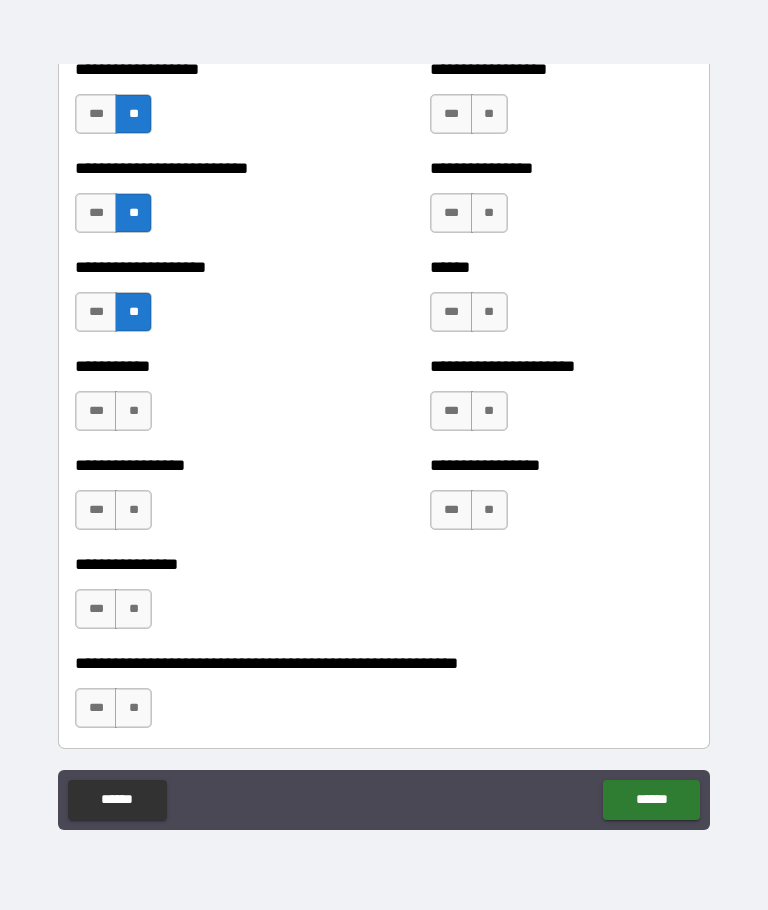 scroll, scrollTop: 5833, scrollLeft: 0, axis: vertical 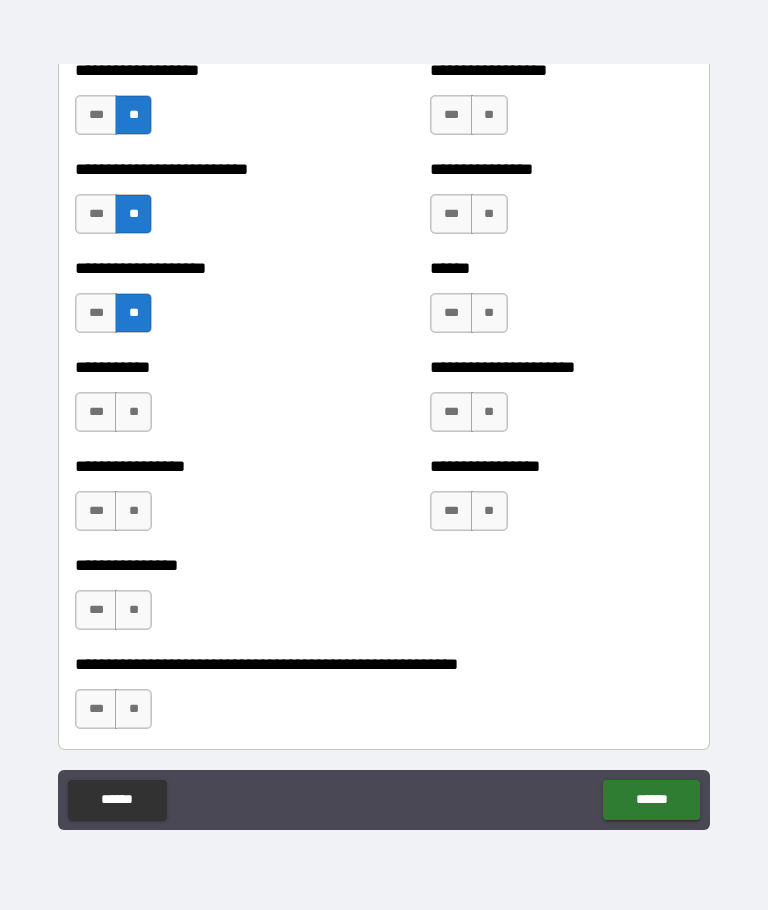 click on "**" at bounding box center (133, 412) 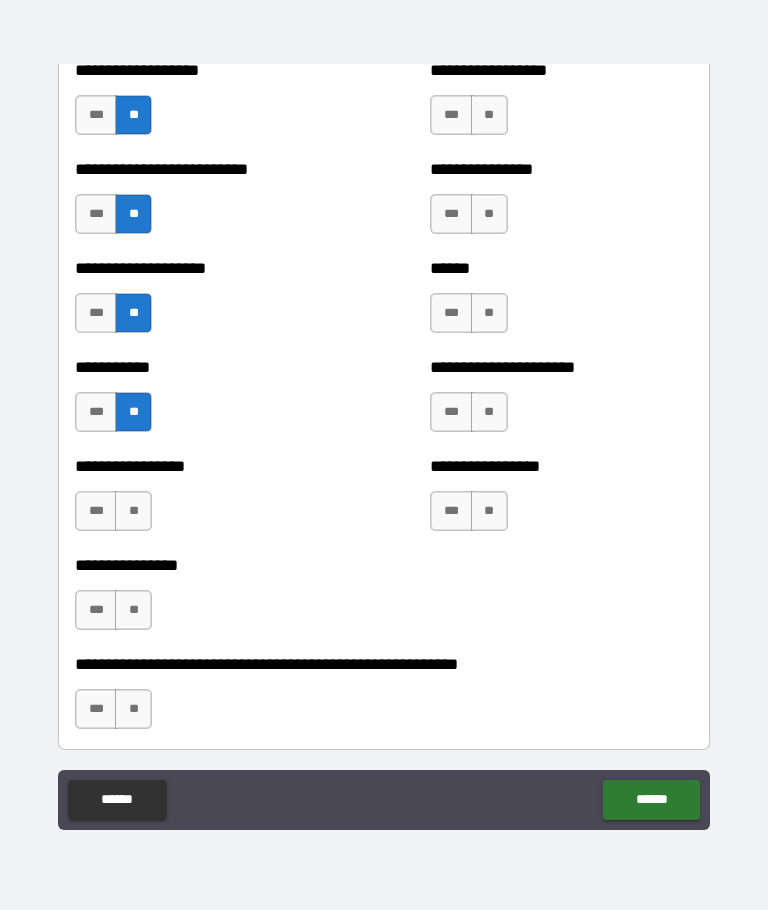 click on "**" at bounding box center (133, 511) 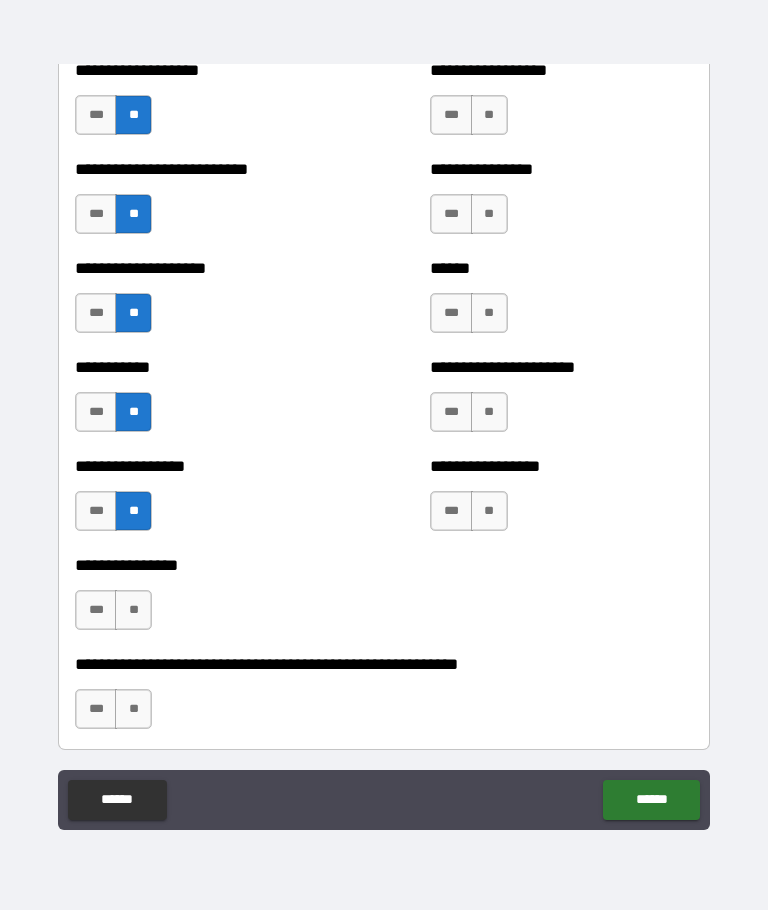click on "**" at bounding box center (133, 610) 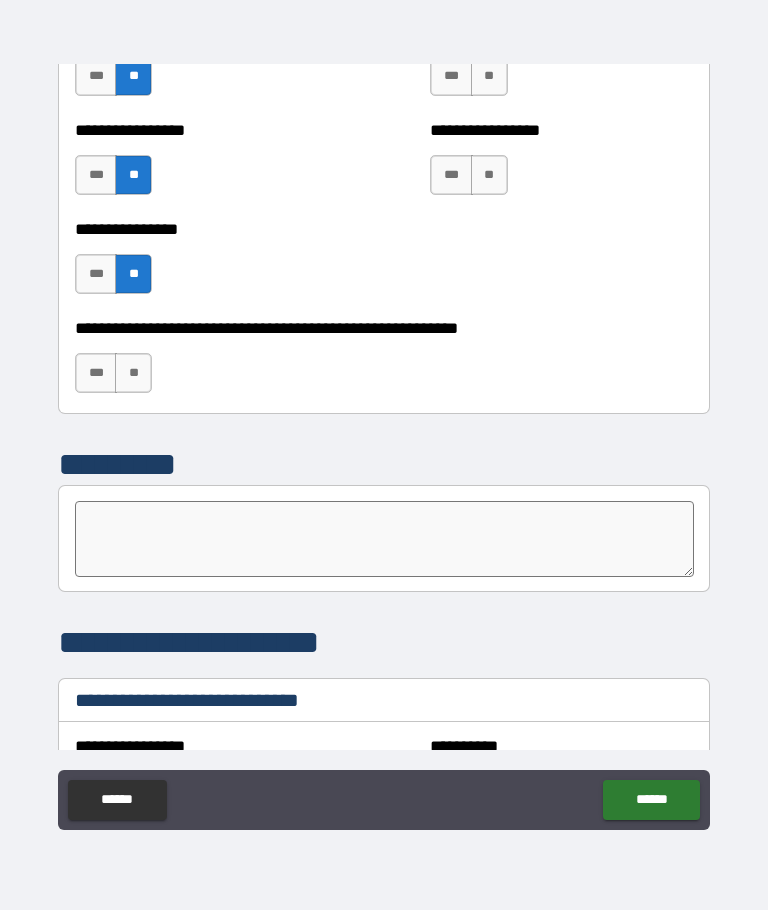 scroll, scrollTop: 6239, scrollLeft: 0, axis: vertical 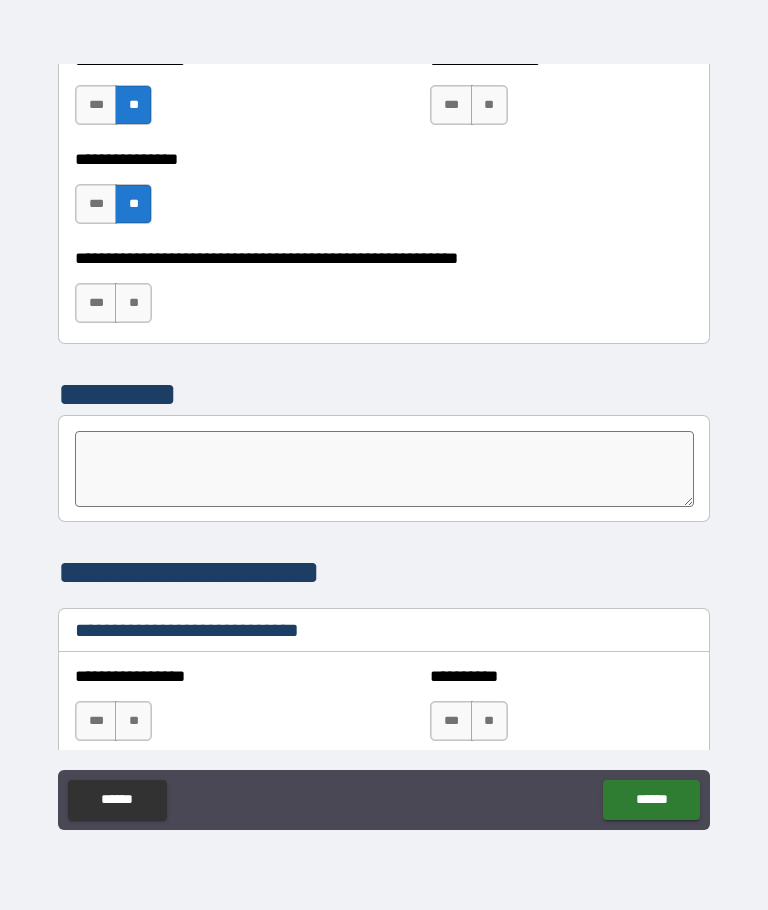 click on "**" at bounding box center [133, 303] 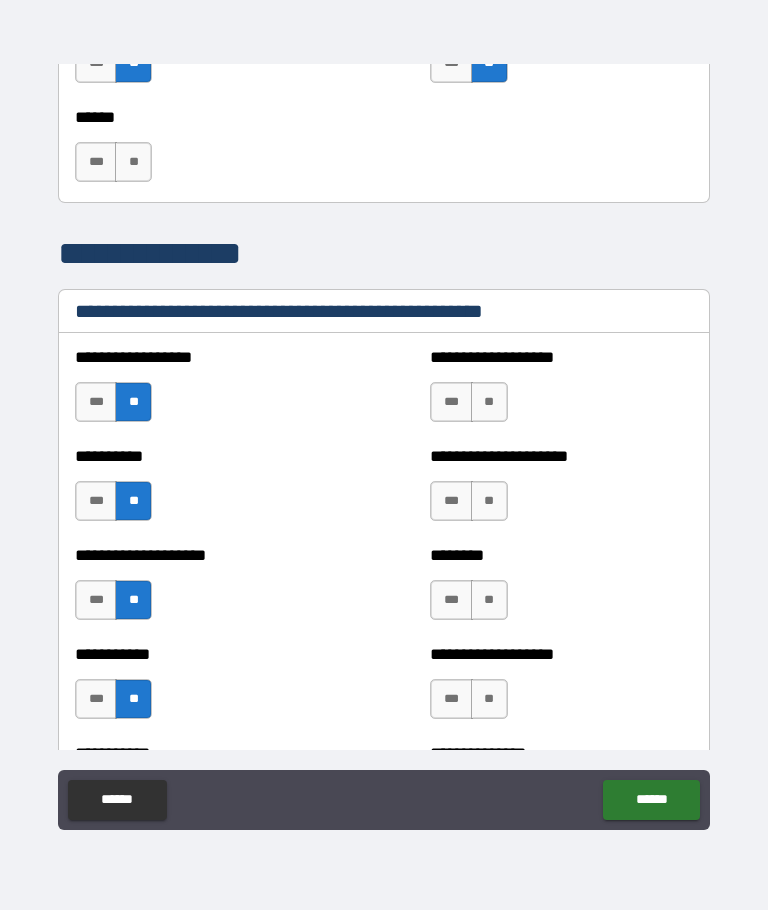 scroll, scrollTop: 2275, scrollLeft: 0, axis: vertical 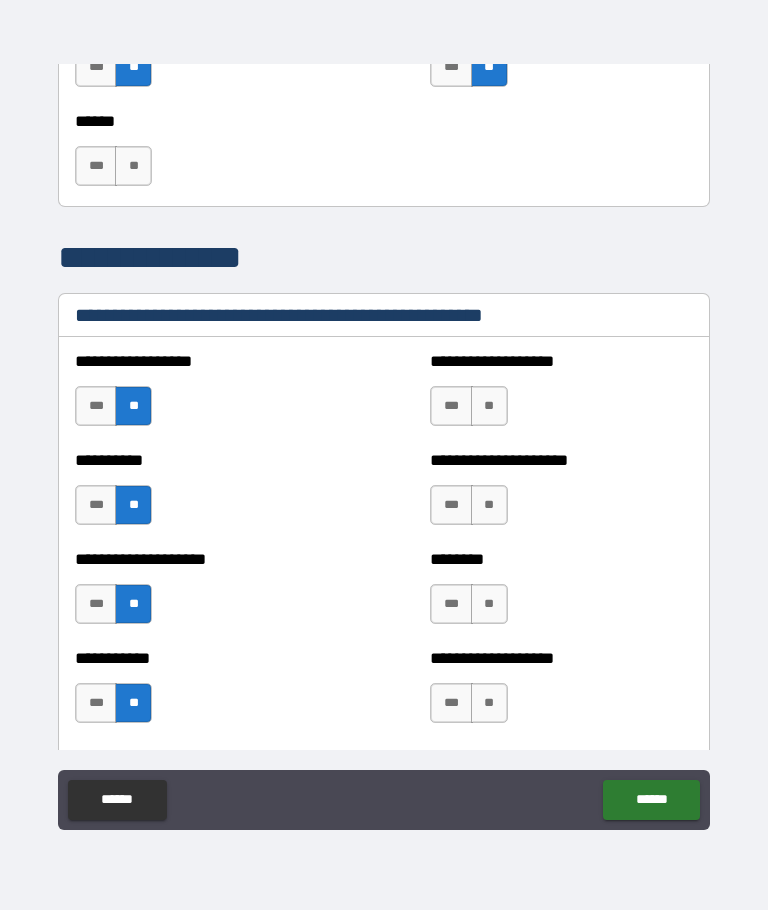click on "**" at bounding box center [489, 406] 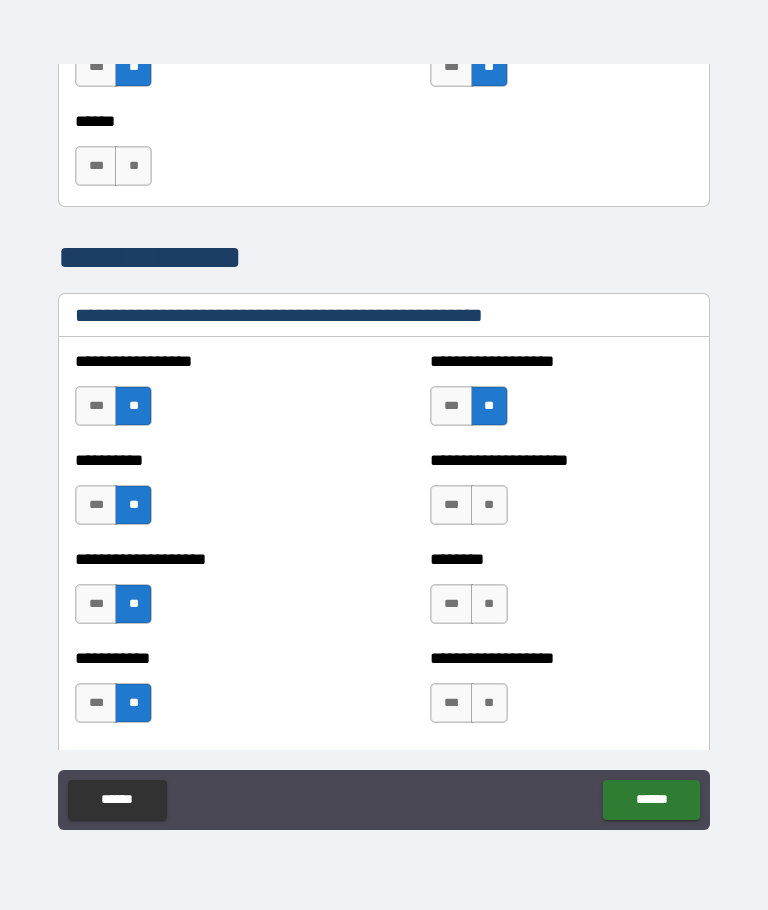 click on "**" at bounding box center (489, 505) 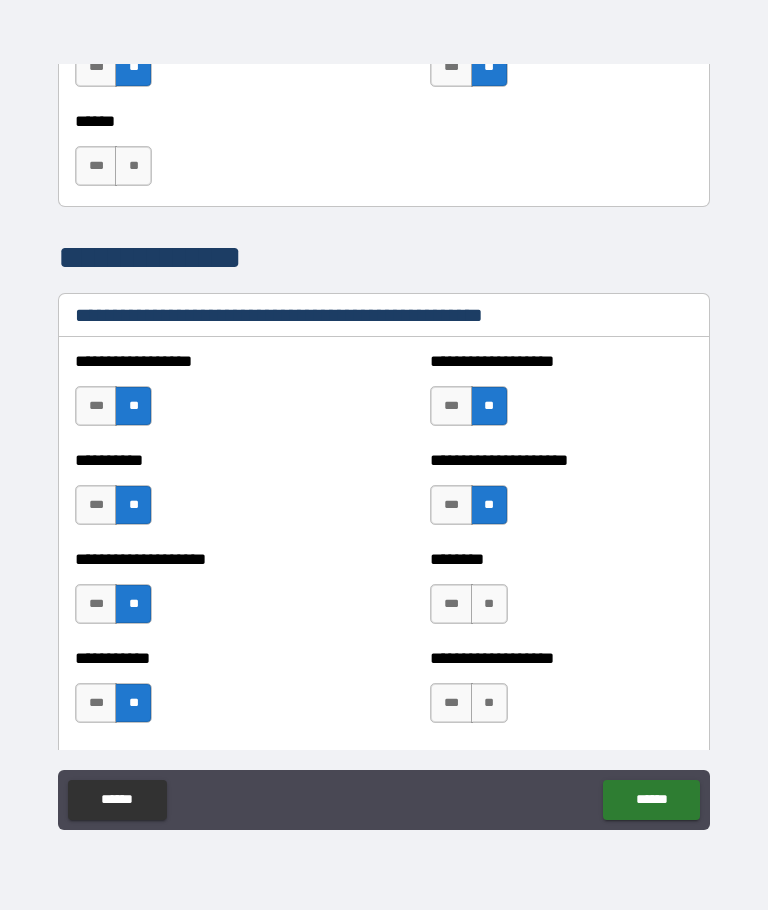 click on "**" at bounding box center [489, 604] 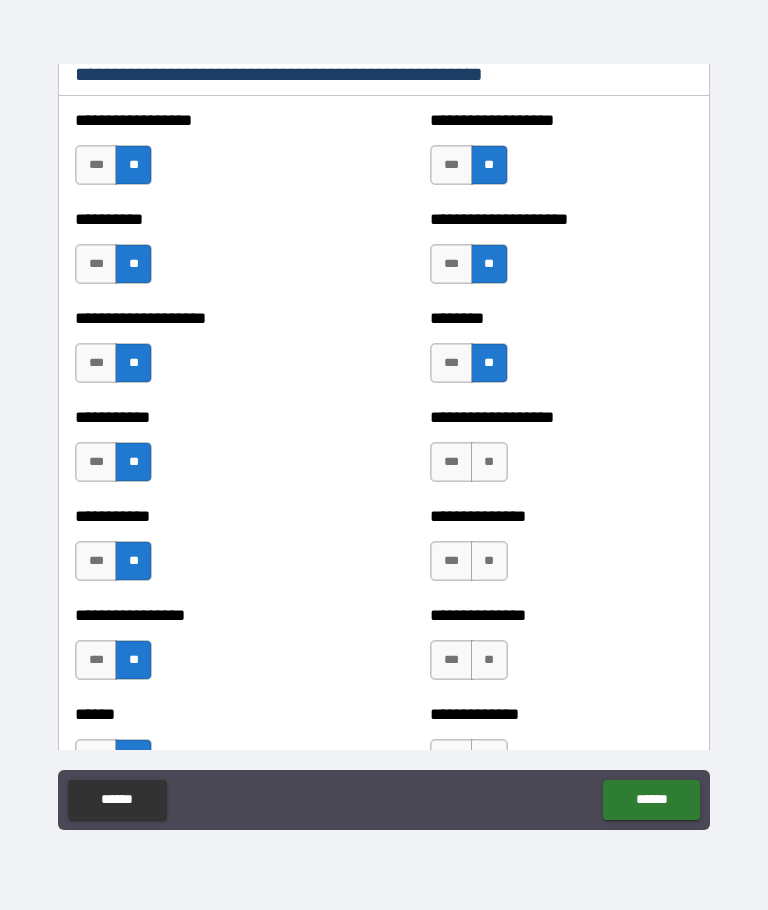 scroll, scrollTop: 2518, scrollLeft: 0, axis: vertical 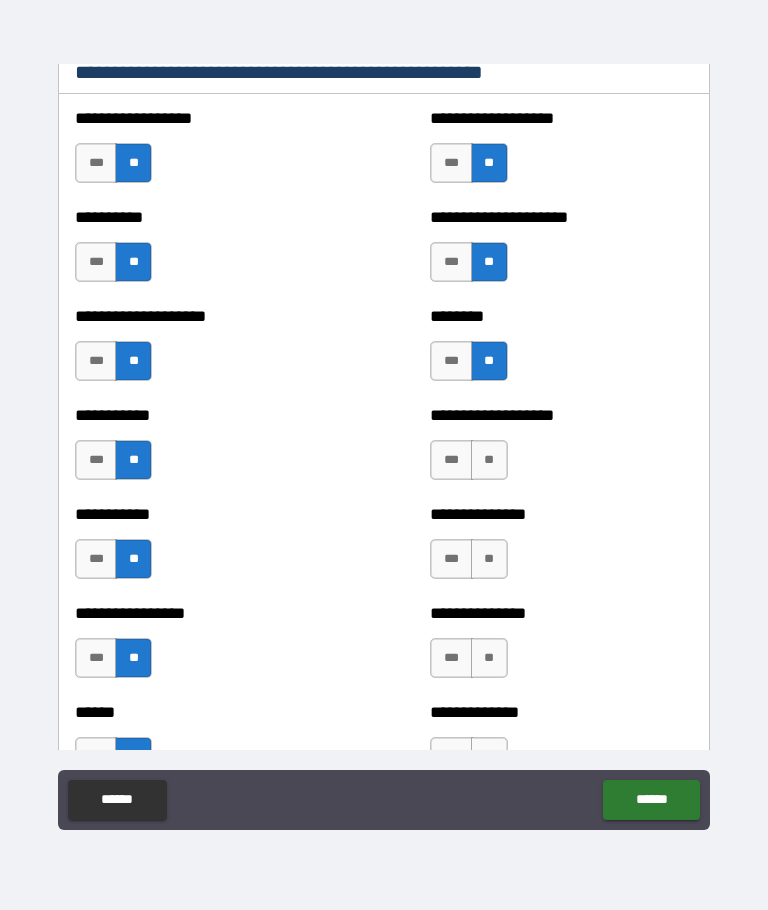 click on "**" at bounding box center [489, 460] 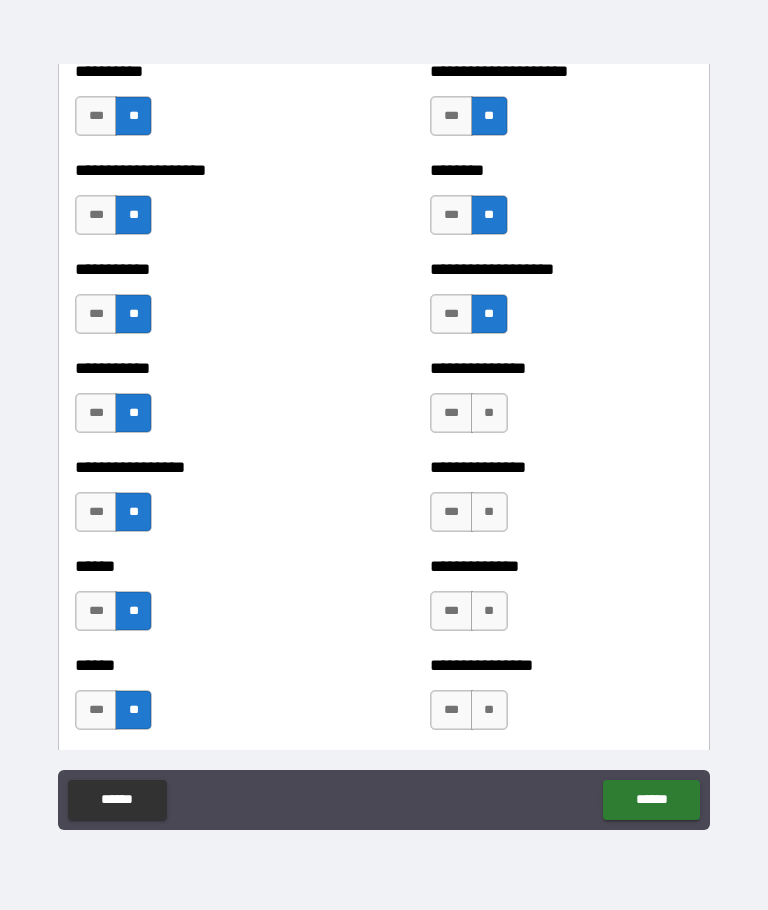 scroll, scrollTop: 2695, scrollLeft: 0, axis: vertical 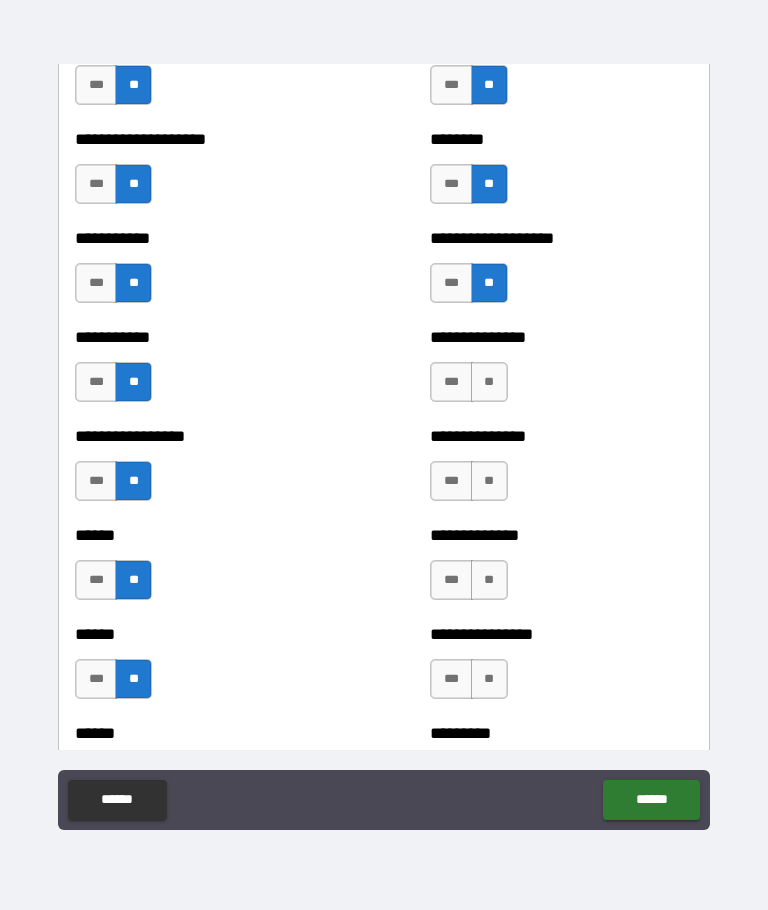 click on "**" at bounding box center [489, 382] 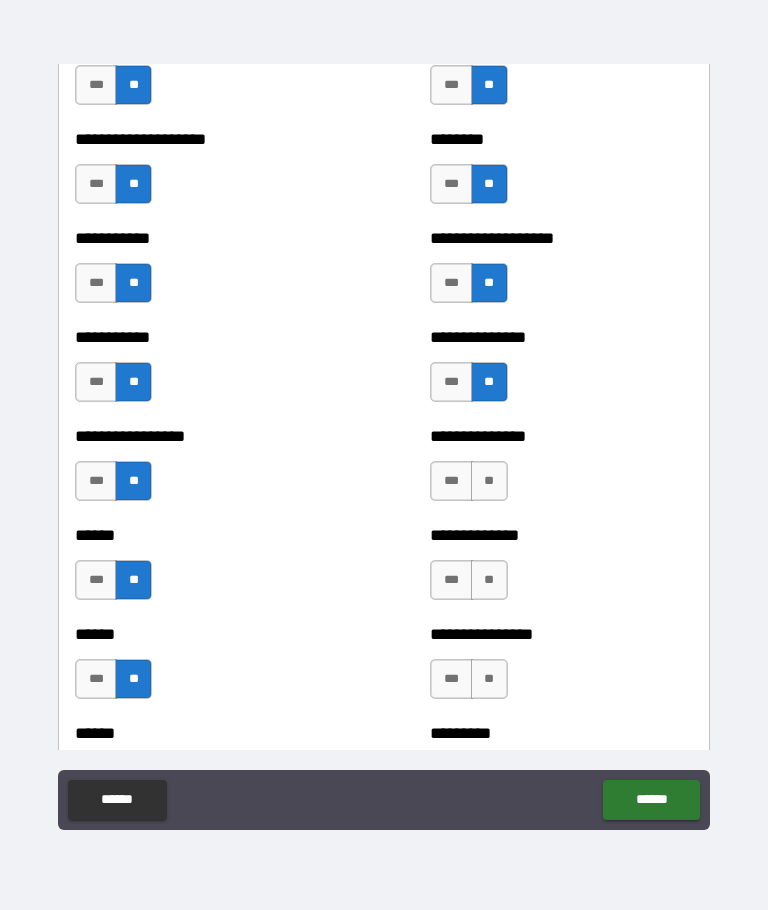 click on "**" at bounding box center [489, 481] 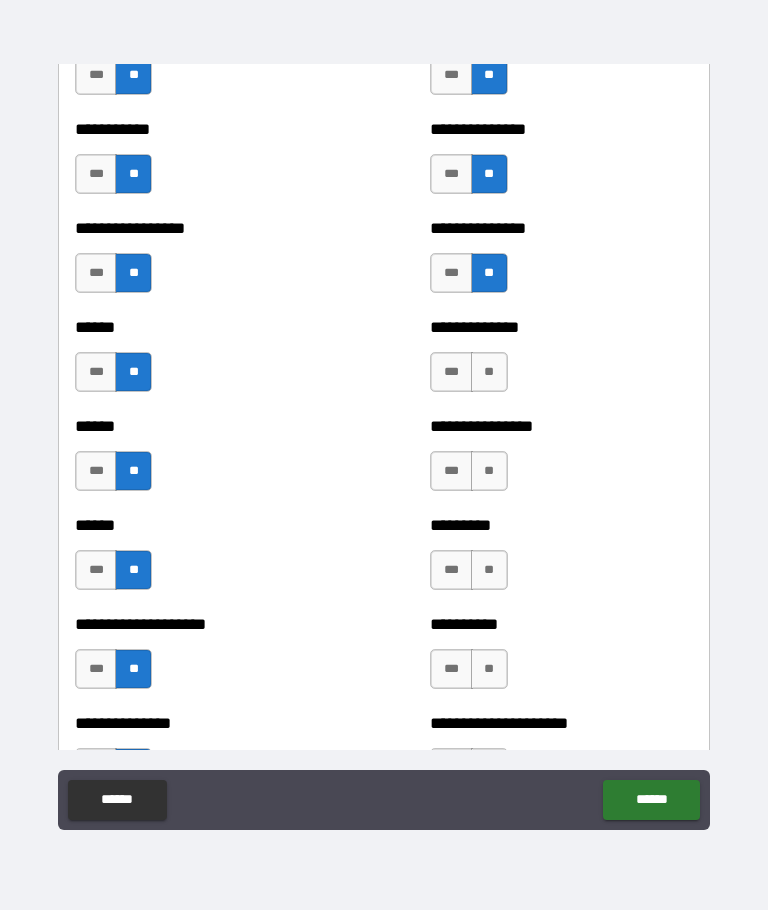 scroll, scrollTop: 2912, scrollLeft: 0, axis: vertical 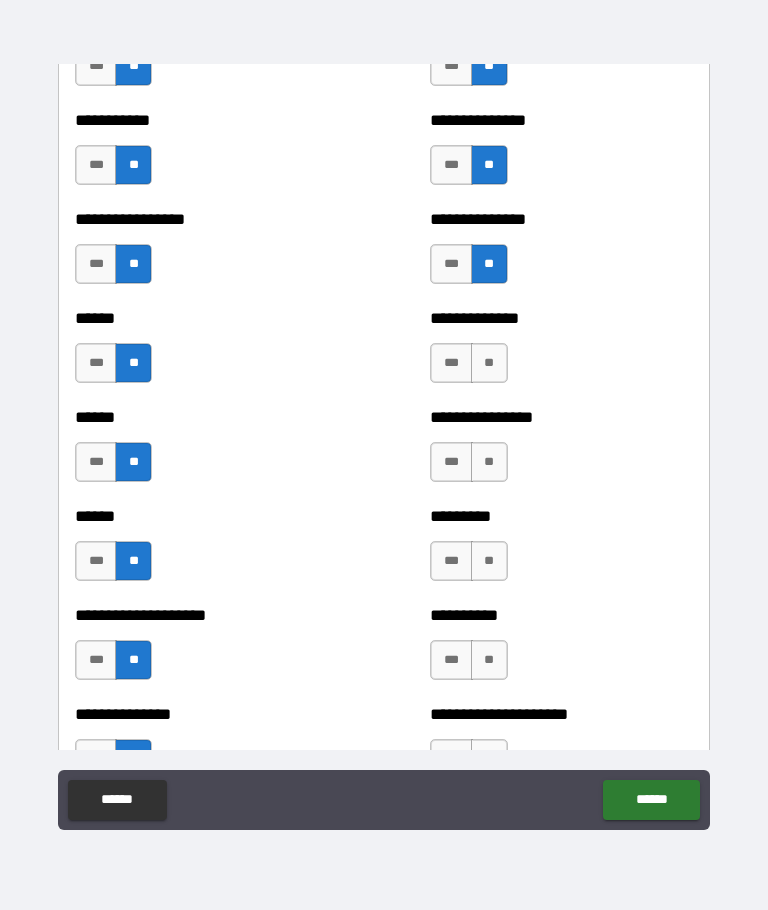 click on "**" at bounding box center (489, 363) 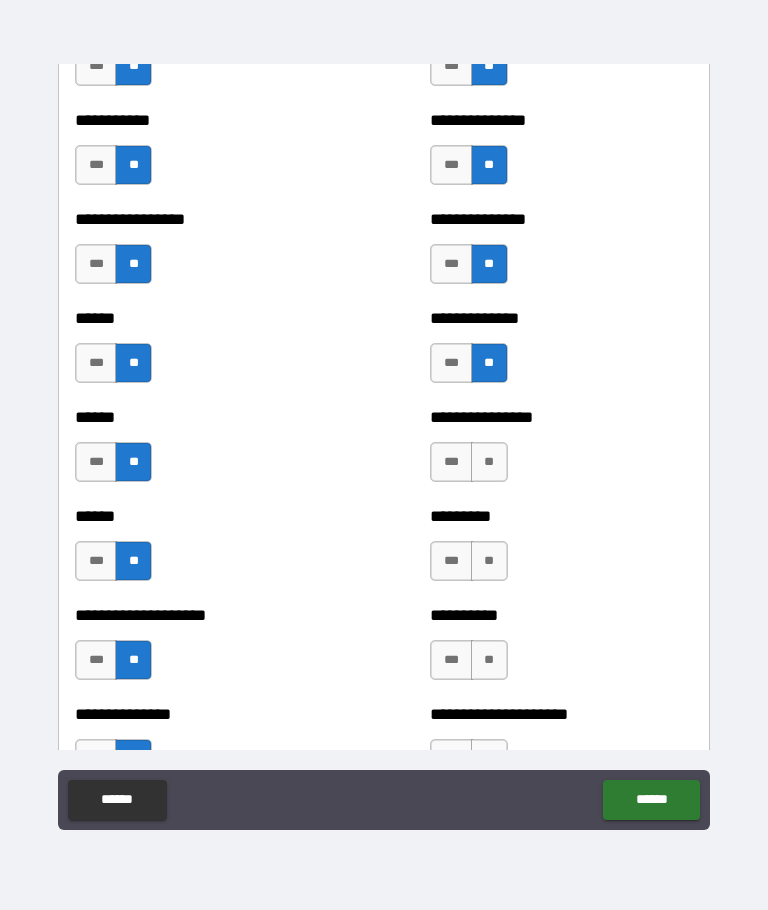 click on "**" at bounding box center (489, 462) 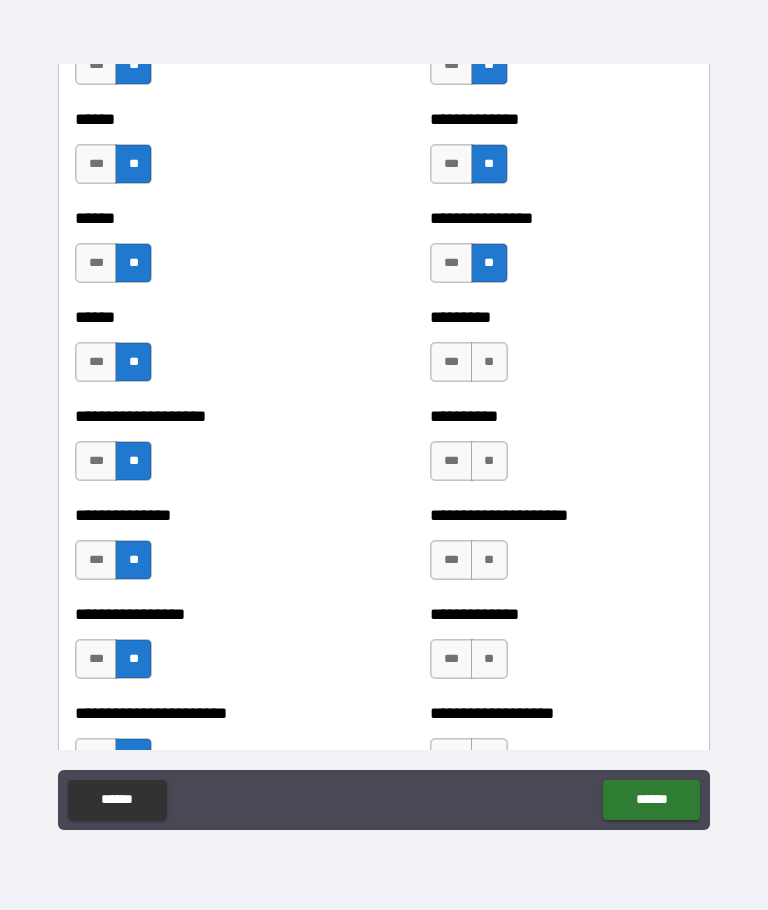 scroll, scrollTop: 3111, scrollLeft: 0, axis: vertical 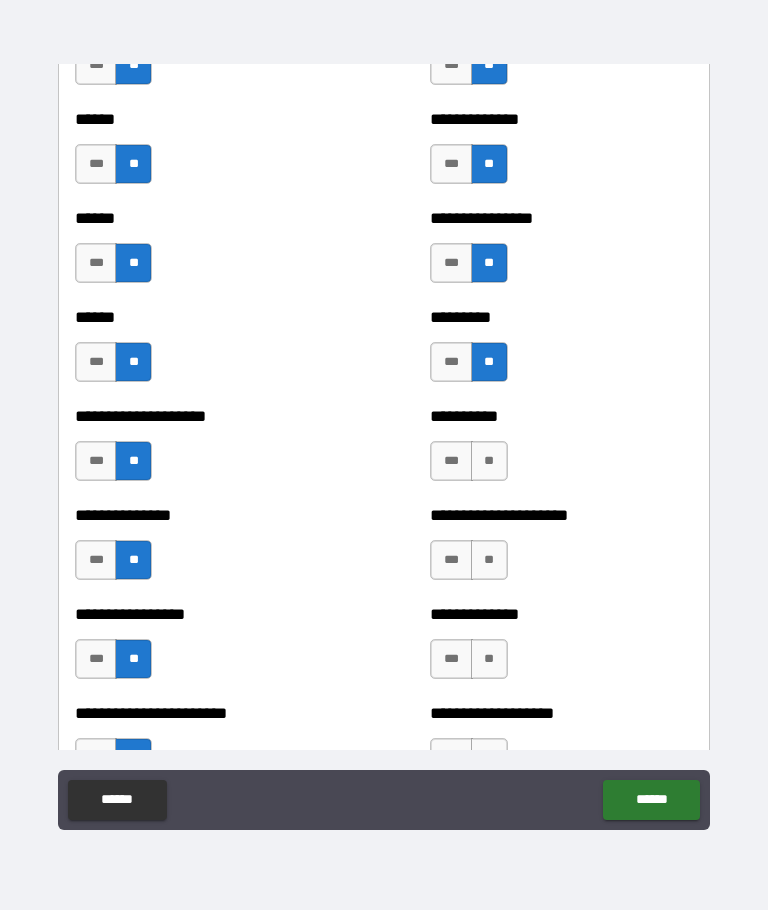 click on "**" at bounding box center (489, 461) 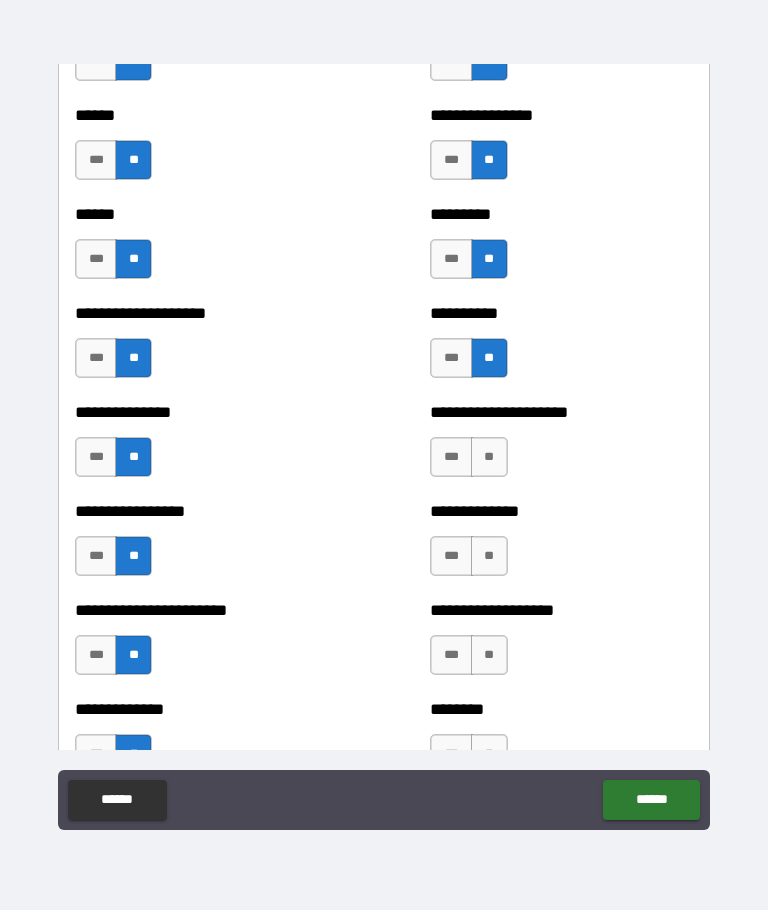scroll, scrollTop: 3214, scrollLeft: 0, axis: vertical 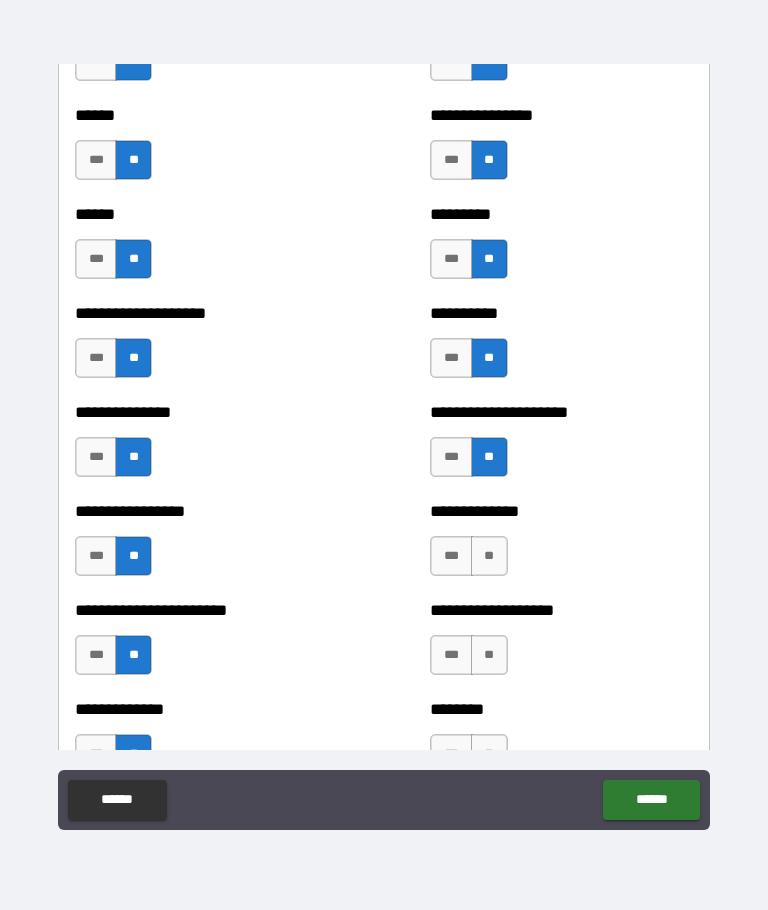 click on "**" at bounding box center (489, 556) 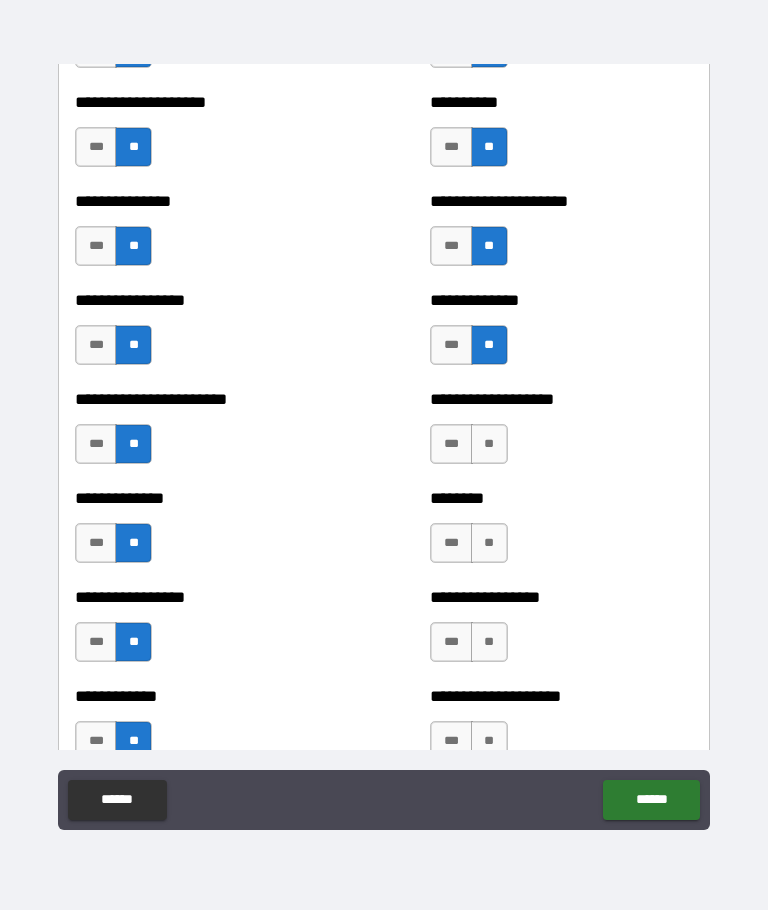 scroll, scrollTop: 3424, scrollLeft: 0, axis: vertical 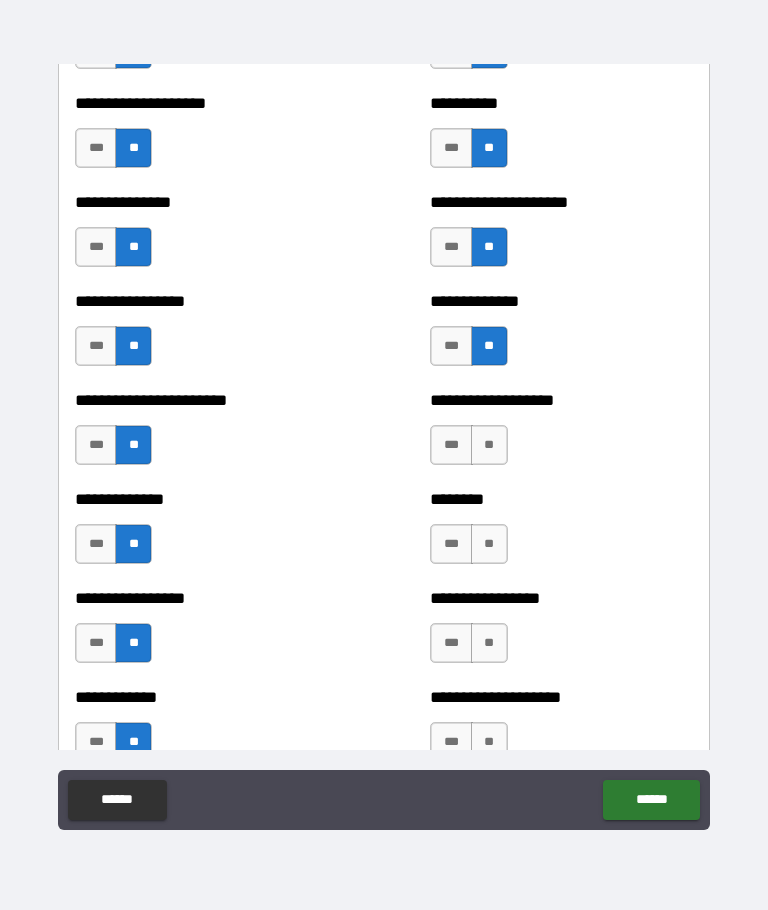 click on "**" at bounding box center (489, 445) 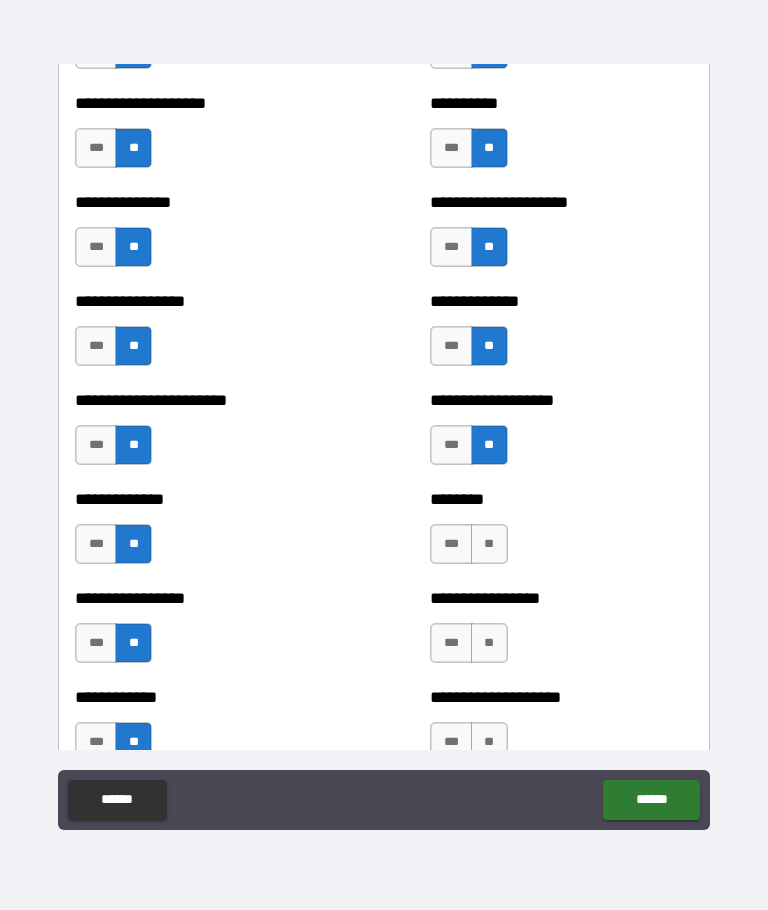 click on "**" at bounding box center (489, 544) 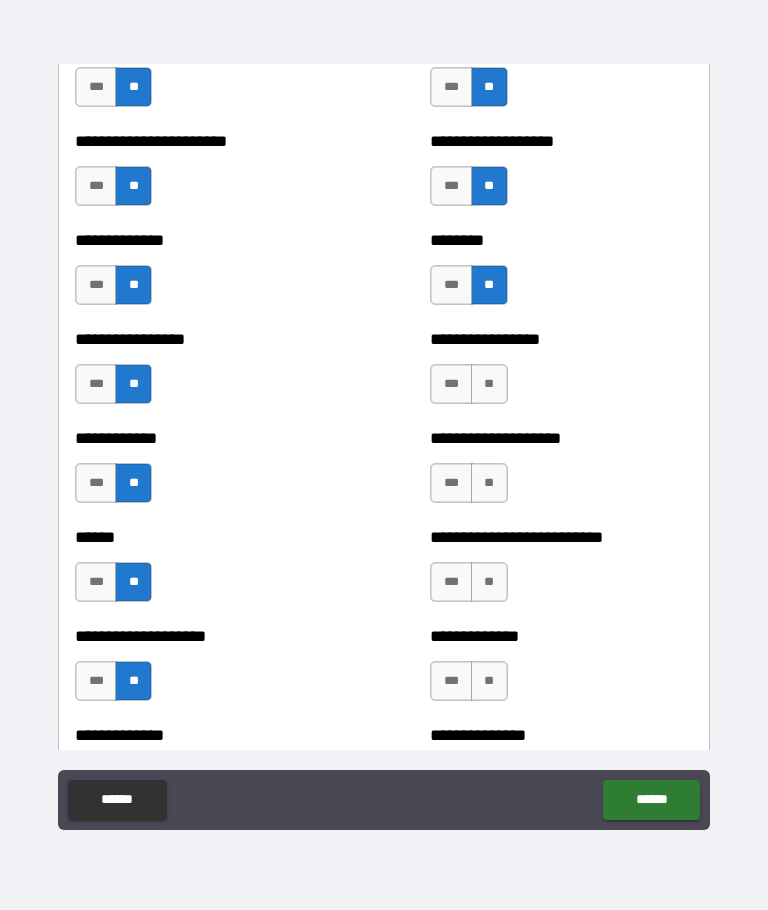 scroll, scrollTop: 3683, scrollLeft: 0, axis: vertical 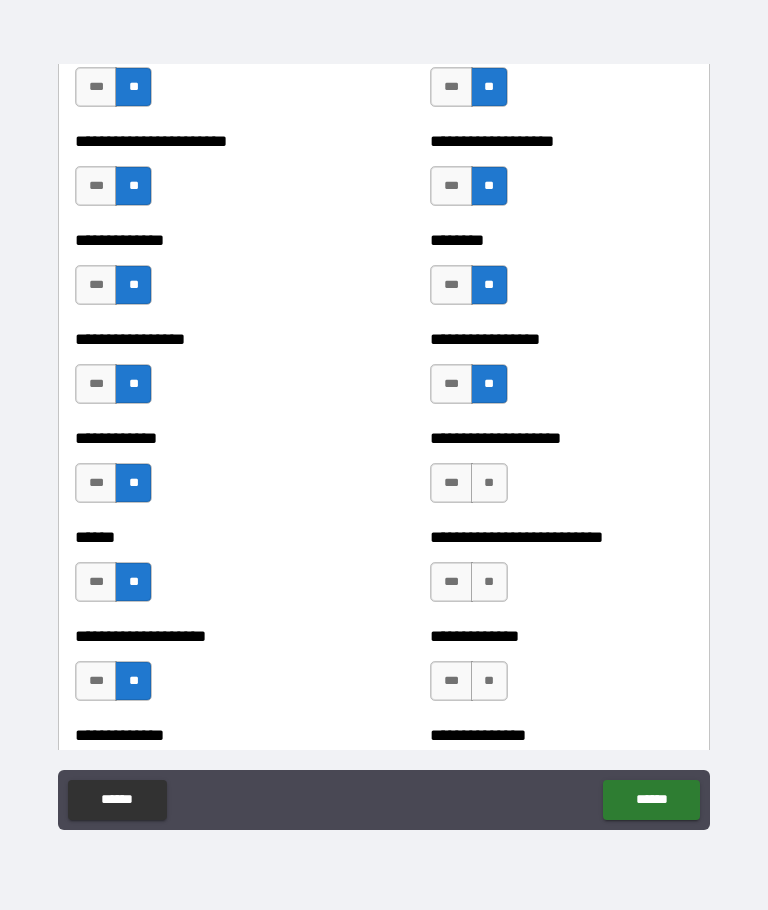 click on "**" at bounding box center [489, 483] 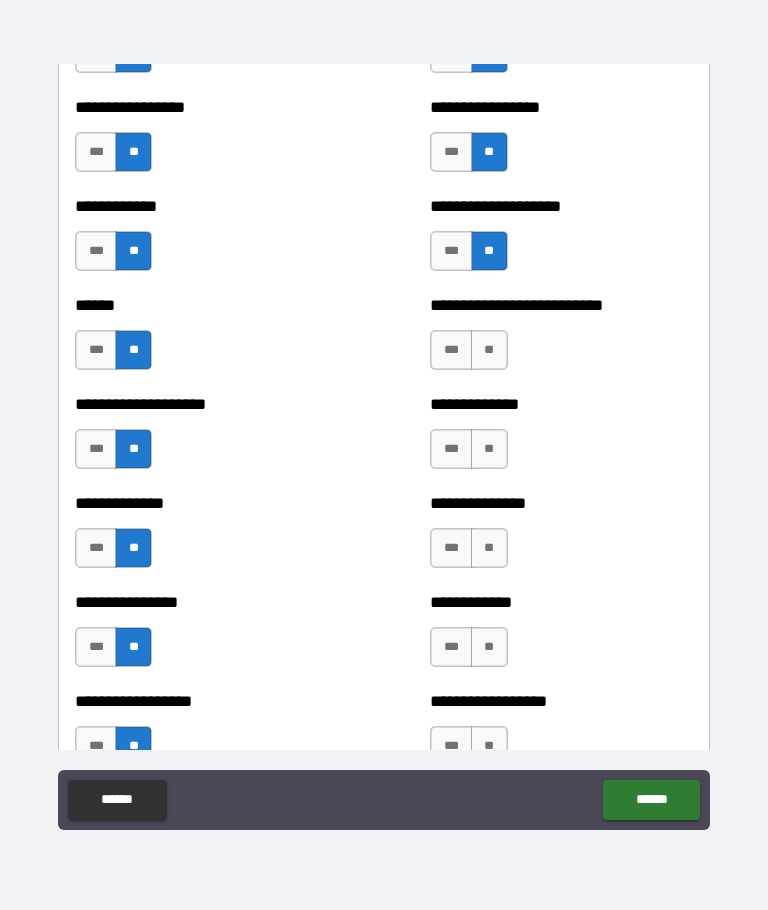scroll, scrollTop: 3917, scrollLeft: 0, axis: vertical 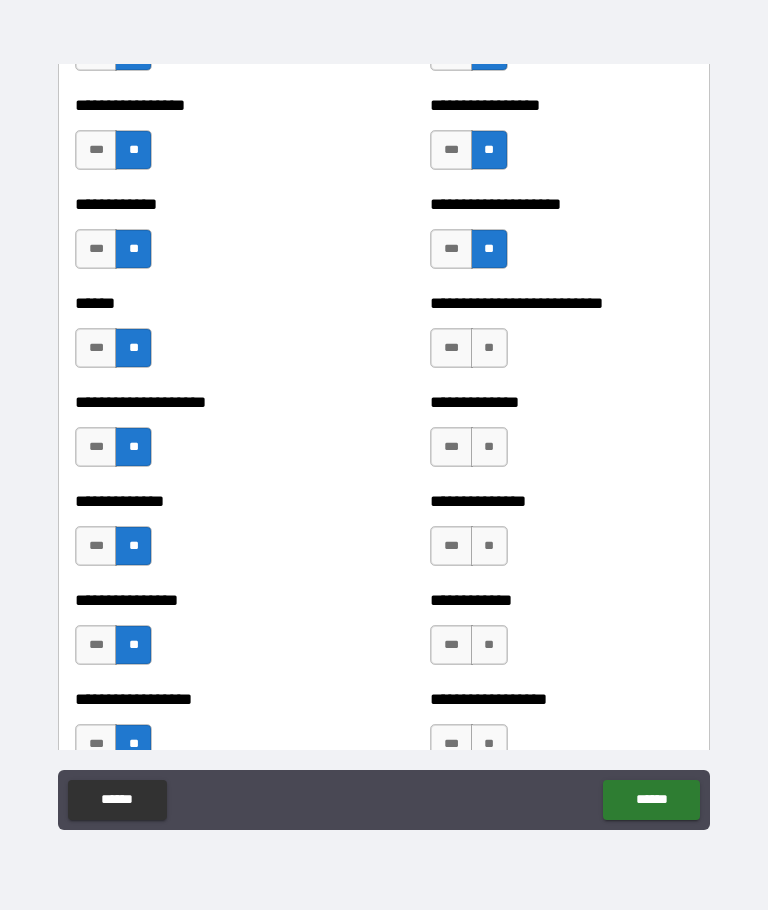 click on "**" at bounding box center [489, 348] 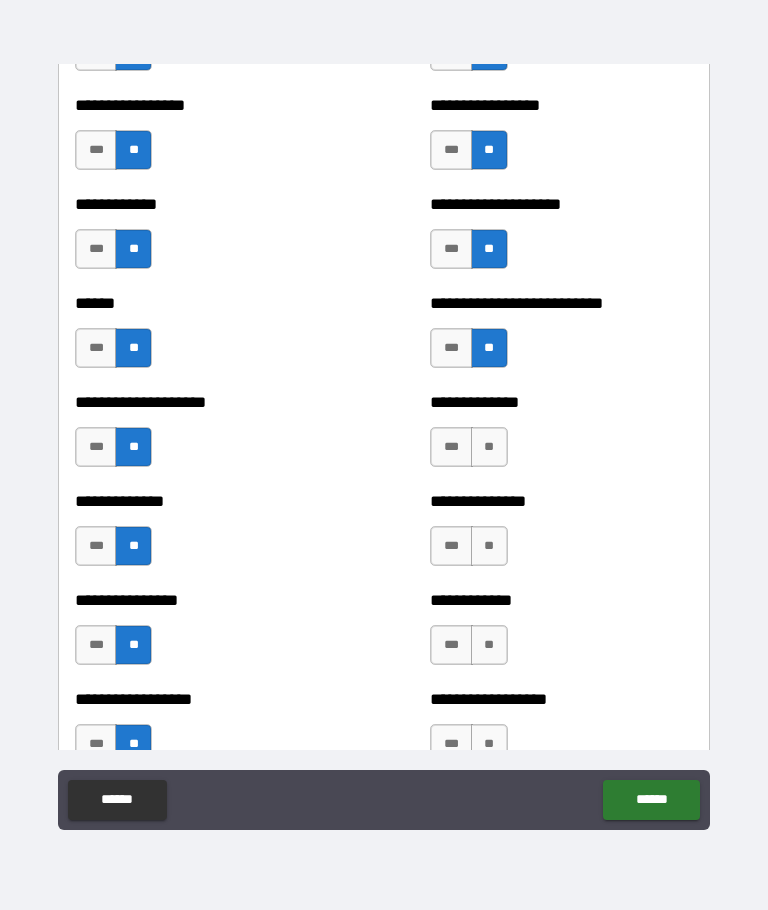 click on "**" at bounding box center (489, 447) 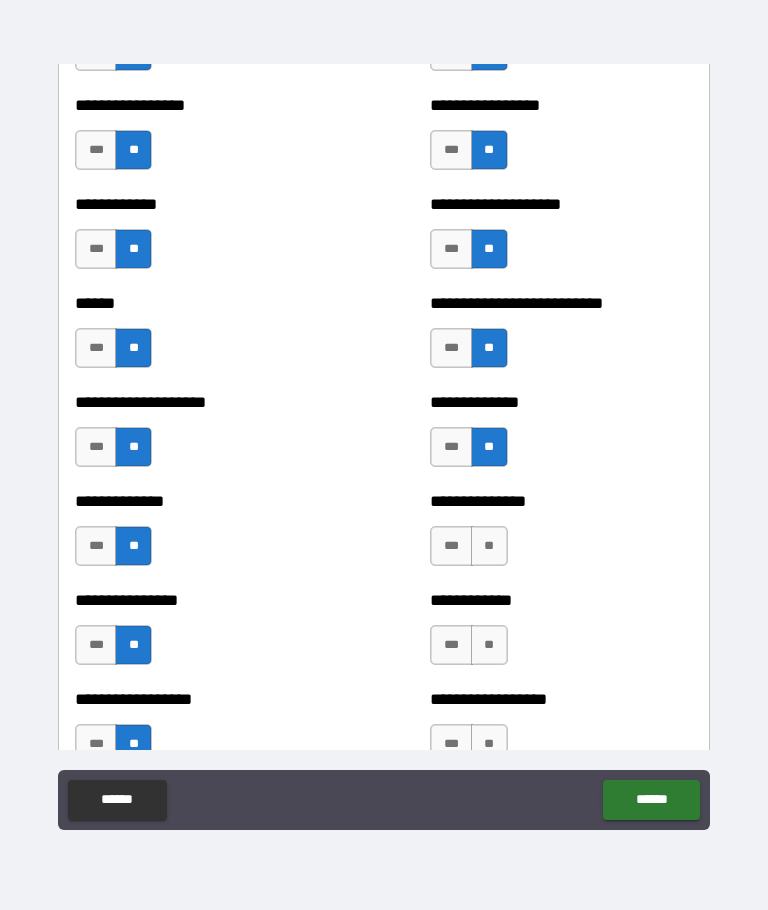 click on "**" at bounding box center [489, 546] 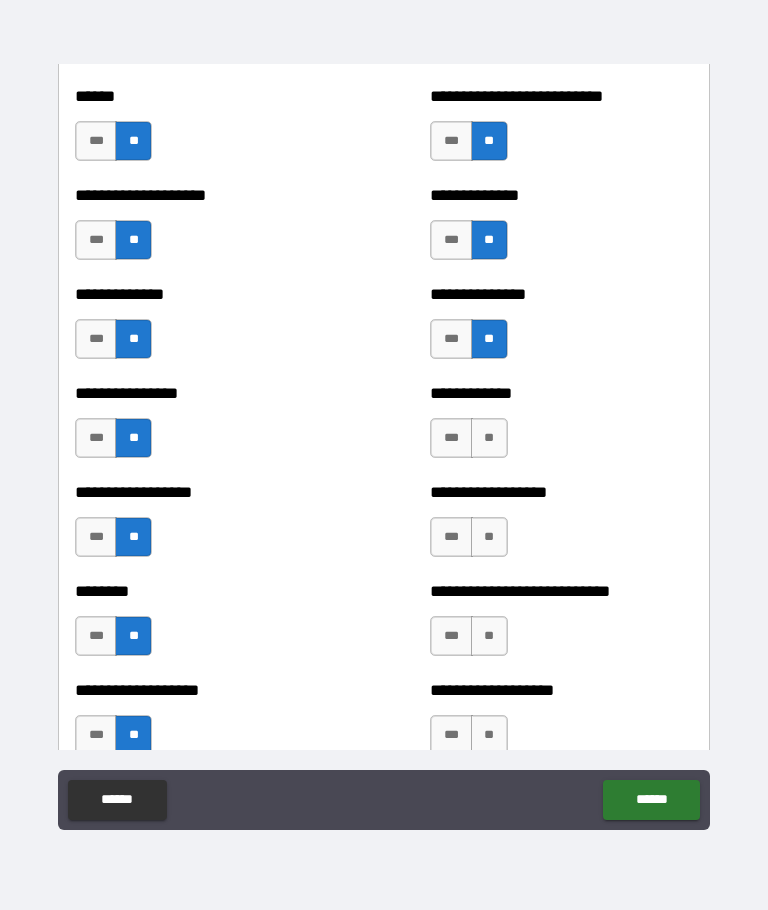scroll, scrollTop: 4138, scrollLeft: 0, axis: vertical 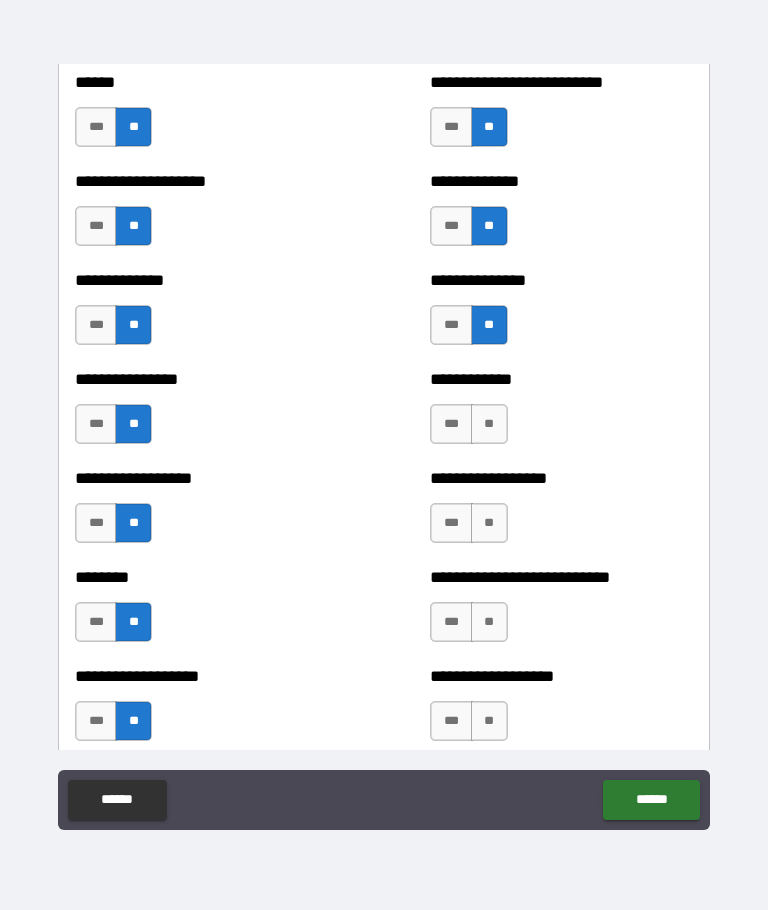 click on "**" at bounding box center (489, 424) 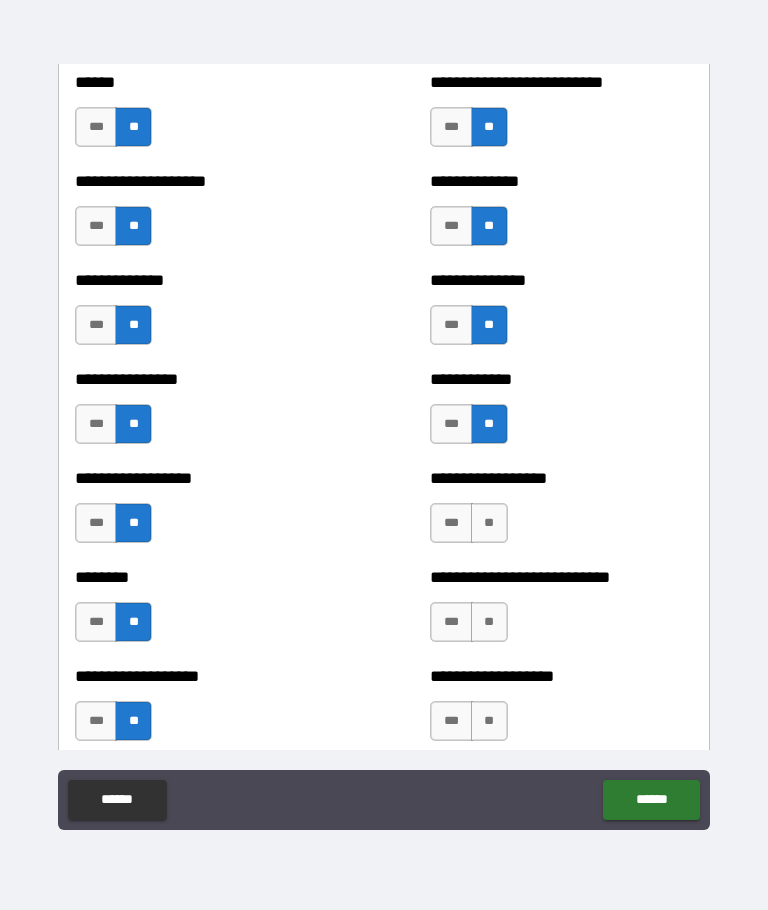 click on "**" at bounding box center [489, 523] 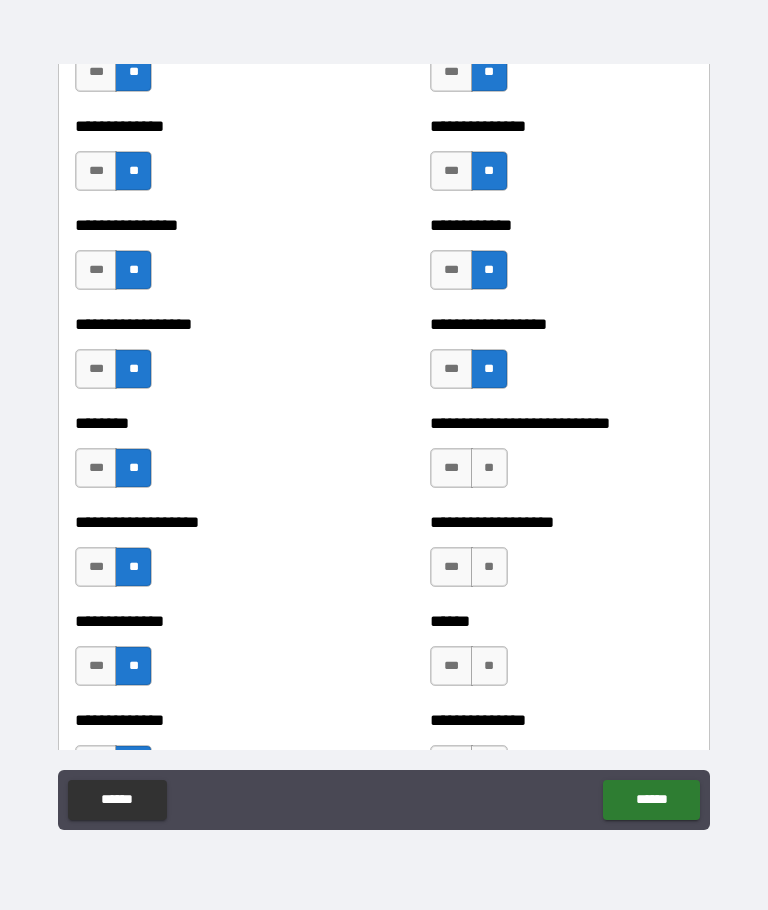 scroll, scrollTop: 4349, scrollLeft: 0, axis: vertical 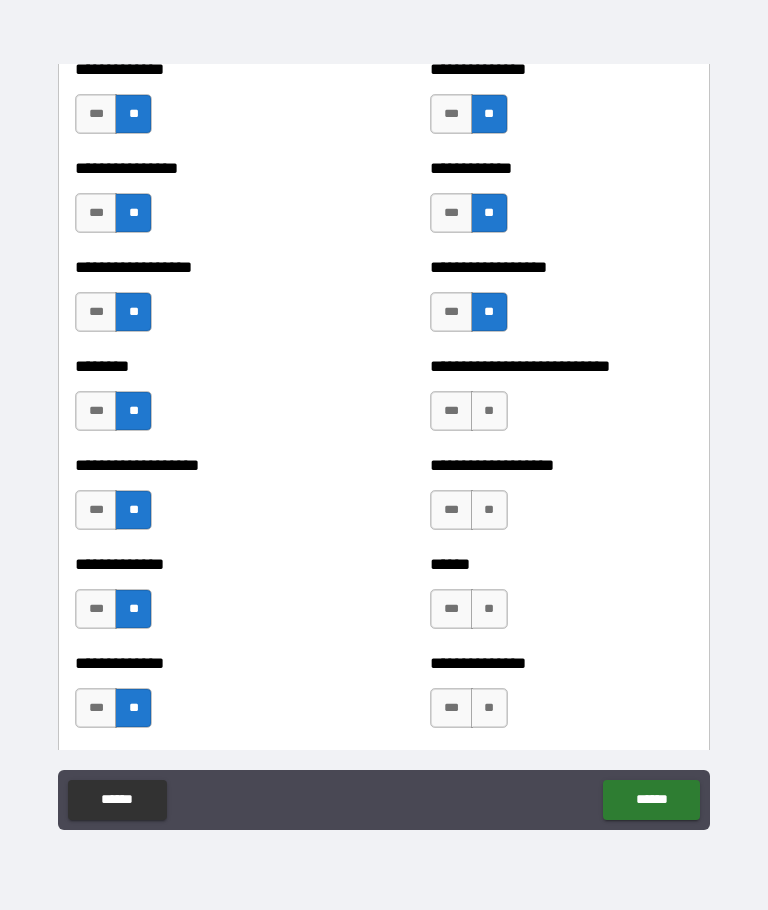 click on "**" at bounding box center [489, 411] 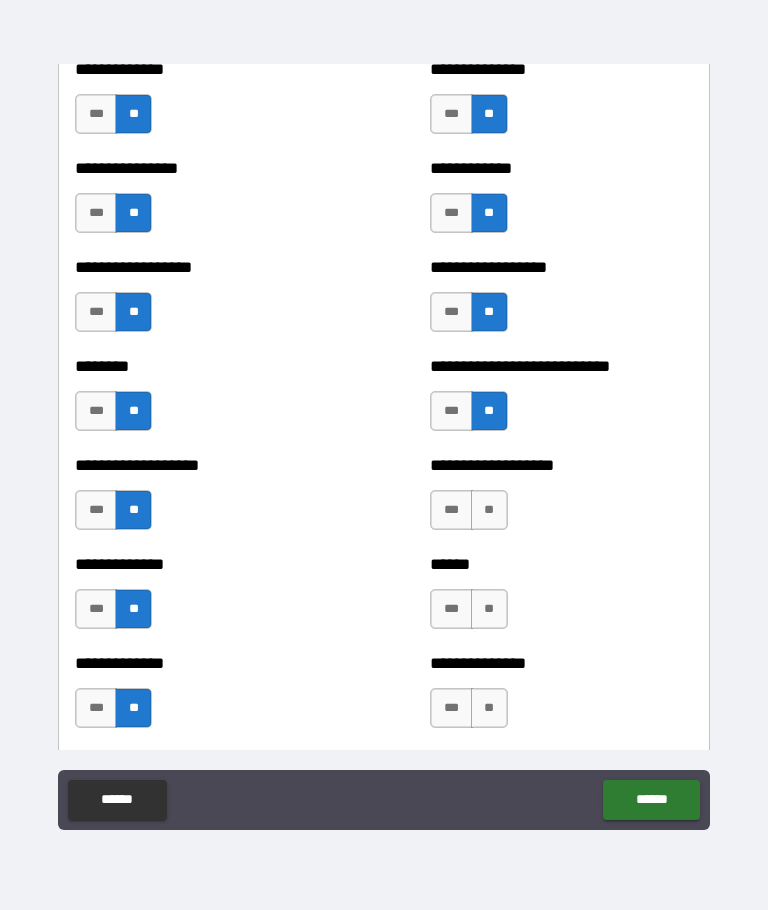 click on "**" at bounding box center (489, 510) 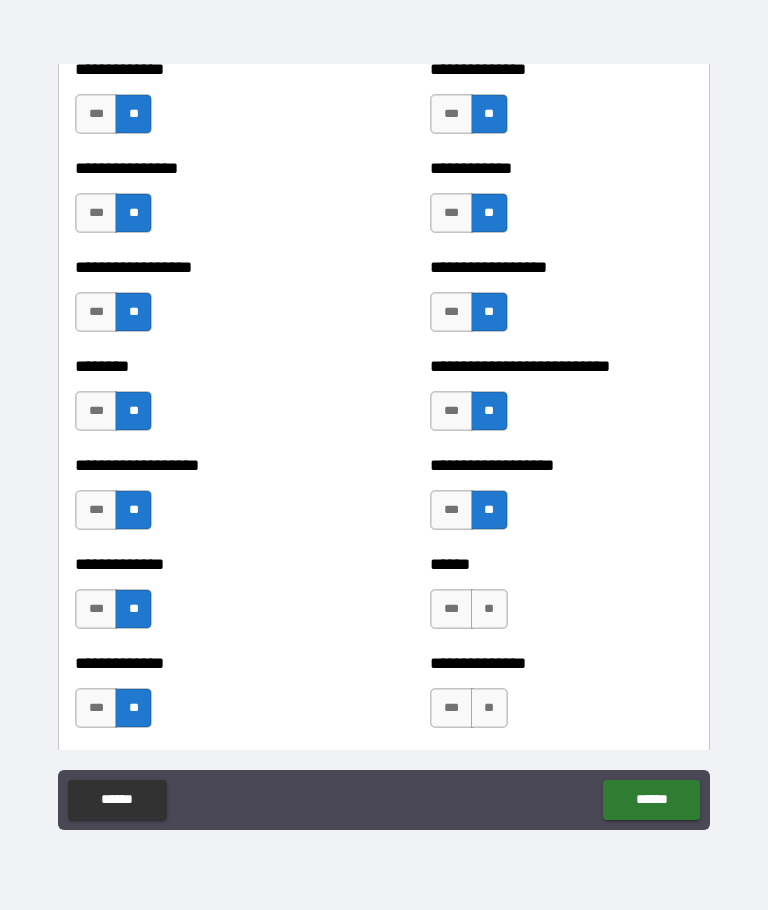 click on "**" at bounding box center [489, 609] 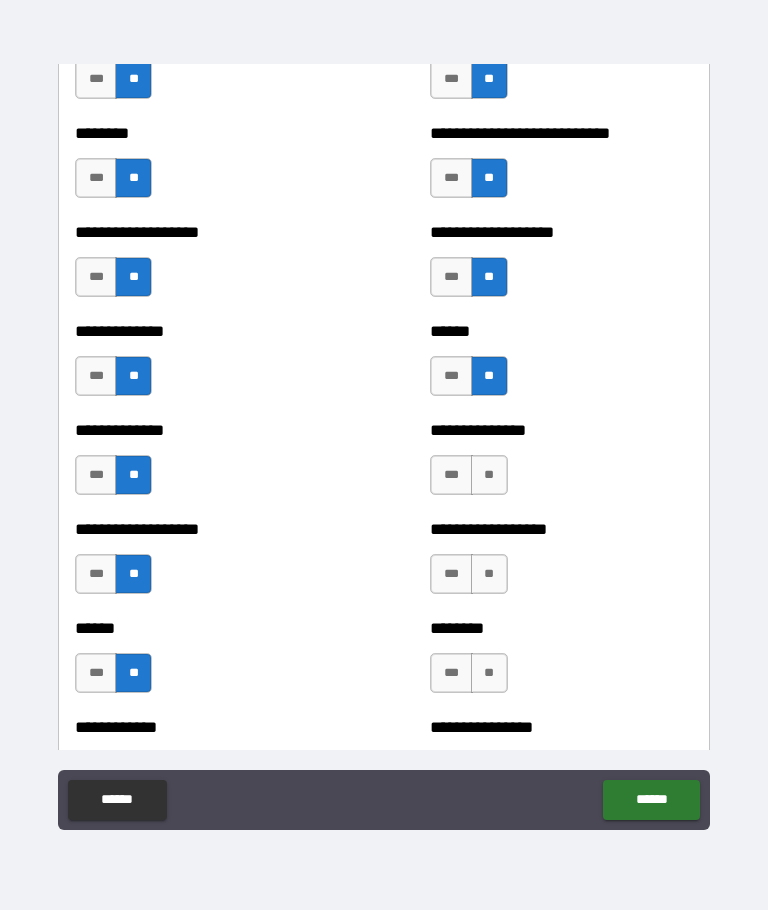 scroll, scrollTop: 4581, scrollLeft: 0, axis: vertical 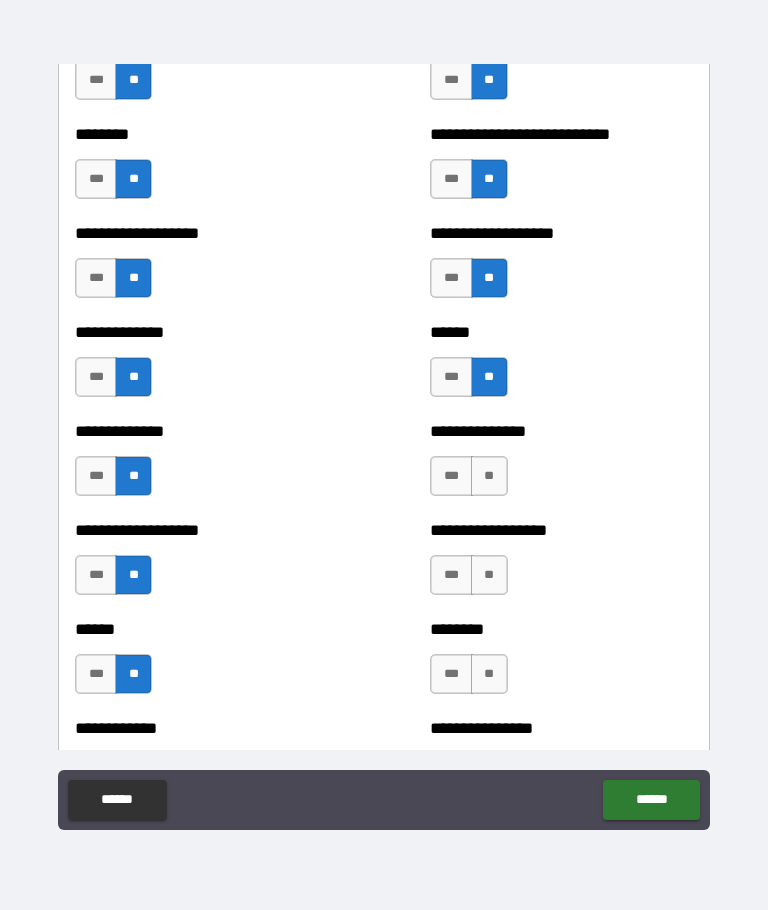 click on "**" at bounding box center (489, 476) 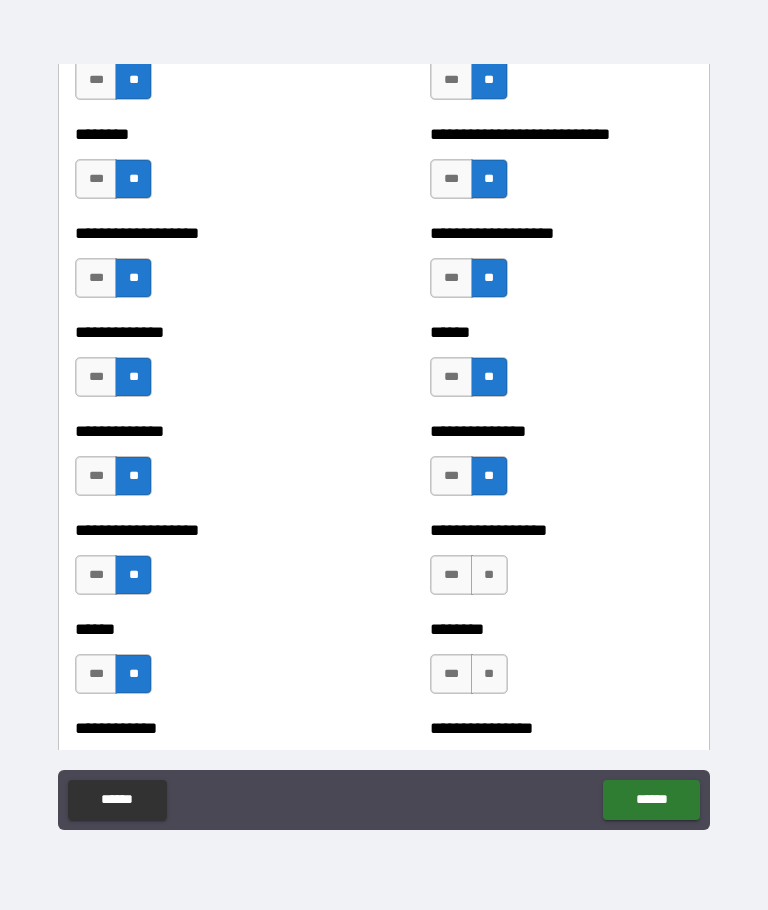 click on "**" at bounding box center [489, 575] 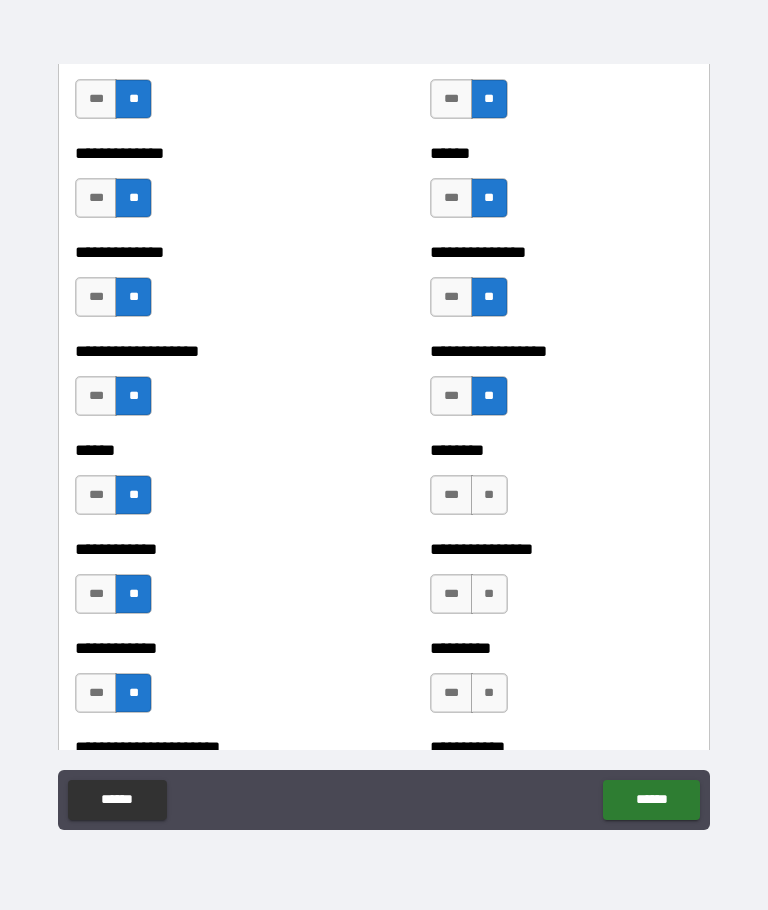 scroll, scrollTop: 4791, scrollLeft: 0, axis: vertical 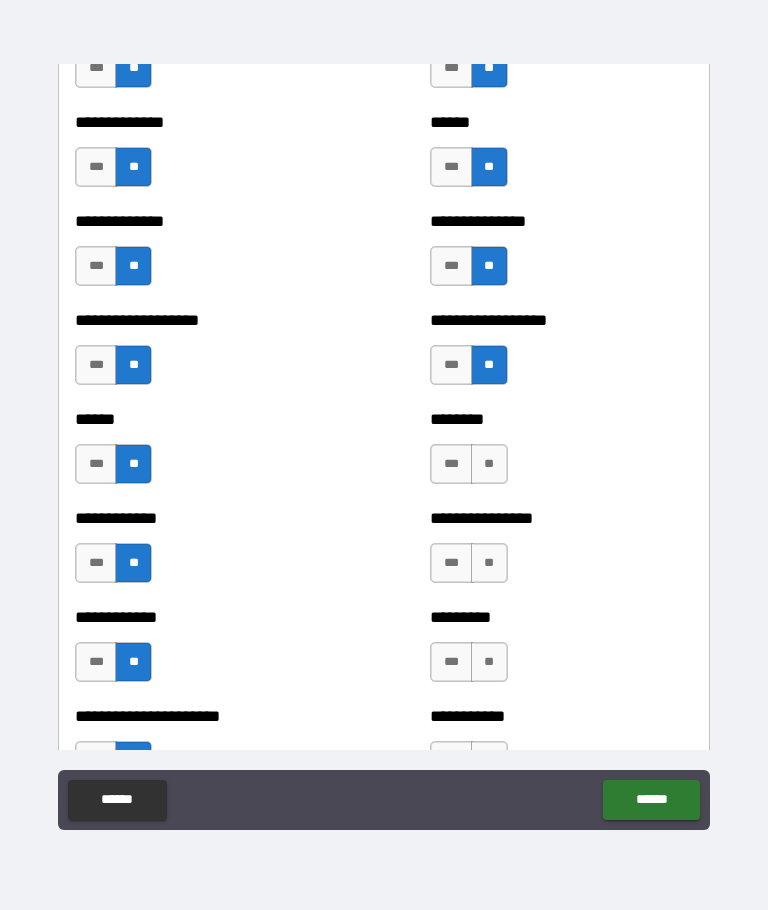 click on "**" at bounding box center [489, 464] 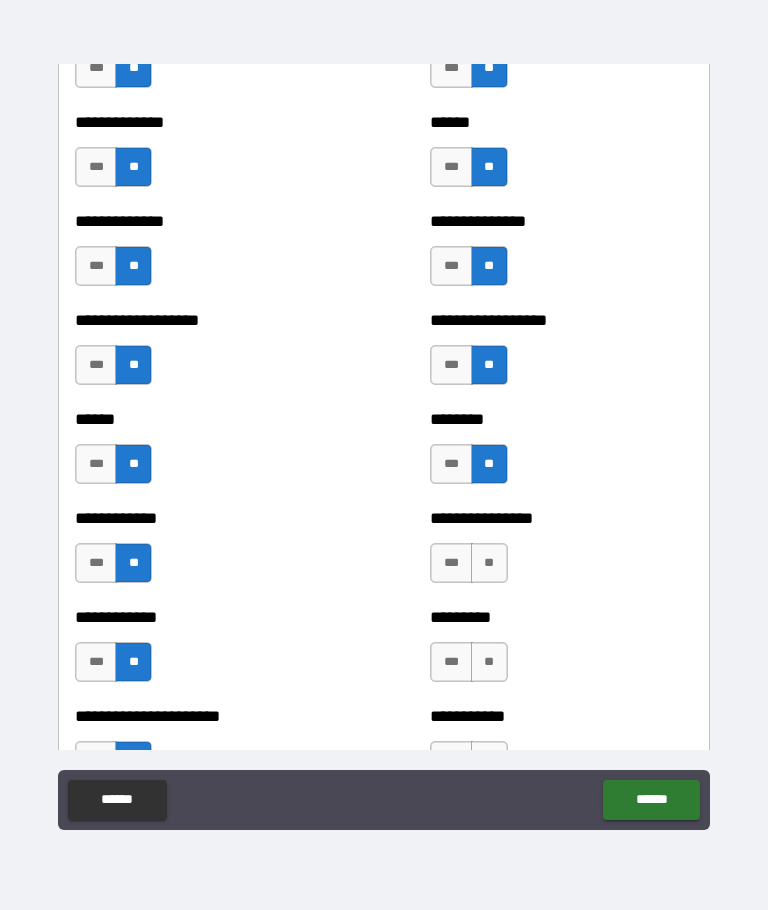 click on "**" at bounding box center [489, 563] 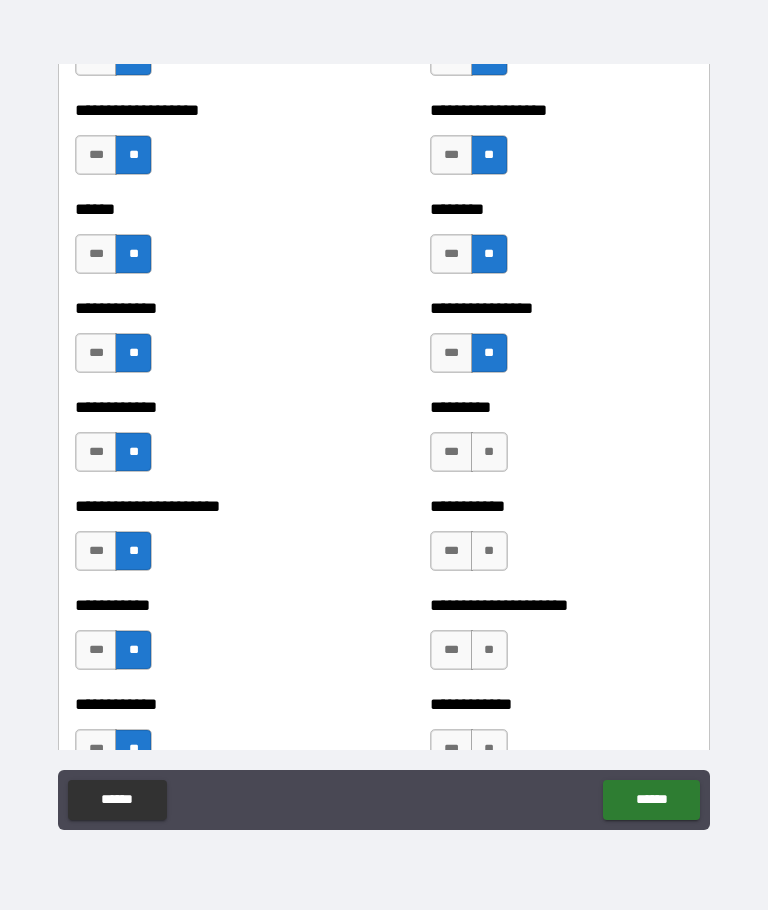 scroll, scrollTop: 5002, scrollLeft: 0, axis: vertical 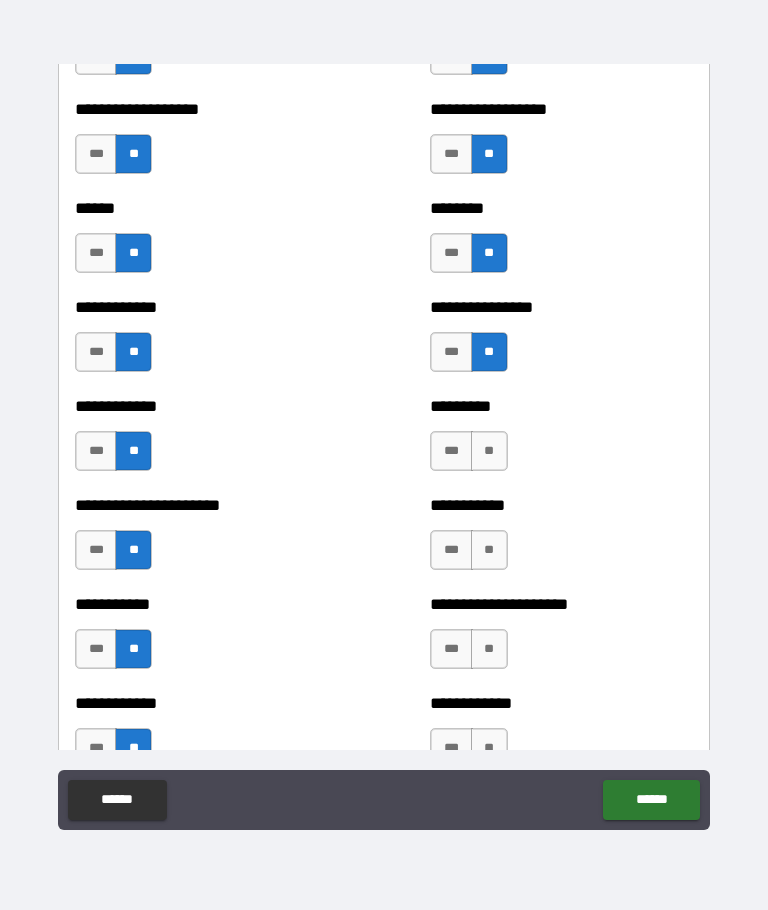 click on "**" at bounding box center [489, 451] 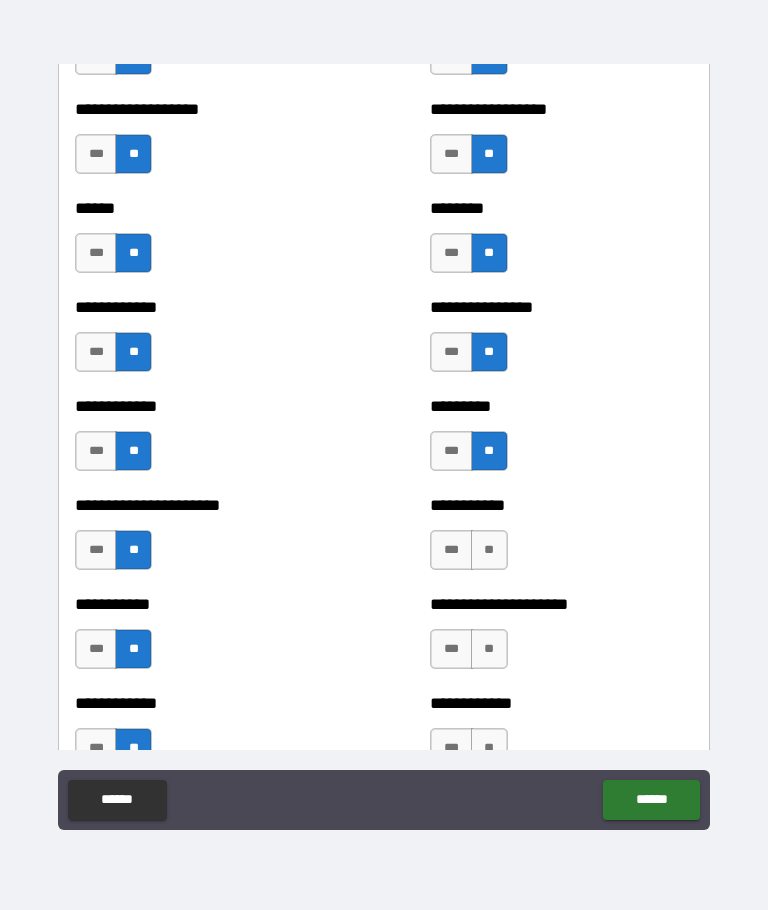 click on "**" at bounding box center [489, 550] 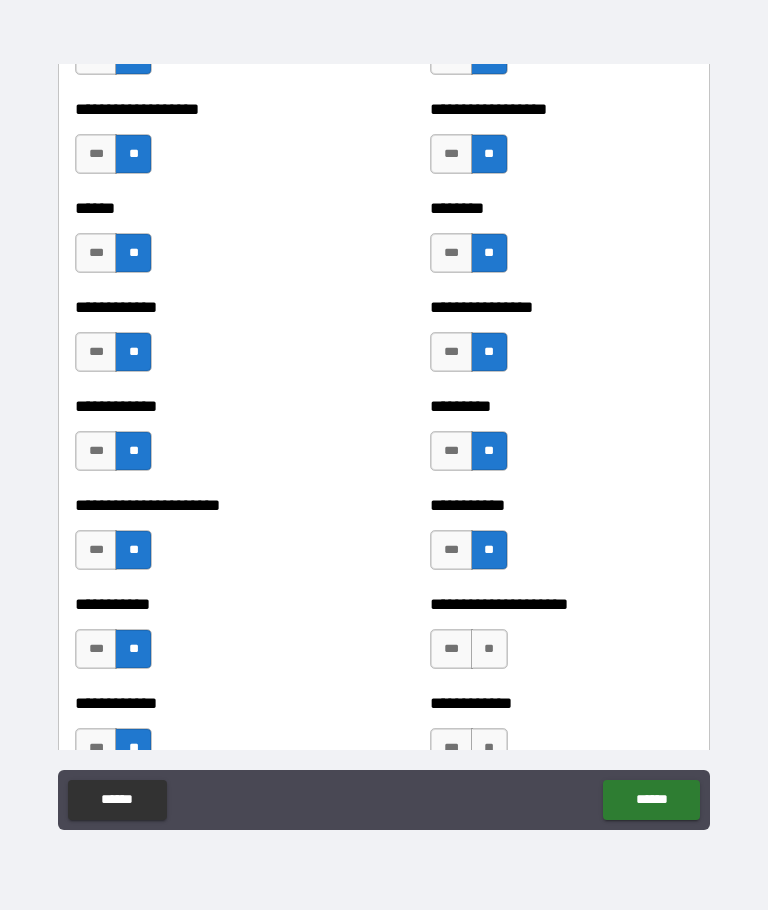 scroll, scrollTop: 5131, scrollLeft: 0, axis: vertical 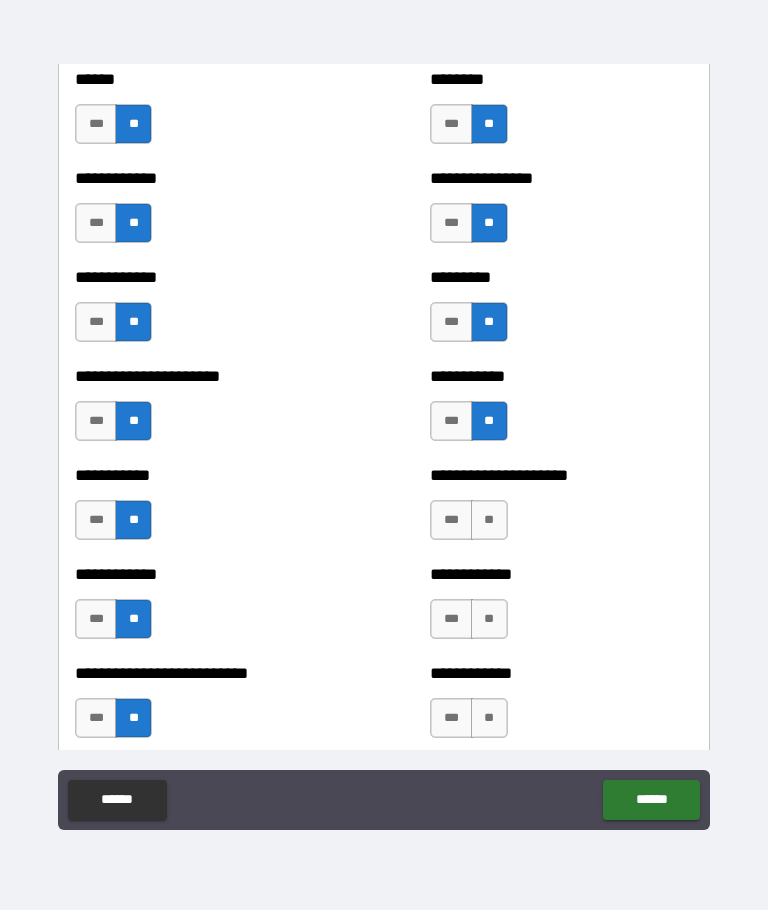 click on "**" at bounding box center (489, 520) 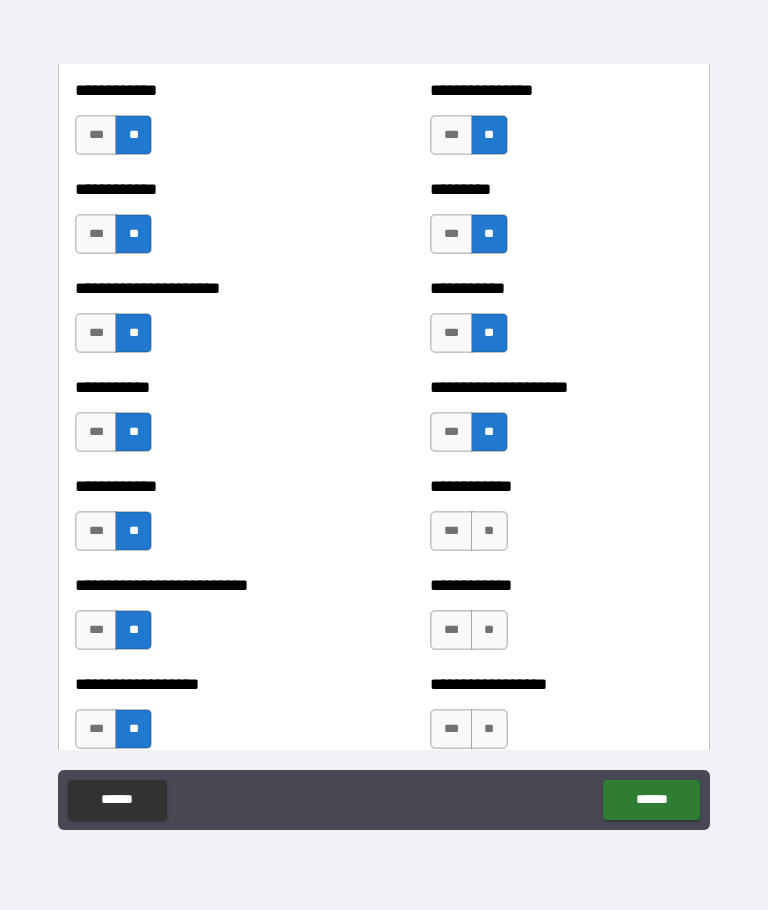 scroll, scrollTop: 5291, scrollLeft: 0, axis: vertical 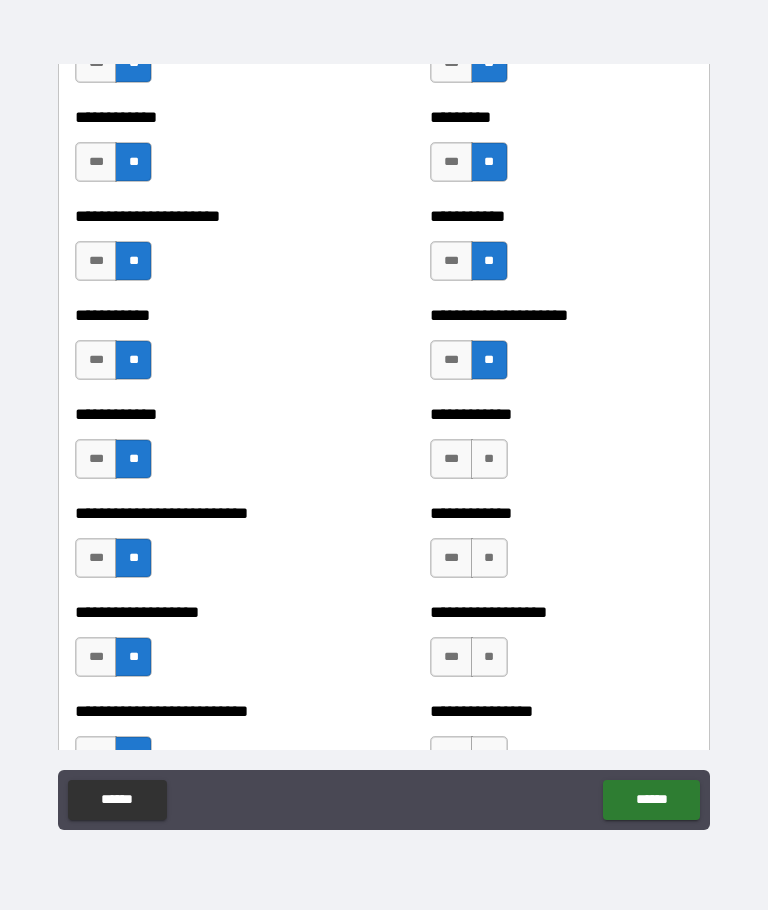 click on "**" at bounding box center (489, 459) 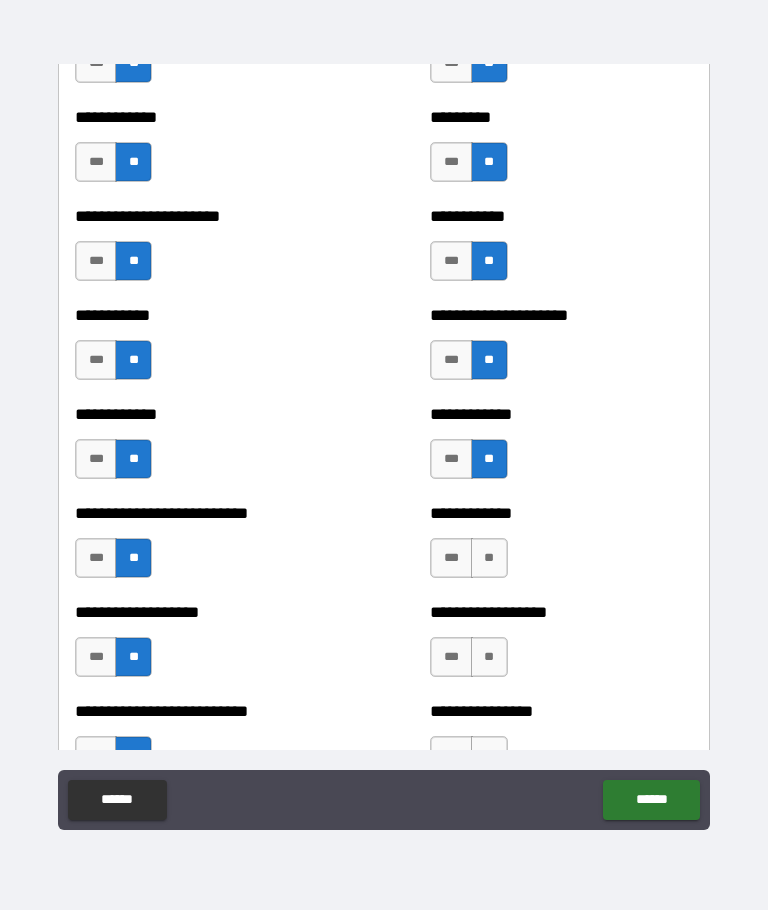 click on "**" at bounding box center (489, 558) 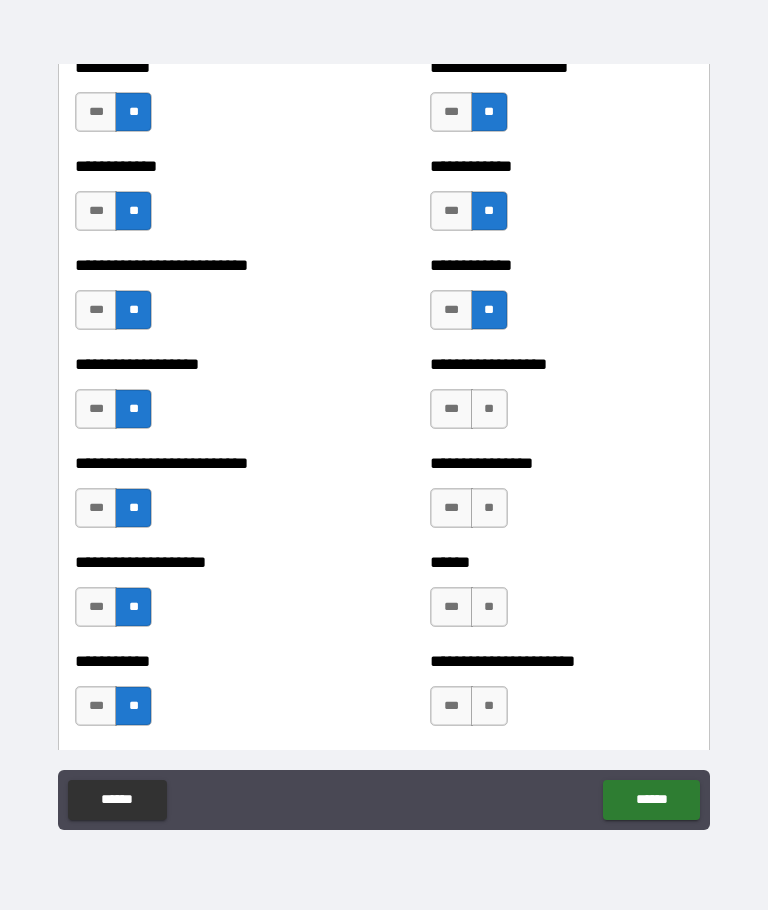 scroll, scrollTop: 5553, scrollLeft: 0, axis: vertical 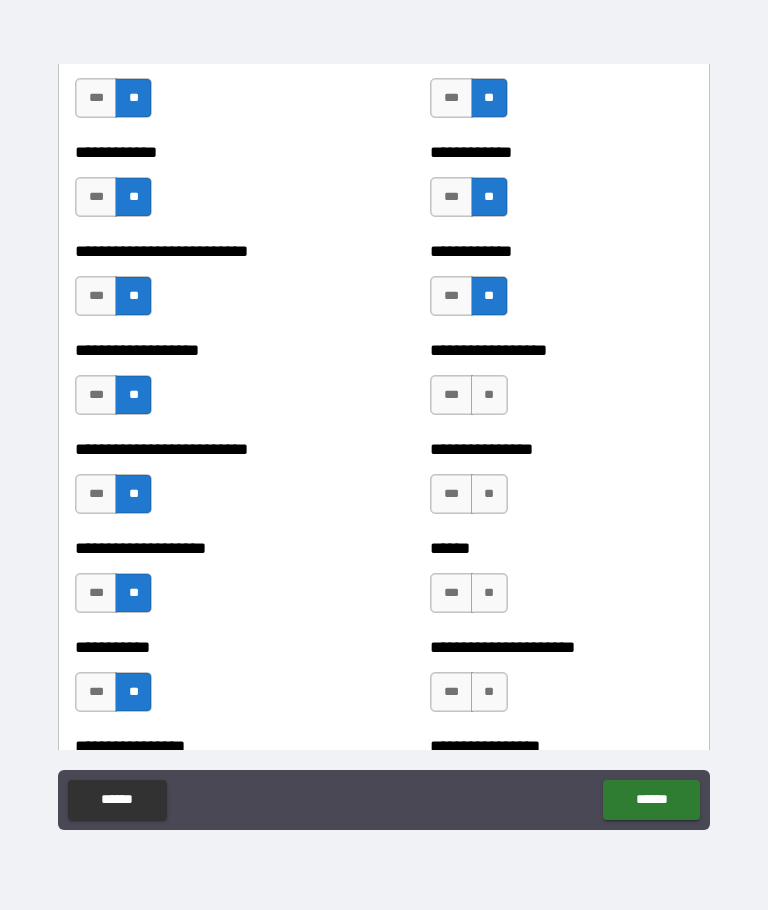 click on "**" at bounding box center (489, 395) 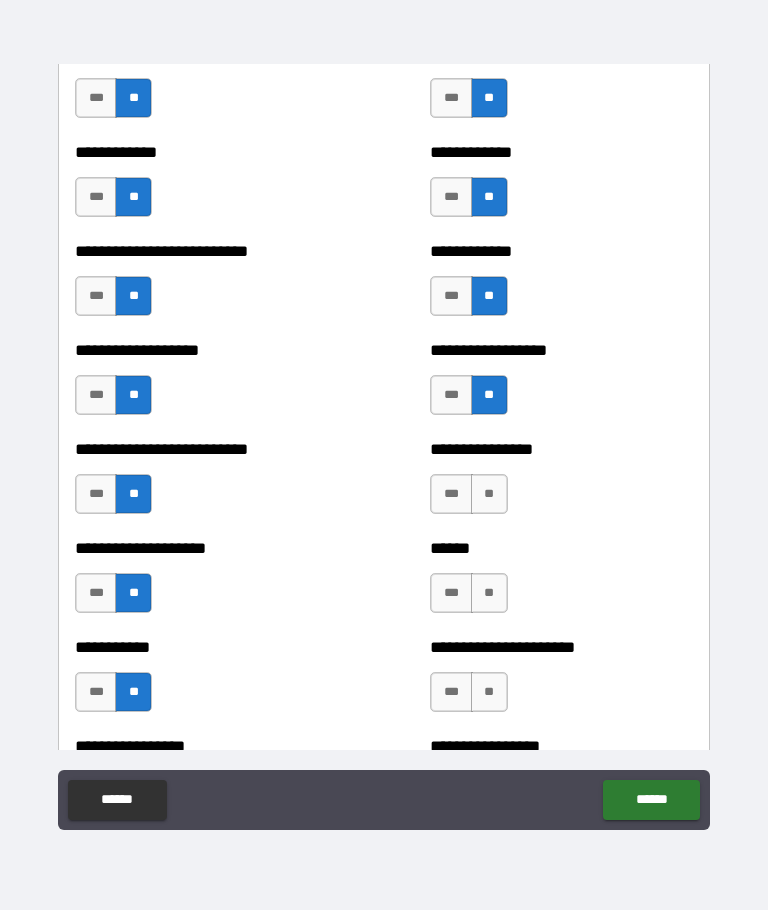 click on "**" at bounding box center [489, 494] 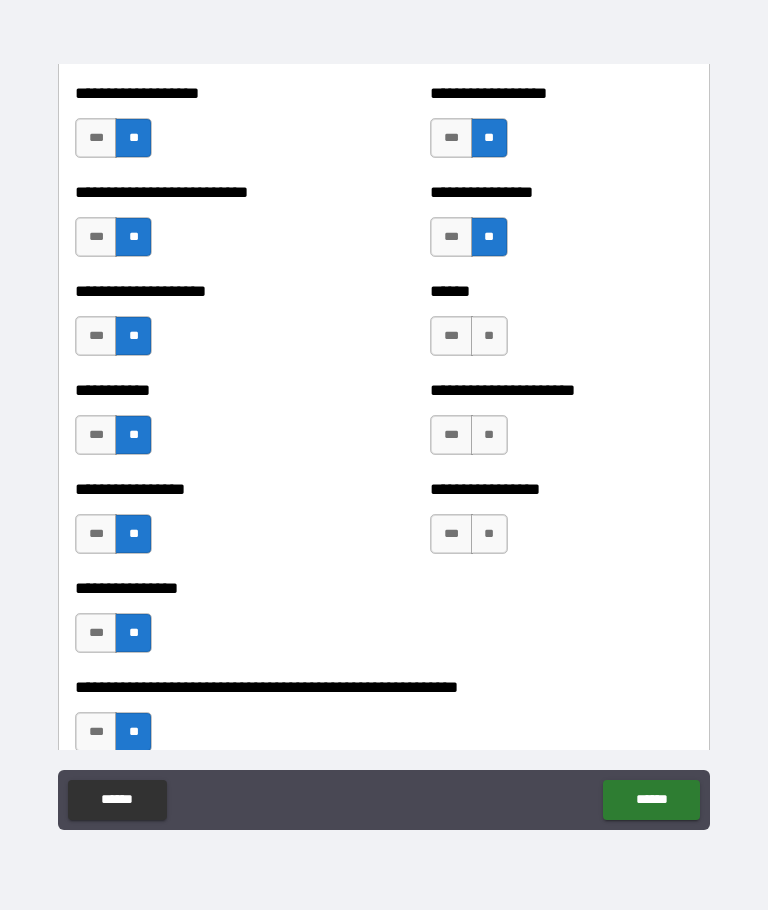scroll, scrollTop: 5817, scrollLeft: 0, axis: vertical 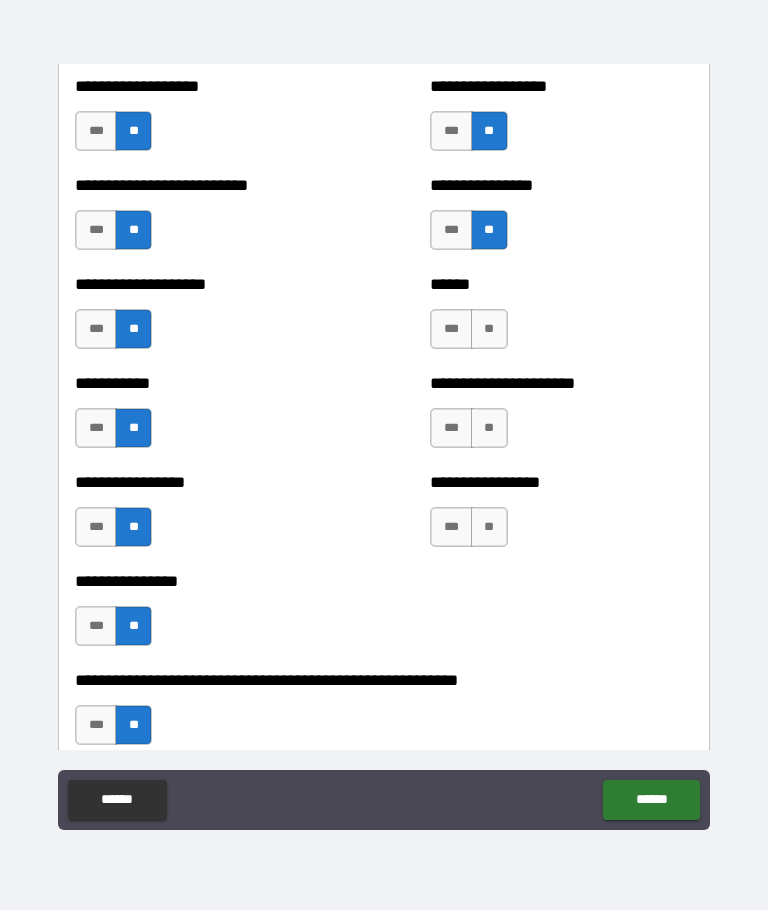 click on "**" at bounding box center (489, 329) 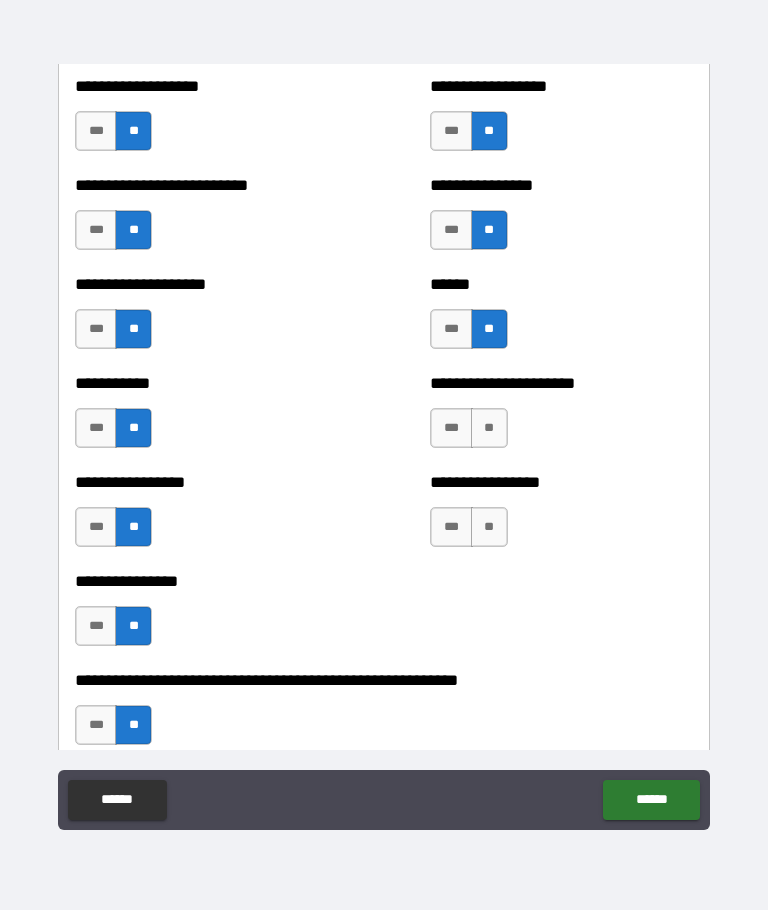 click on "**" at bounding box center (489, 428) 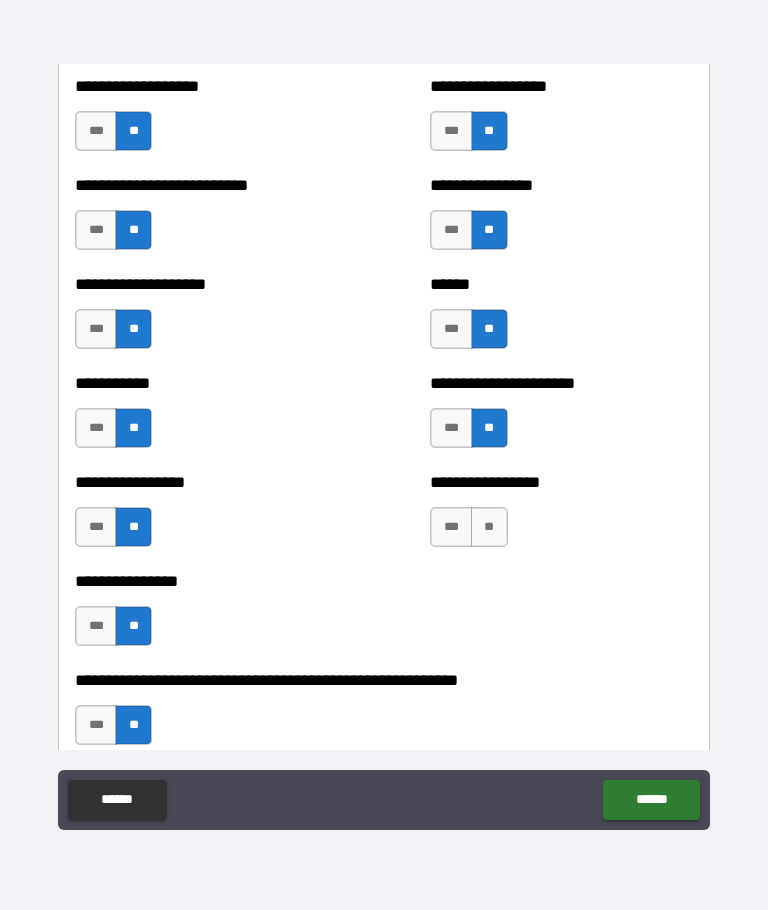 click on "**" at bounding box center (489, 527) 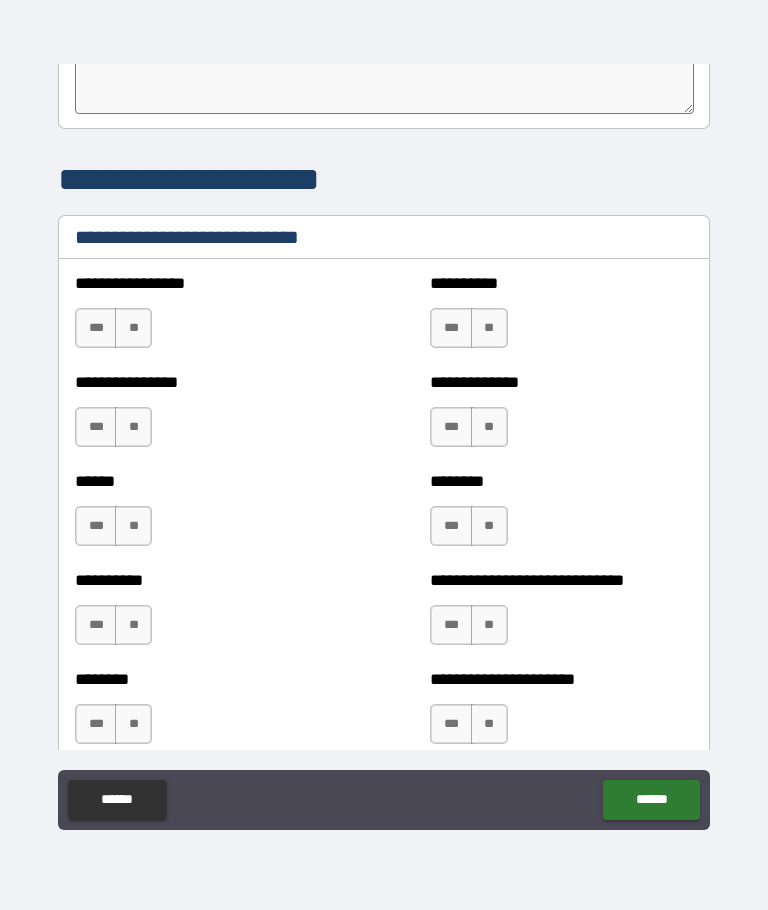 scroll, scrollTop: 6632, scrollLeft: 0, axis: vertical 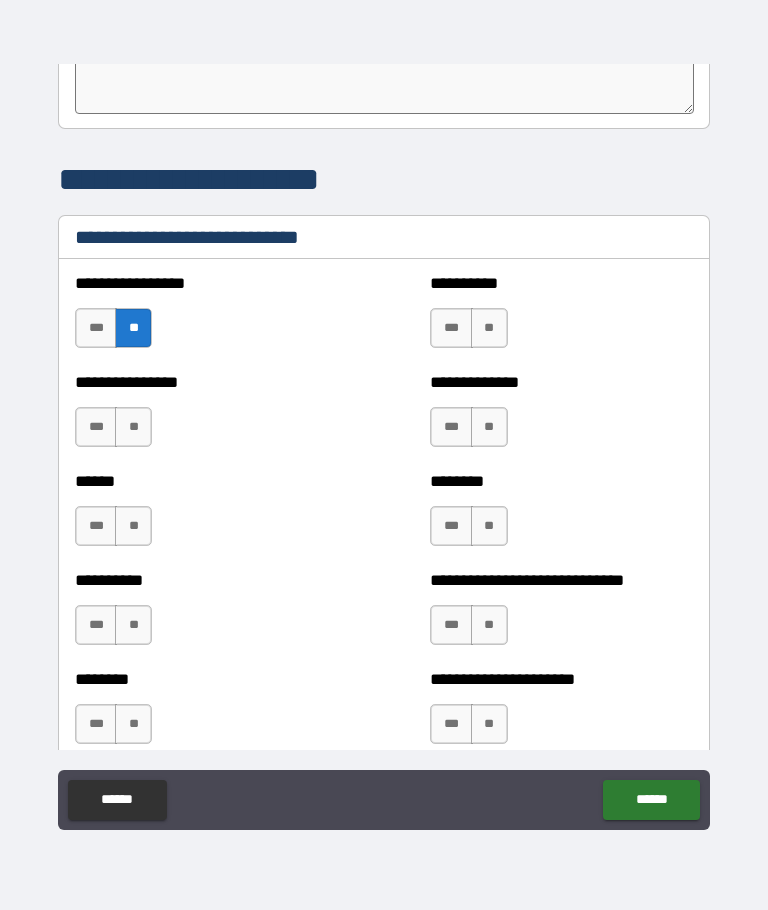 click on "**" at bounding box center (133, 427) 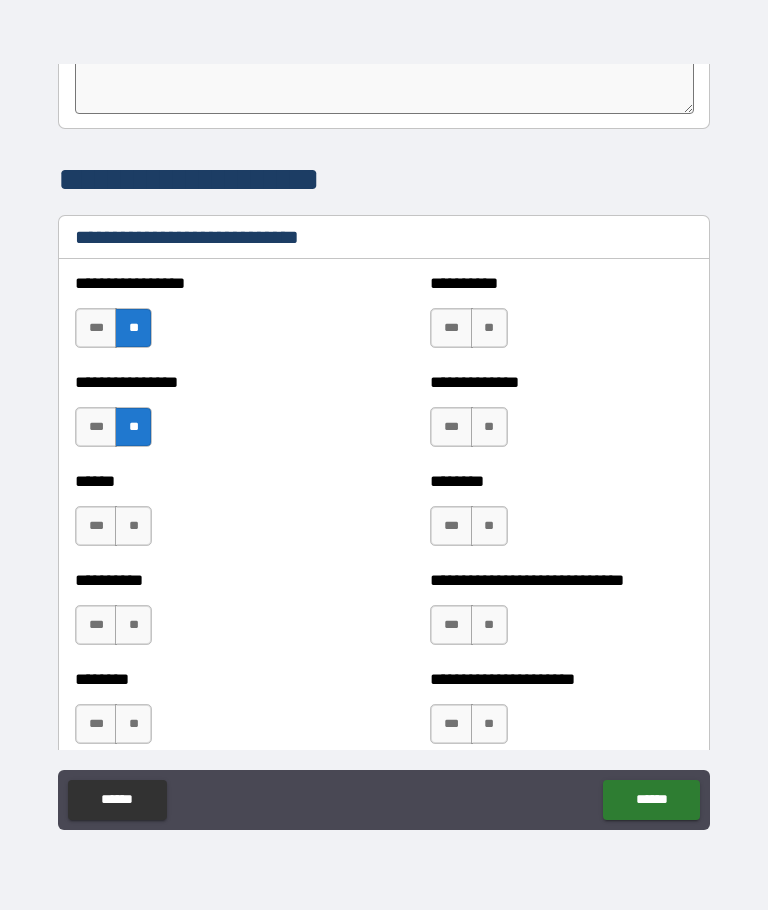 click on "**" at bounding box center [133, 526] 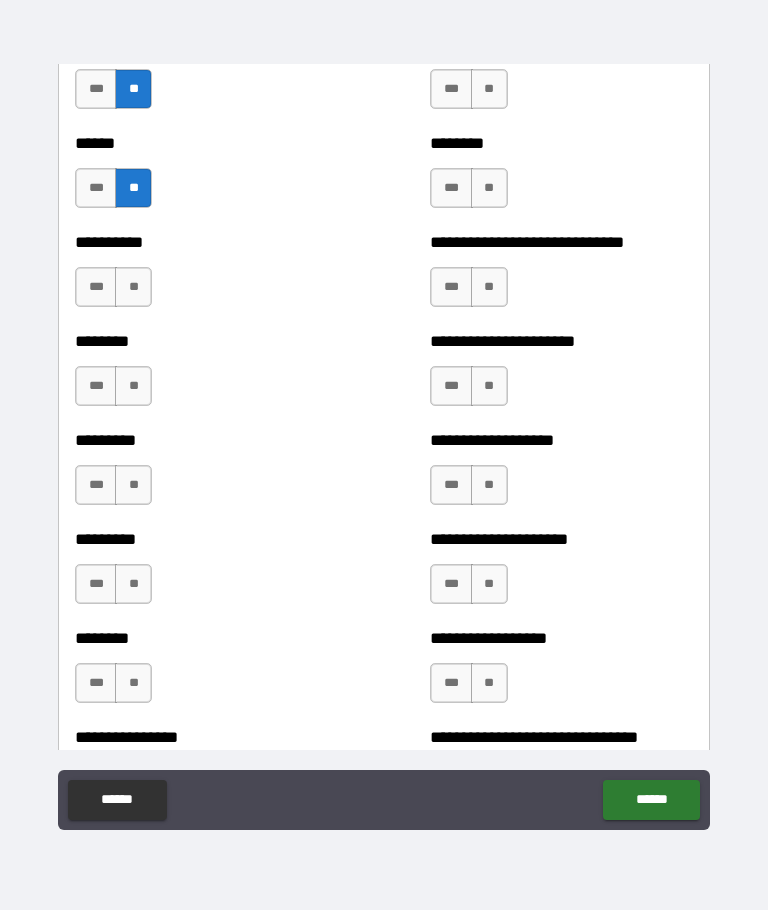 scroll, scrollTop: 6979, scrollLeft: 0, axis: vertical 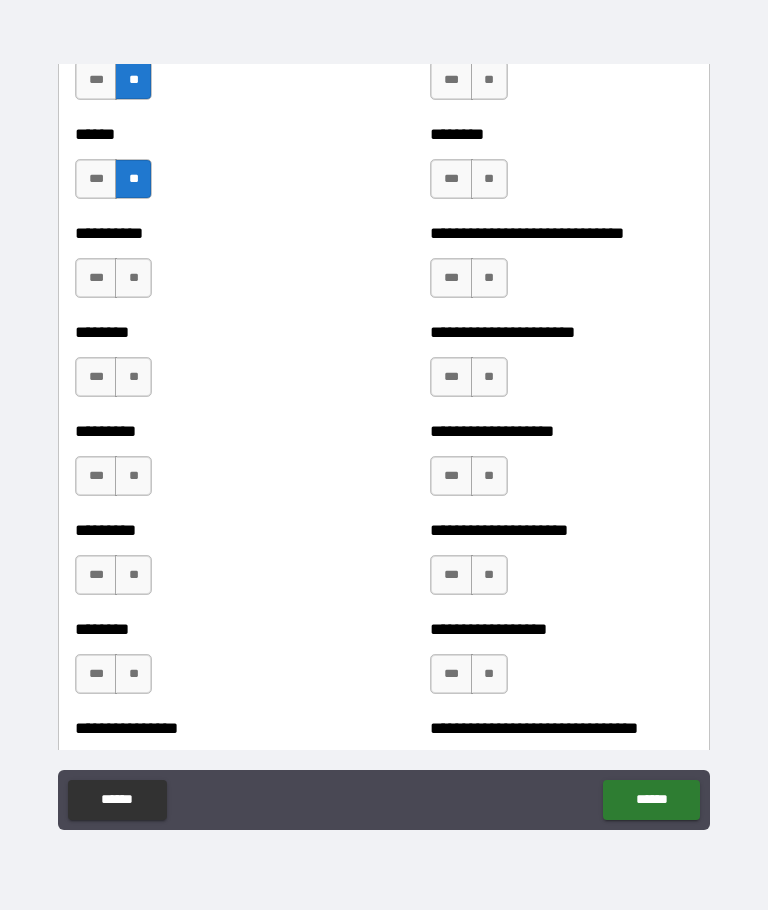click on "**" at bounding box center (133, 278) 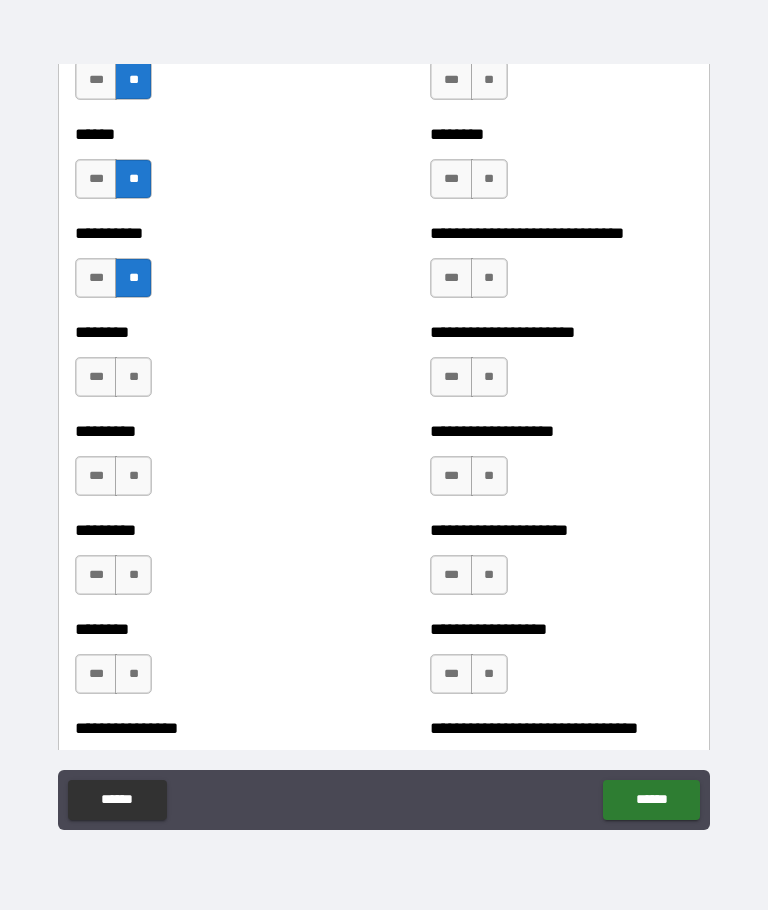 click on "**" at bounding box center (133, 377) 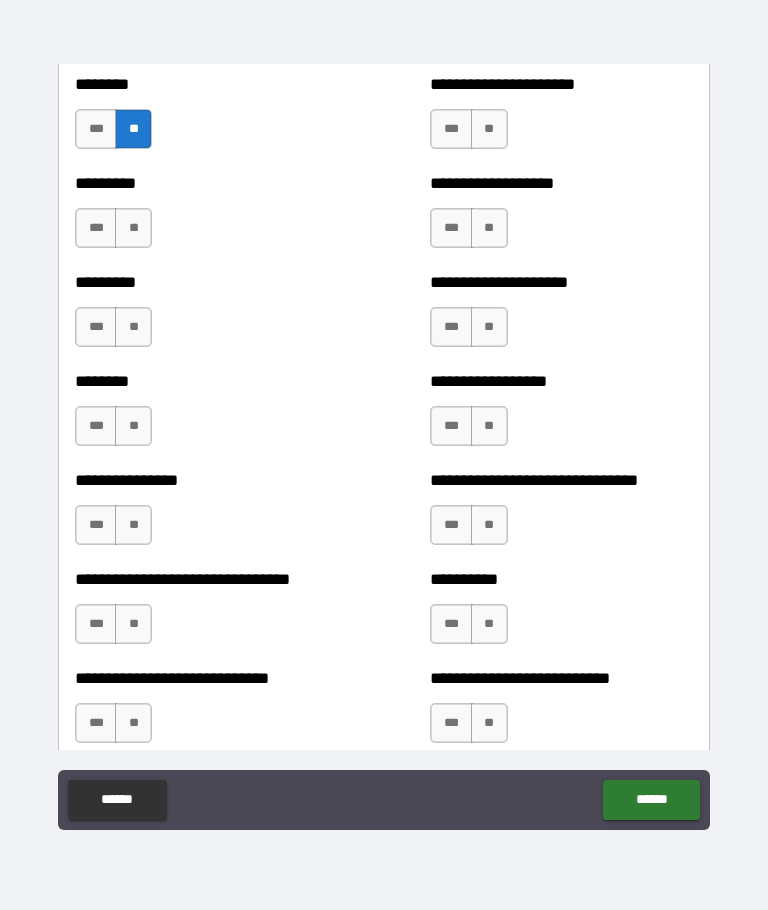 scroll, scrollTop: 7227, scrollLeft: 0, axis: vertical 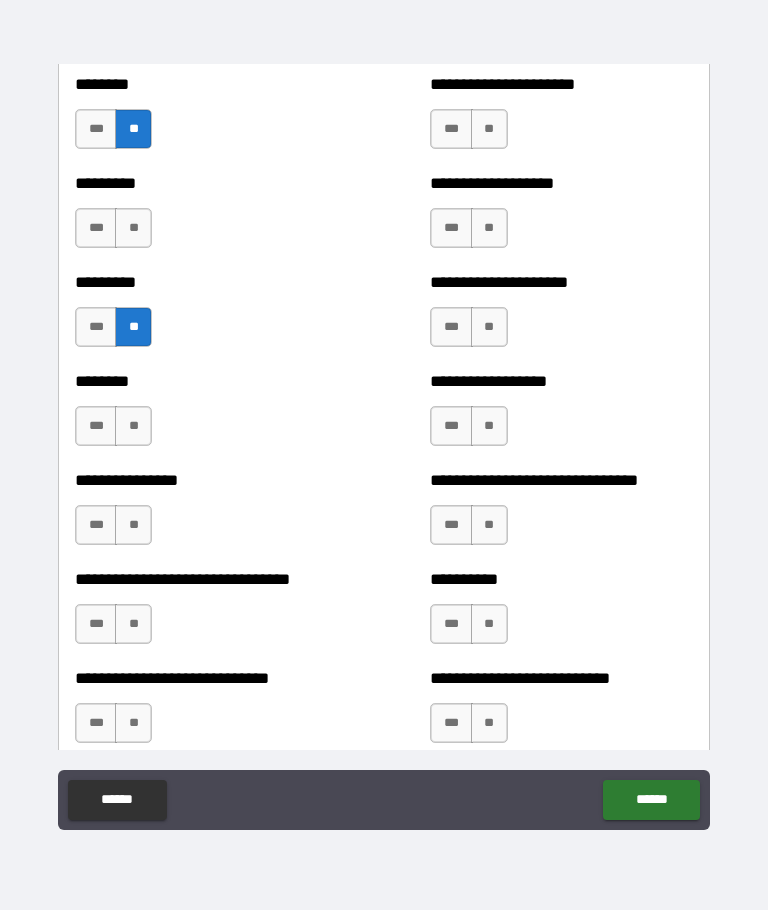 click on "**" at bounding box center (133, 228) 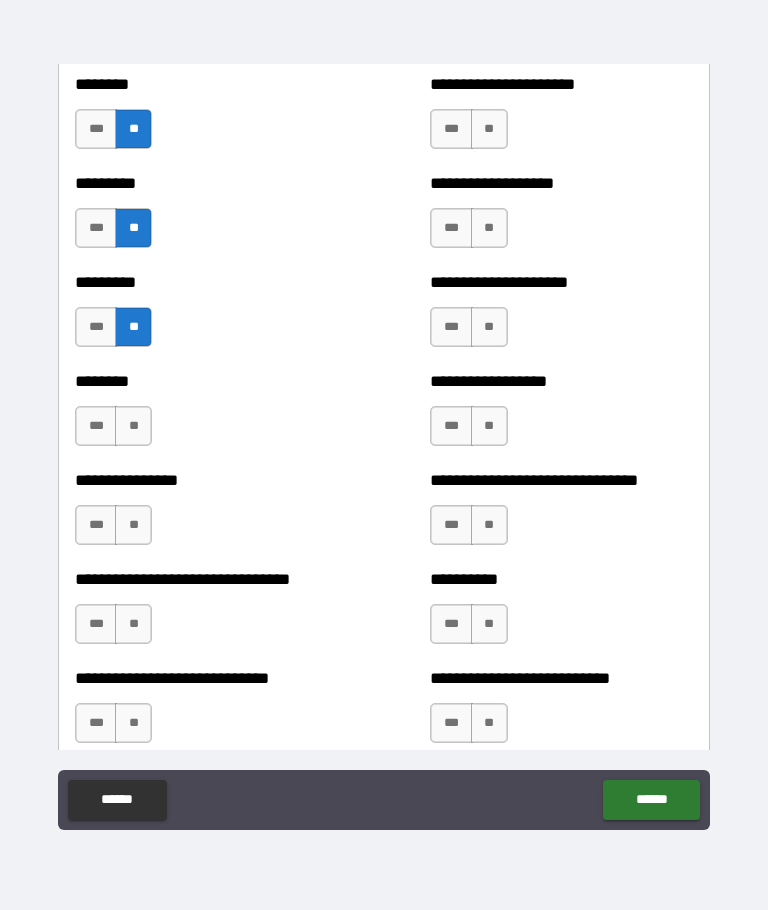 click on "**" at bounding box center [133, 426] 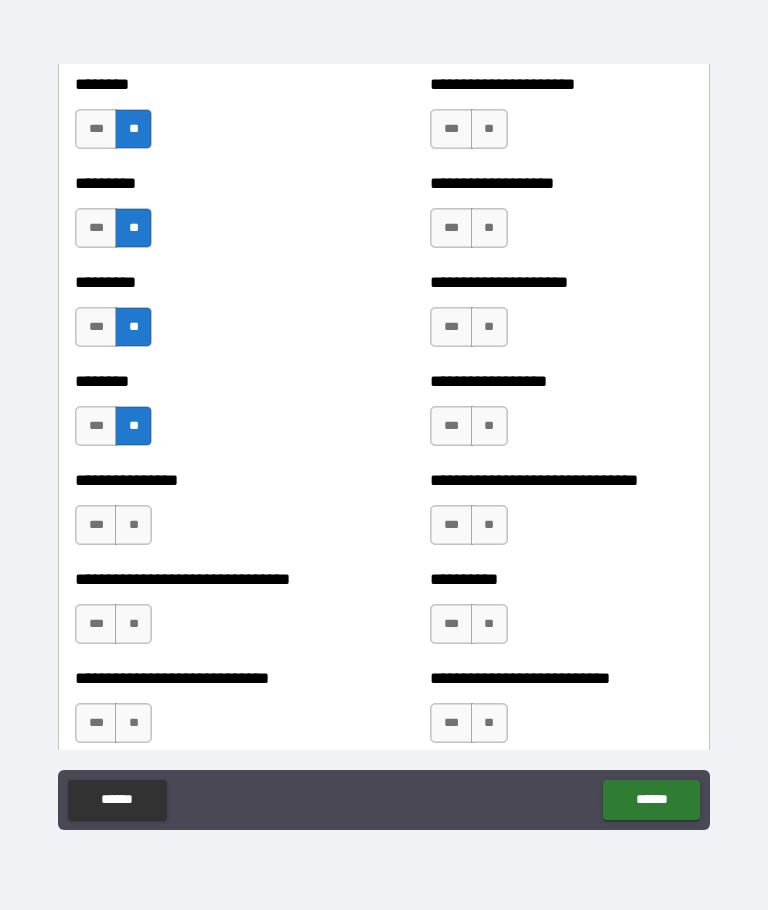 click on "**" at bounding box center (133, 525) 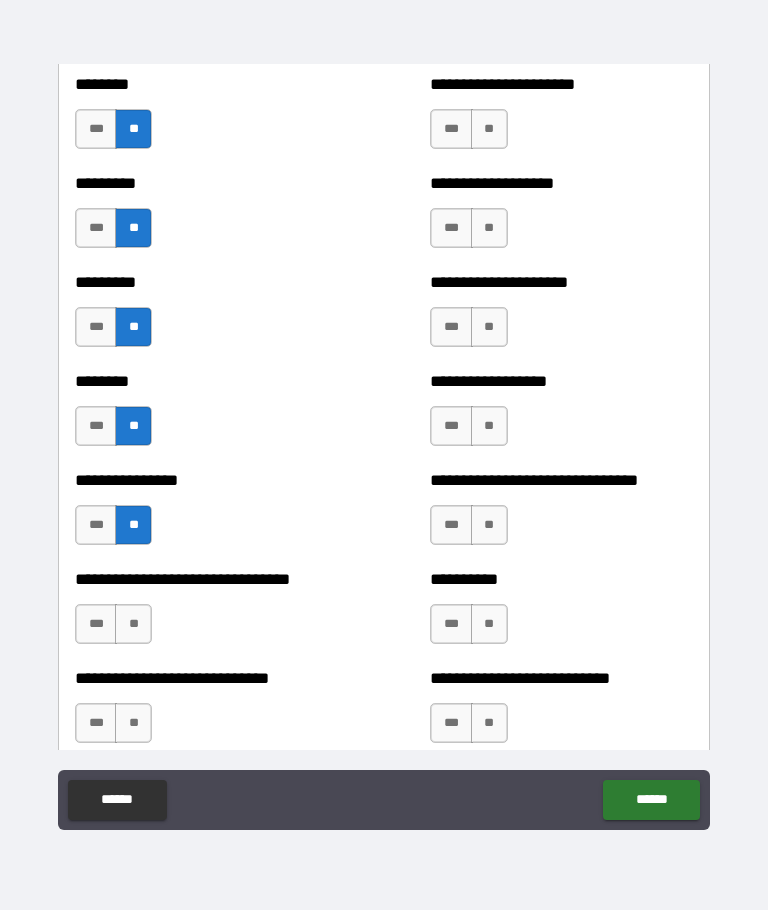 click on "**" at bounding box center [133, 624] 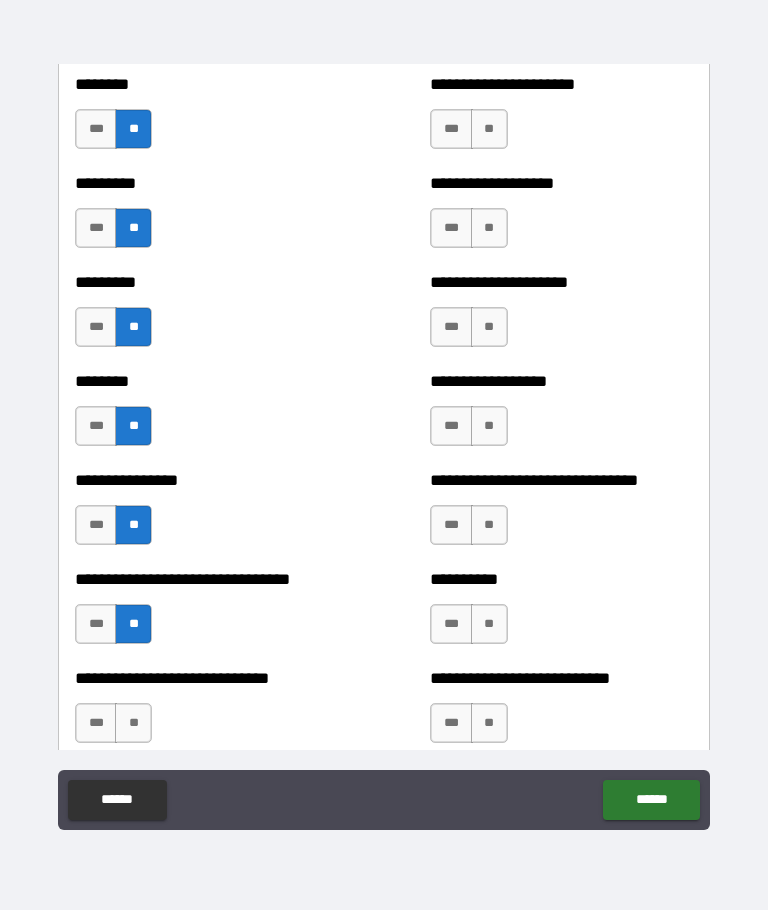 click on "**" at bounding box center (133, 723) 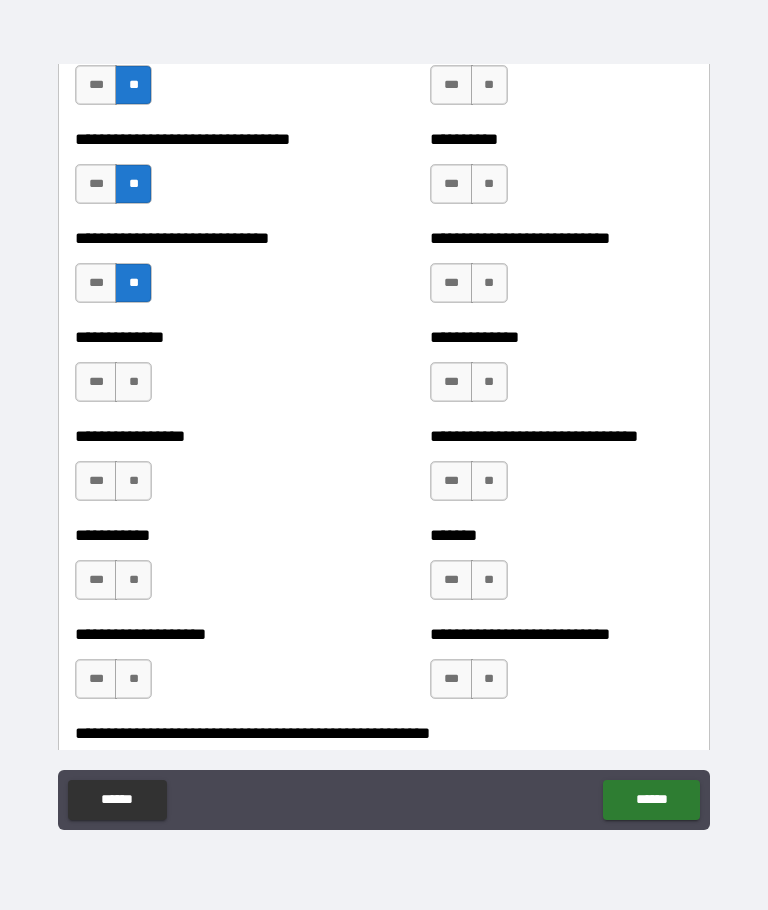 scroll, scrollTop: 7667, scrollLeft: 0, axis: vertical 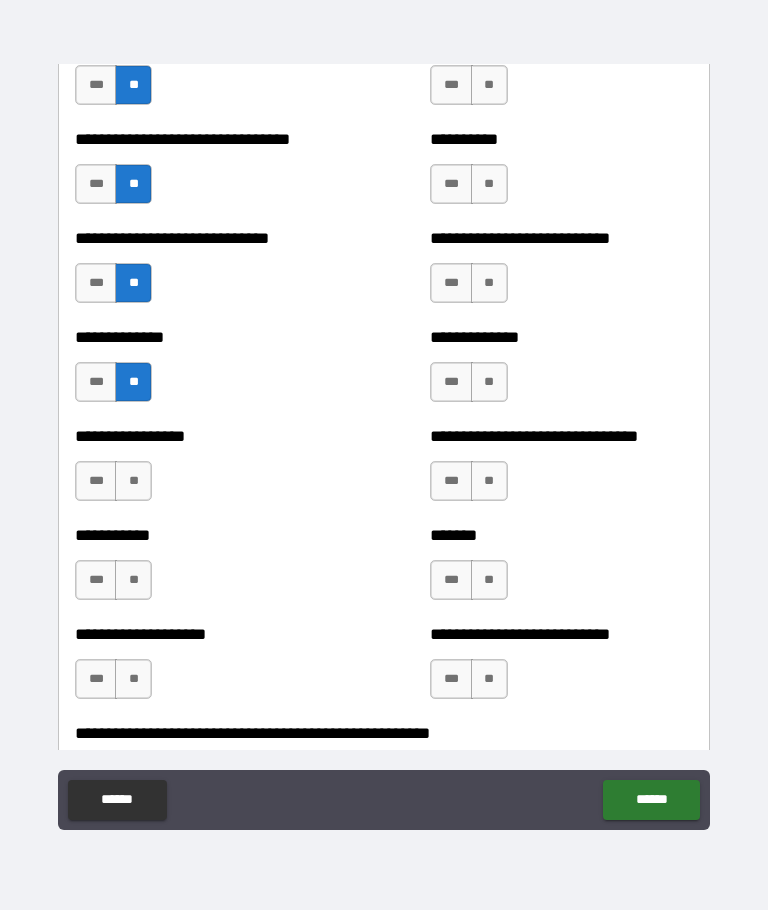 click on "**" at bounding box center [133, 481] 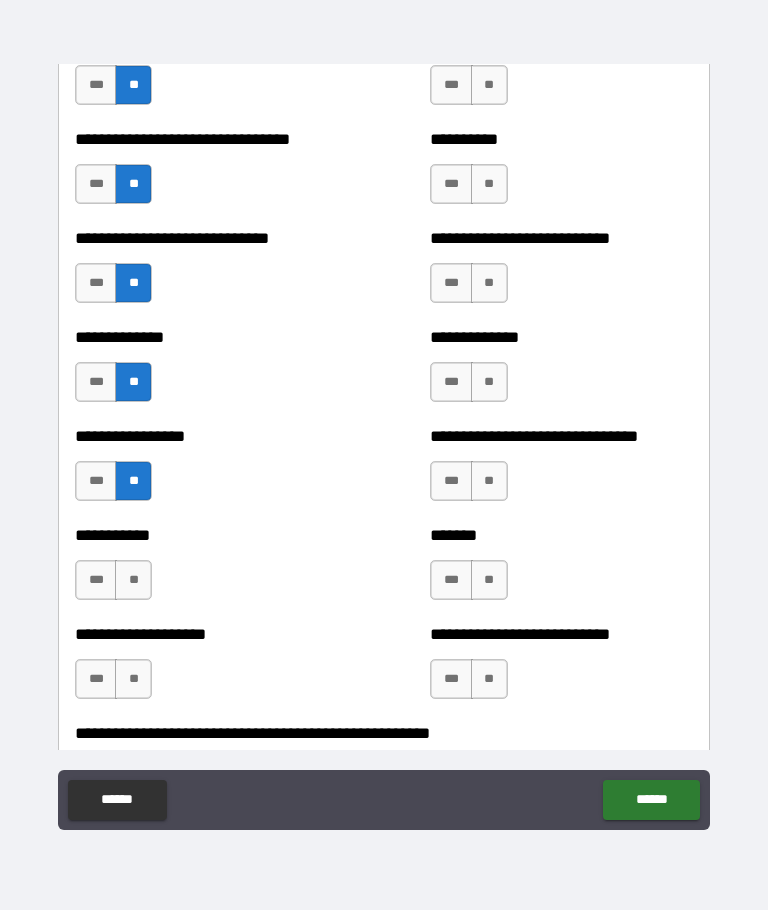 click on "**" at bounding box center (133, 580) 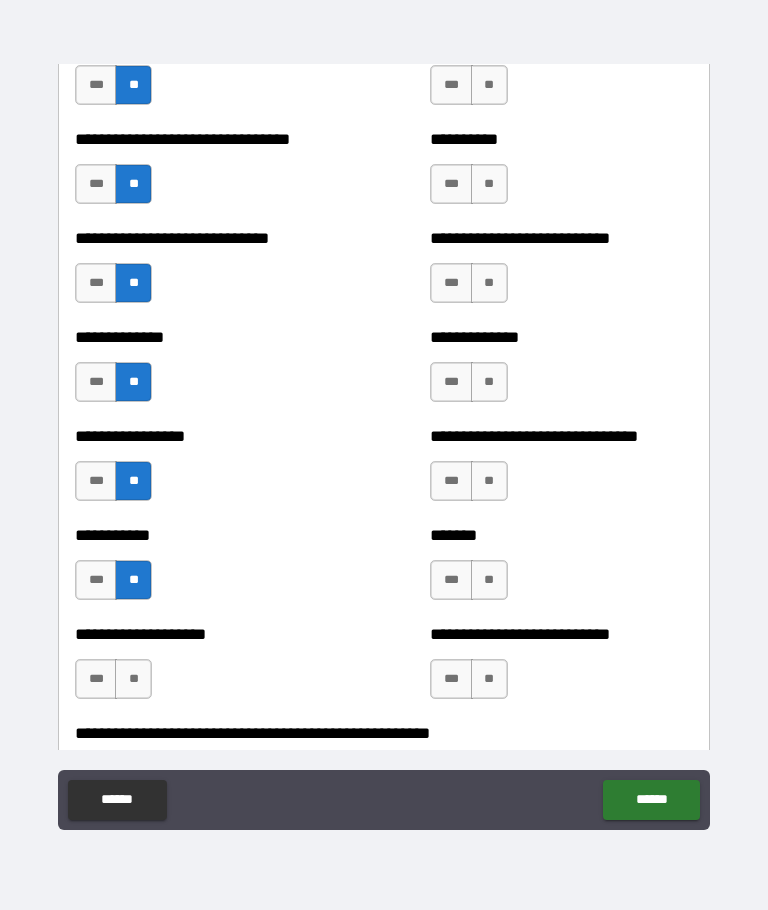 click on "**" at bounding box center [133, 679] 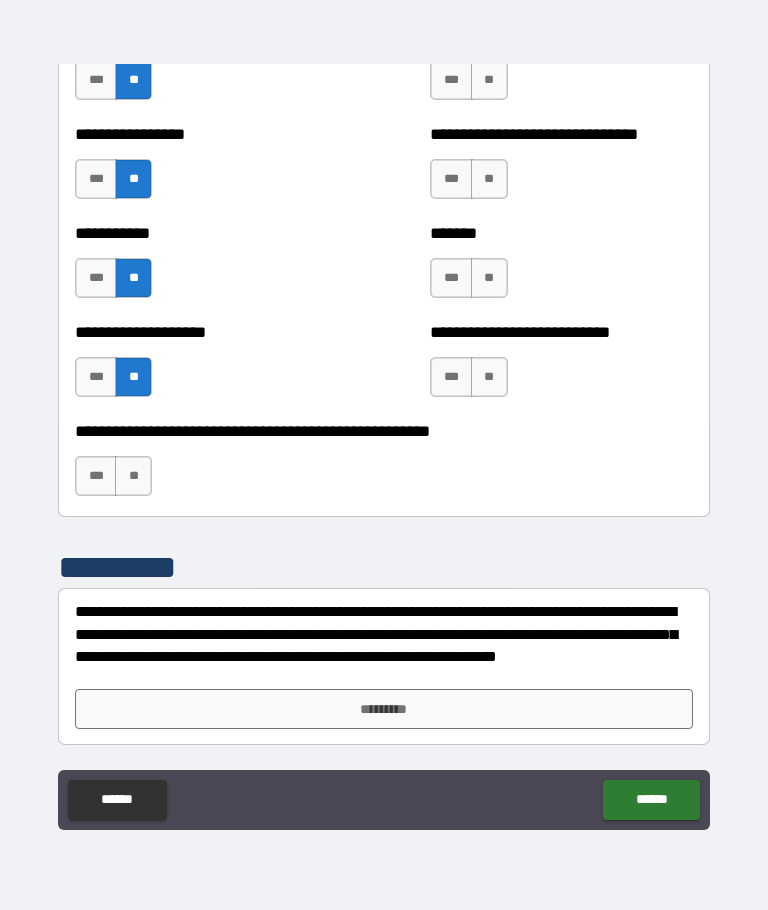 scroll, scrollTop: 7969, scrollLeft: 0, axis: vertical 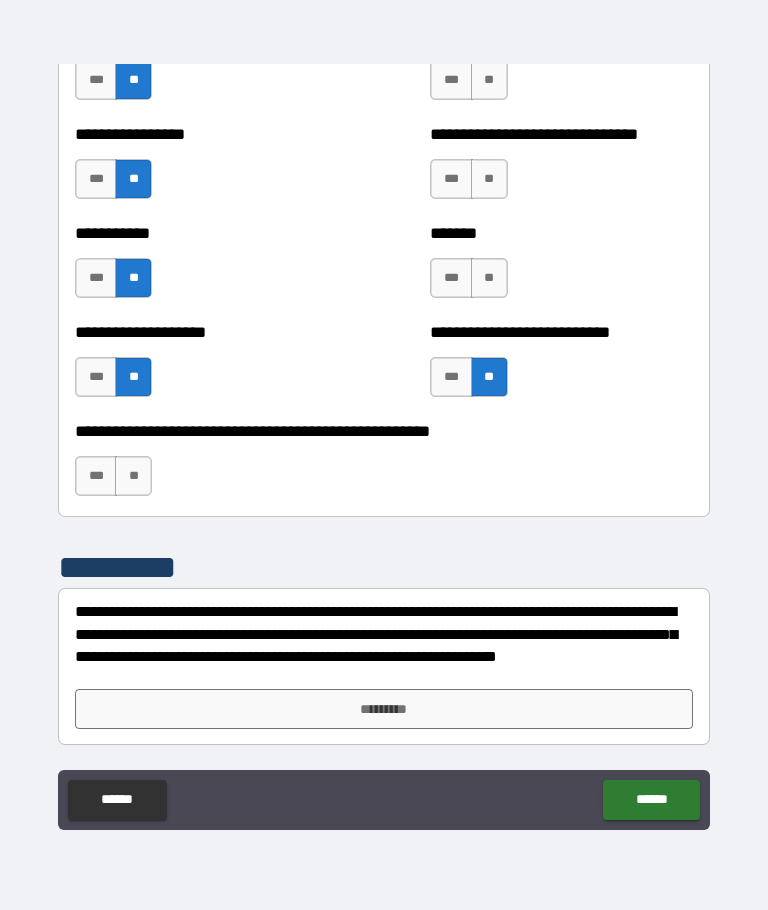 click on "**" at bounding box center (489, 278) 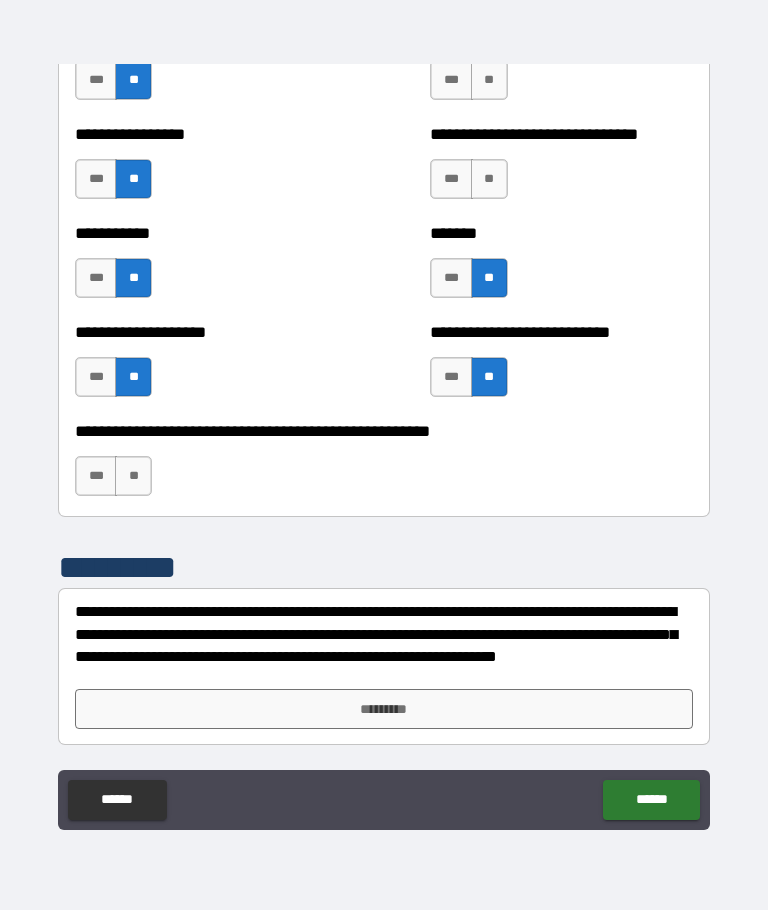 click on "**" at bounding box center [489, 179] 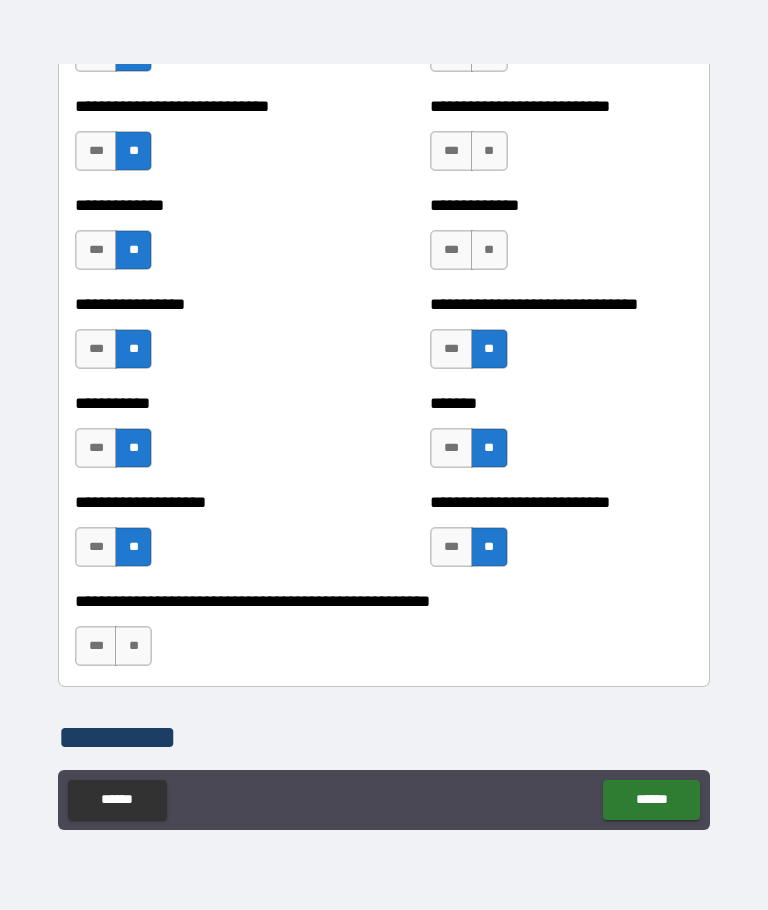 scroll, scrollTop: 7795, scrollLeft: 0, axis: vertical 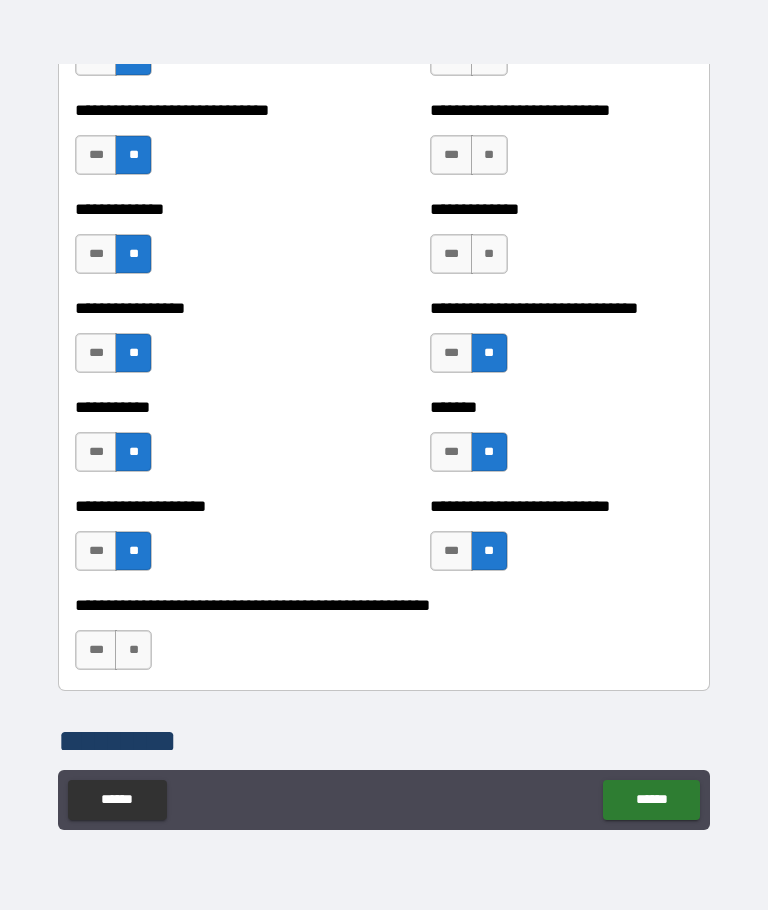 click on "**" at bounding box center (489, 254) 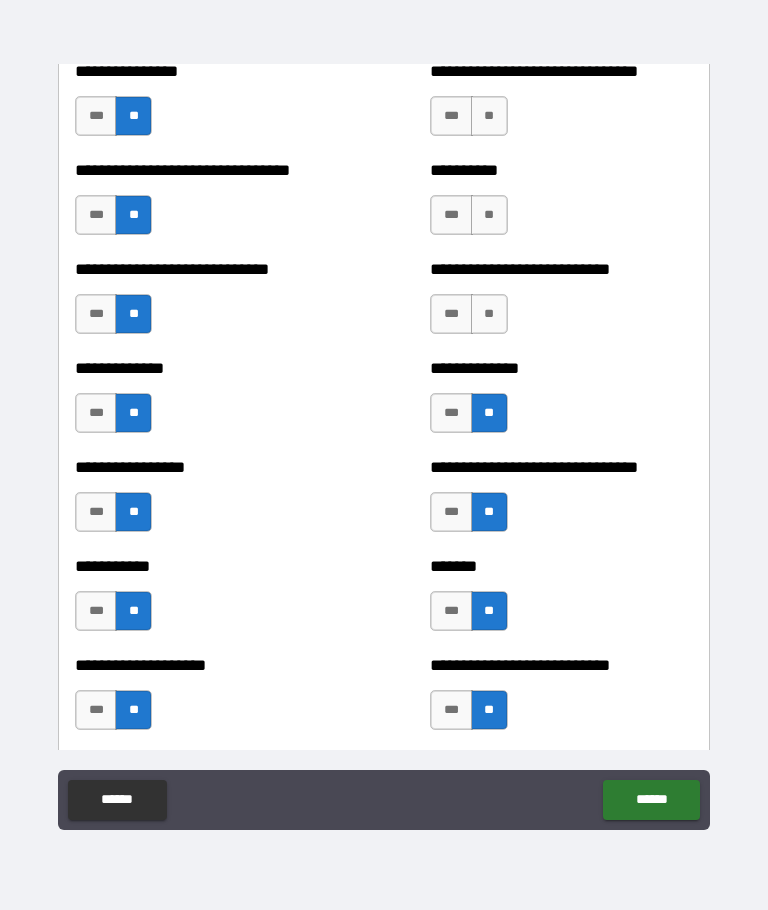 scroll, scrollTop: 7633, scrollLeft: 0, axis: vertical 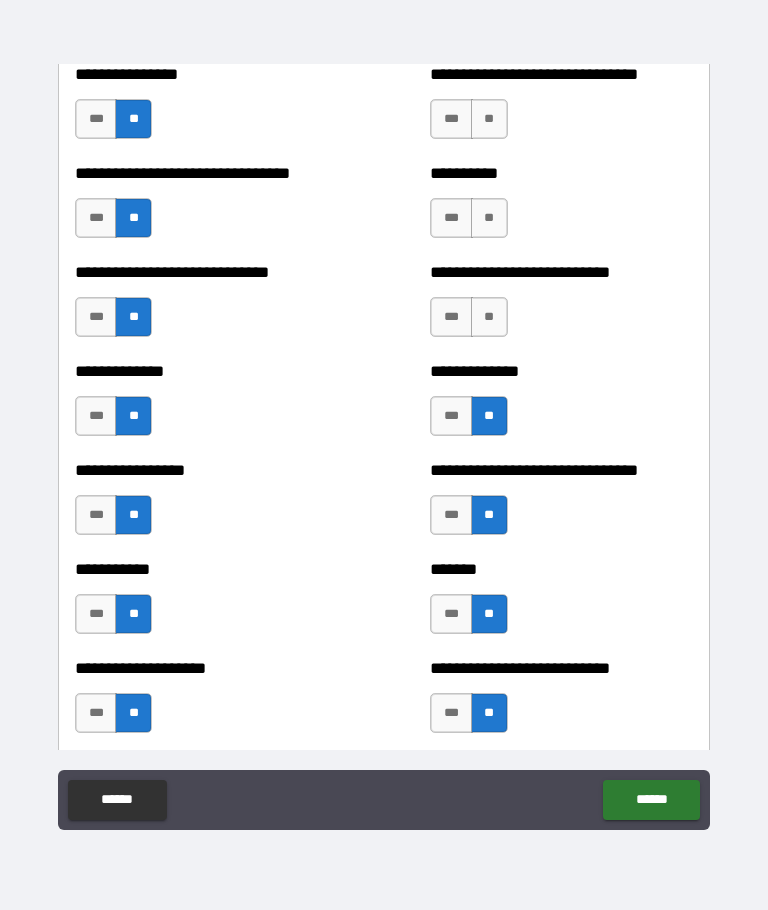 click on "**" at bounding box center (489, 317) 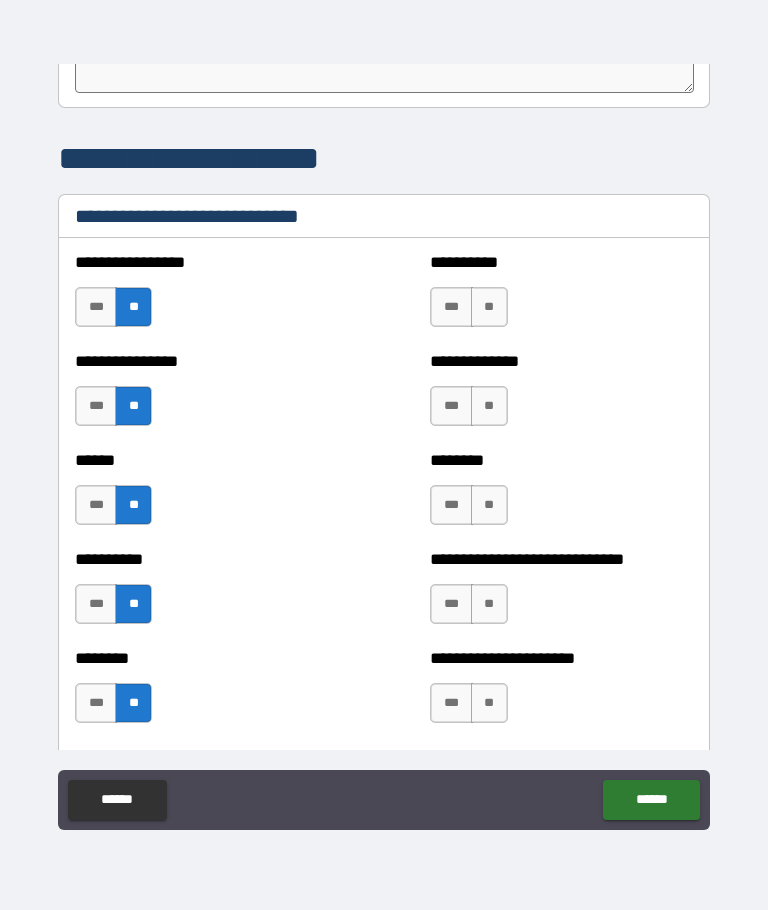 scroll, scrollTop: 6675, scrollLeft: 0, axis: vertical 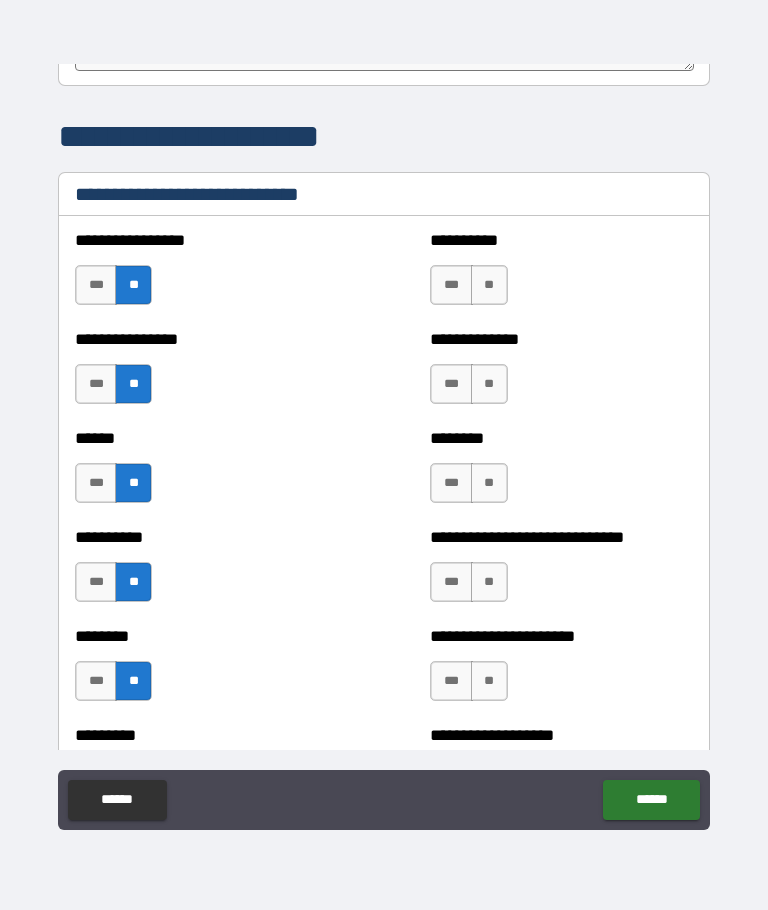 click on "**" at bounding box center (489, 285) 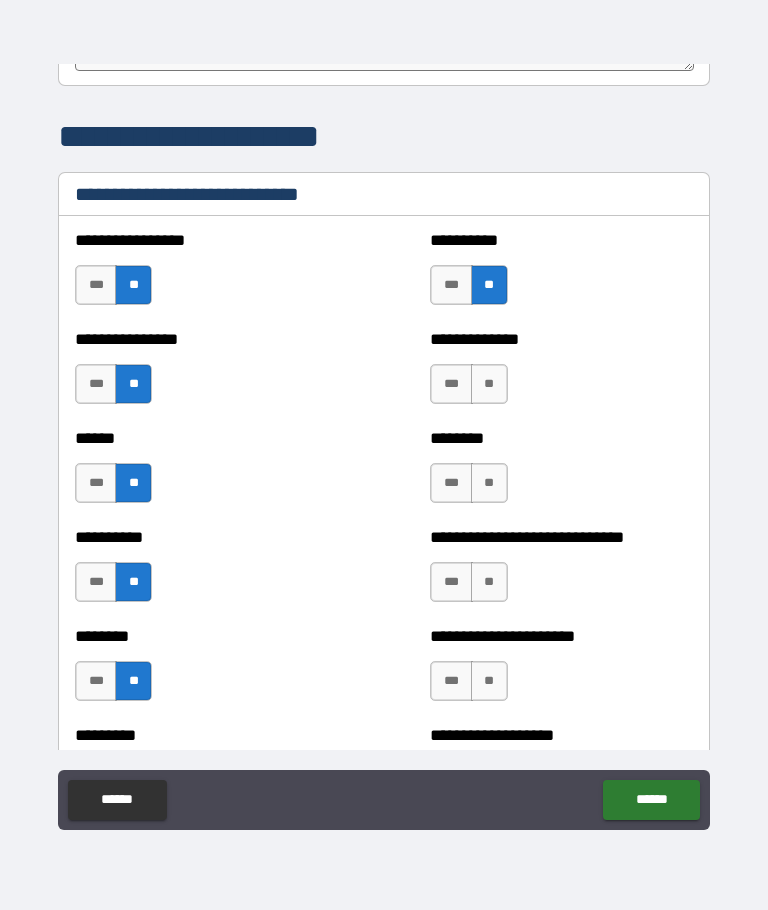 click on "**" at bounding box center [489, 384] 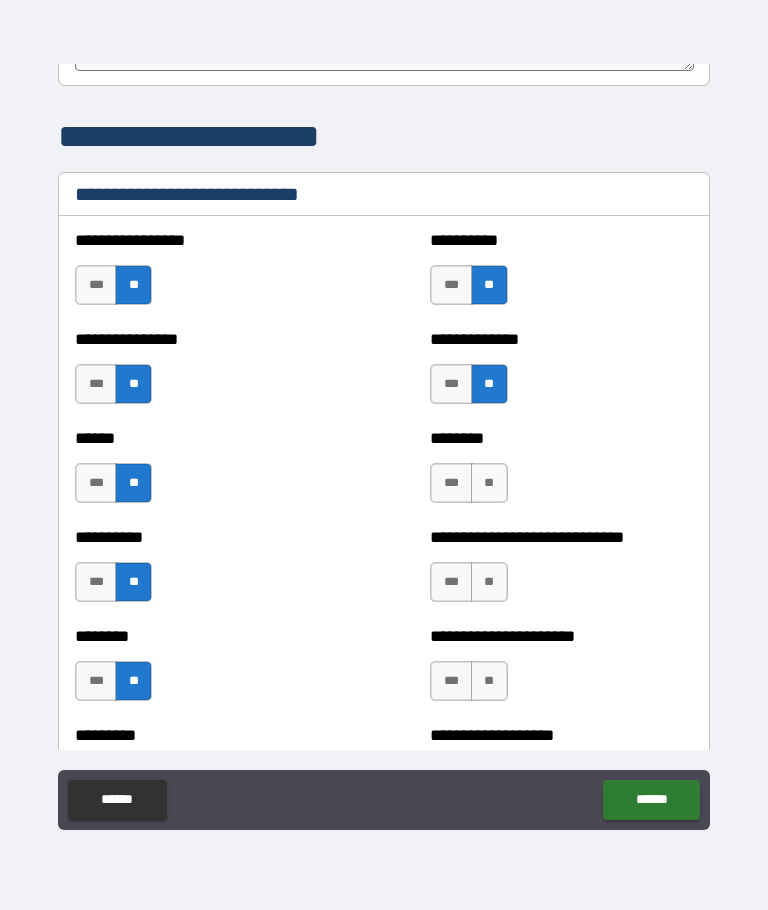 click on "**" at bounding box center [489, 483] 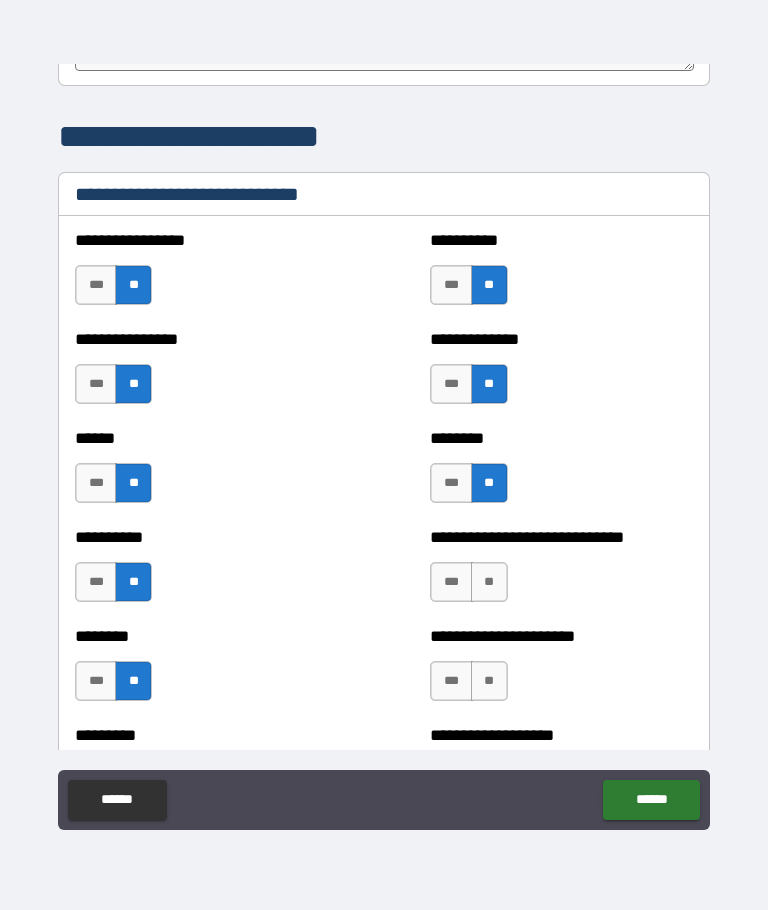 click on "**" at bounding box center (489, 582) 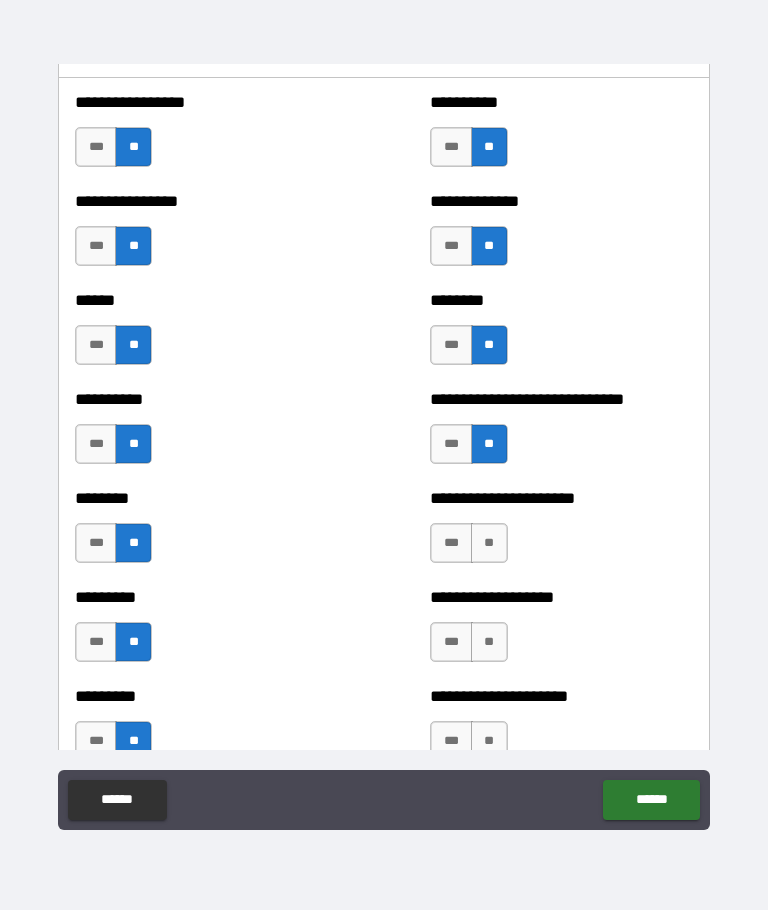 scroll, scrollTop: 6820, scrollLeft: 0, axis: vertical 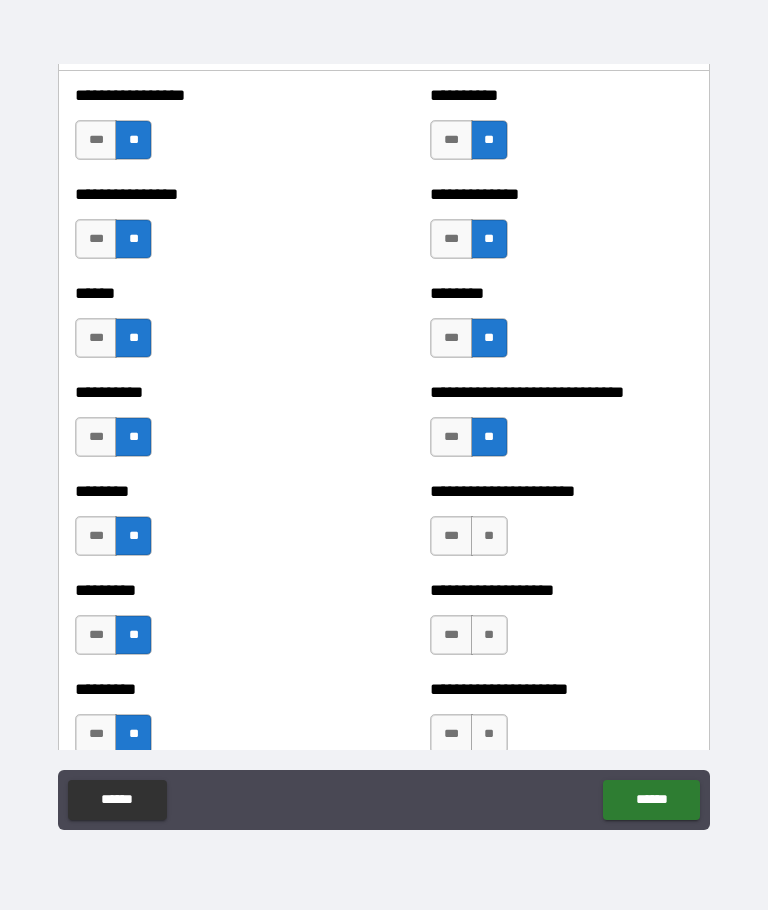 click on "**" at bounding box center [489, 536] 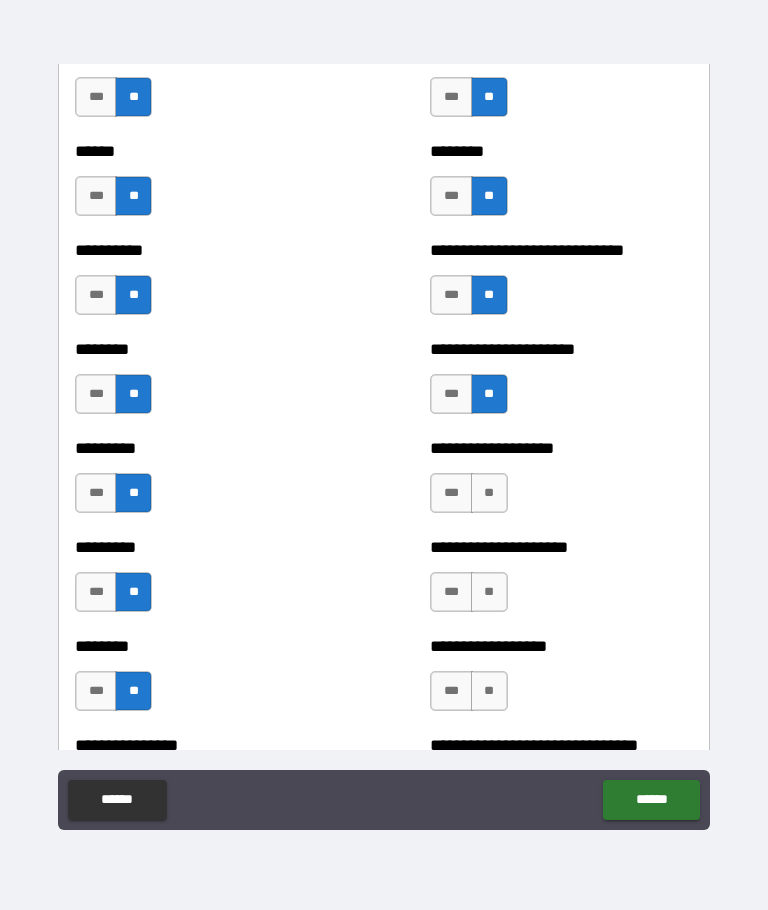 scroll, scrollTop: 6965, scrollLeft: 0, axis: vertical 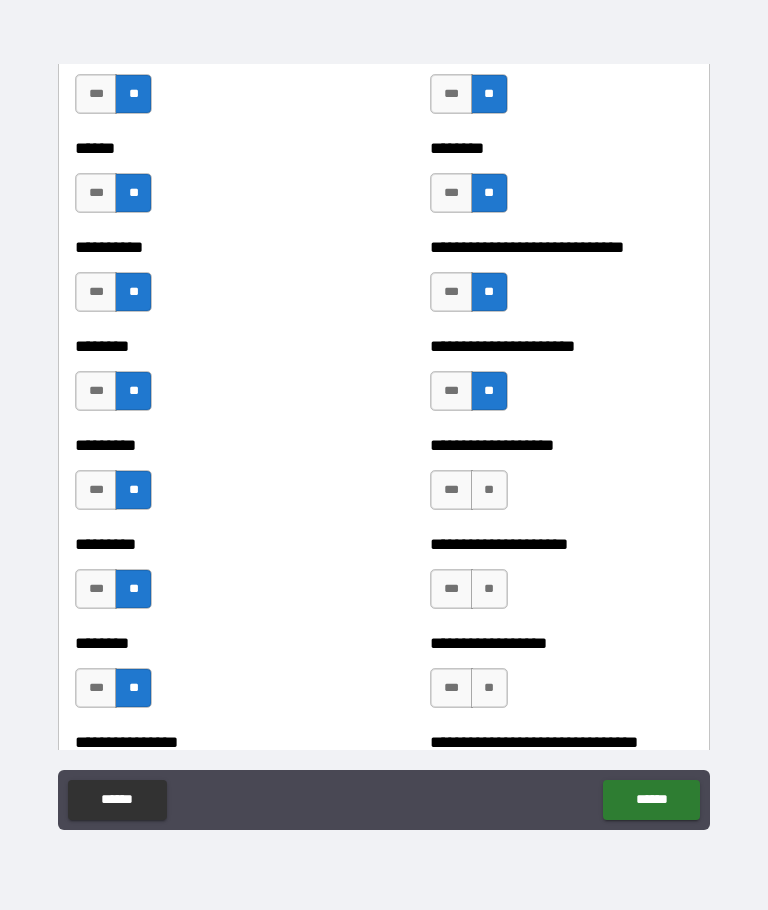 click on "***" at bounding box center (451, 490) 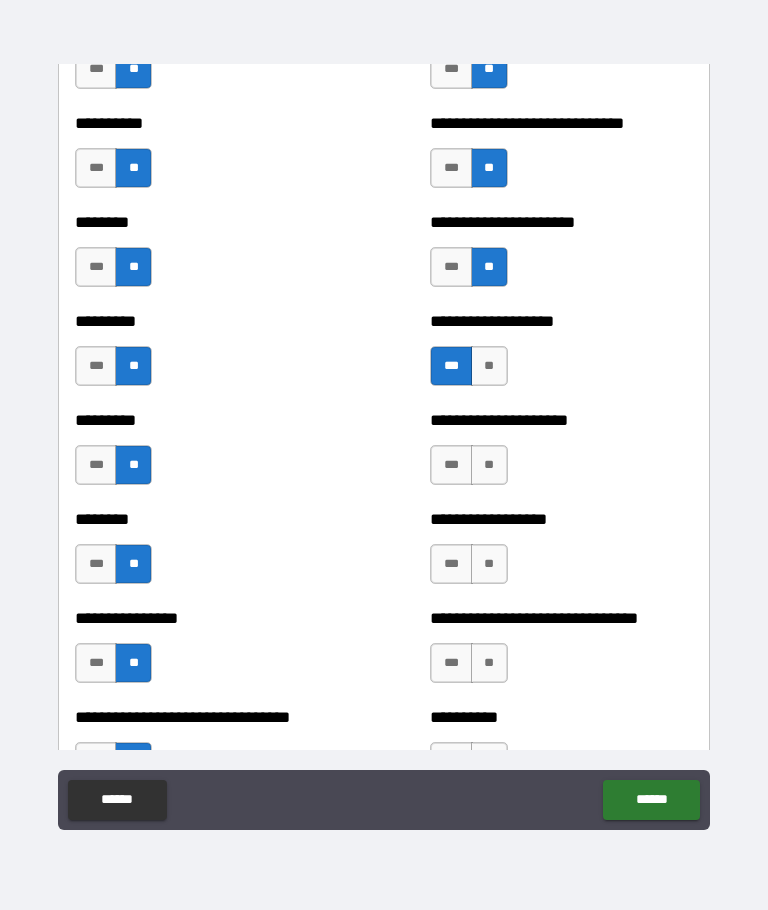 scroll, scrollTop: 7091, scrollLeft: 0, axis: vertical 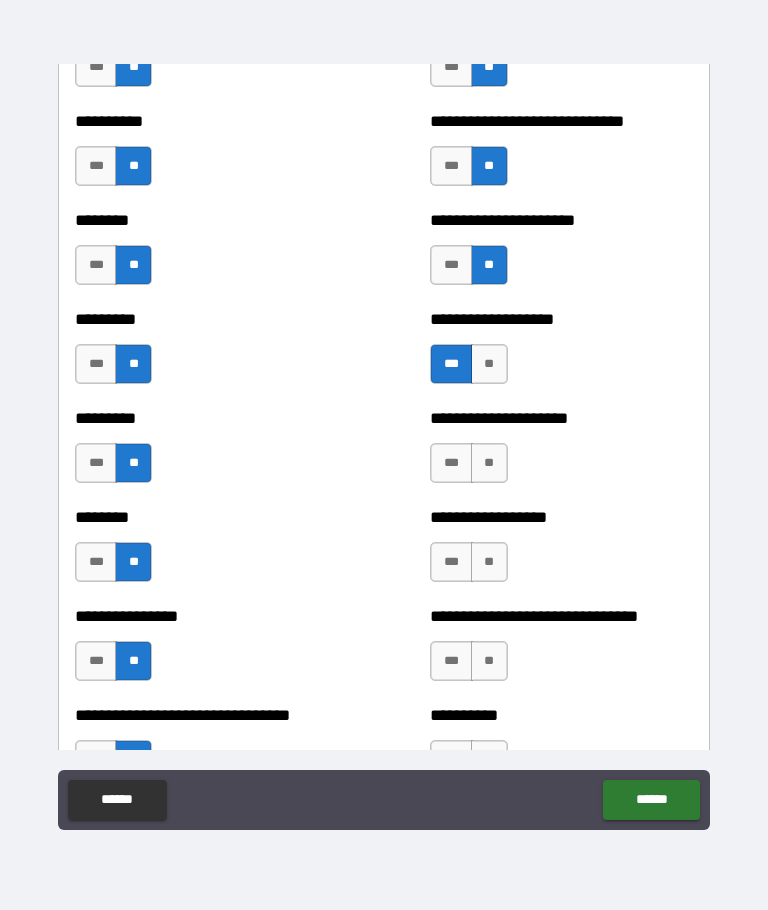 click on "**" at bounding box center (489, 463) 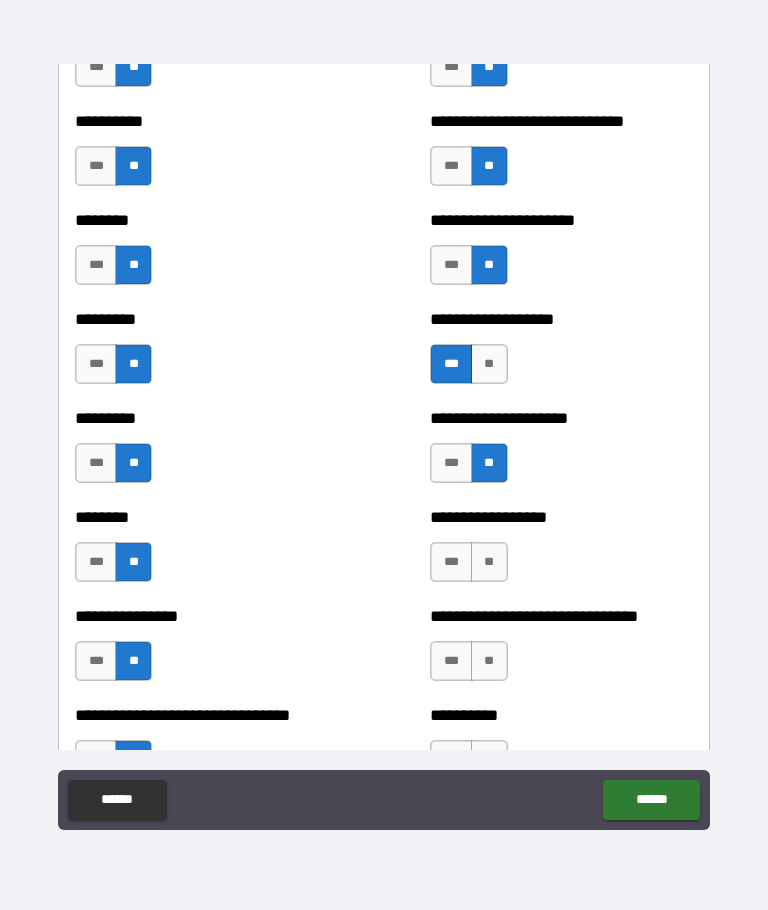 click on "**" at bounding box center [489, 562] 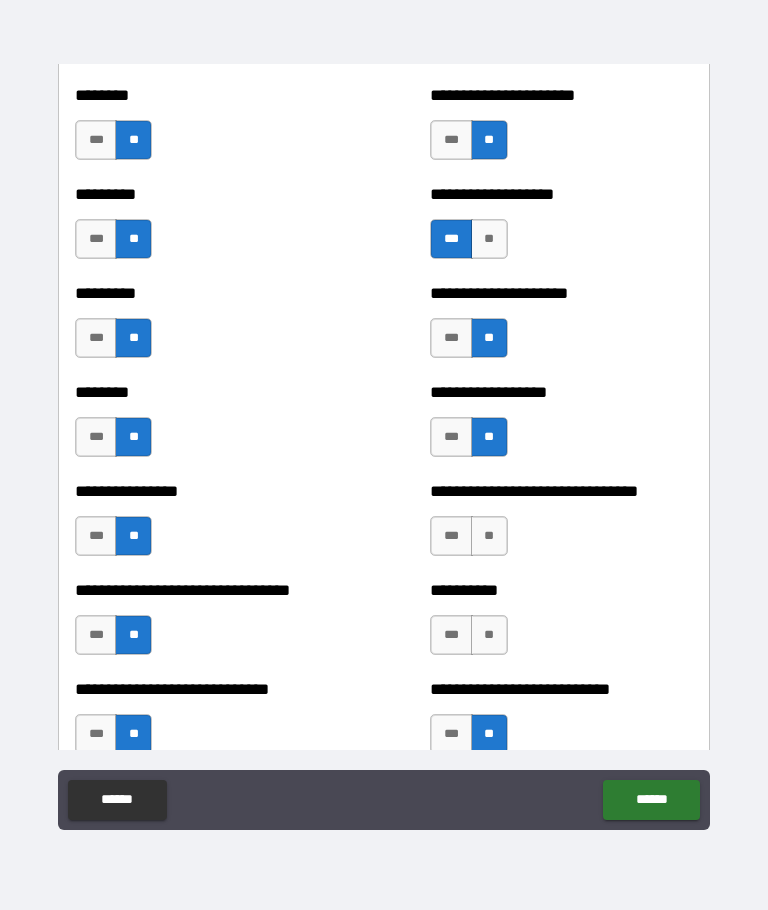 scroll, scrollTop: 7217, scrollLeft: 0, axis: vertical 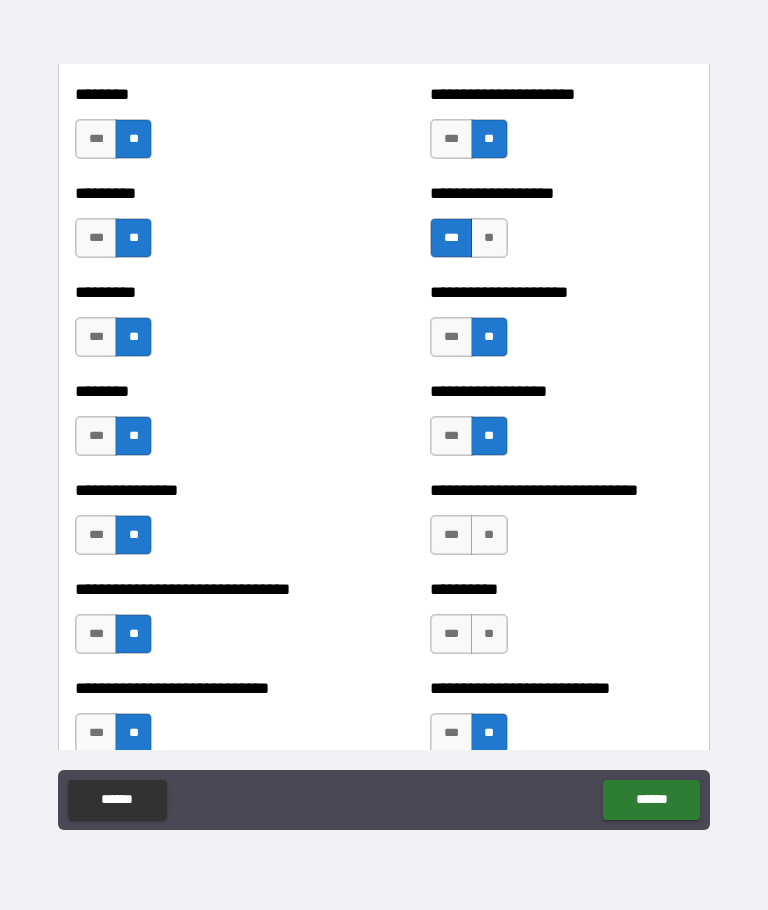 click on "**" at bounding box center [489, 535] 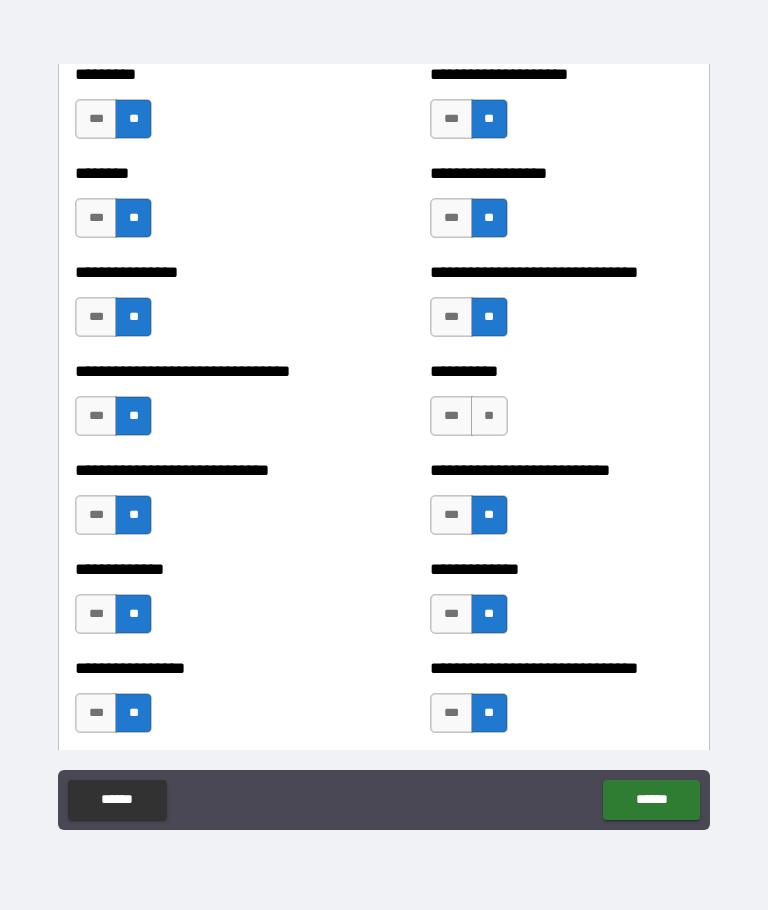 scroll, scrollTop: 7438, scrollLeft: 0, axis: vertical 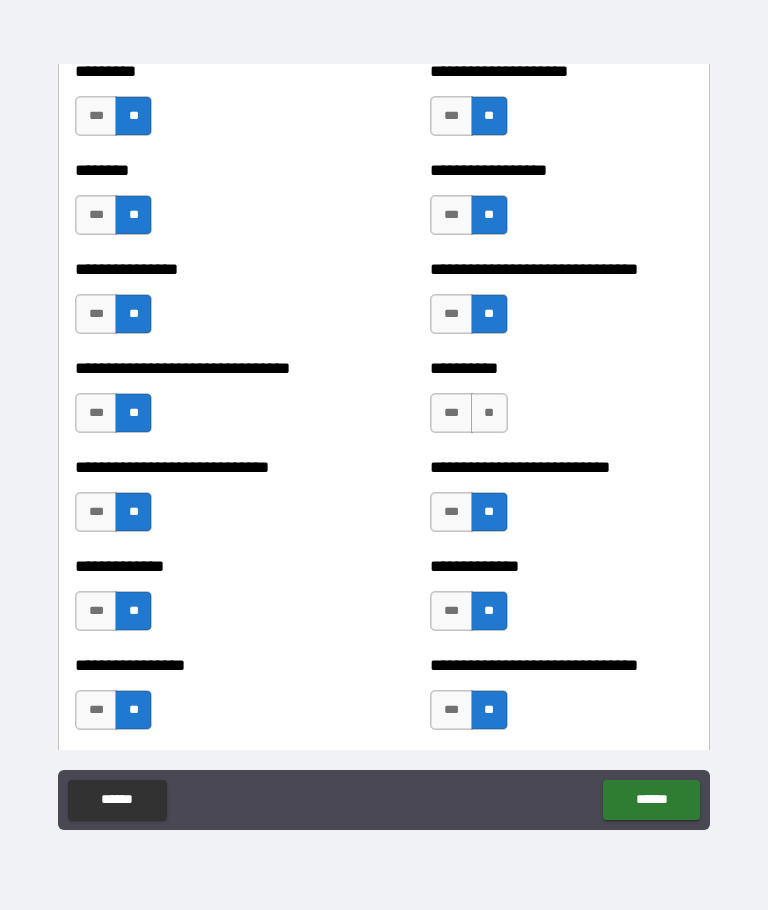 click on "**" at bounding box center [489, 413] 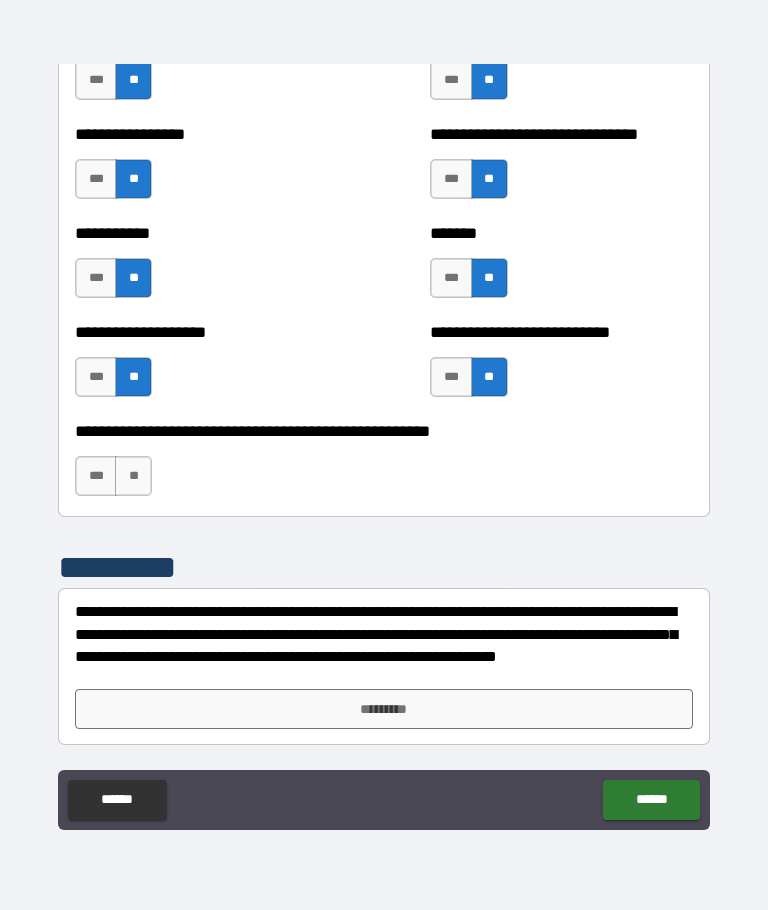 scroll, scrollTop: 7969, scrollLeft: 0, axis: vertical 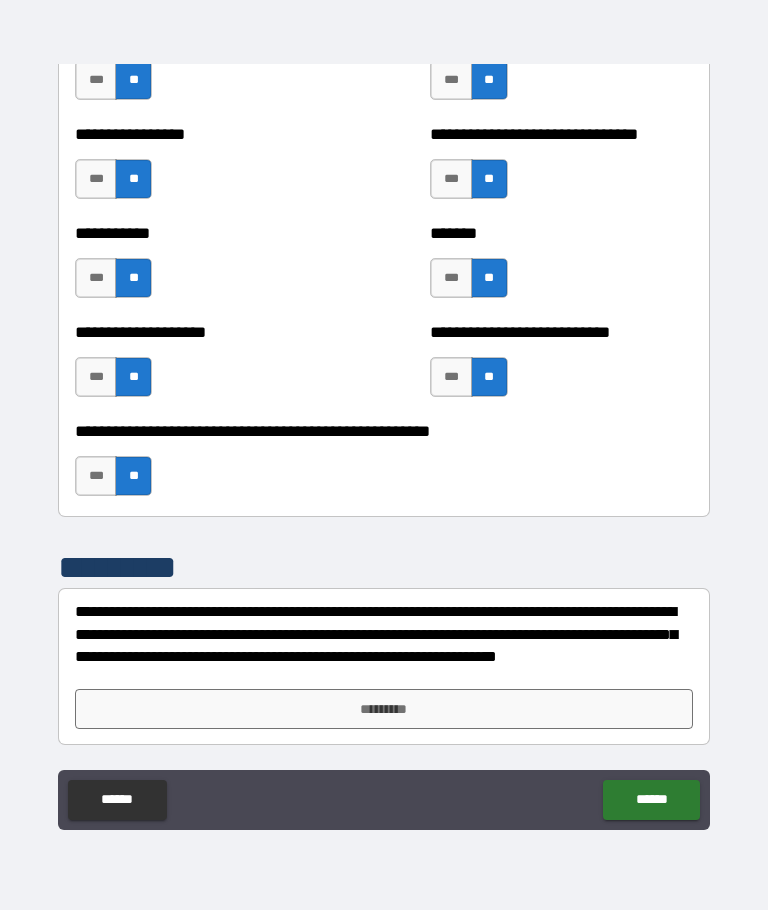 click on "*********" at bounding box center (384, 709) 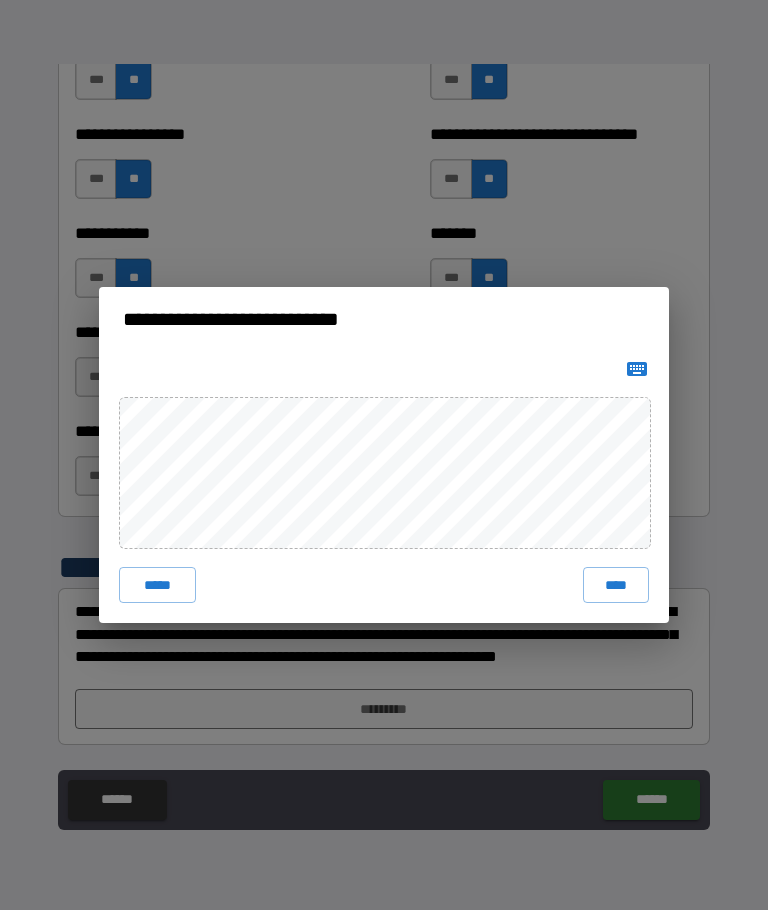 click on "****" at bounding box center [616, 585] 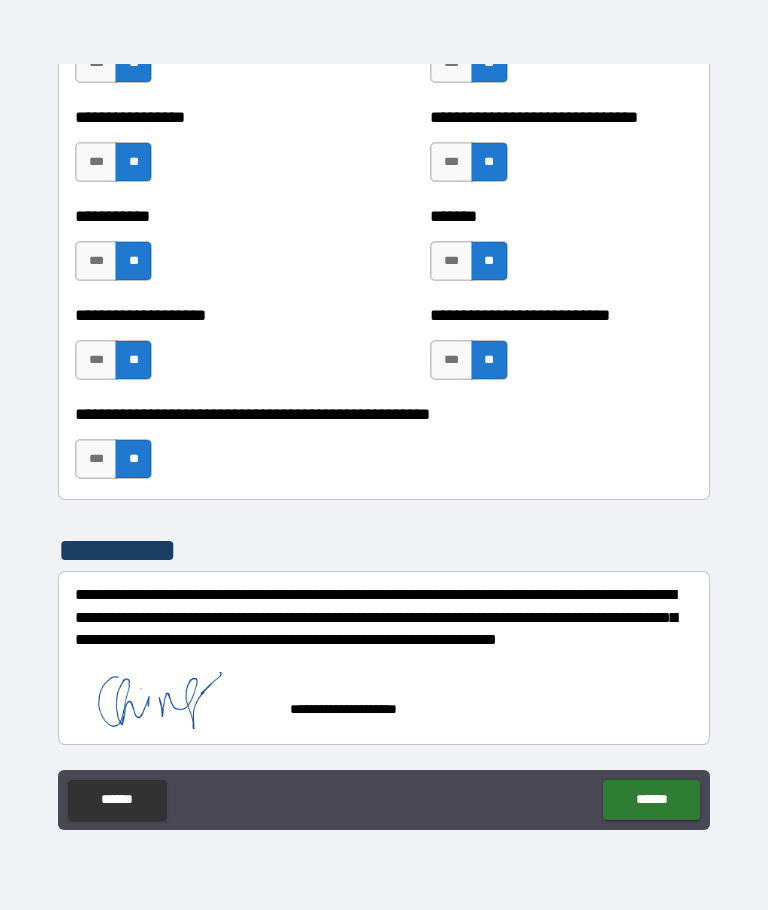 scroll, scrollTop: 7986, scrollLeft: 0, axis: vertical 